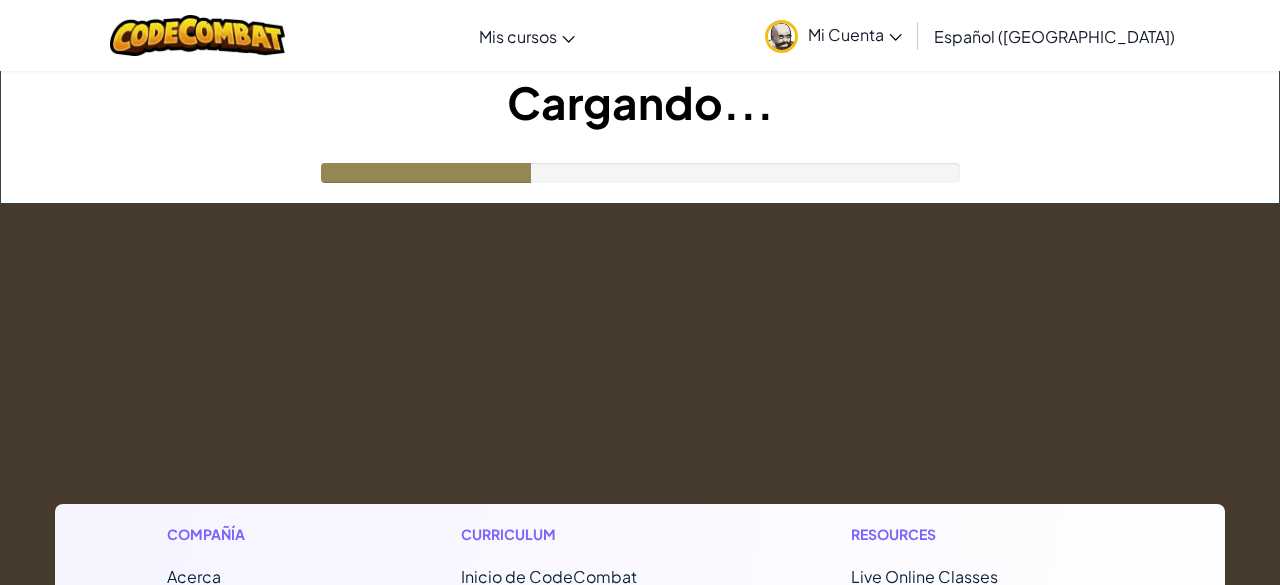 scroll, scrollTop: 0, scrollLeft: 0, axis: both 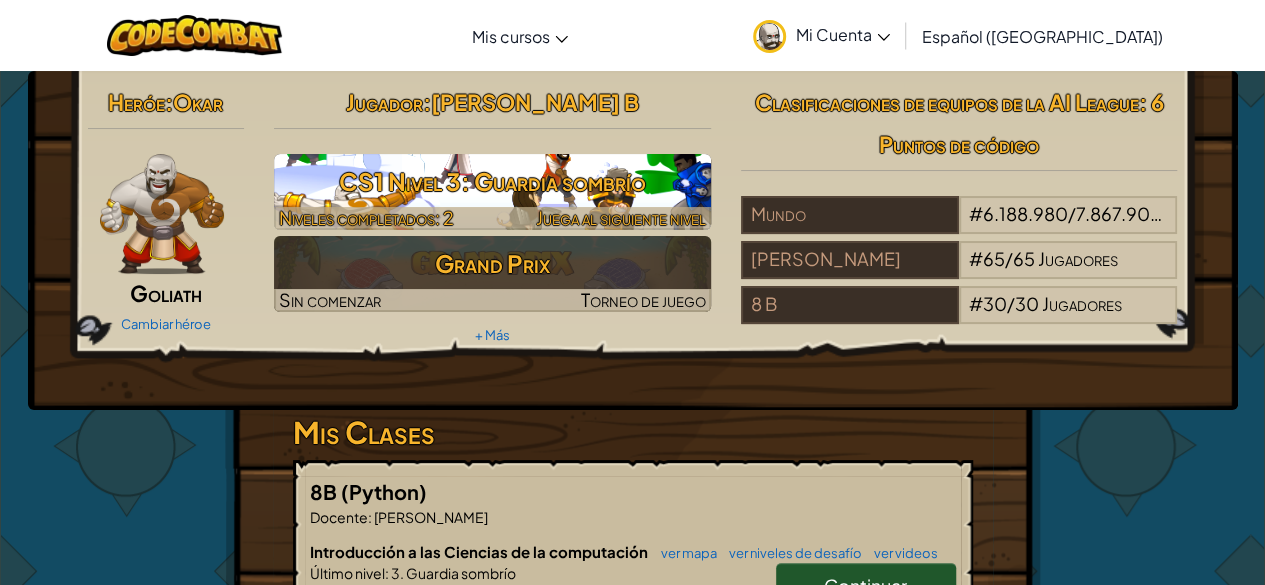 click on "CS1 Nivel 3: Guardia sombrío Niveles completados: 2 Juega al siguiente nivel" at bounding box center [492, 192] 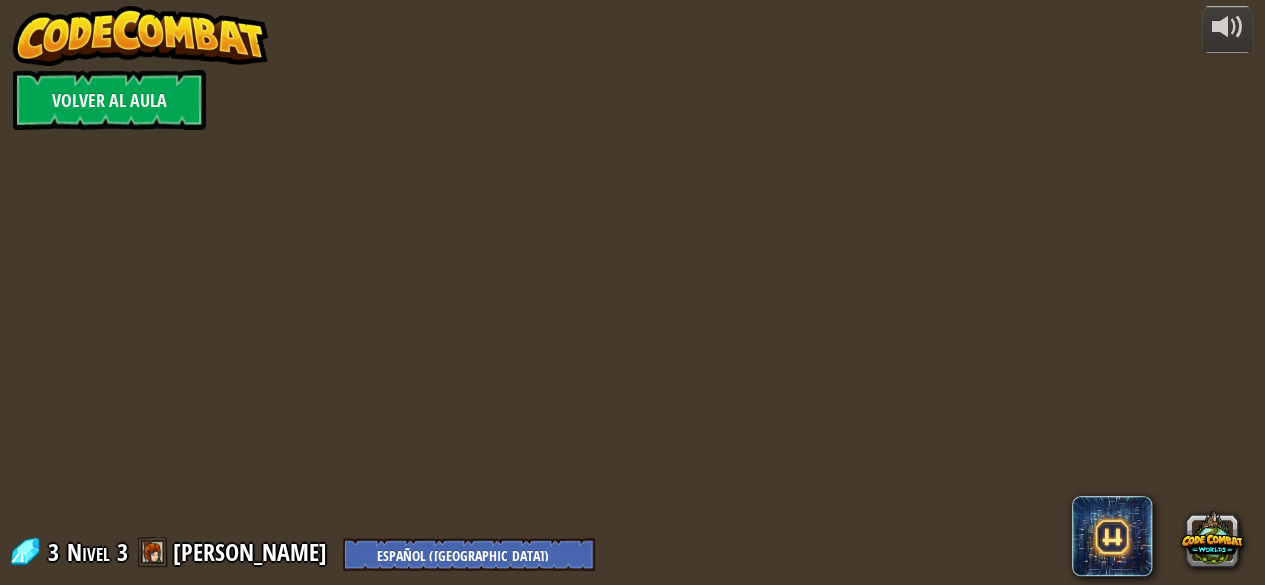 select on "es-419" 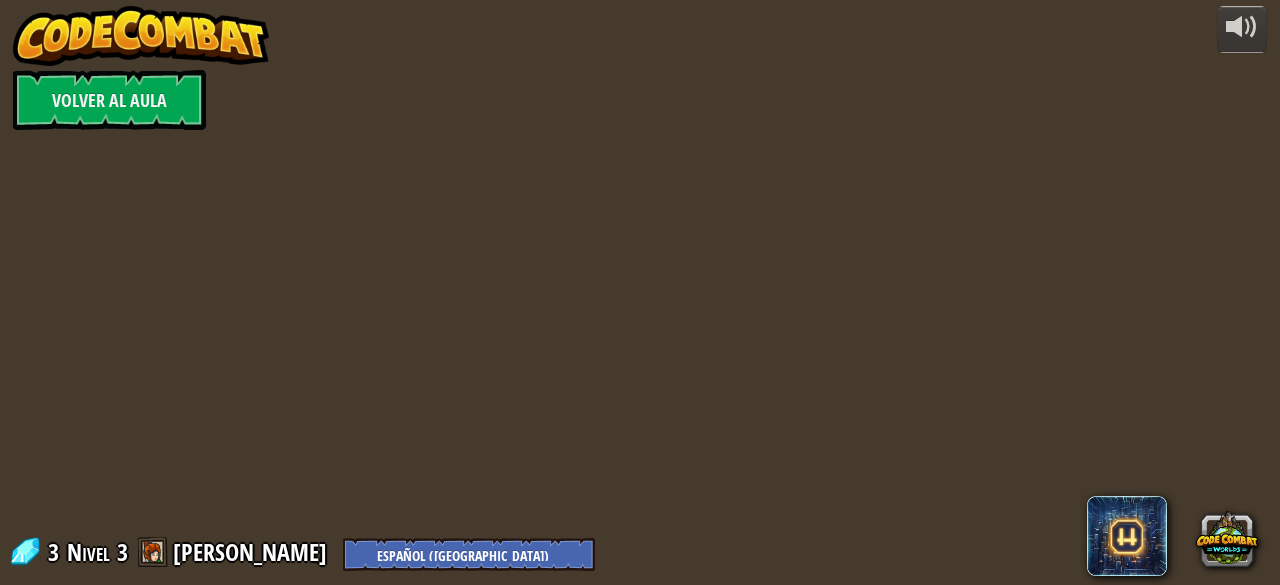 select on "es-419" 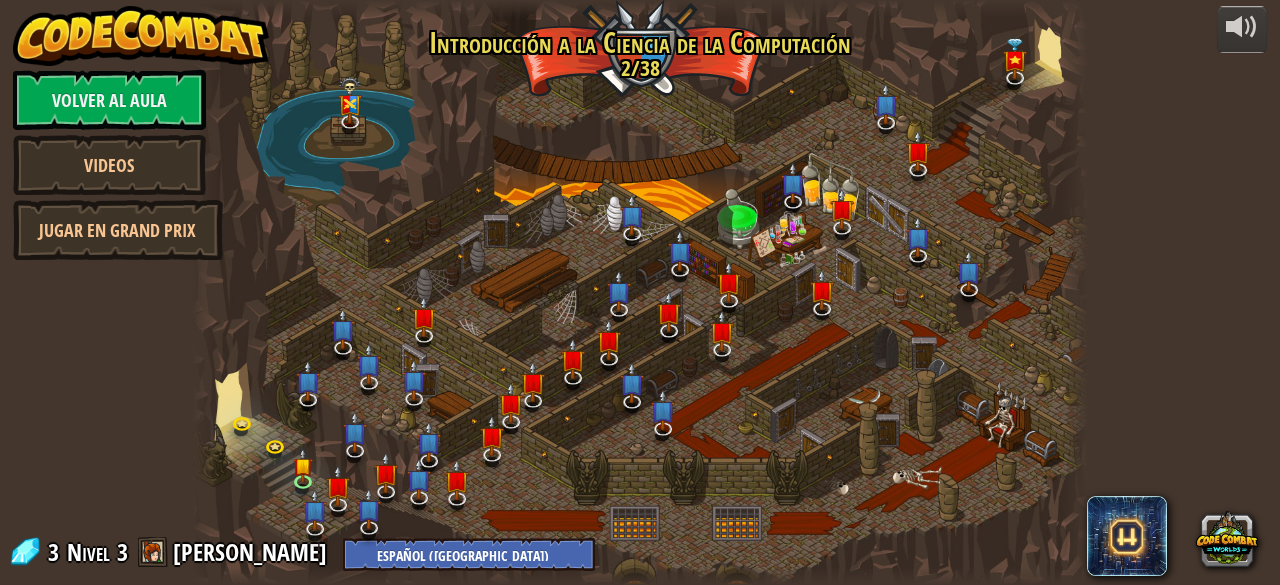 select on "es-419" 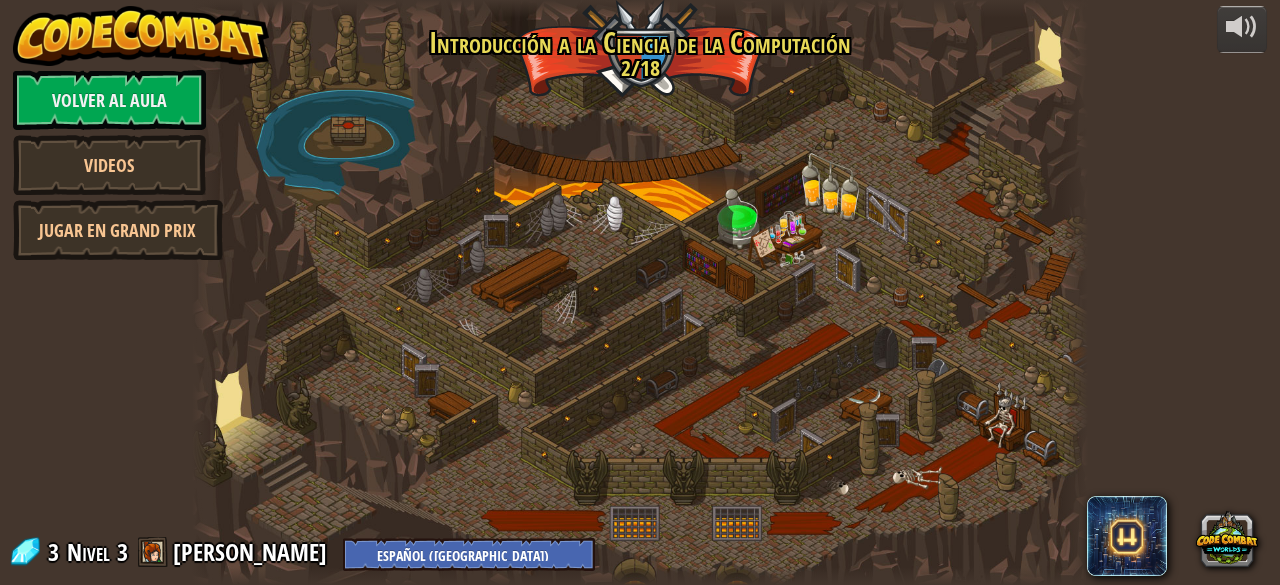 select on "es-419" 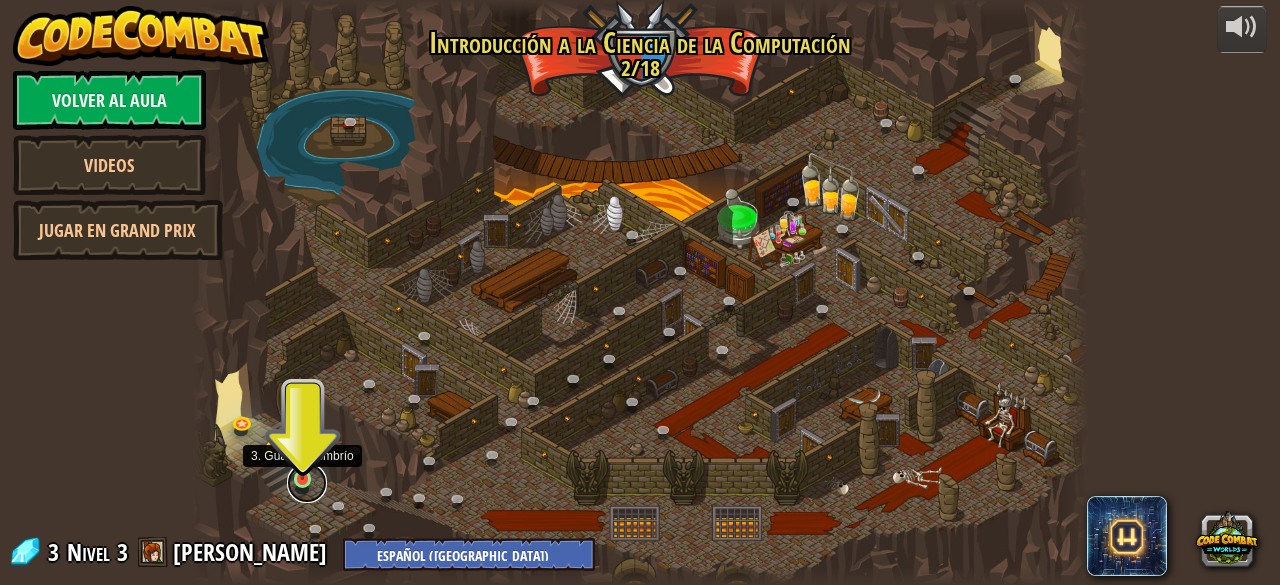 click at bounding box center (307, 483) 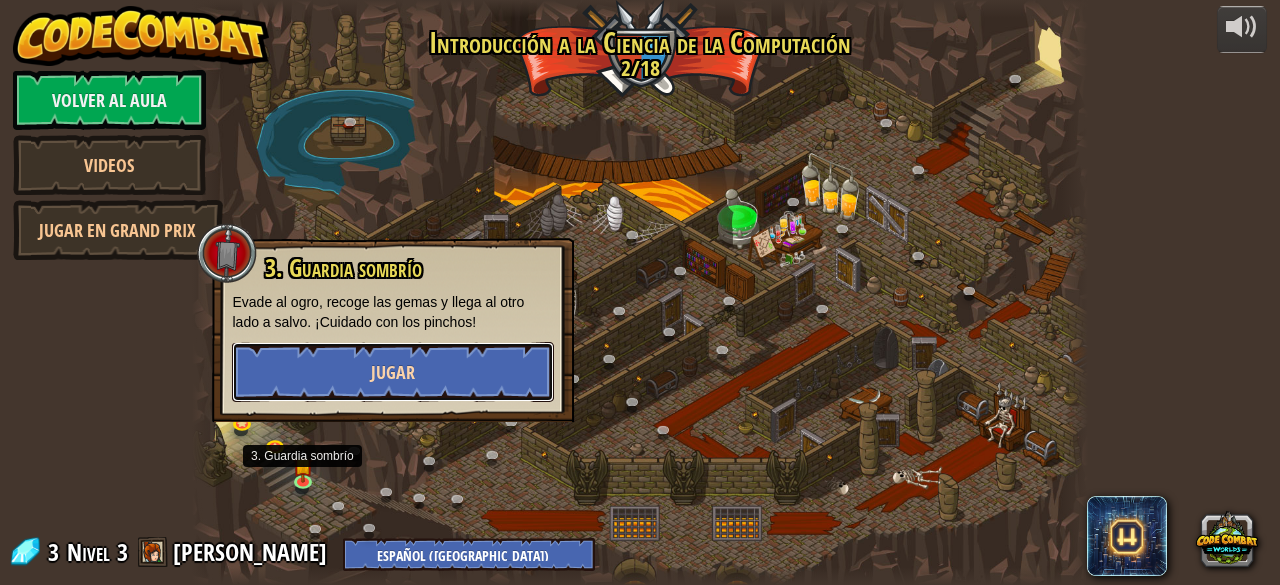 click on "Jugar" at bounding box center [393, 372] 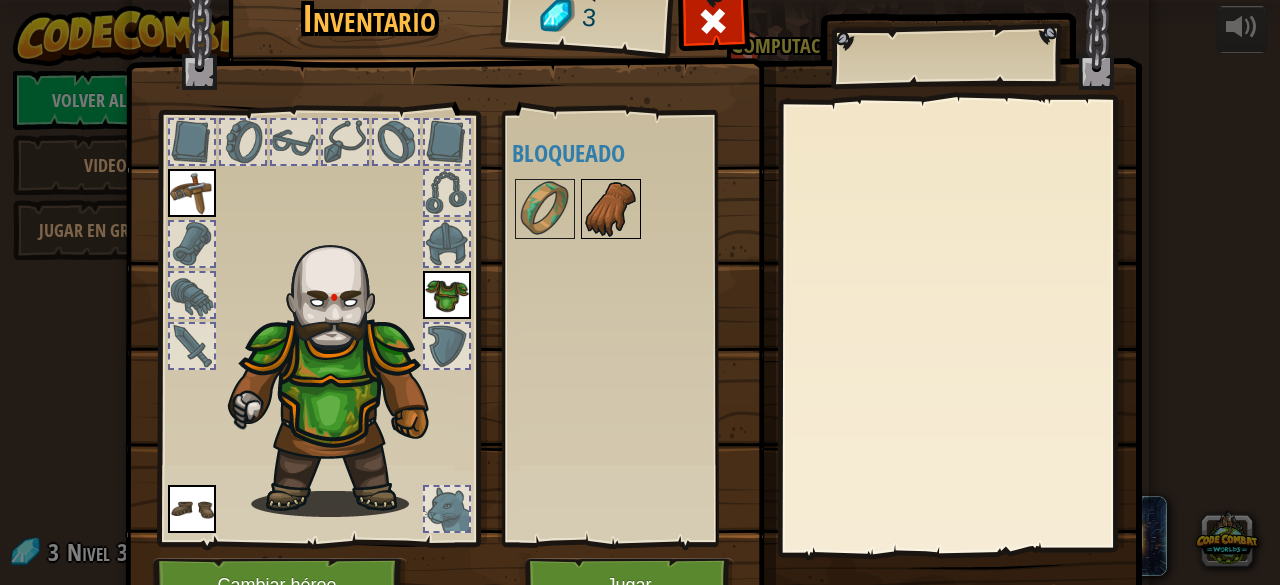 click at bounding box center [611, 209] 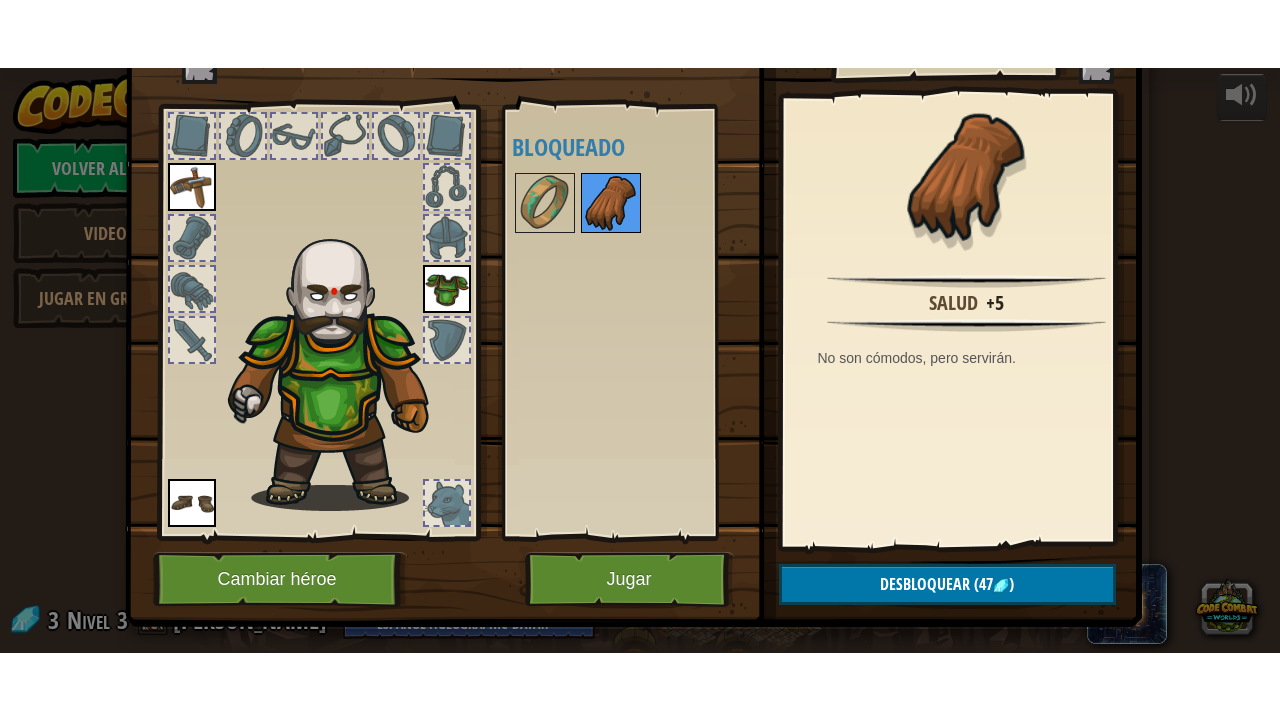 scroll, scrollTop: 100, scrollLeft: 0, axis: vertical 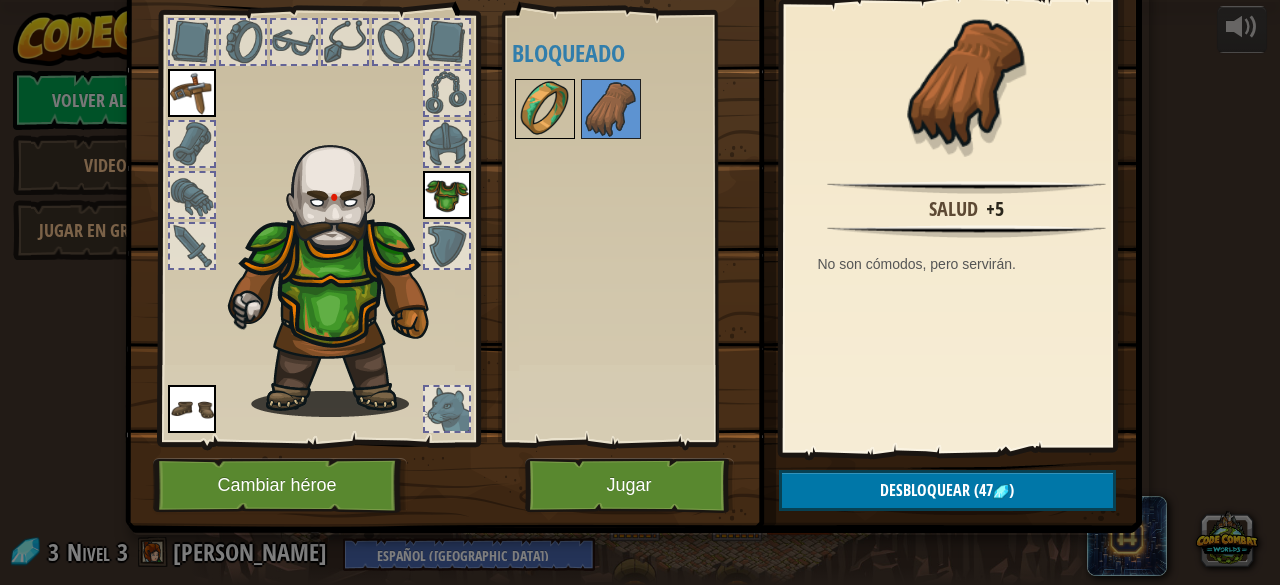 click at bounding box center [545, 109] 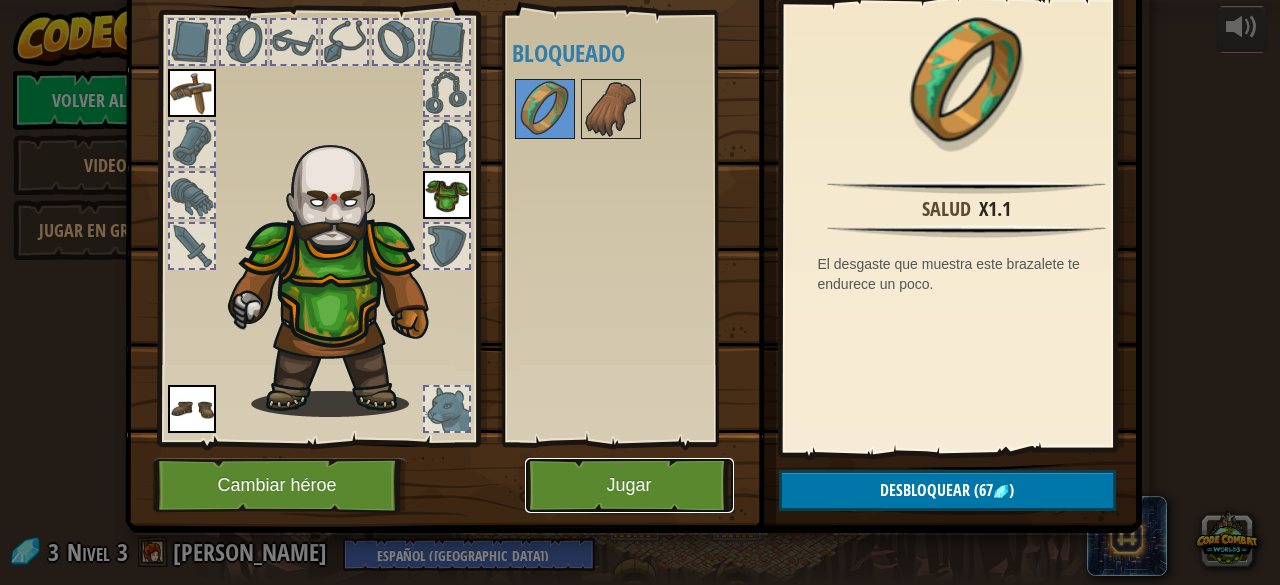 click on "Jugar" at bounding box center [629, 485] 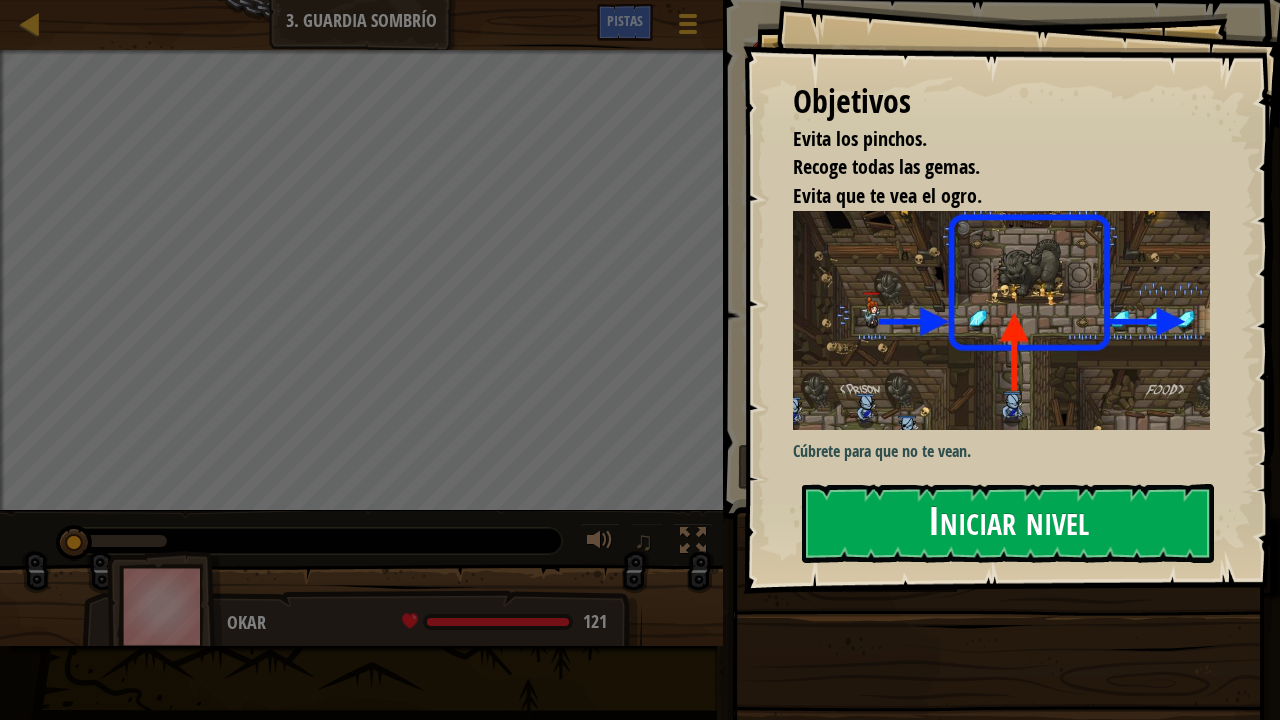 click on "Iniciar nivel" at bounding box center (1008, 523) 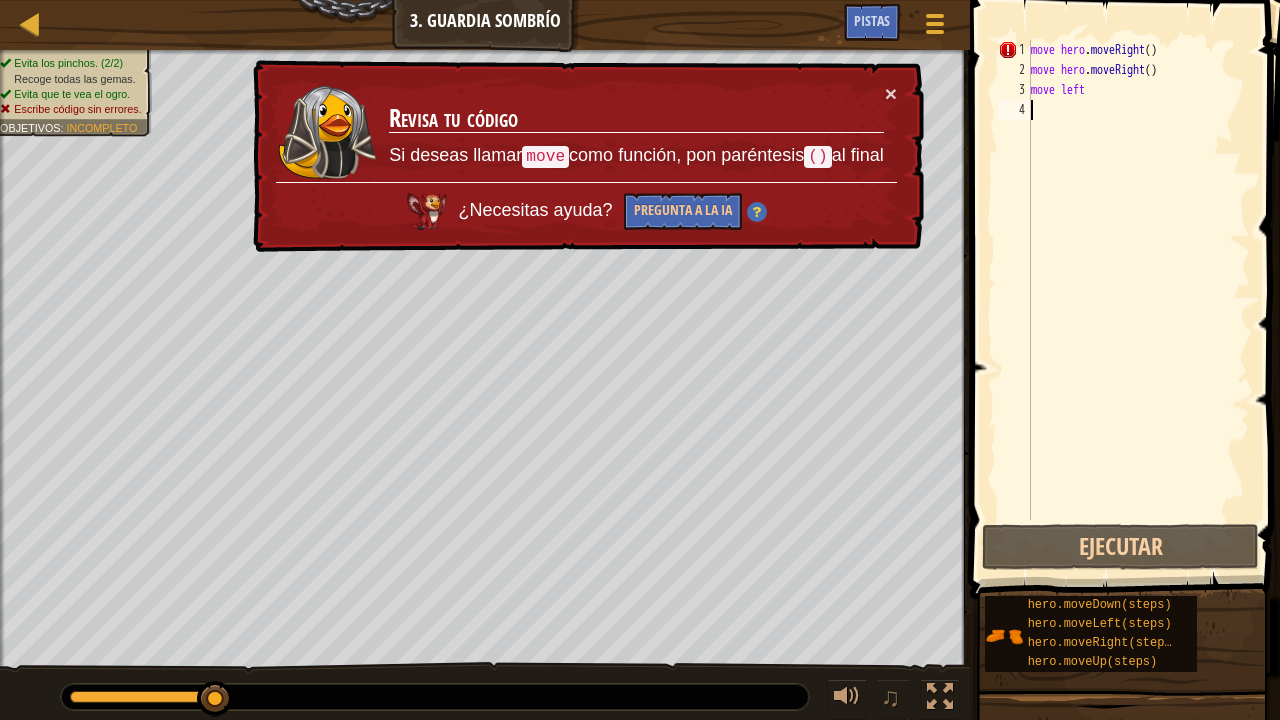 click on "move   hero . moveRight ( ) move   hero . moveRight ( ) move   left" at bounding box center [1138, 300] 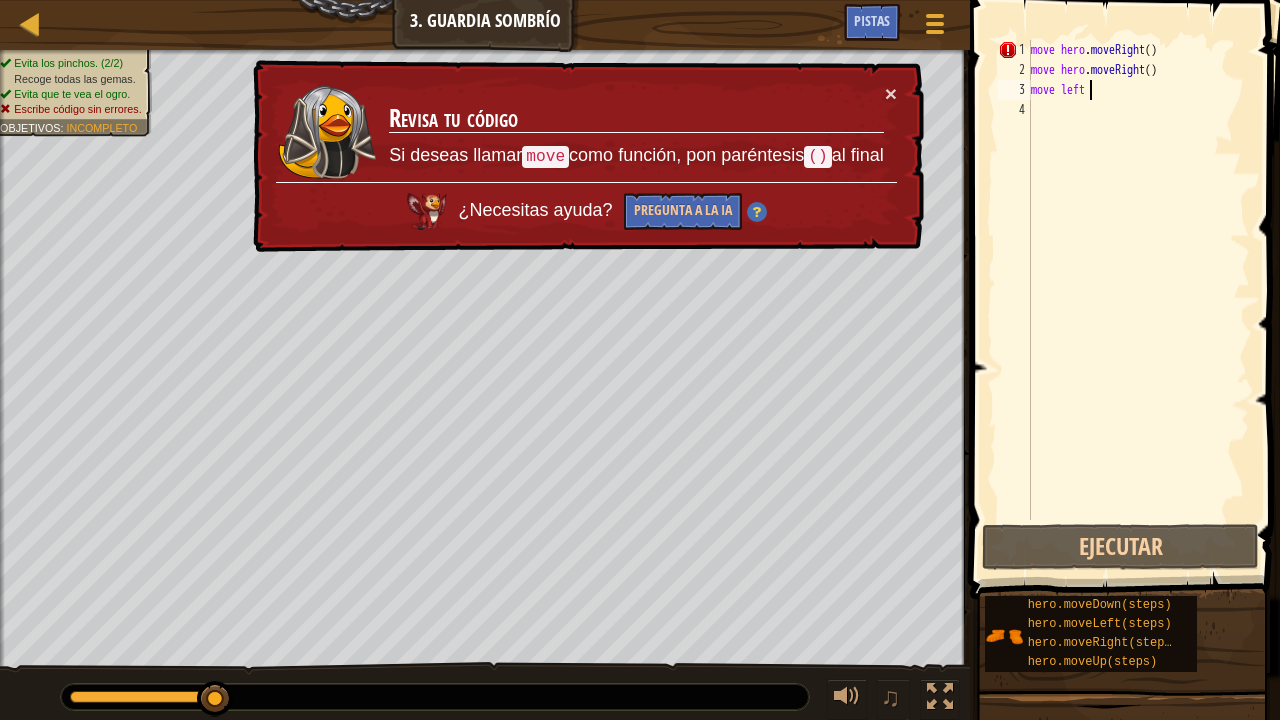 click on "move   hero . moveRight ( ) move   hero . moveRight ( ) move   left" at bounding box center [1138, 300] 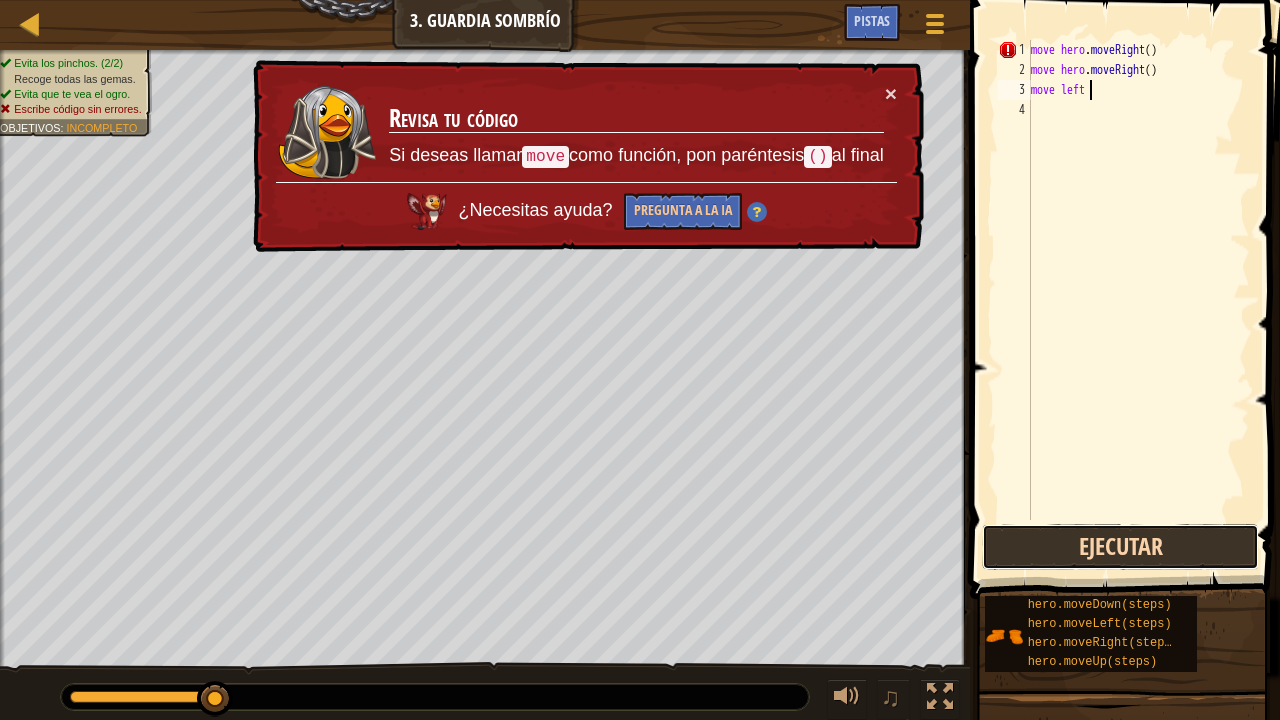click on "Ejecutar" at bounding box center (1120, 547) 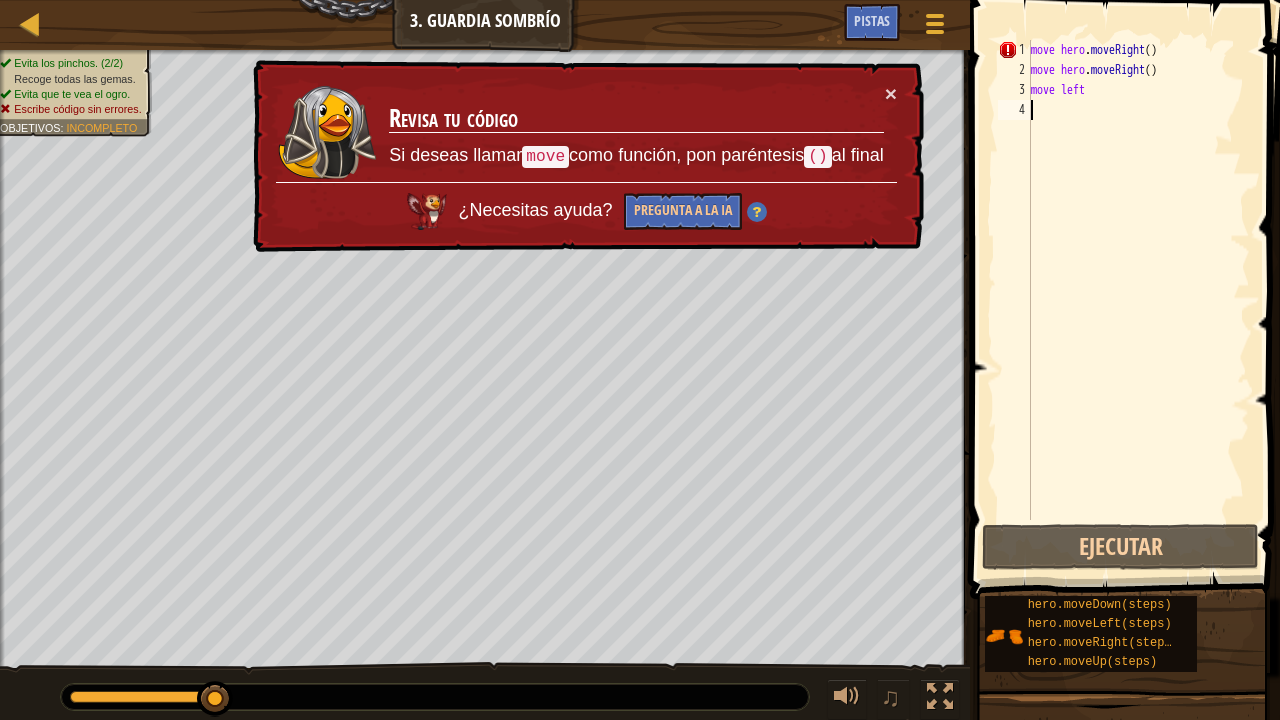 click on "move   hero . moveRight ( ) move   hero . moveRight ( ) move   left" at bounding box center [1138, 300] 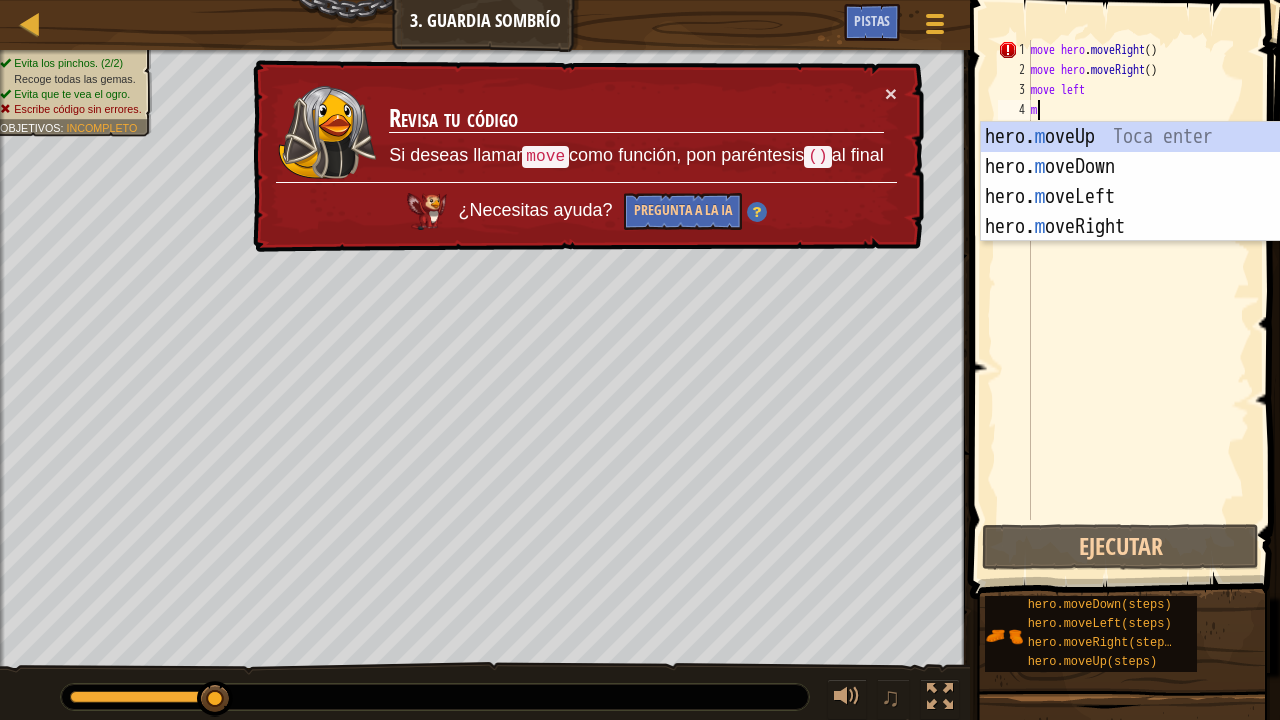 scroll, scrollTop: 9, scrollLeft: 0, axis: vertical 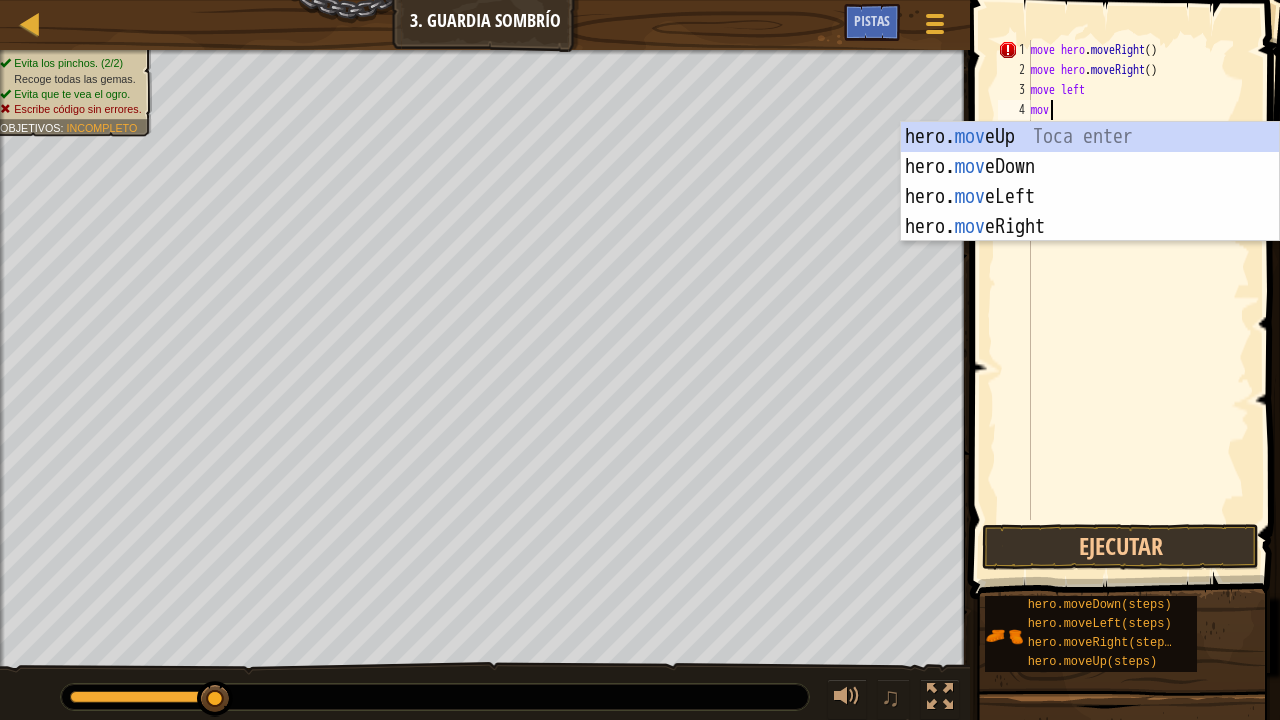 type on "move" 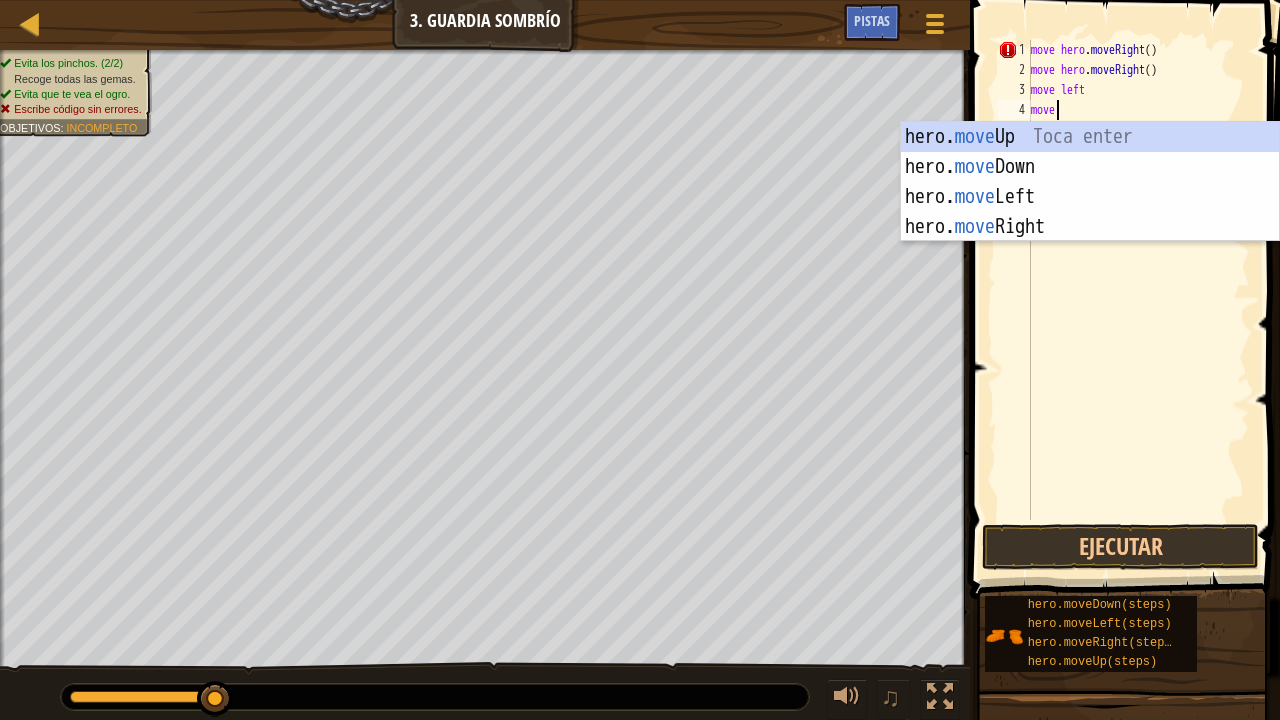 scroll, scrollTop: 9, scrollLeft: 1, axis: both 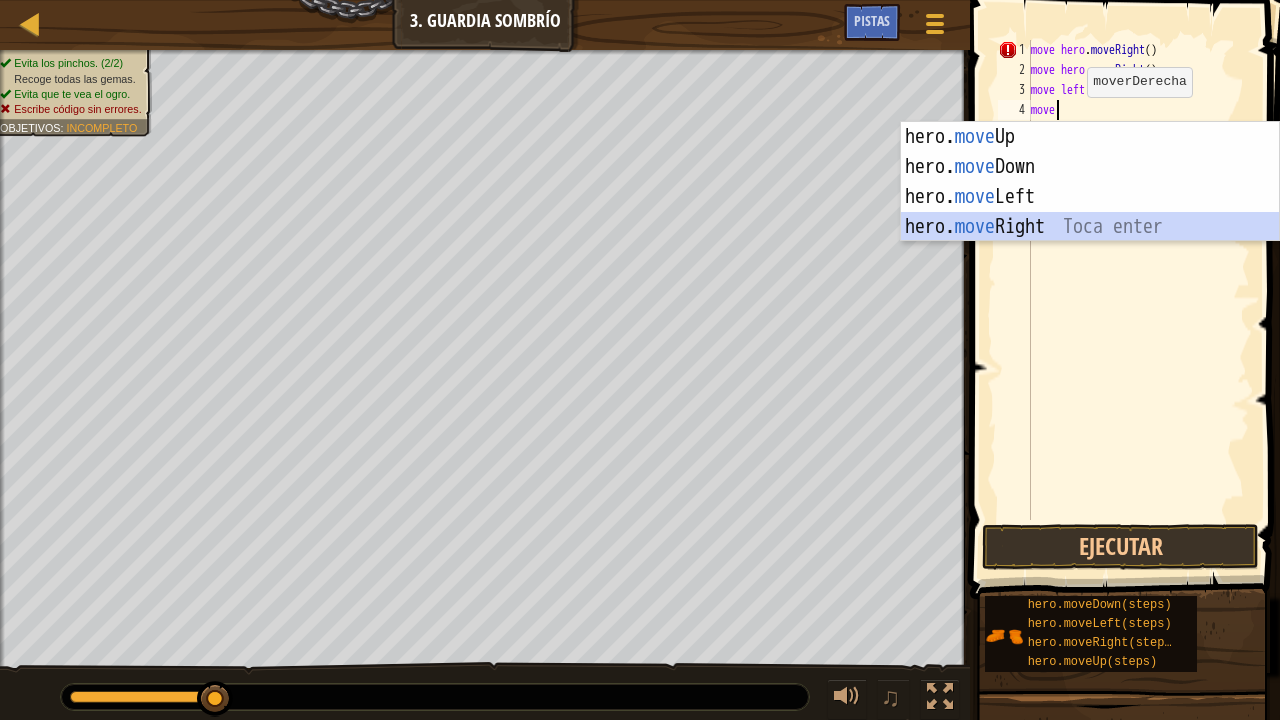 click on "hero. move Up Toca enter hero. move Down Toca enter hero. move Left Toca enter hero. move Right Toca enter" at bounding box center (1090, 212) 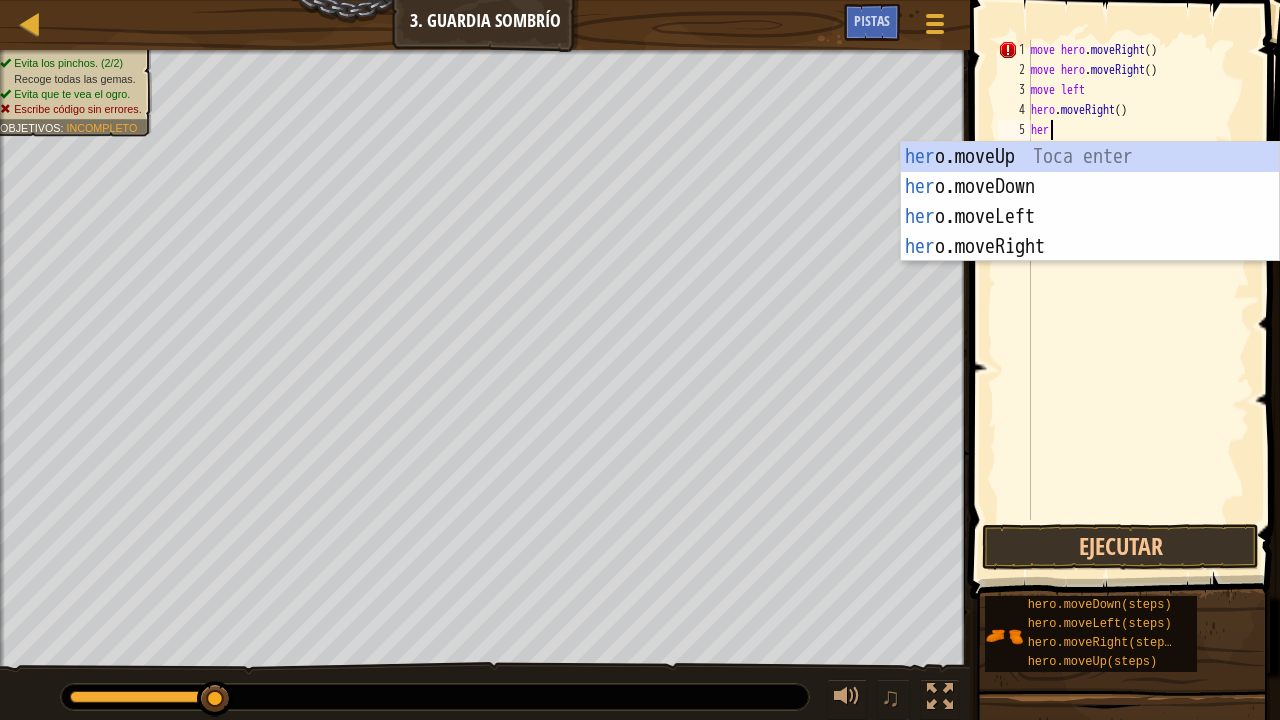 type on "hero" 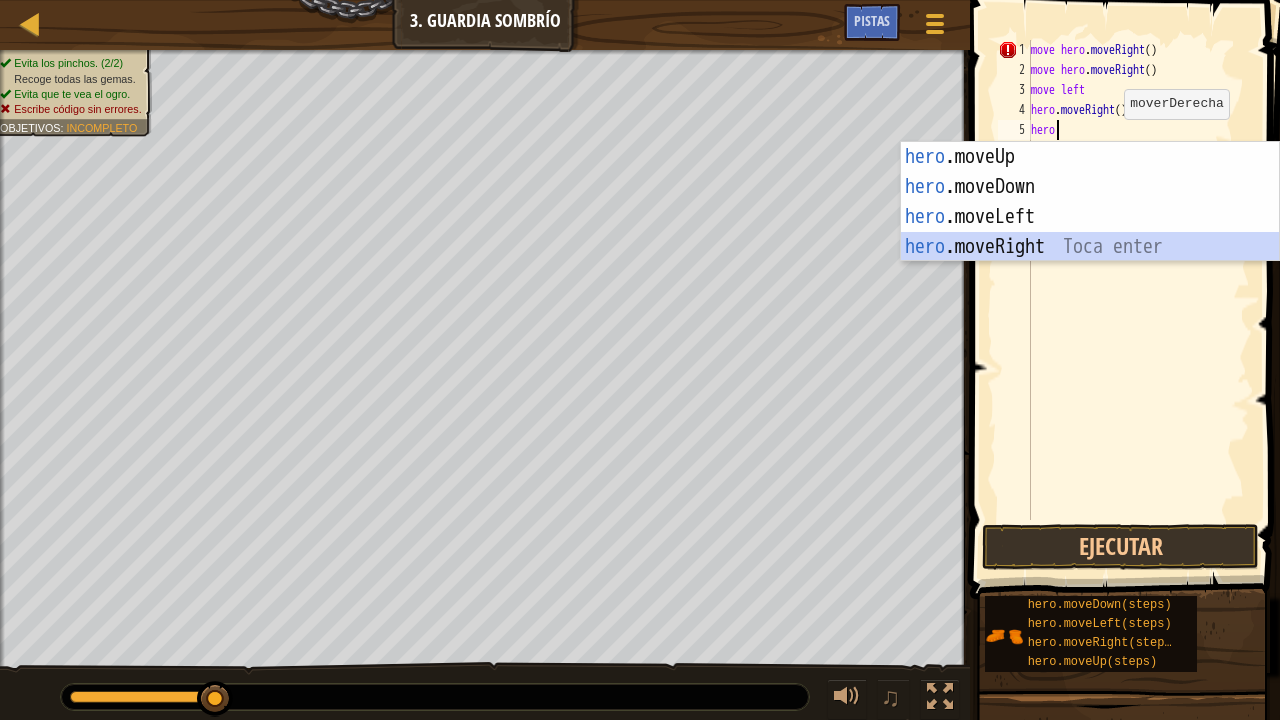 click on "hero .moveUp Toca enter hero .moveDown Toca enter hero .moveLeft Toca enter hero .moveRight Toca enter" at bounding box center [1090, 232] 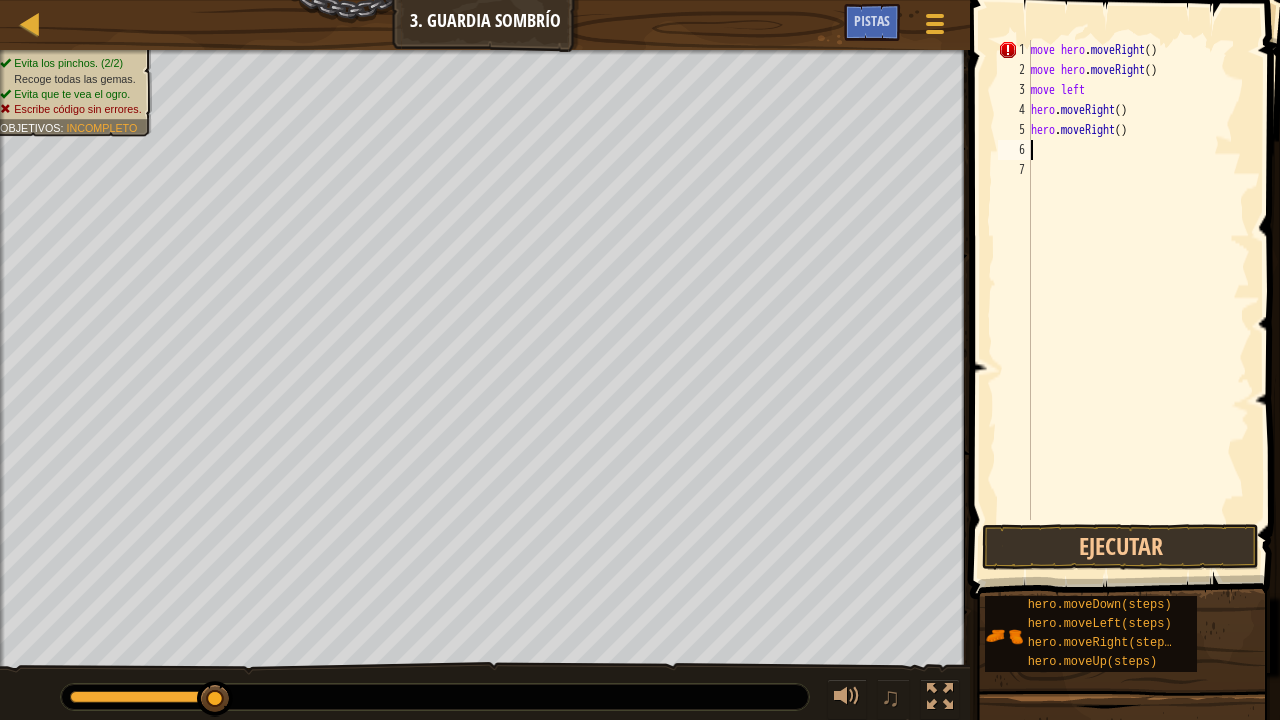 click on "move   hero . moveRight ( ) move   hero . moveRight ( ) move   left   hero . moveRight ( ) hero . moveRight ( )" at bounding box center (1138, 300) 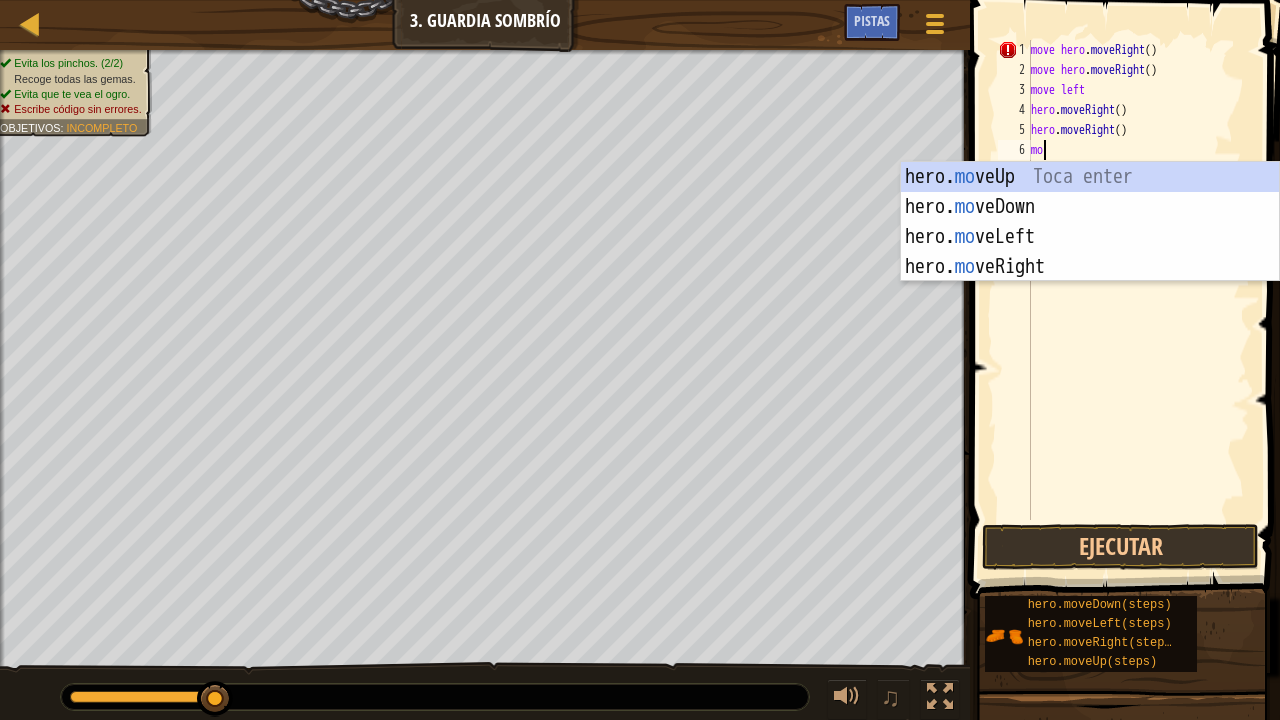 type on "mov" 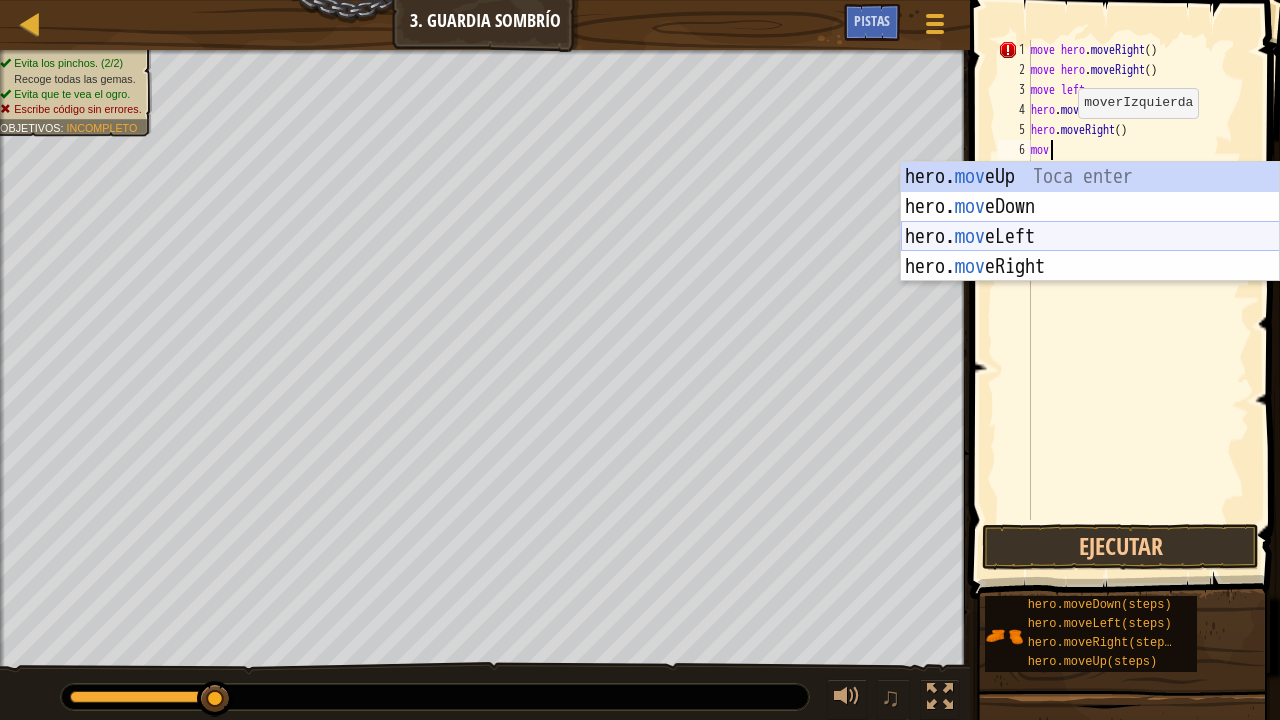 click on "hero. mov eUp Toca enter hero. mov eDown Toca enter hero. mov eLeft Toca enter hero. mov eRight Toca enter" at bounding box center [1090, 252] 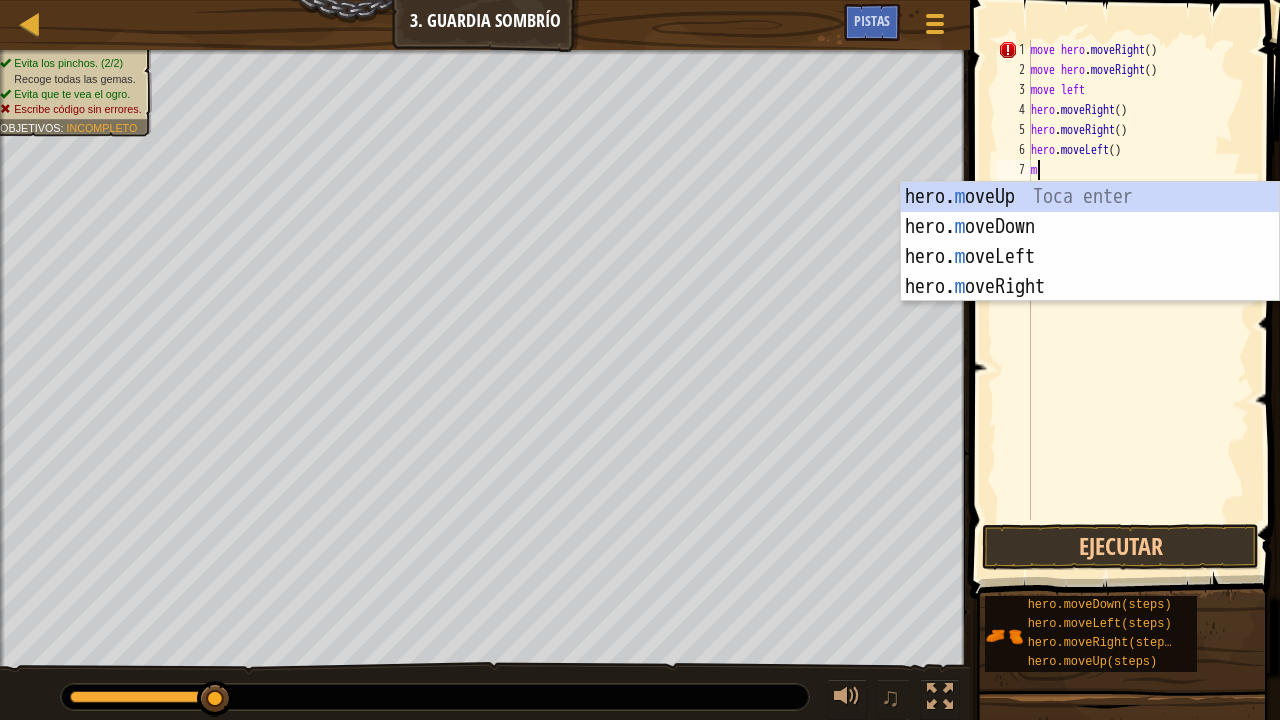 type on "mo" 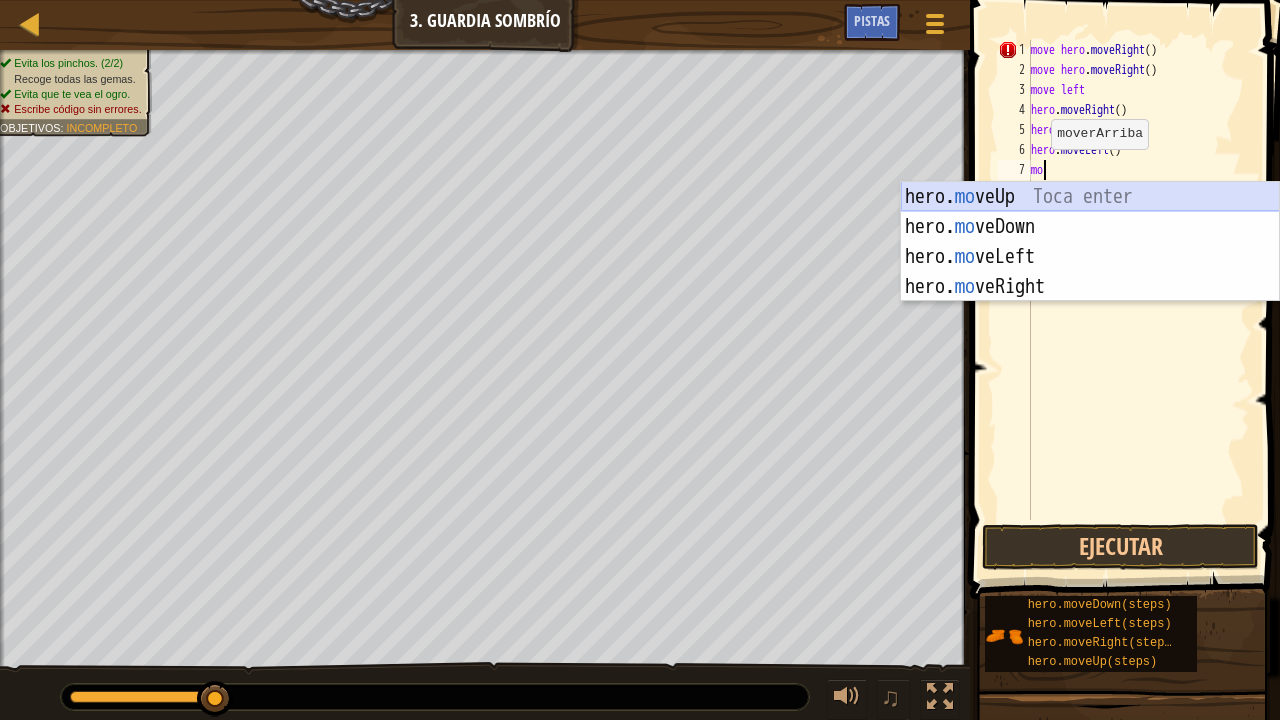 click on "hero. mo veUp Toca enter hero. mo veDown Toca enter hero. mo veLeft Toca enter hero. mo veRight Toca enter" at bounding box center (1090, 272) 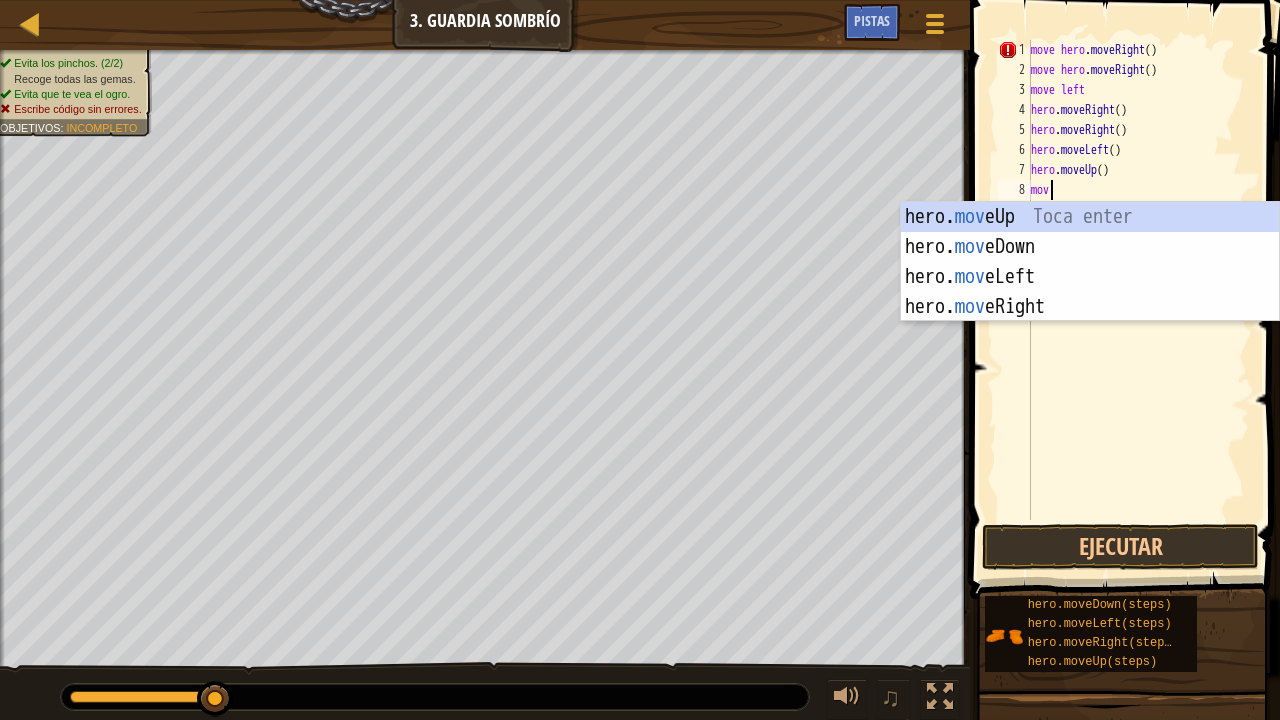 type on "move" 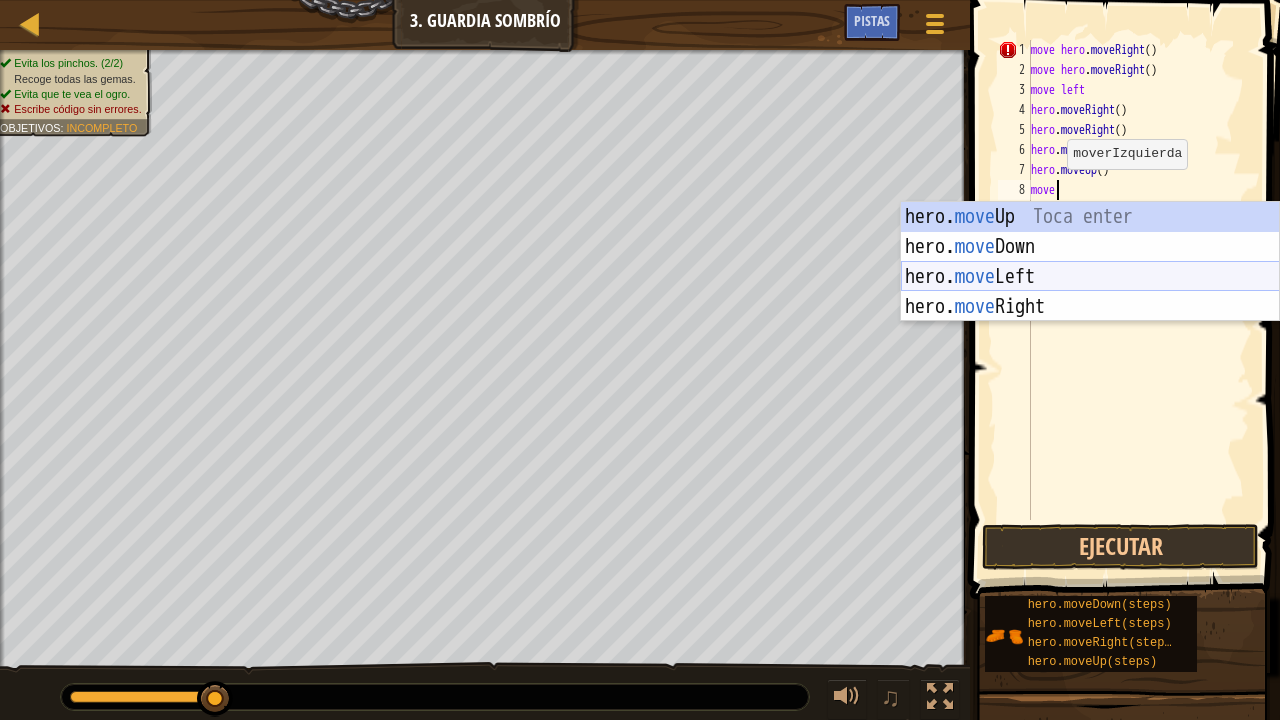 click on "hero. move Up Toca enter hero. move Down Toca enter hero. move Left Toca enter hero. move Right Toca enter" at bounding box center [1090, 292] 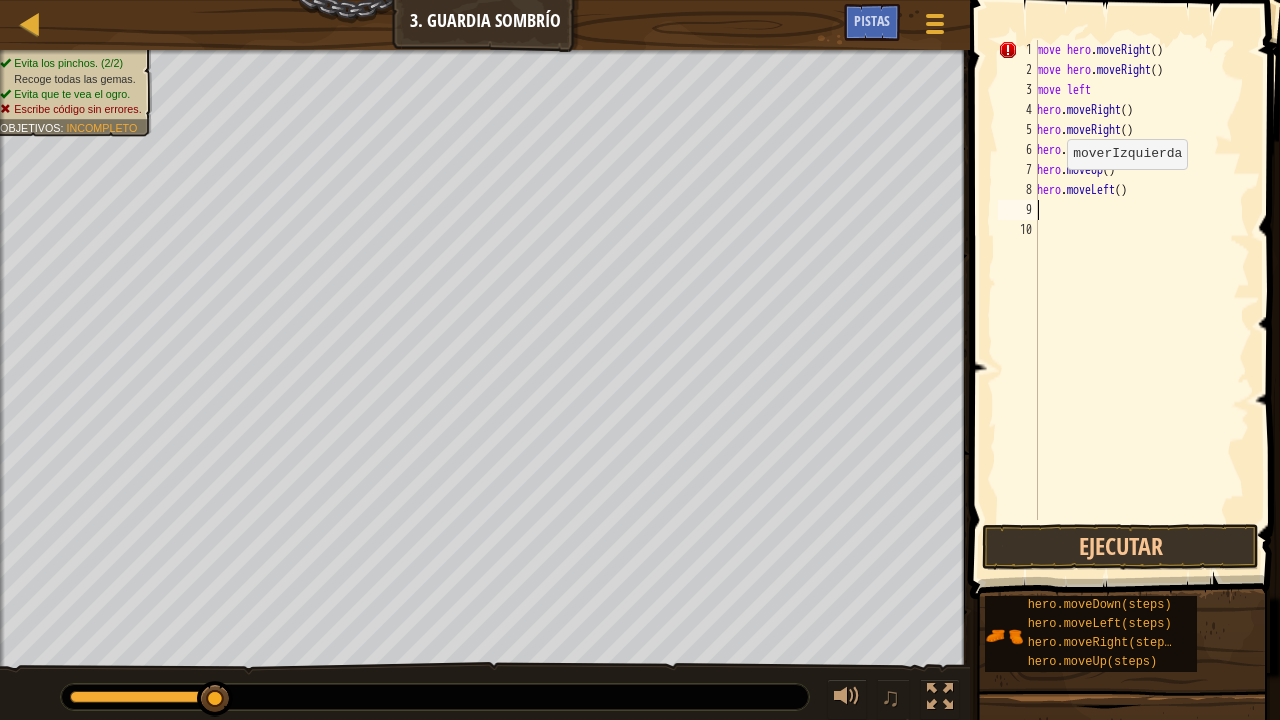 scroll, scrollTop: 9, scrollLeft: 0, axis: vertical 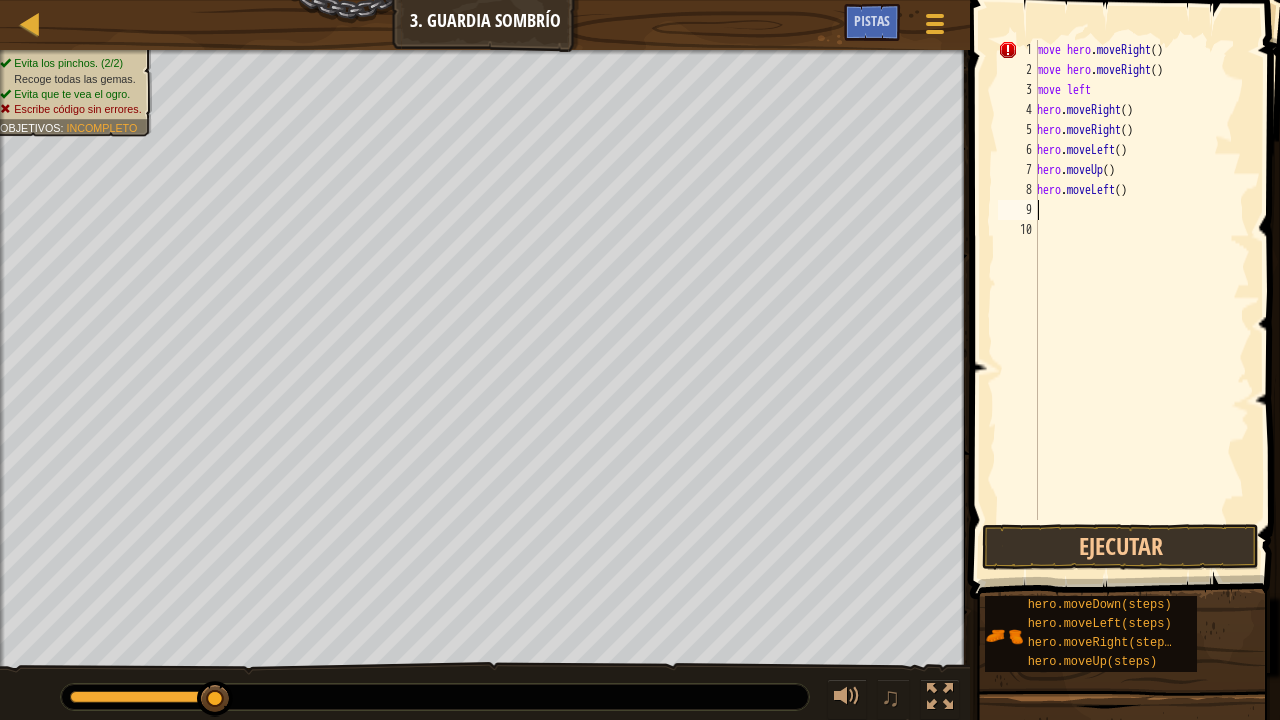 click on "move   hero . moveRight ( ) move   hero . moveRight ( ) move   left   hero . moveRight ( ) hero . moveRight ( ) hero . moveLeft ( ) hero . moveUp ( ) hero . moveLeft ( )" at bounding box center [1141, 300] 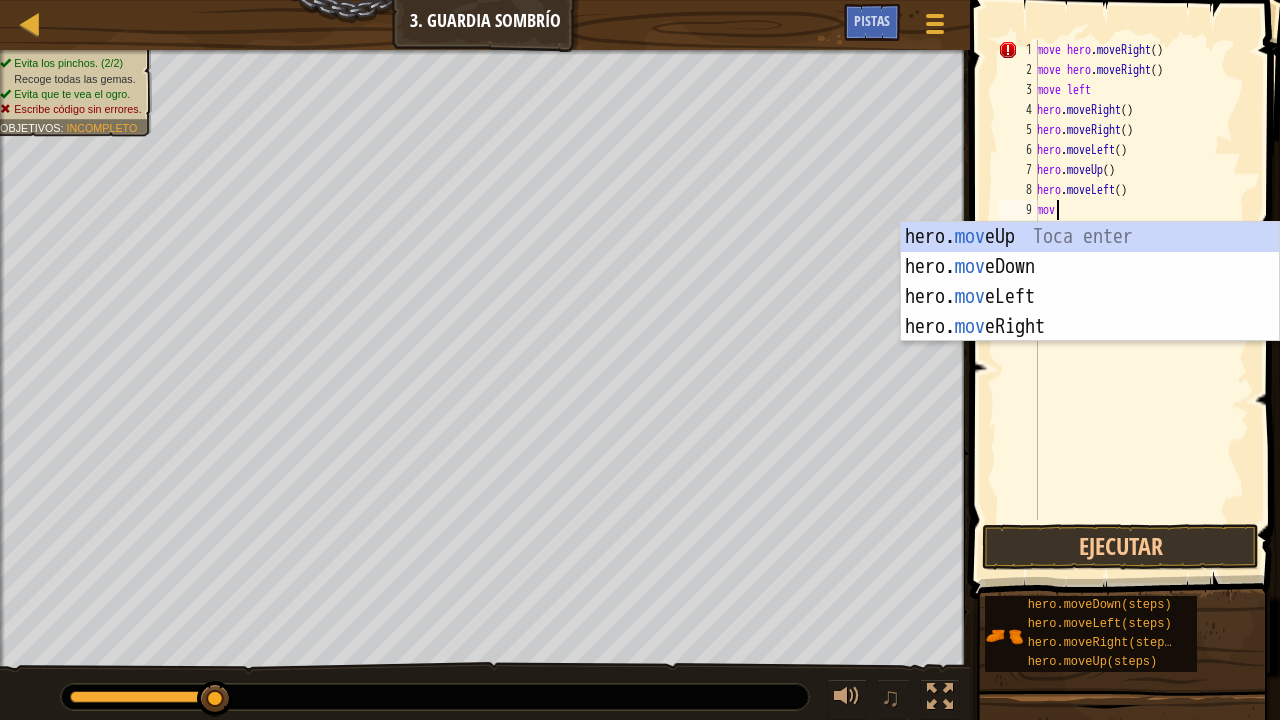 type on "move" 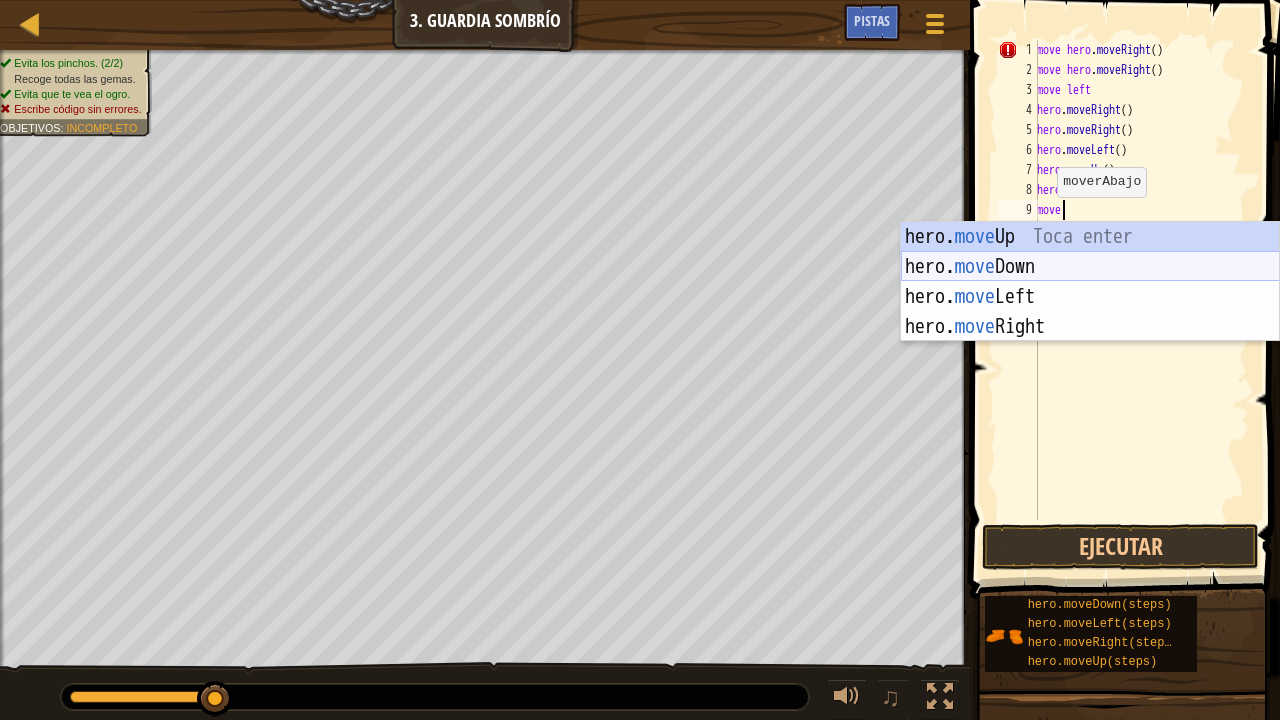 click on "hero. move Up Toca enter hero. move Down Toca enter hero. move Left Toca enter hero. move Right Toca enter" at bounding box center [1090, 312] 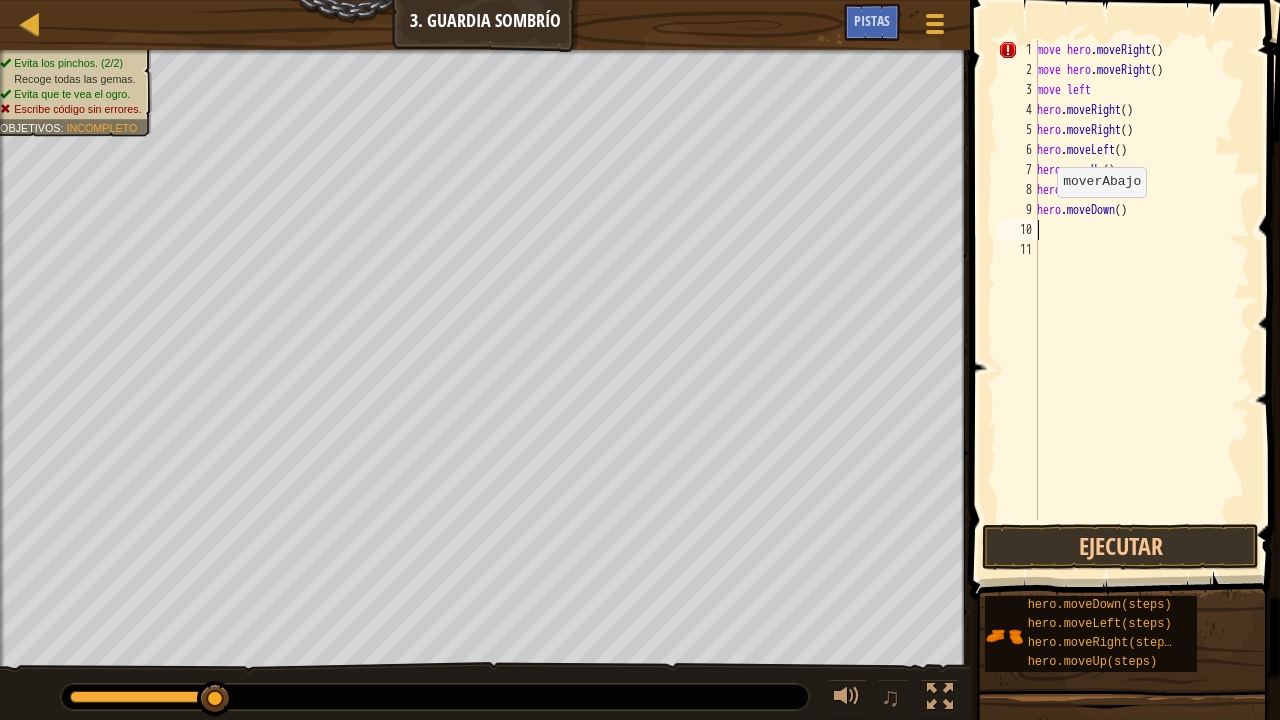 scroll, scrollTop: 9, scrollLeft: 0, axis: vertical 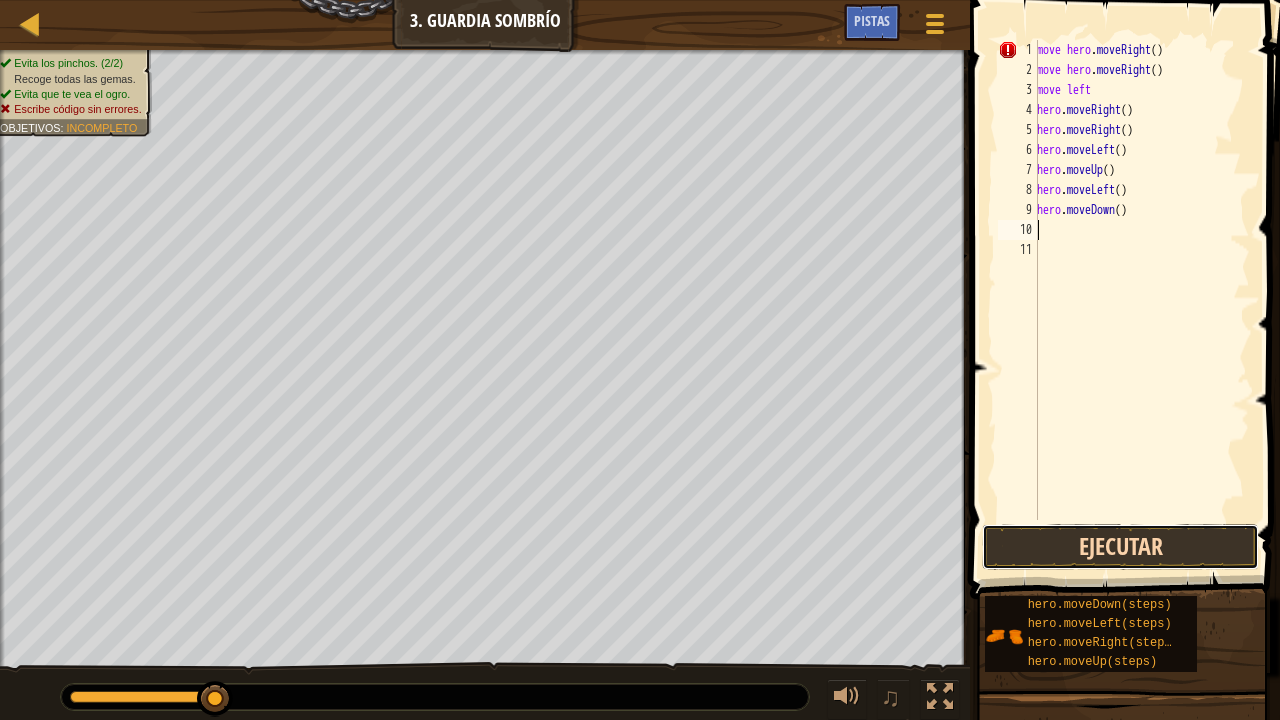 click on "Ejecutar" at bounding box center [1120, 547] 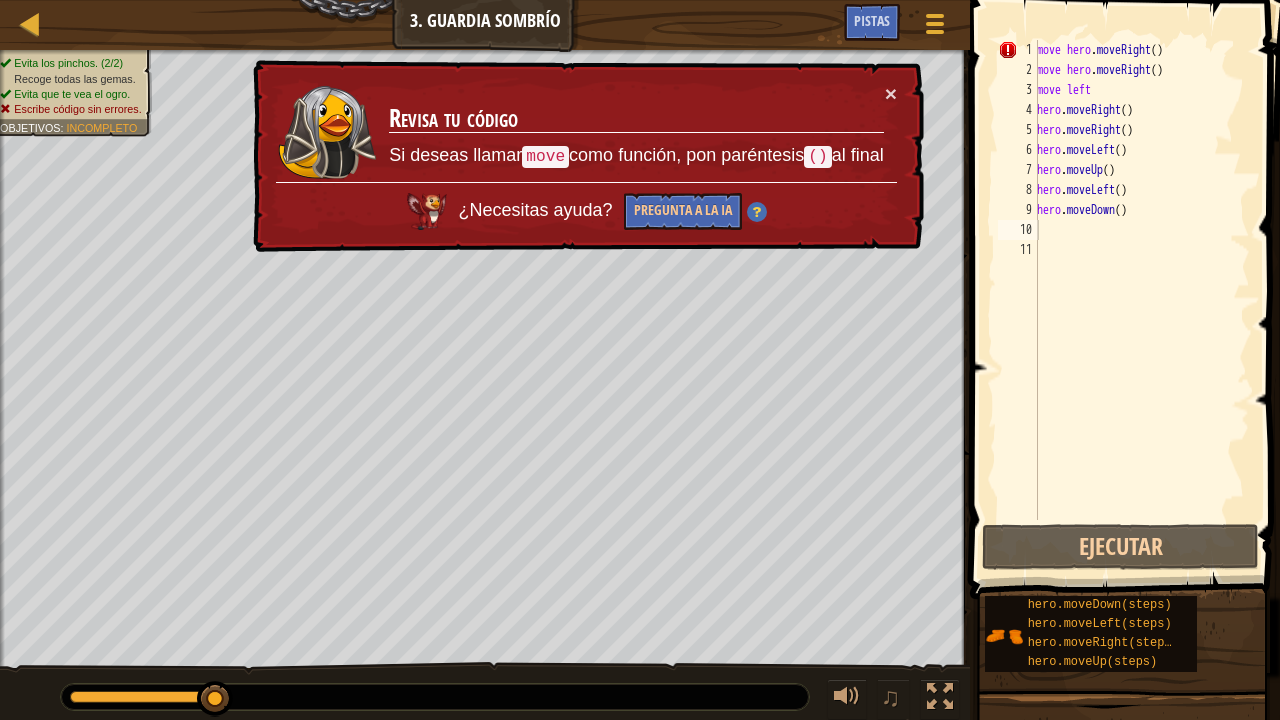 click on "move" at bounding box center (545, 156) 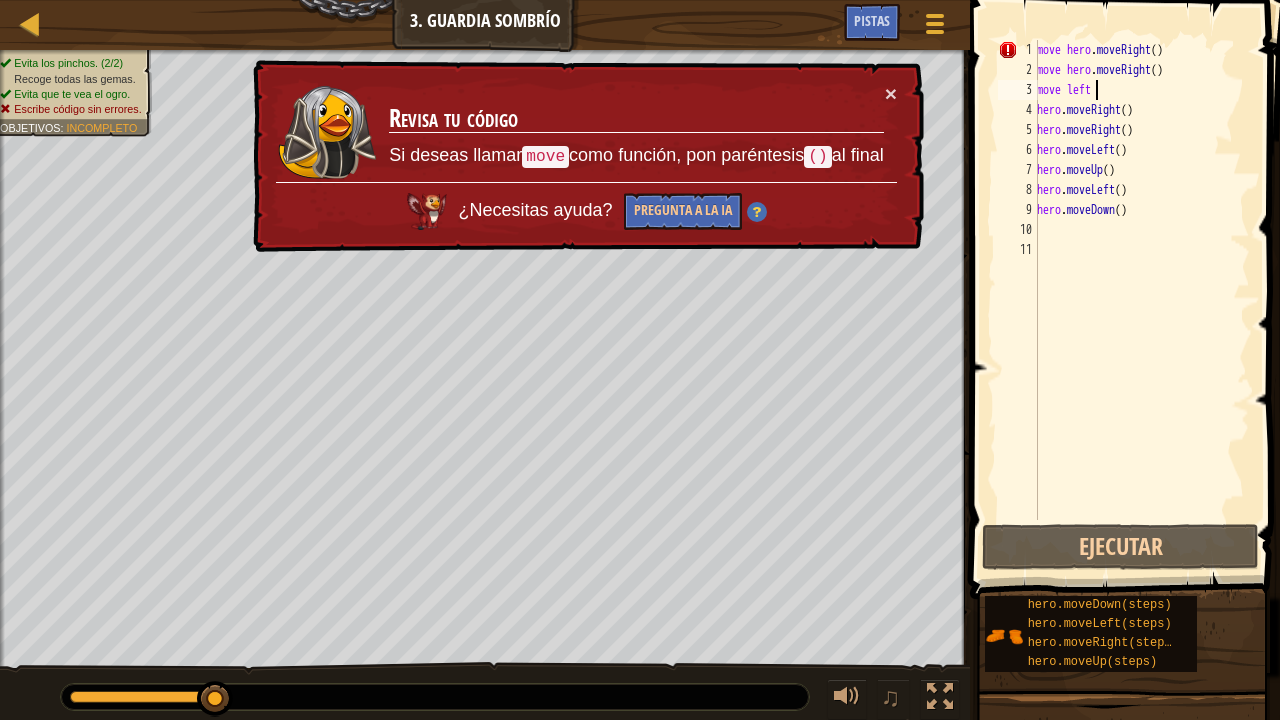 click on "move   hero . moveRight ( ) move   hero . moveRight ( ) move   left   hero . moveRight ( ) hero . moveRight ( ) hero . moveLeft ( ) hero . moveUp ( ) hero . moveLeft ( ) hero . moveDown ( )" at bounding box center [1141, 300] 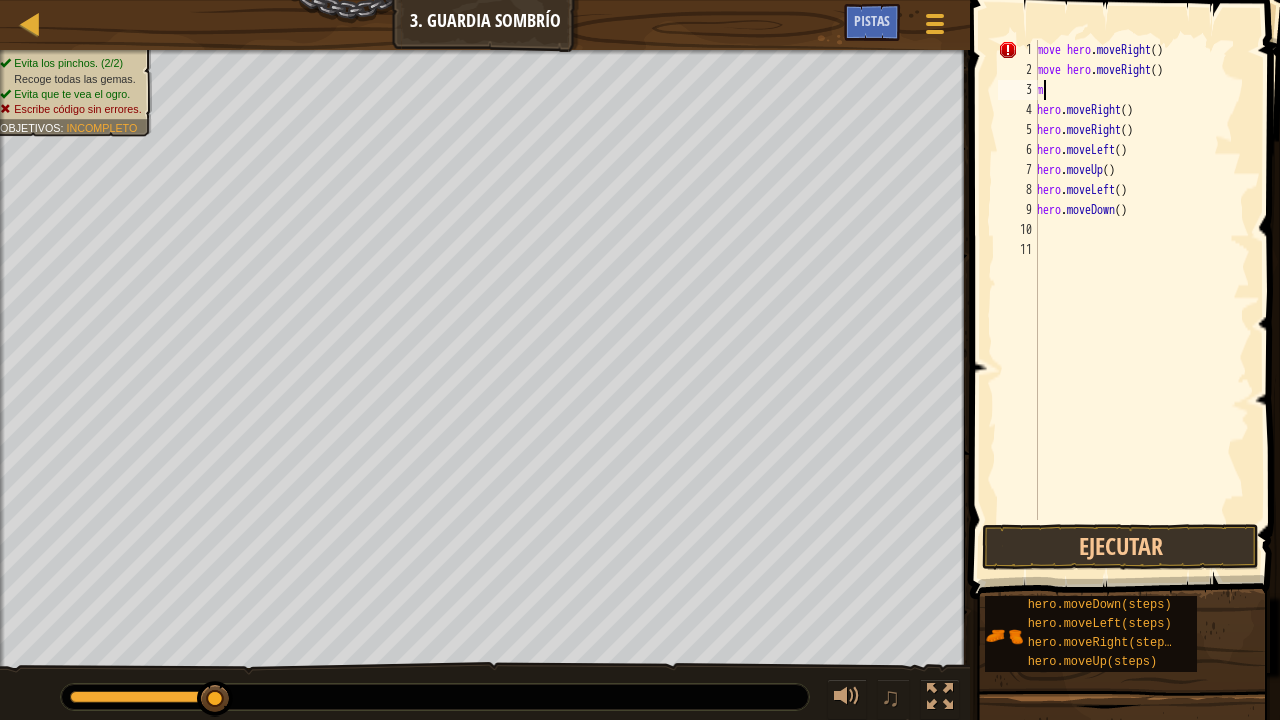 type on "m" 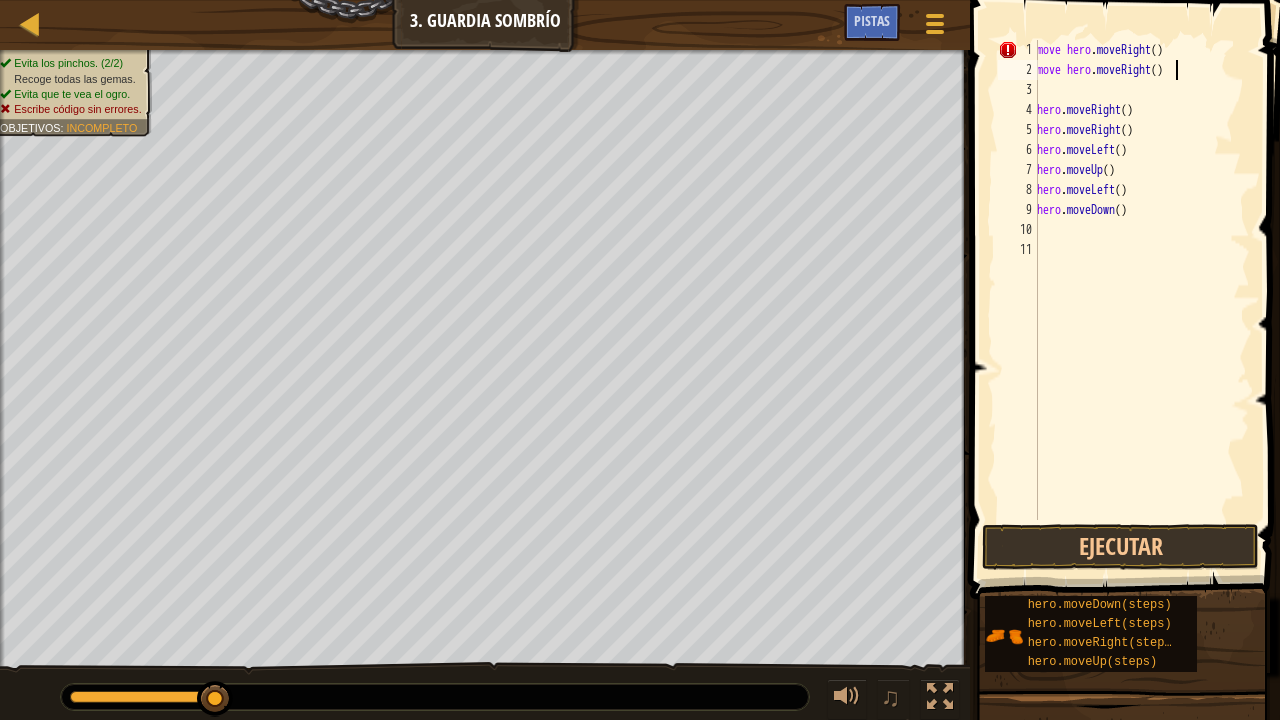 click on "move   hero . moveRight ( ) move   hero . moveRight ( )   hero . moveRight ( ) hero . moveRight ( ) hero . moveLeft ( ) hero . moveUp ( ) hero . moveLeft ( ) hero . moveDown ( )" at bounding box center [1141, 300] 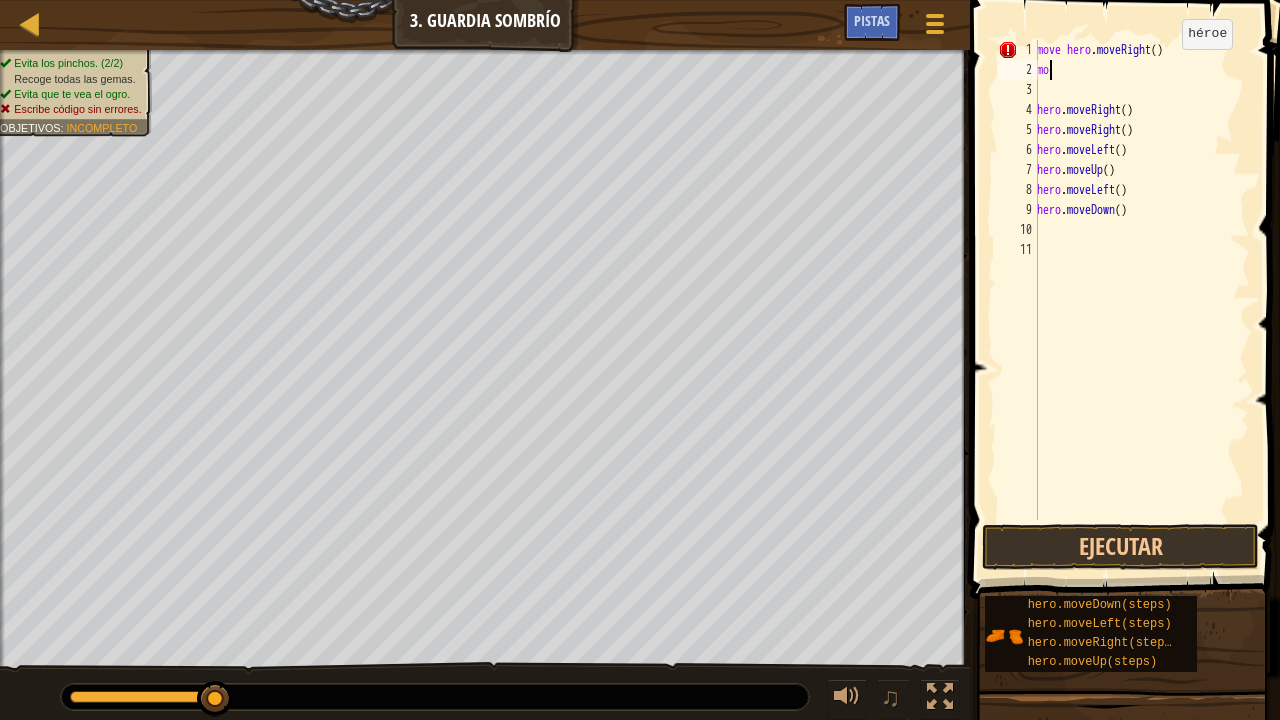 type on "m" 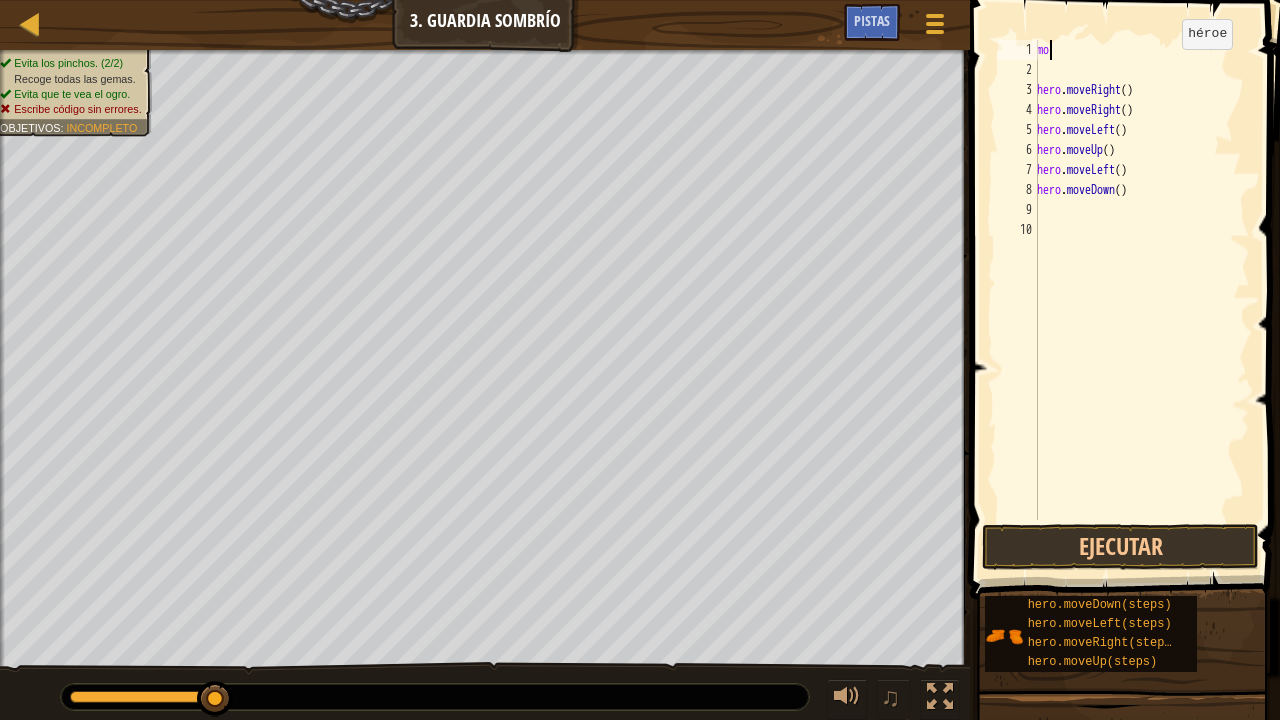 type on "m" 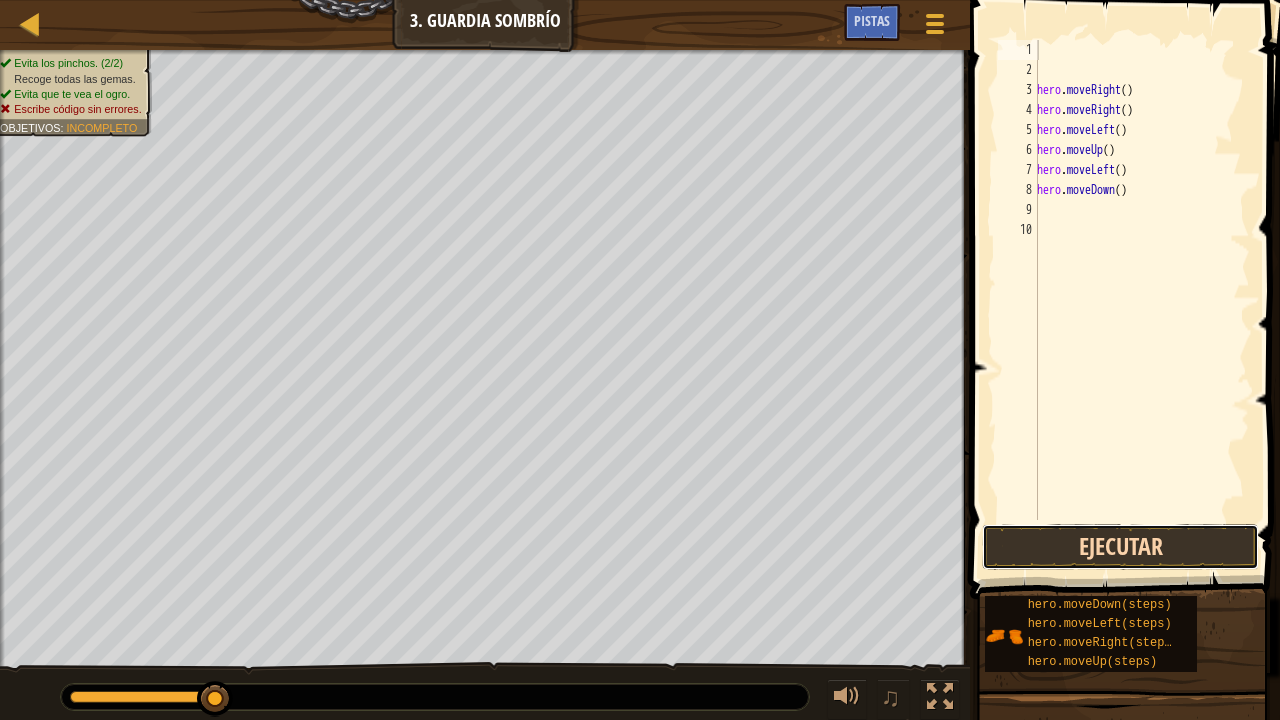 click on "Ejecutar" at bounding box center (1120, 547) 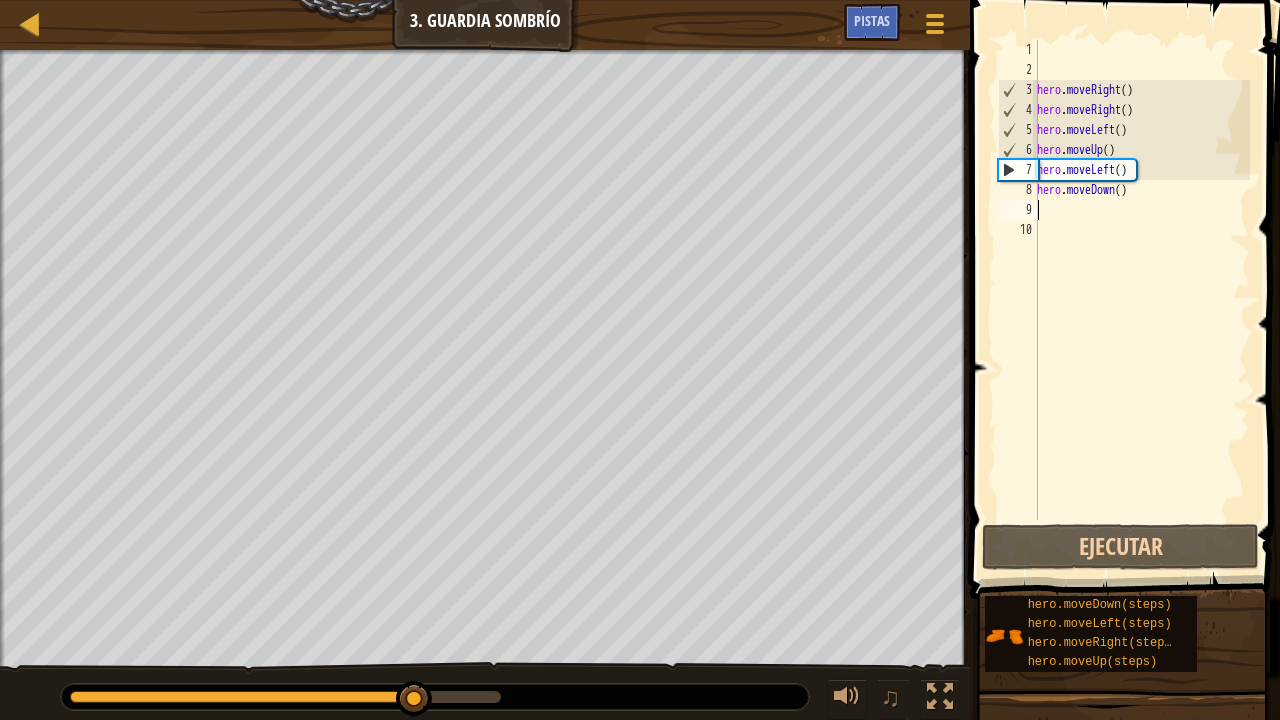 click on "hero . moveRight ( ) hero . moveRight ( ) hero . moveLeft ( ) hero . moveUp ( ) hero . moveLeft ( ) hero . moveDown ( )" at bounding box center (1141, 300) 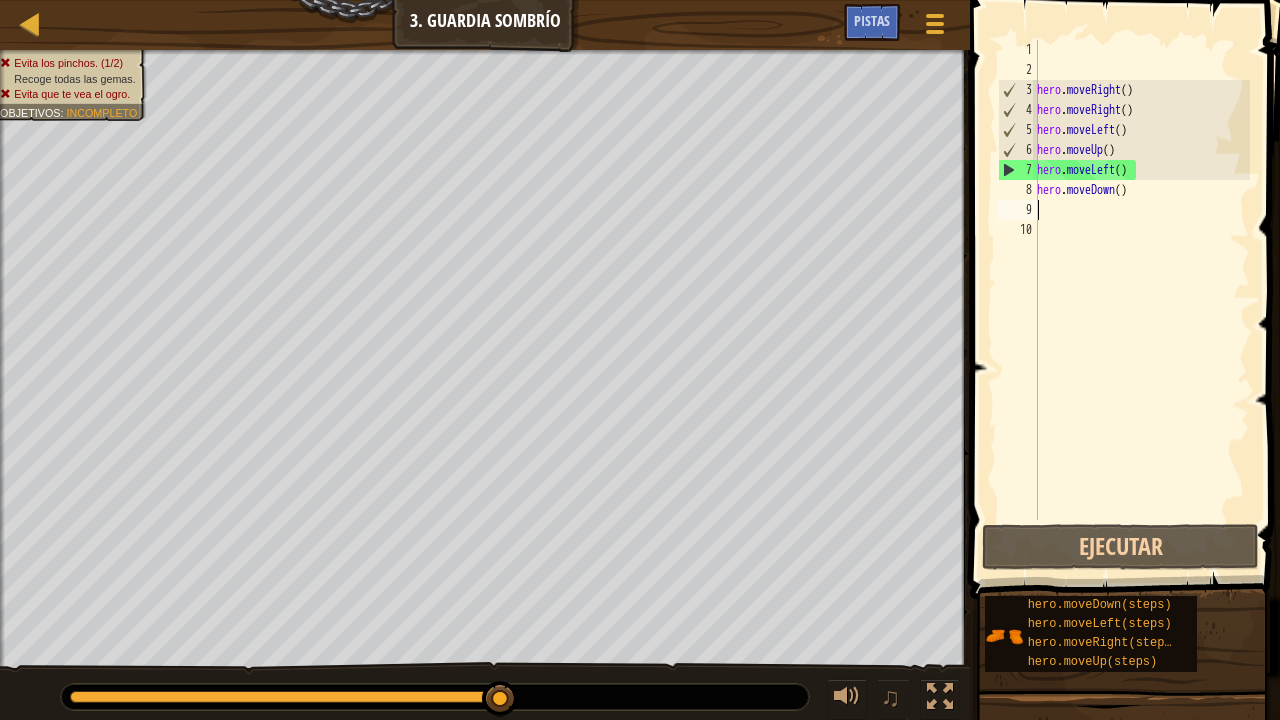 click on "hero . moveRight ( ) hero . moveRight ( ) hero . moveLeft ( ) hero . moveUp ( ) hero . moveLeft ( ) hero . moveDown ( )" at bounding box center [1141, 300] 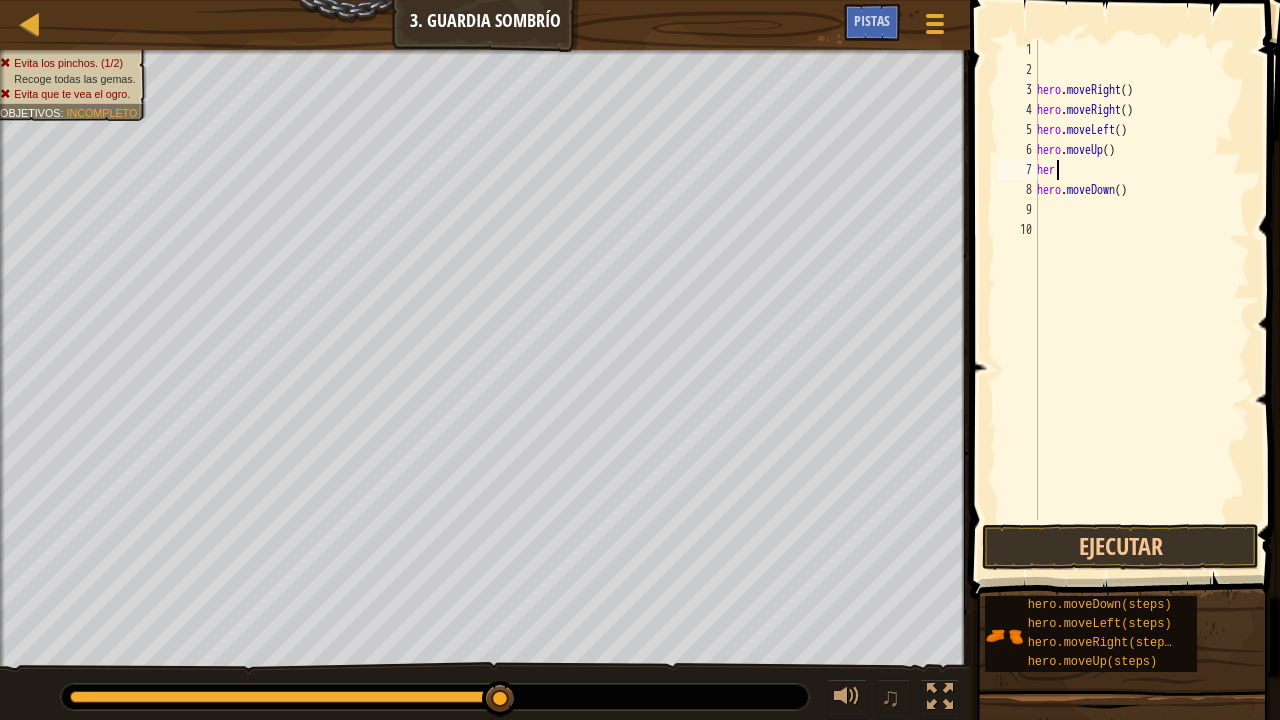 type on "hero" 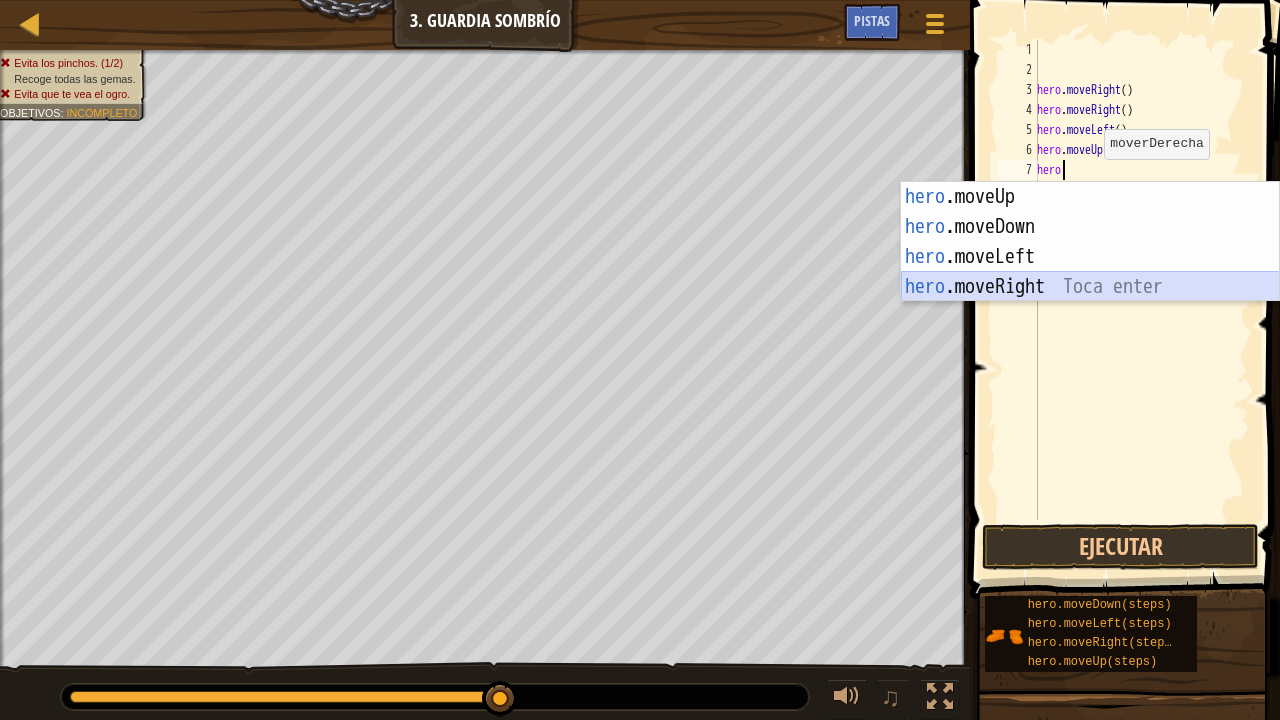drag, startPoint x: 1010, startPoint y: 279, endPoint x: 983, endPoint y: 276, distance: 27.166155 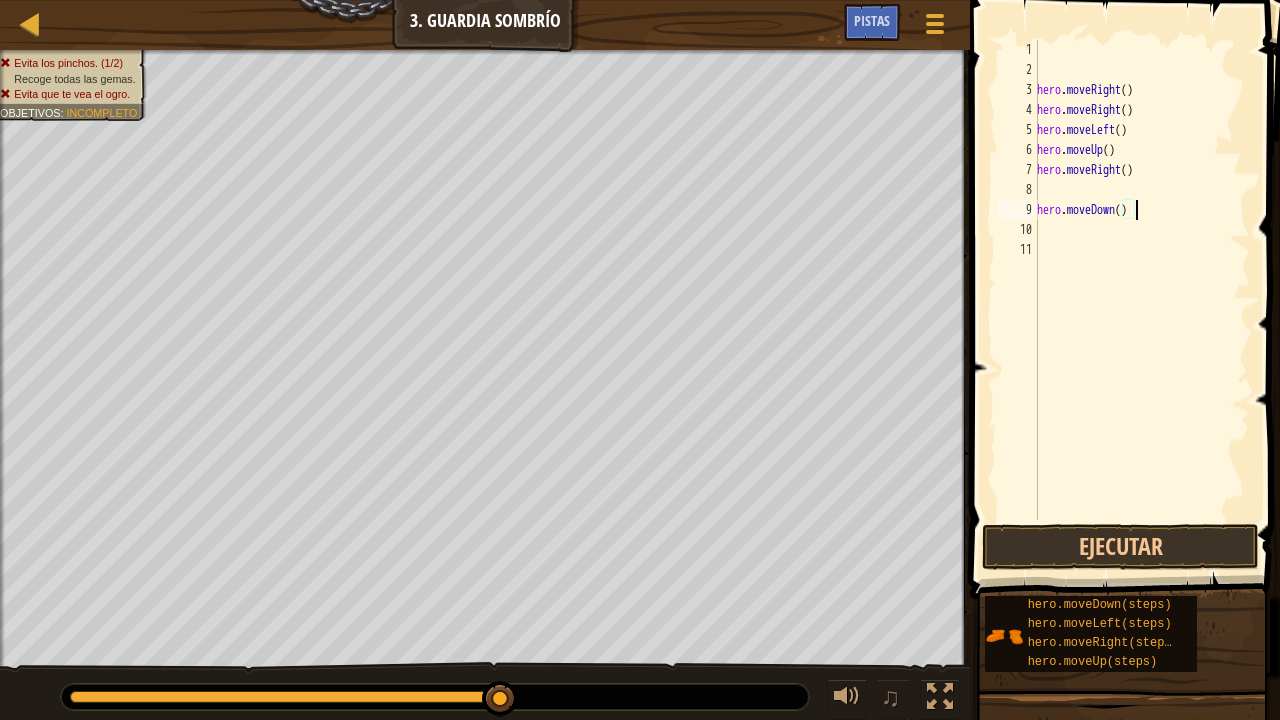 click on "hero . moveRight ( ) hero . moveRight ( ) hero . moveLeft ( ) hero . moveUp ( ) hero . moveRight ( ) hero . moveDown ( )" at bounding box center [1141, 300] 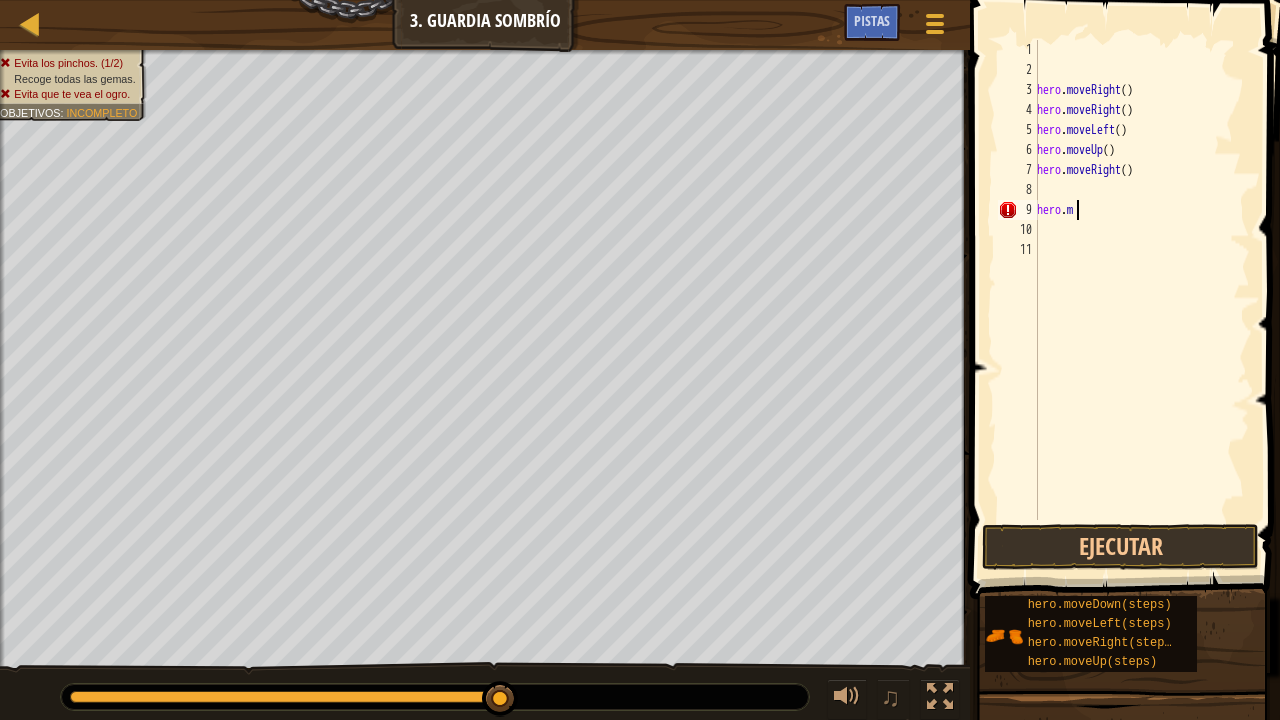type on "h" 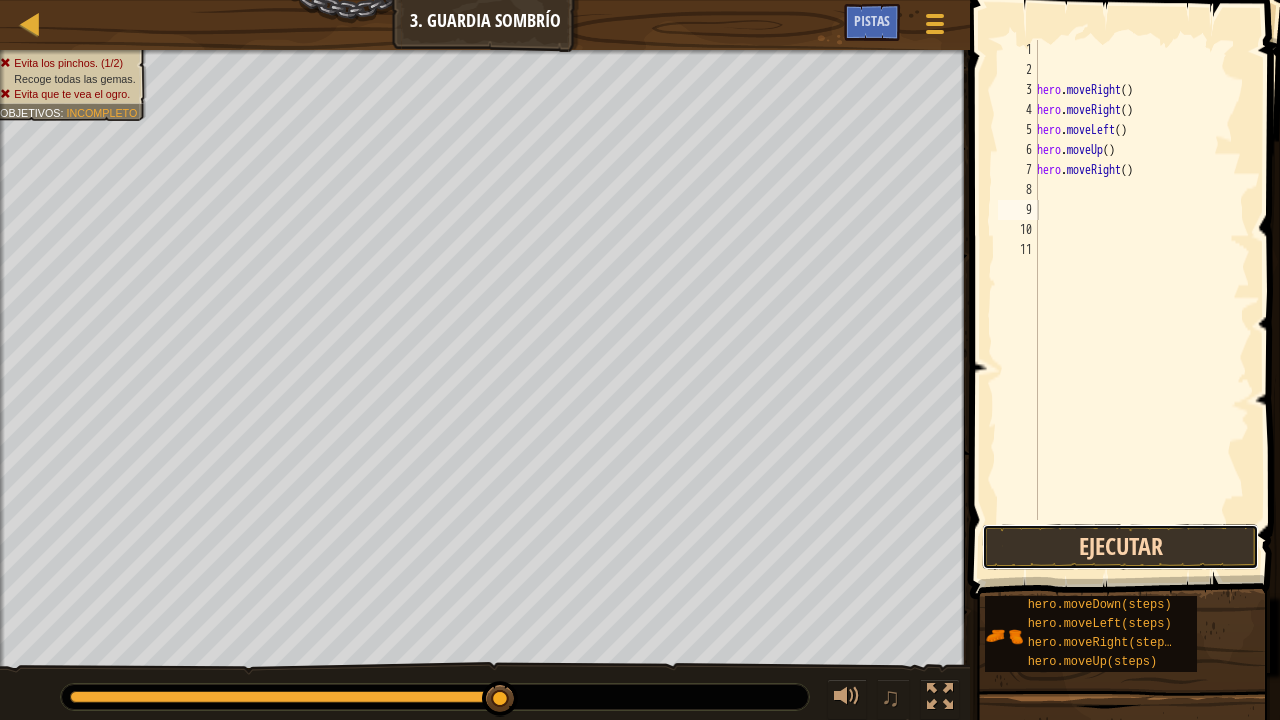 click on "Ejecutar" at bounding box center (1120, 547) 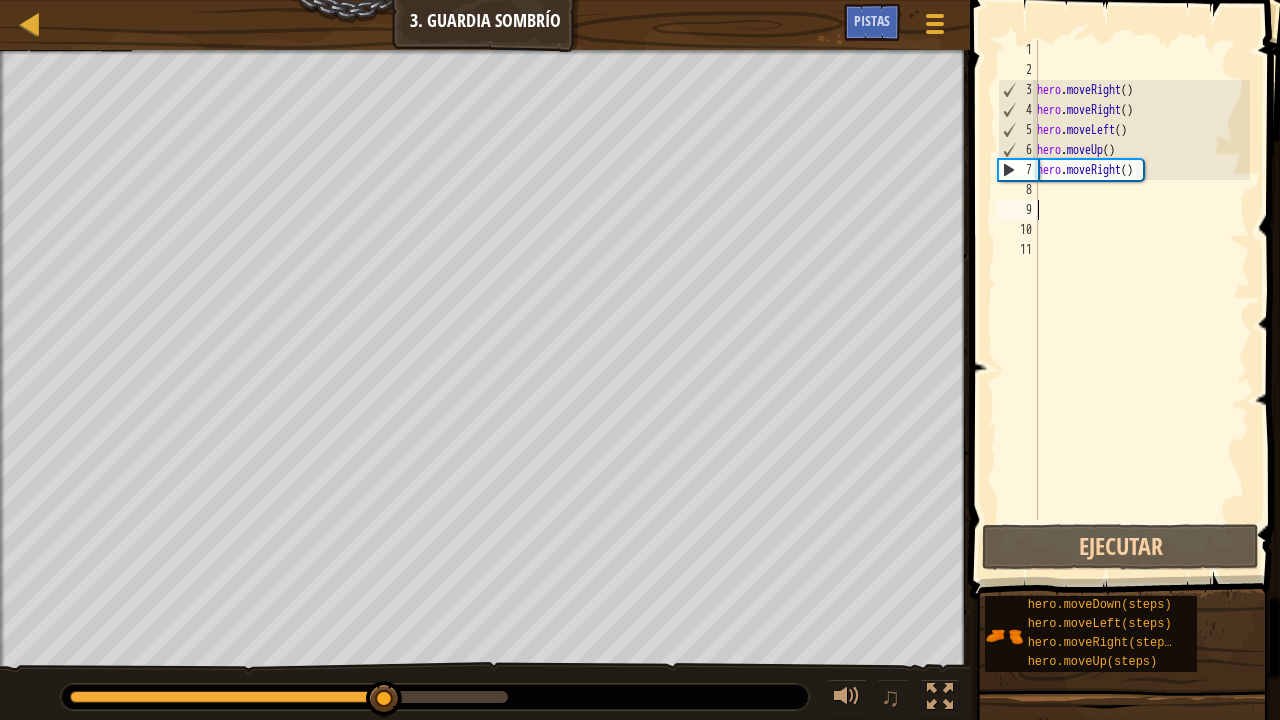 click on "hero . moveRight ( ) hero . moveRight ( ) hero . moveLeft ( ) hero . moveUp ( ) hero . moveRight ( )" at bounding box center [1141, 300] 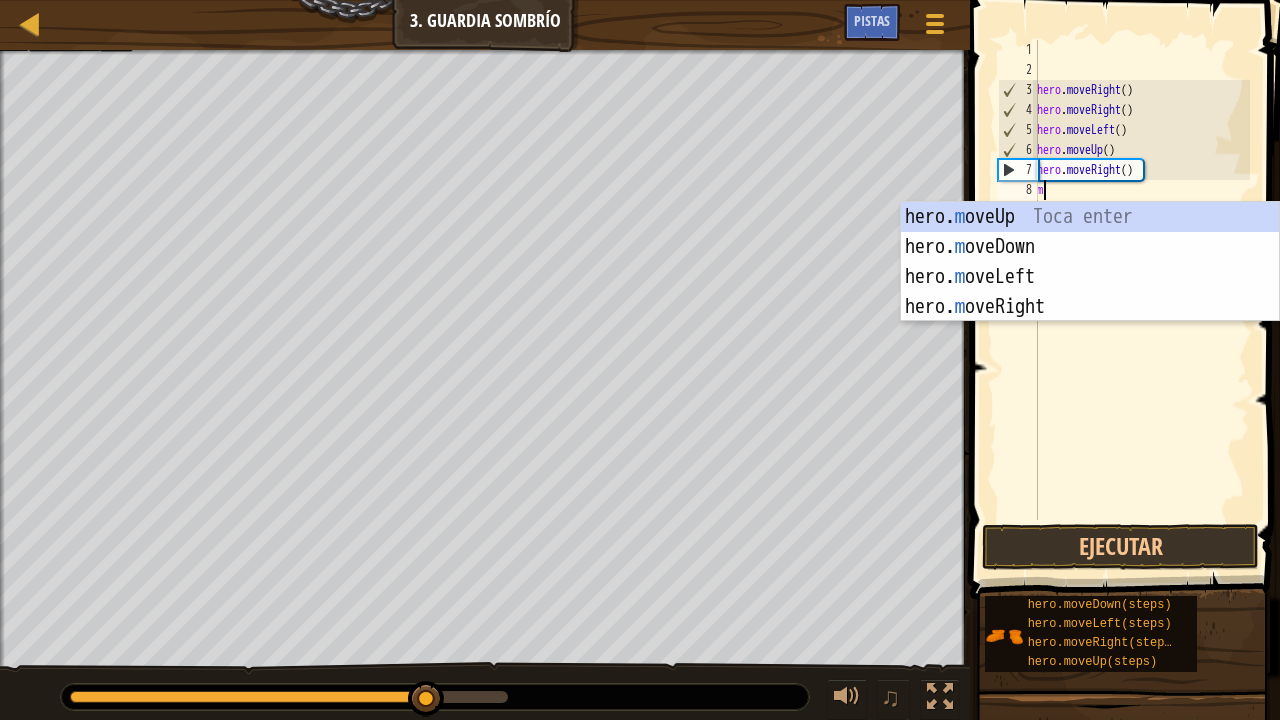 type on "mo" 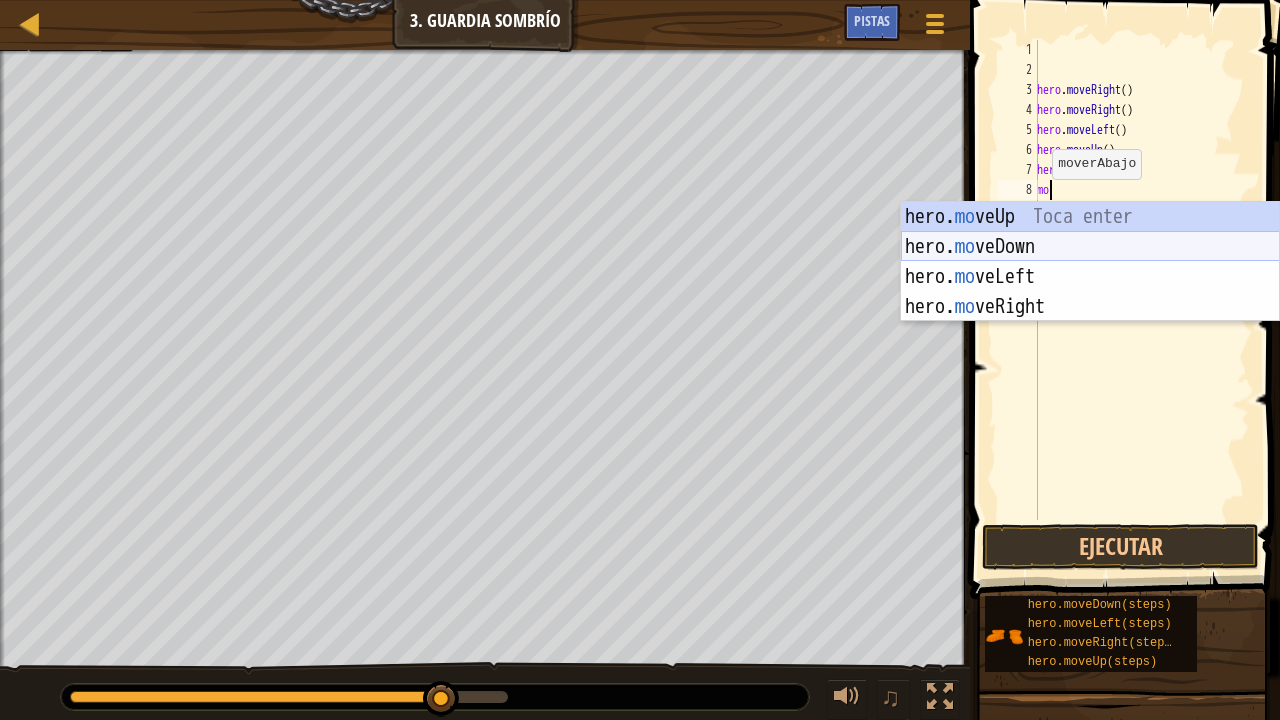 click on "hero. mo veUp Toca enter hero. mo veDown Toca enter hero. mo veLeft Toca enter hero. mo veRight Toca enter" at bounding box center (1090, 292) 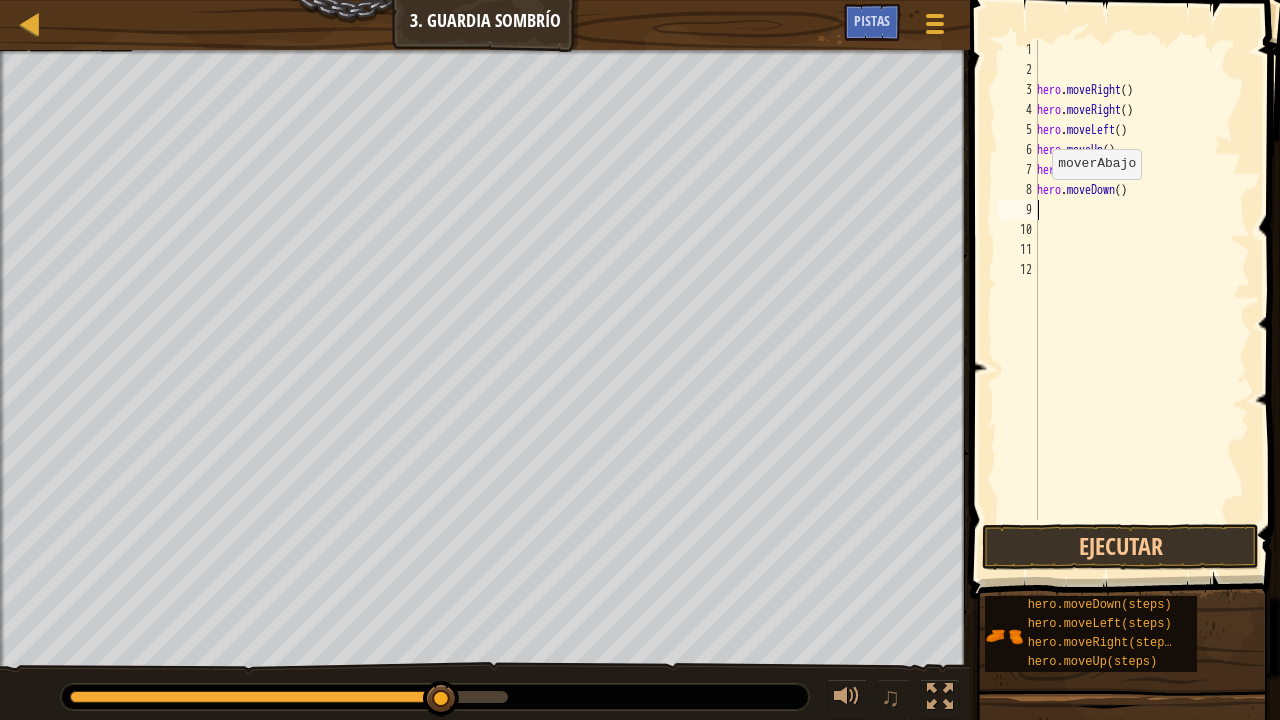 click on "10" at bounding box center [1018, 230] 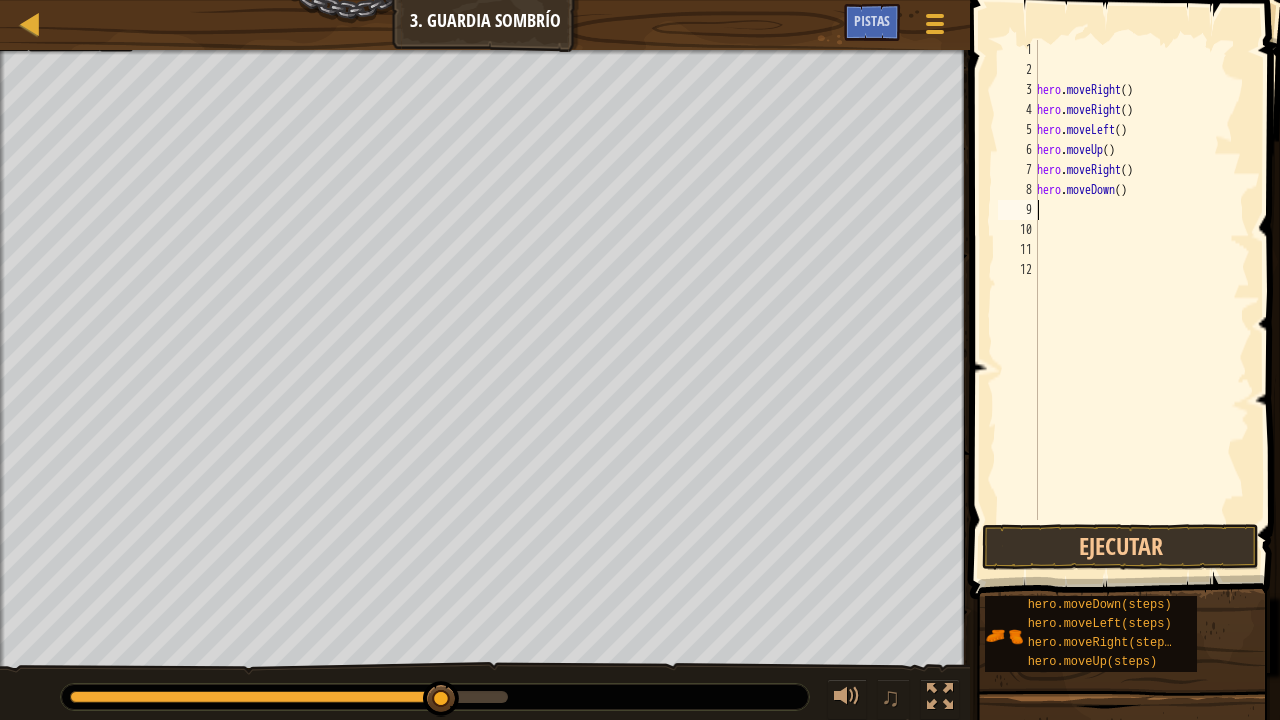 click on "hero . moveRight ( ) hero . moveRight ( ) hero . moveLeft ( ) hero . moveUp ( ) hero . moveRight ( ) hero . moveDown ( )" at bounding box center (1141, 300) 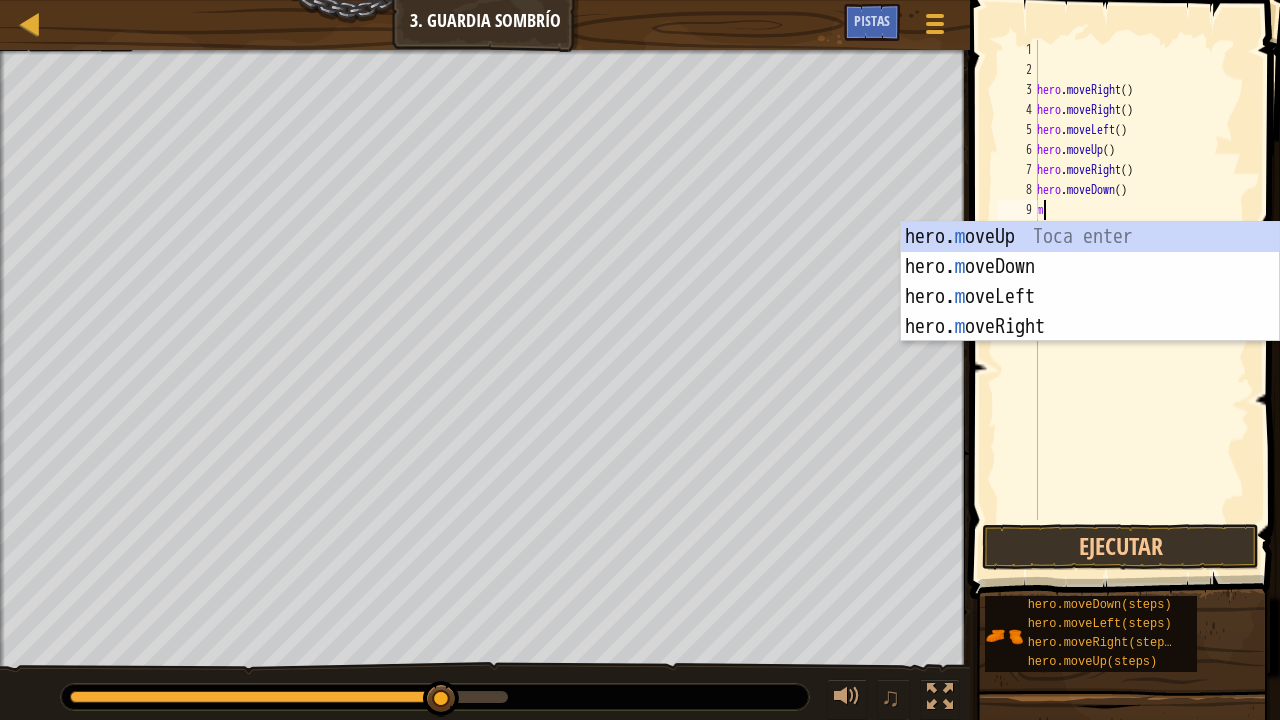 type on "mo" 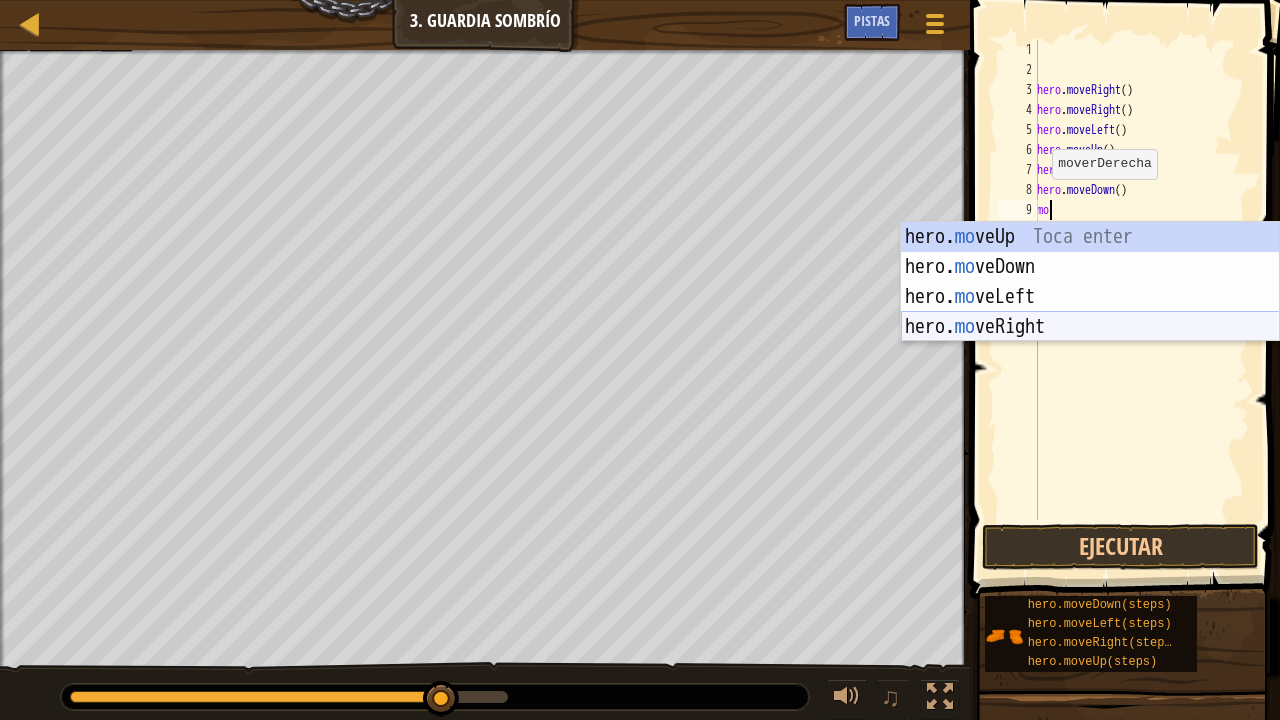 click on "hero. mo veUp Toca enter hero. mo veDown Toca enter hero. mo veLeft Toca enter hero. mo veRight Toca enter" at bounding box center [1090, 312] 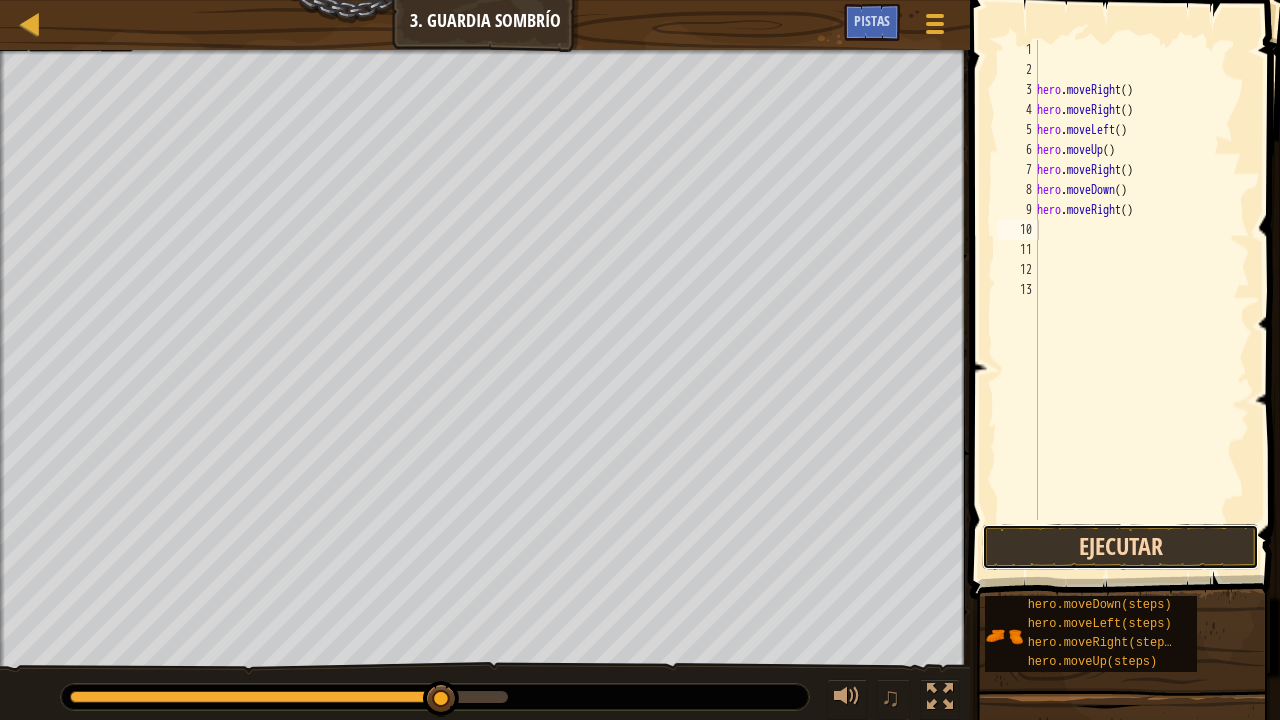 click on "Ejecutar" at bounding box center [1120, 547] 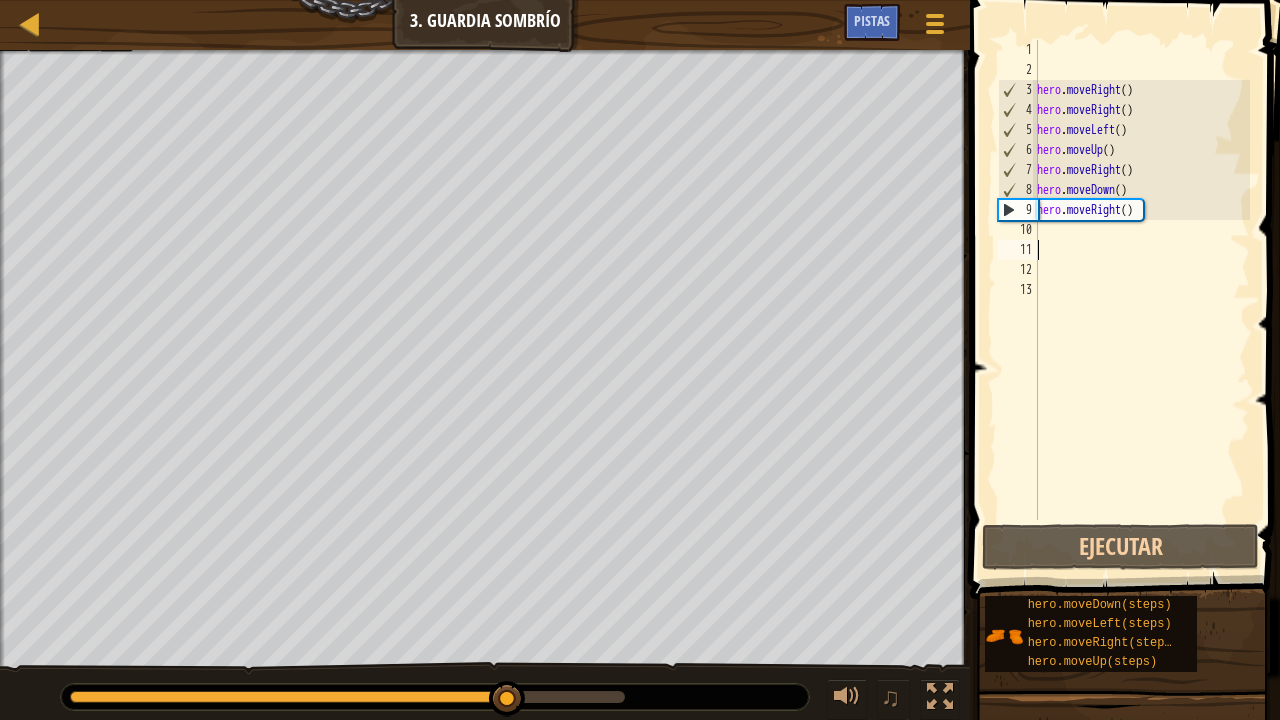 click on "hero . moveRight ( ) hero . moveRight ( ) hero . moveLeft ( ) hero . moveUp ( ) hero . moveRight ( ) hero . moveDown ( ) hero . moveRight ( )" at bounding box center [1141, 300] 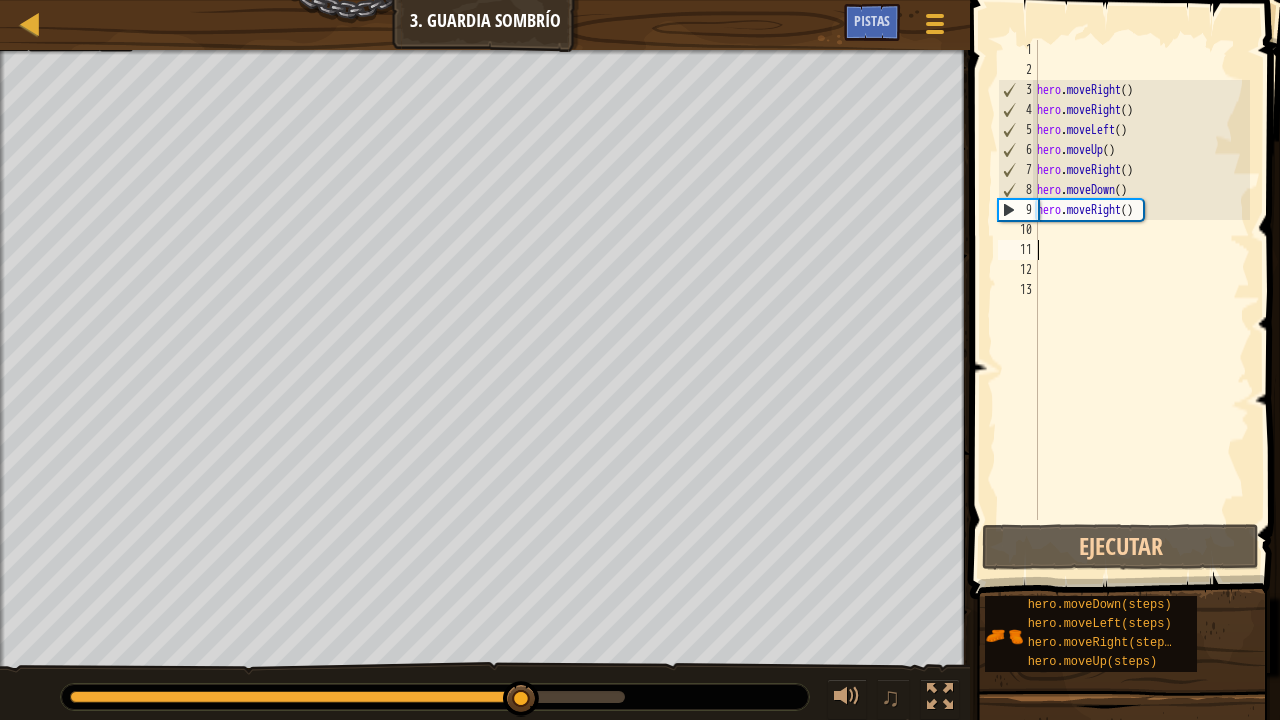 type on "m" 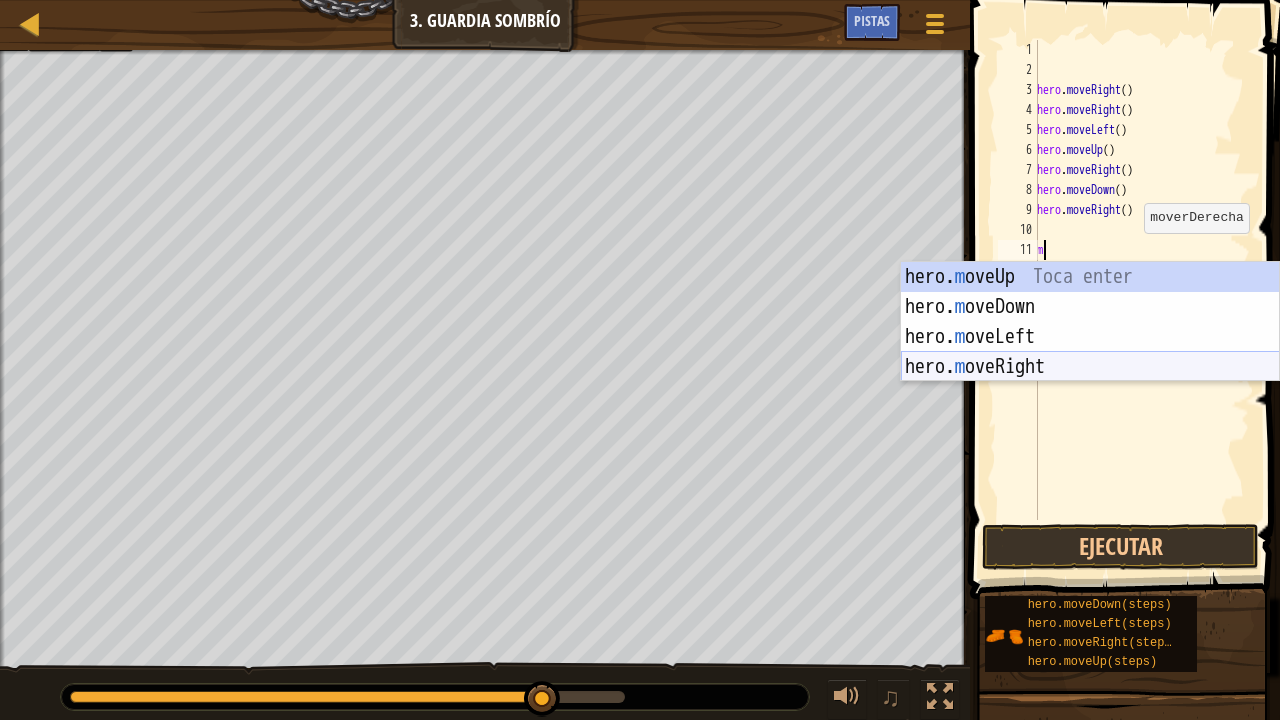 click on "hero. m oveUp Toca enter hero. m oveDown Toca enter hero. m oveLeft Toca enter hero. m [PERSON_NAME] Toca enter" at bounding box center [1090, 352] 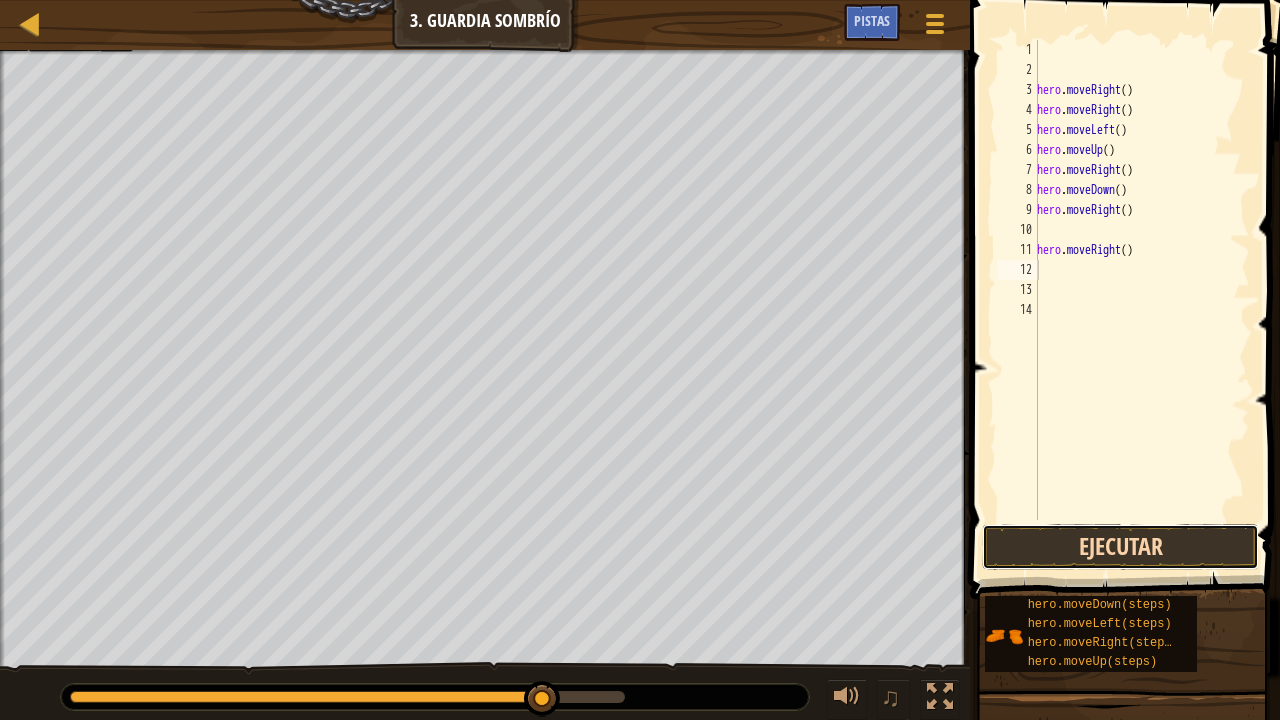 click on "Ejecutar" at bounding box center [1120, 547] 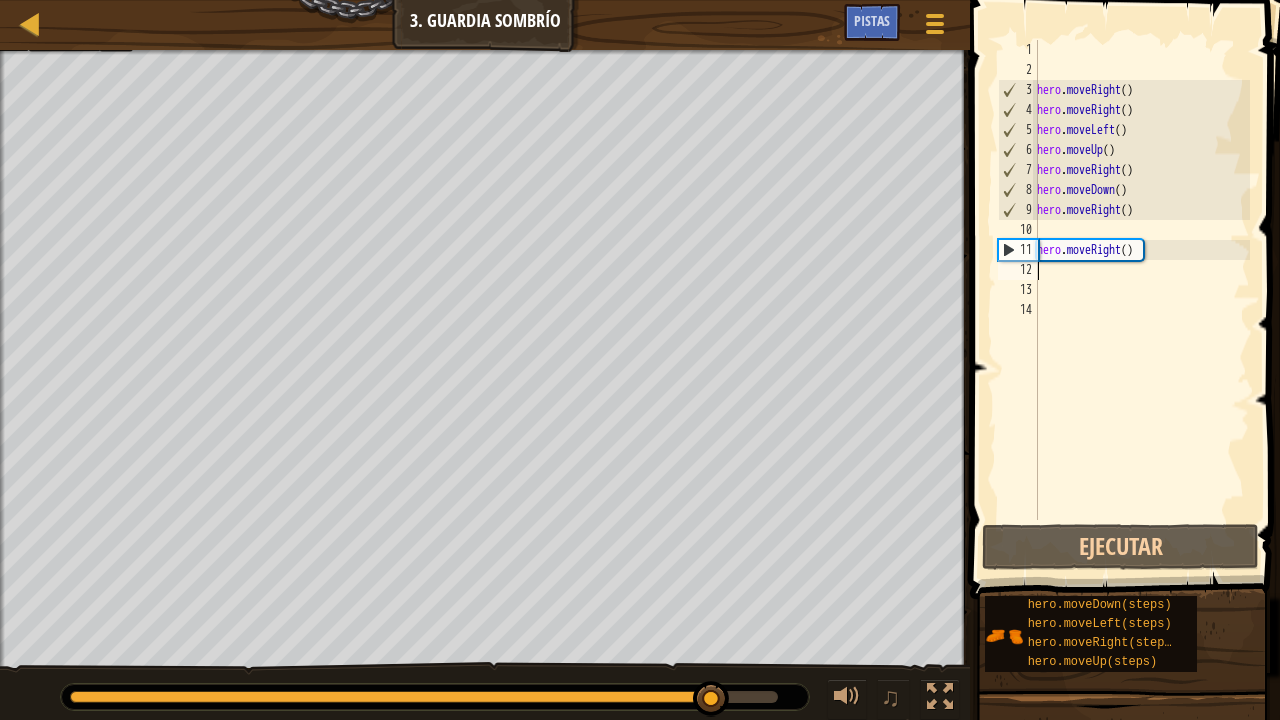 click on "hero . moveRight ( ) hero . moveRight ( ) hero . moveLeft ( ) hero . moveUp ( ) hero . moveRight ( ) hero . moveDown ( ) hero . moveRight ( ) hero . moveRight ( )" at bounding box center (1141, 300) 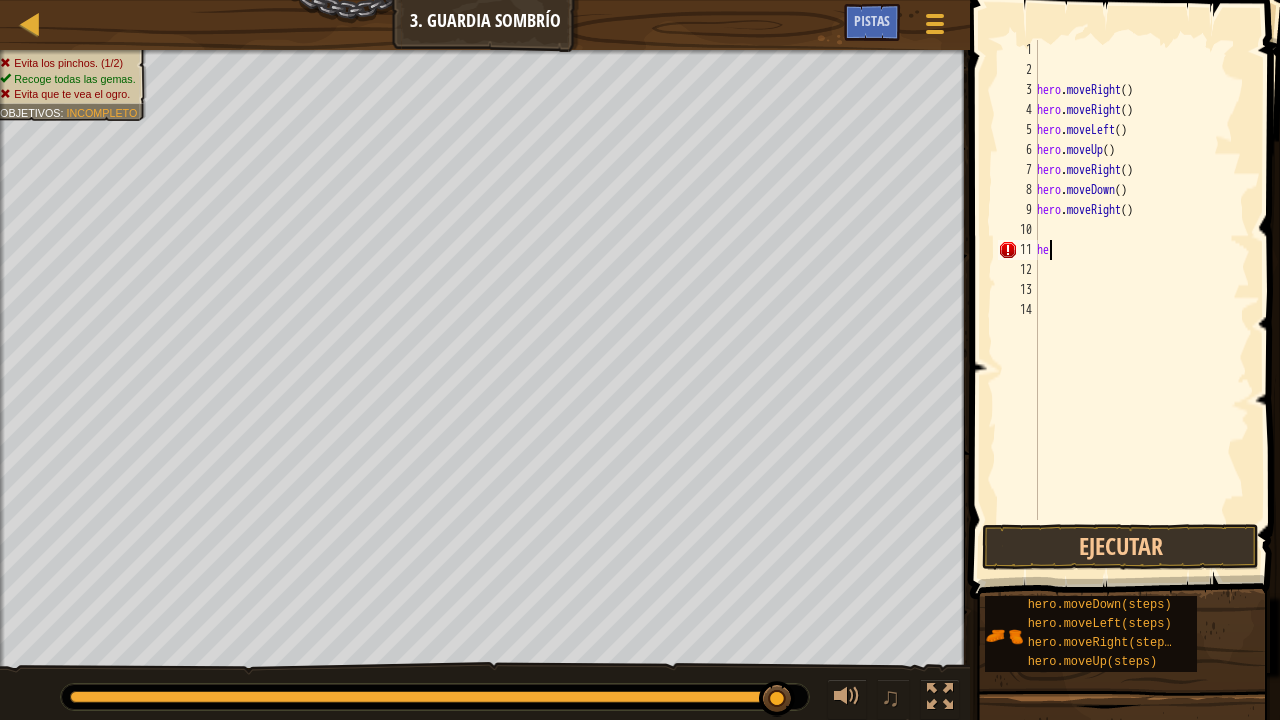 type on "h" 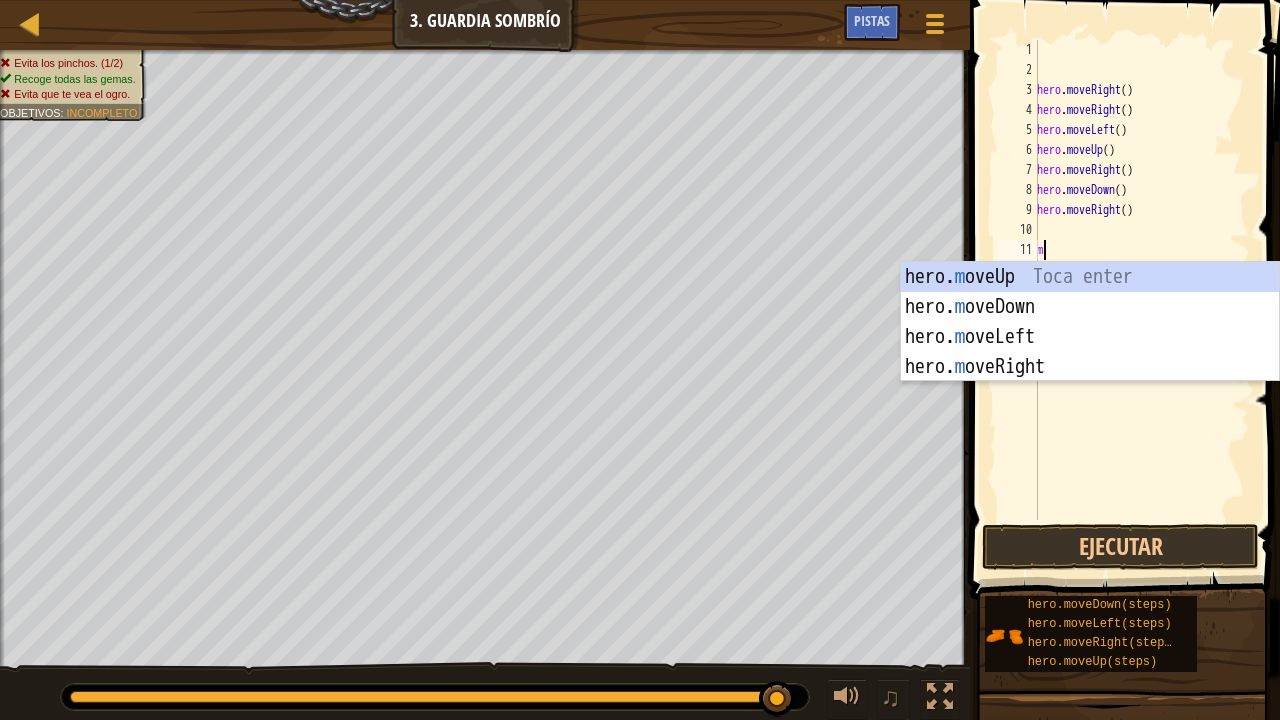 type on "mo" 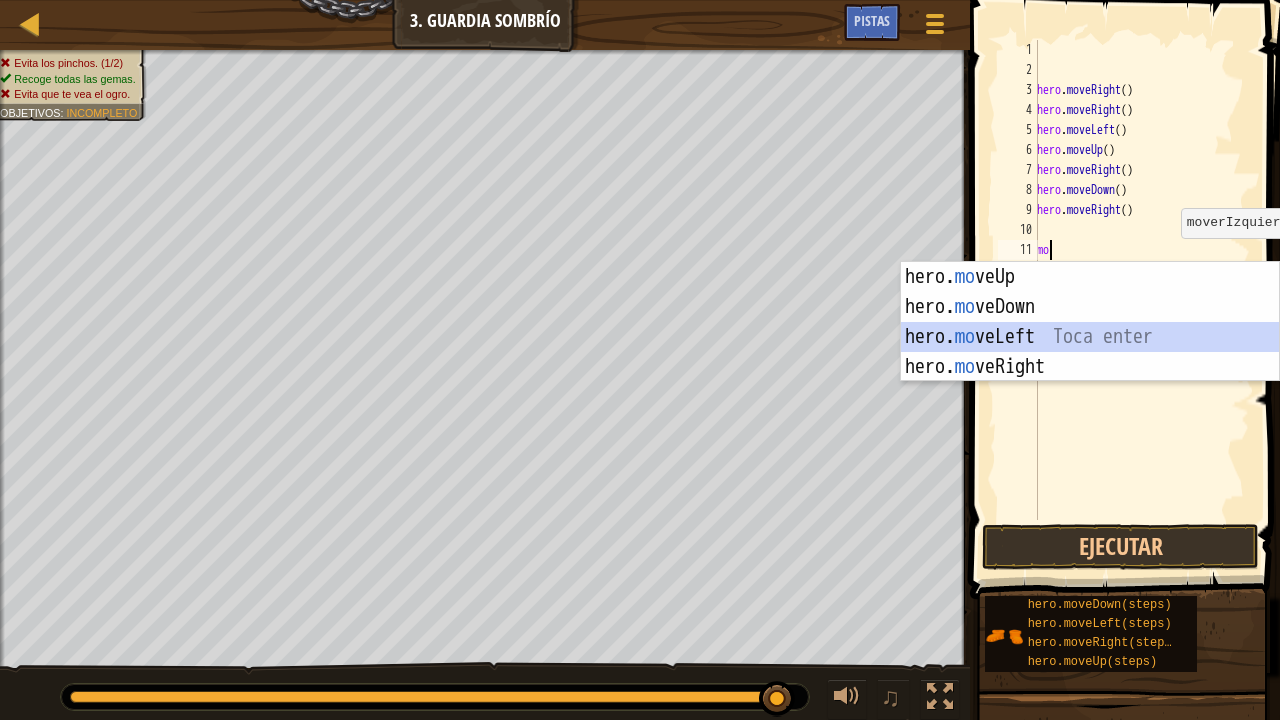 click on "hero. mo veUp Toca enter hero. mo veDown Toca enter hero. mo veLeft Toca enter hero. mo veRight Toca enter" at bounding box center [1090, 352] 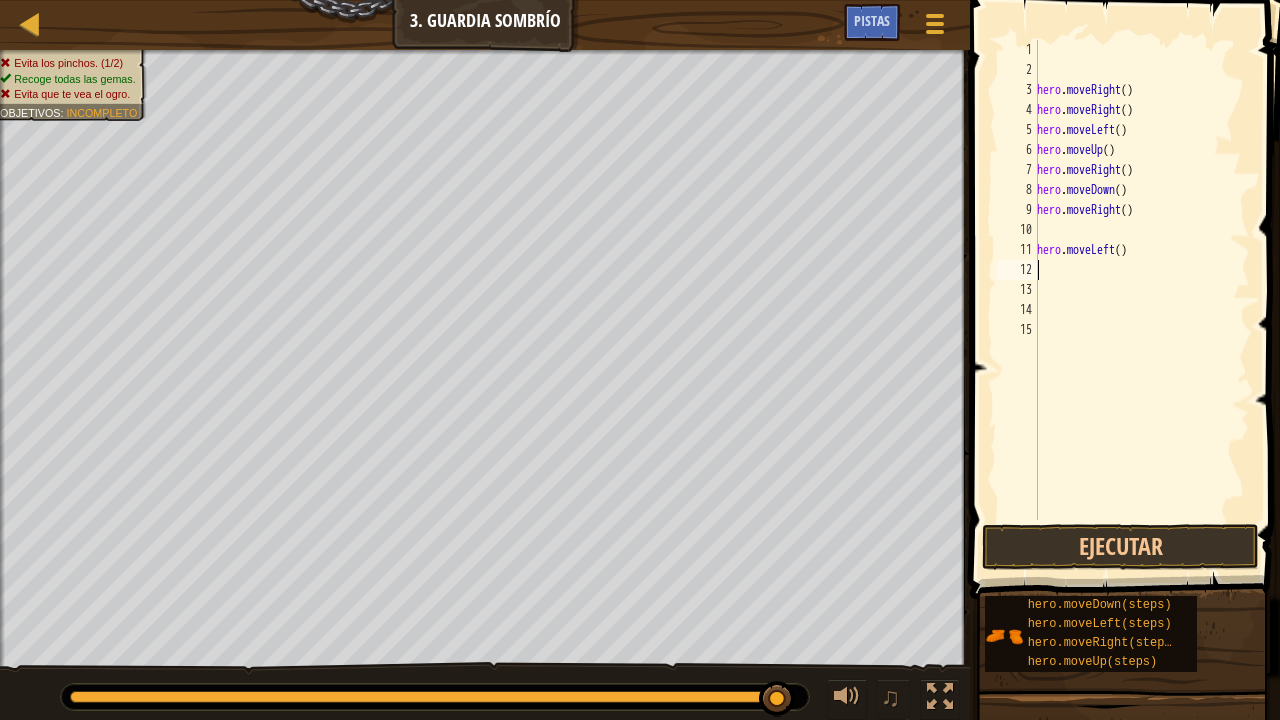 click on "hero . moveRight ( ) hero . moveRight ( ) hero . moveLeft ( ) hero . moveUp ( ) hero . moveRight ( ) hero . moveDown ( ) hero . moveRight ( ) hero . moveLeft ( )" at bounding box center (1141, 300) 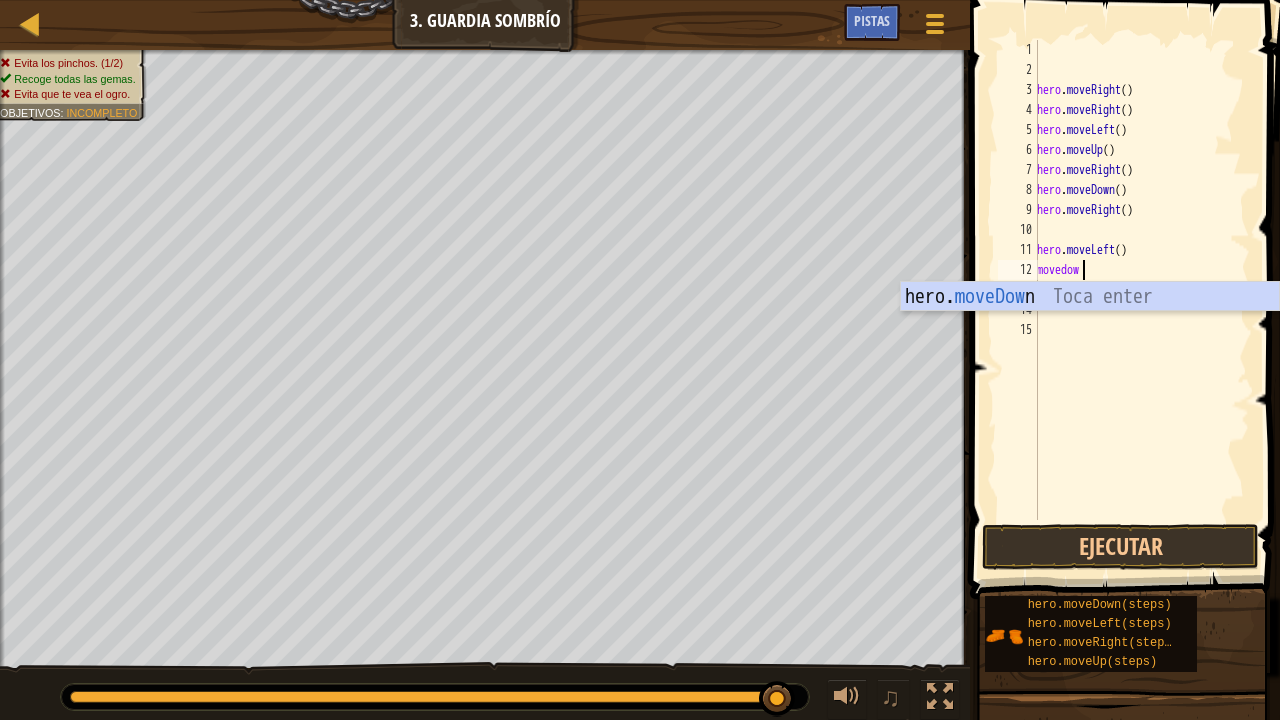 type on "movedown" 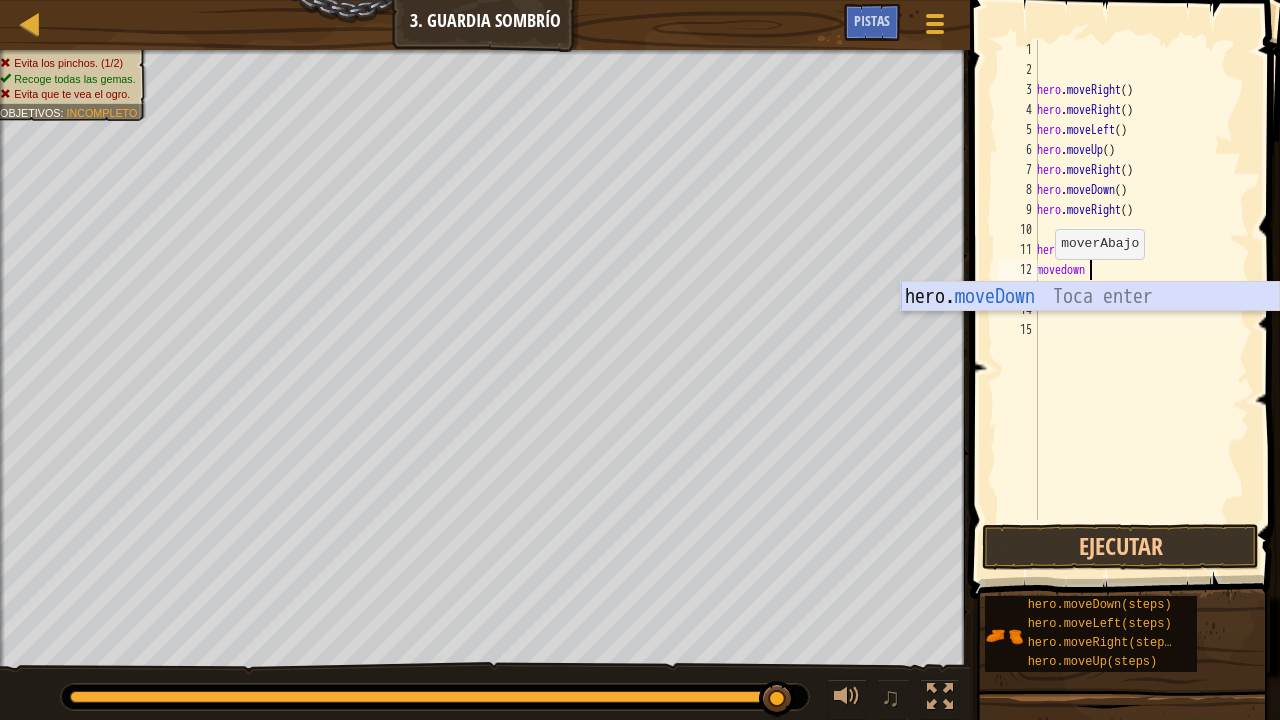 click on "hero. moveDown Toca enter" at bounding box center [1090, 327] 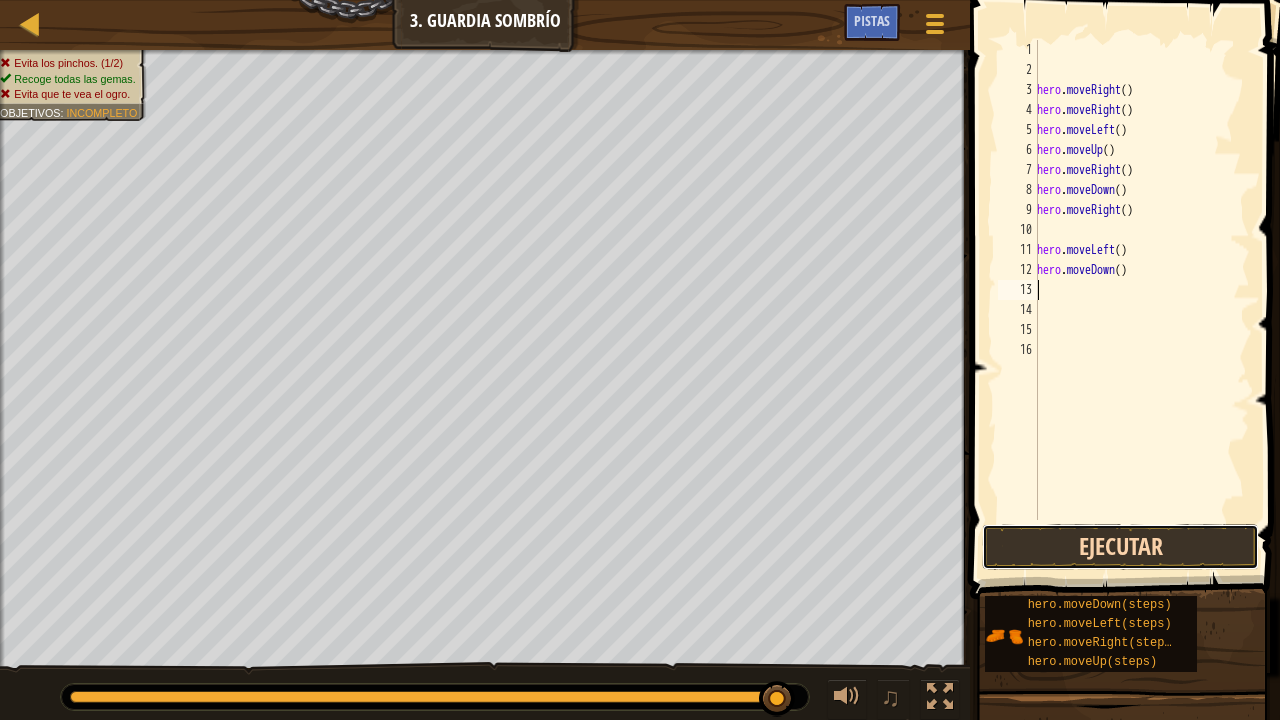 click on "Ejecutar" at bounding box center [1120, 547] 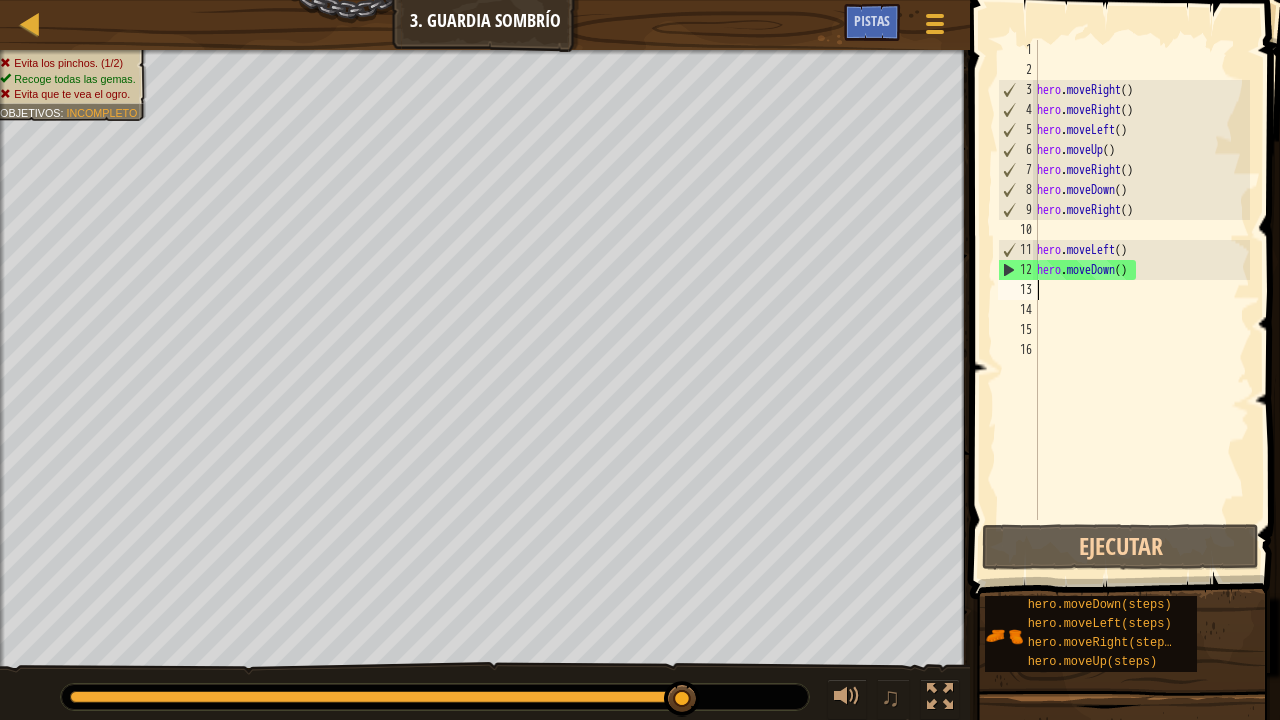 click on "hero . moveRight ( ) hero . moveRight ( ) hero . moveLeft ( ) hero . moveUp ( ) hero . moveRight ( ) hero . moveDown ( ) hero . moveRight ( ) hero . moveLeft ( ) hero . moveDown ( )" at bounding box center [1141, 300] 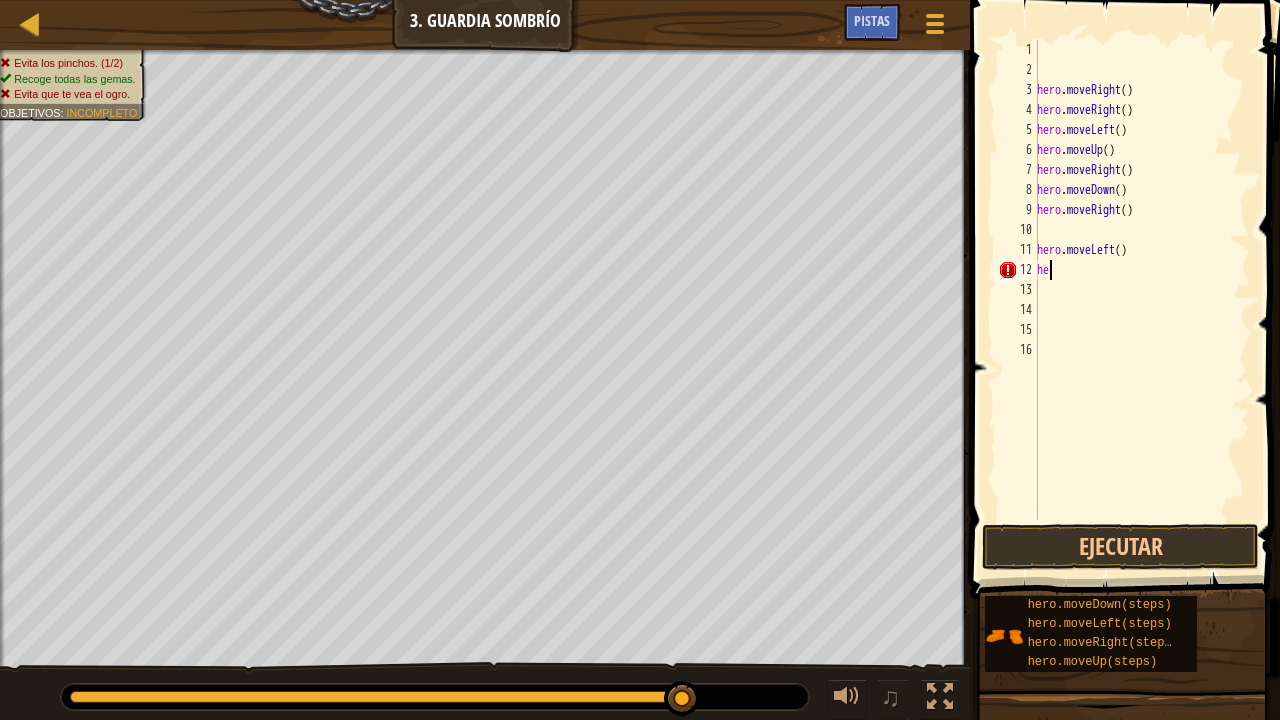 type on "h" 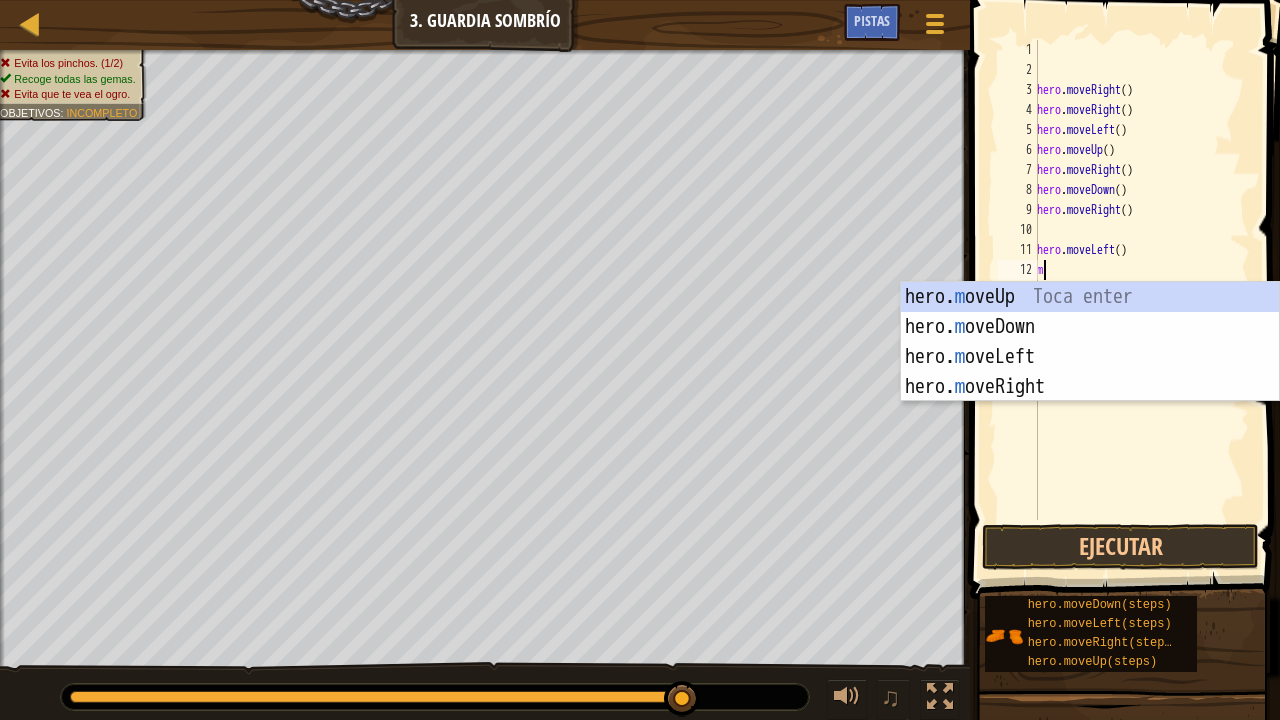 type on "mo" 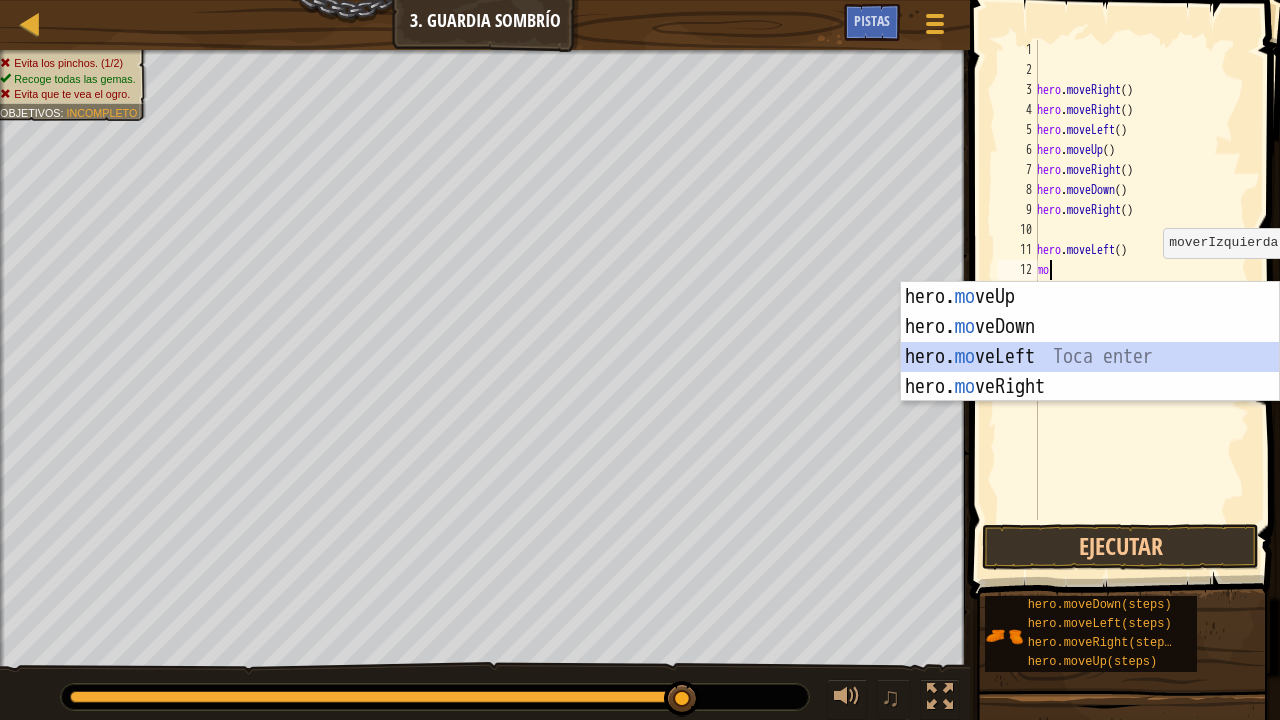 click on "hero. mo veUp Toca enter hero. mo veDown Toca enter hero. mo veLeft Toca enter hero. mo veRight Toca enter" at bounding box center (1090, 372) 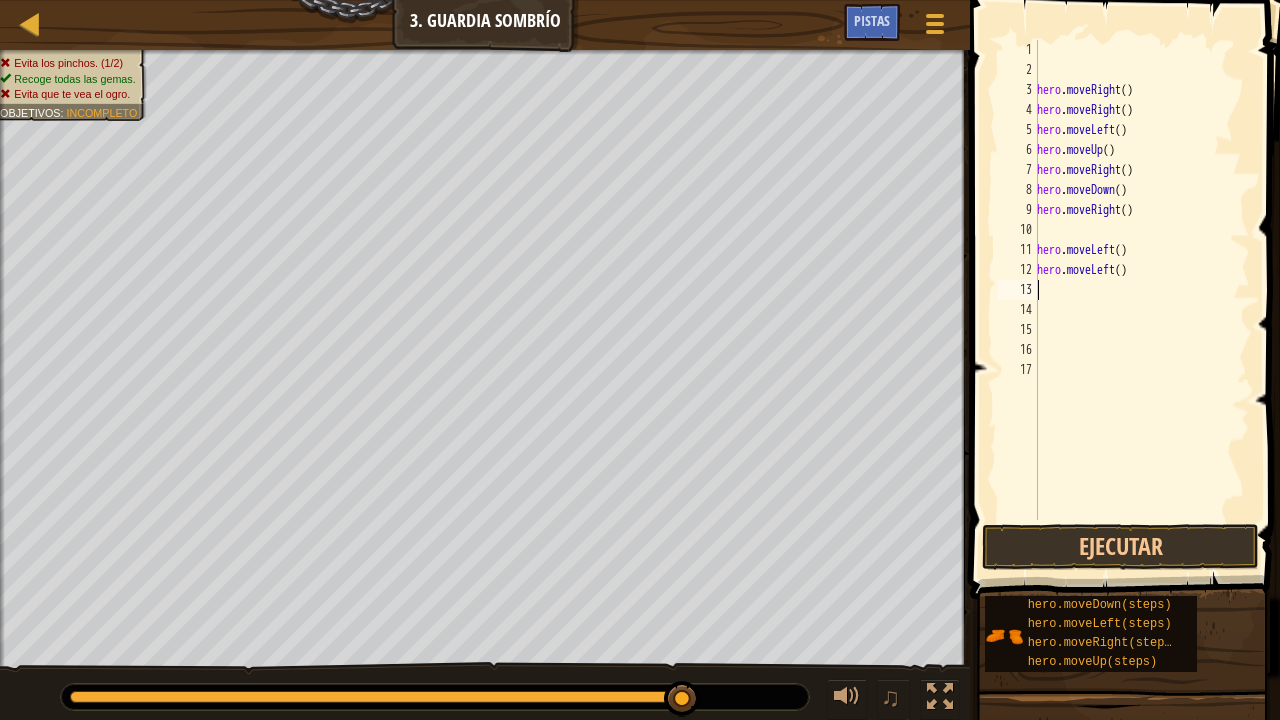 click on "hero . moveRight ( ) hero . moveRight ( ) hero . moveLeft ( ) hero . moveUp ( ) hero . moveRight ( ) hero . moveDown ( ) hero . moveRight ( ) hero . moveLeft ( ) hero . moveLeft ( )" at bounding box center [1141, 300] 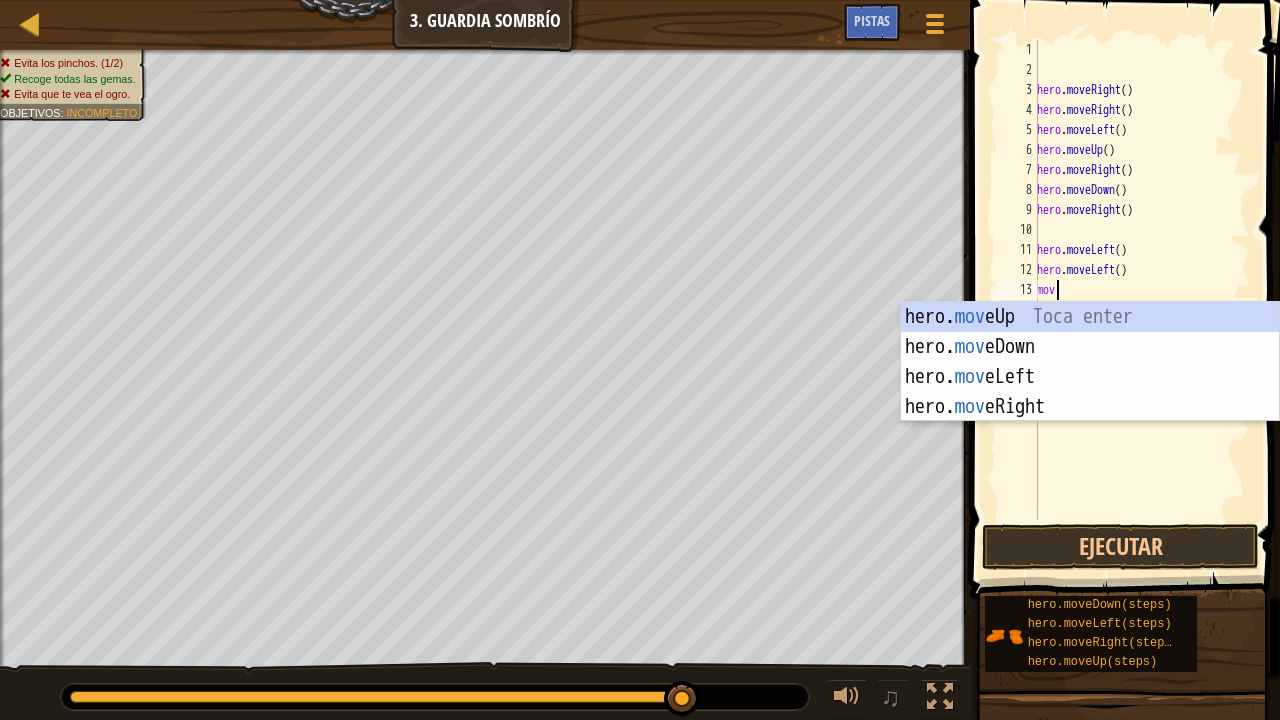 scroll, scrollTop: 9, scrollLeft: 1, axis: both 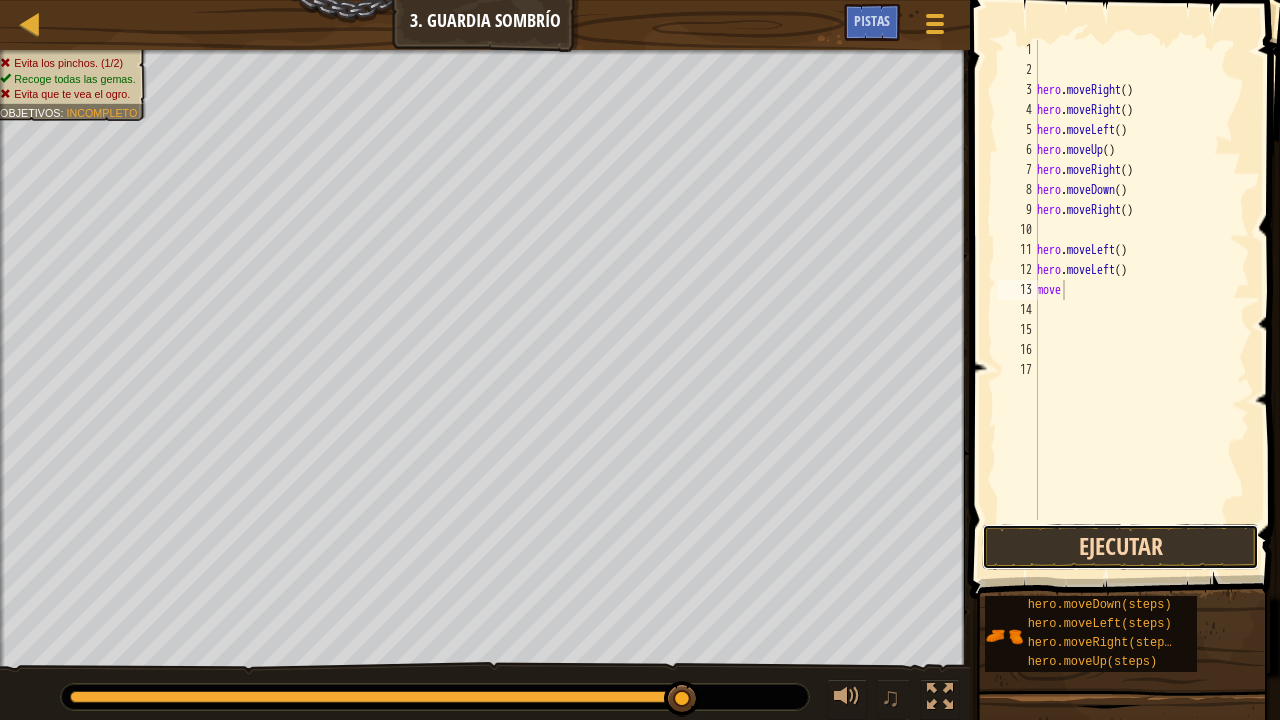 click on "Ejecutar" at bounding box center (1120, 547) 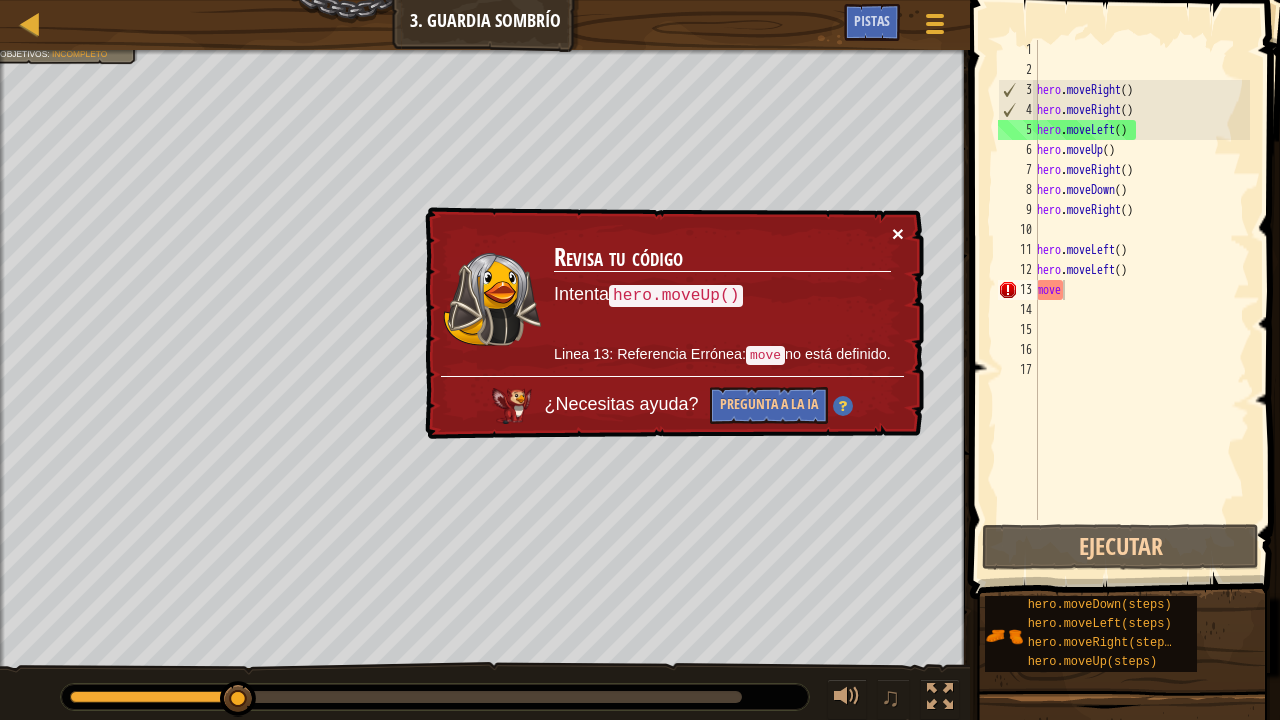 click on "×" at bounding box center (899, 237) 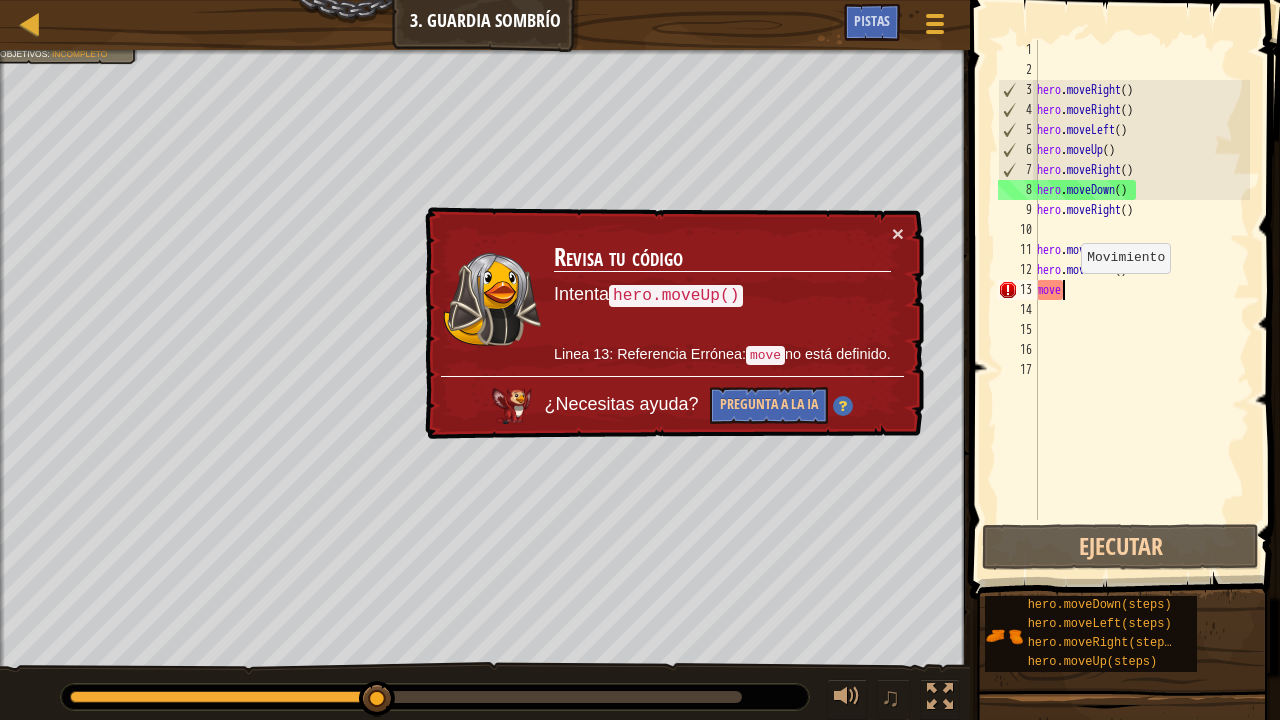 click on "hero . moveRight ( ) hero . moveRight ( ) hero . moveLeft ( ) hero . moveUp ( ) hero . moveRight ( ) hero . moveDown ( ) hero . moveRight ( ) hero . moveLeft ( ) hero . moveLeft ( ) move" at bounding box center (1141, 300) 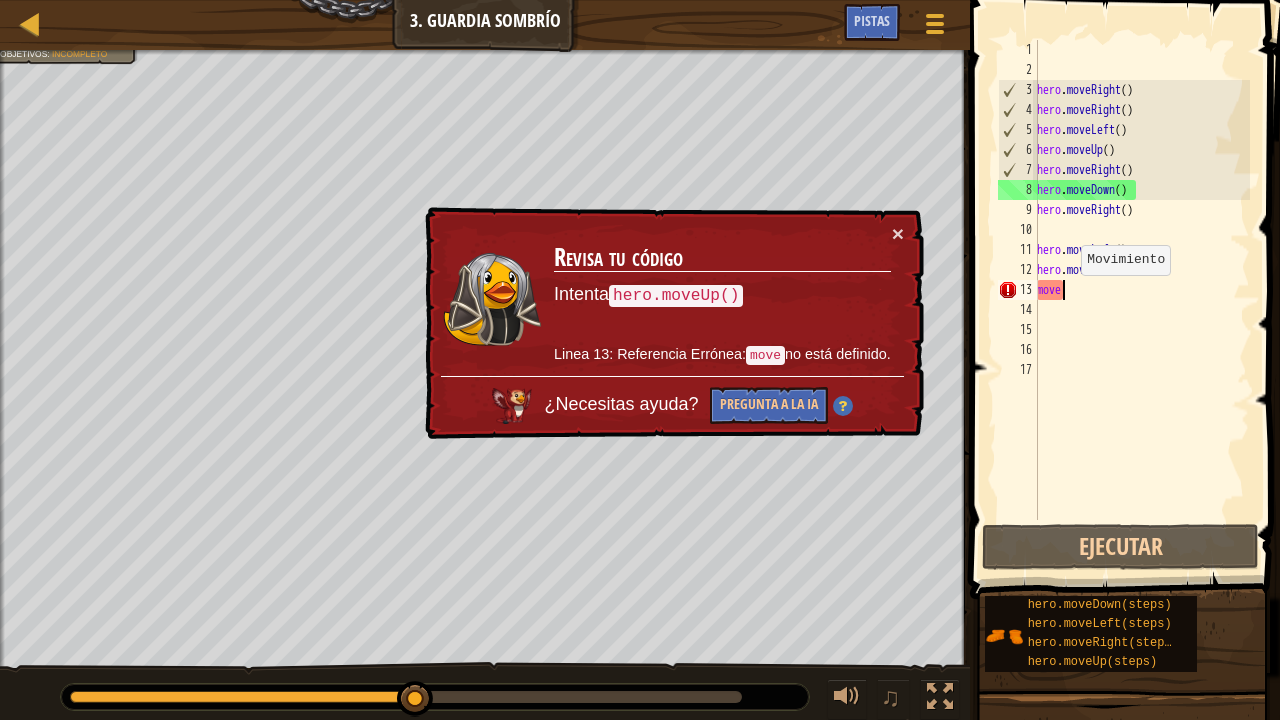 click on "hero . moveRight ( ) hero . moveRight ( ) hero . moveLeft ( ) hero . moveUp ( ) hero . moveRight ( ) hero . moveDown ( ) hero . moveRight ( ) hero . moveLeft ( ) hero . moveLeft ( ) move" at bounding box center [1141, 300] 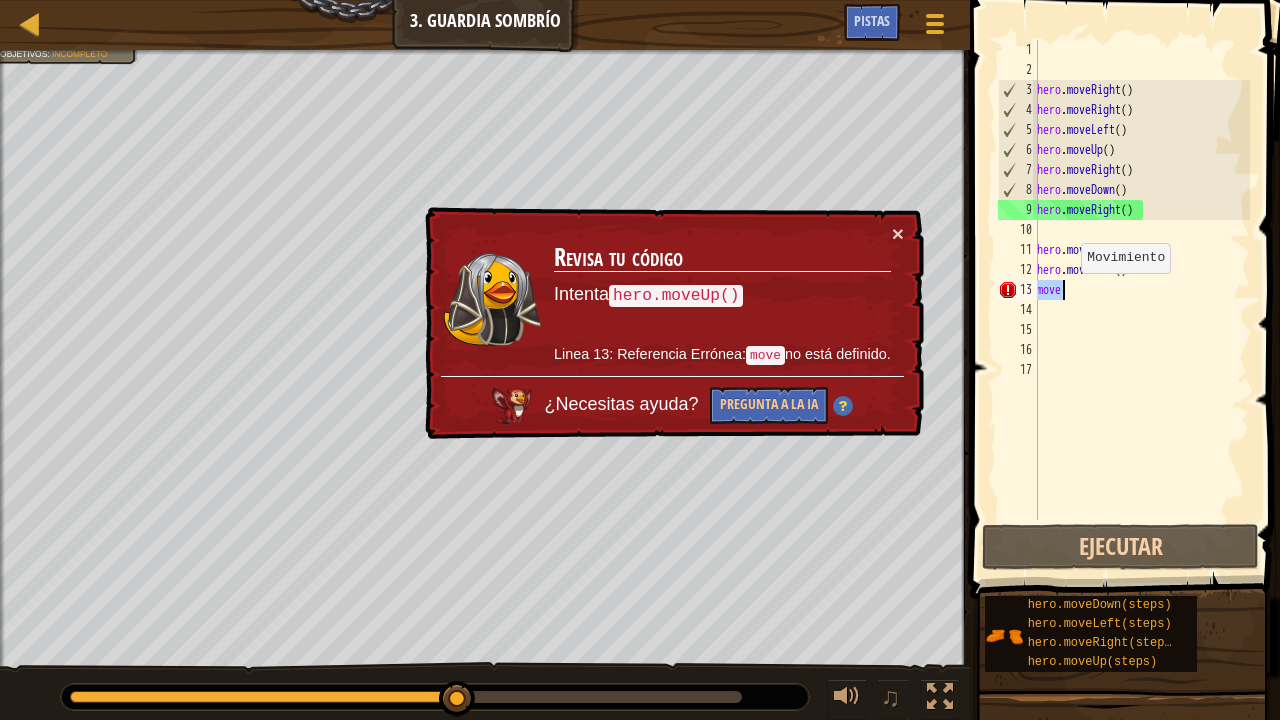 click on "hero . moveRight ( ) hero . moveRight ( ) hero . moveLeft ( ) hero . moveUp ( ) hero . moveRight ( ) hero . moveDown ( ) hero . moveRight ( ) hero . moveLeft ( ) hero . moveLeft ( ) move" at bounding box center [1141, 300] 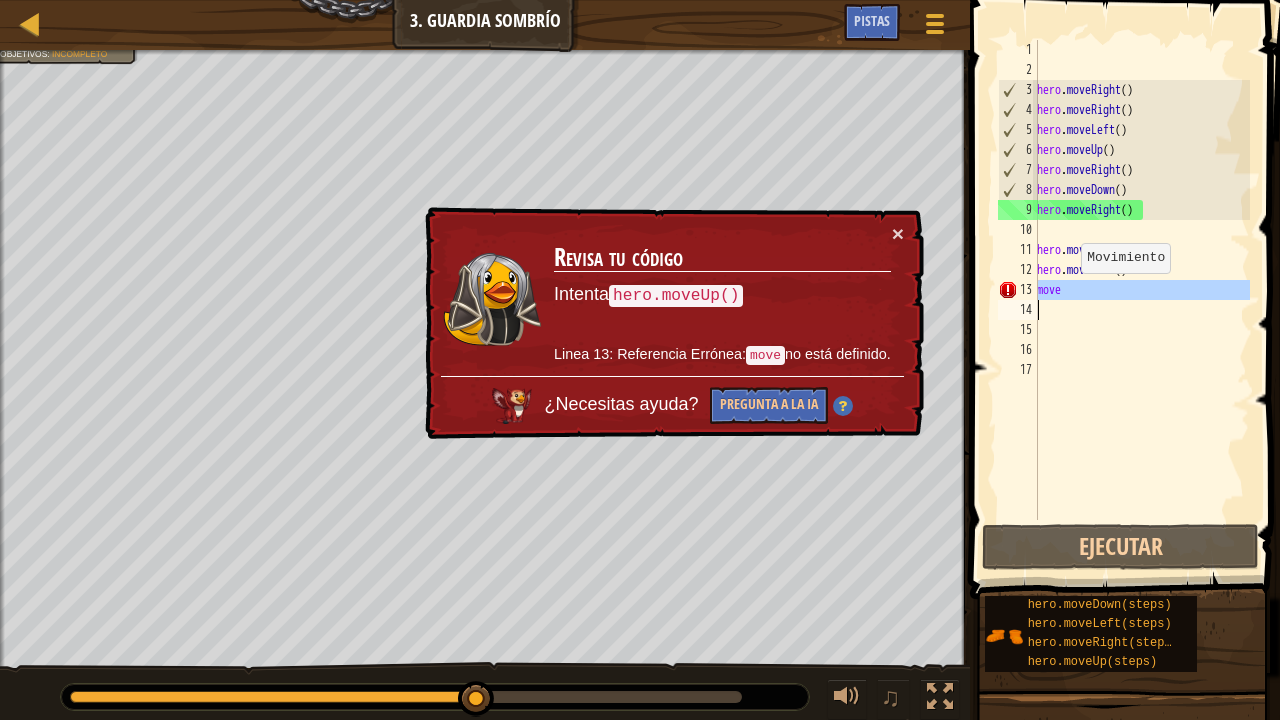 click on "hero . moveRight ( ) hero . moveRight ( ) hero . moveLeft ( ) hero . moveUp ( ) hero . moveRight ( ) hero . moveDown ( ) hero . moveRight ( ) hero . moveLeft ( ) hero . moveLeft ( ) move" at bounding box center [1141, 300] 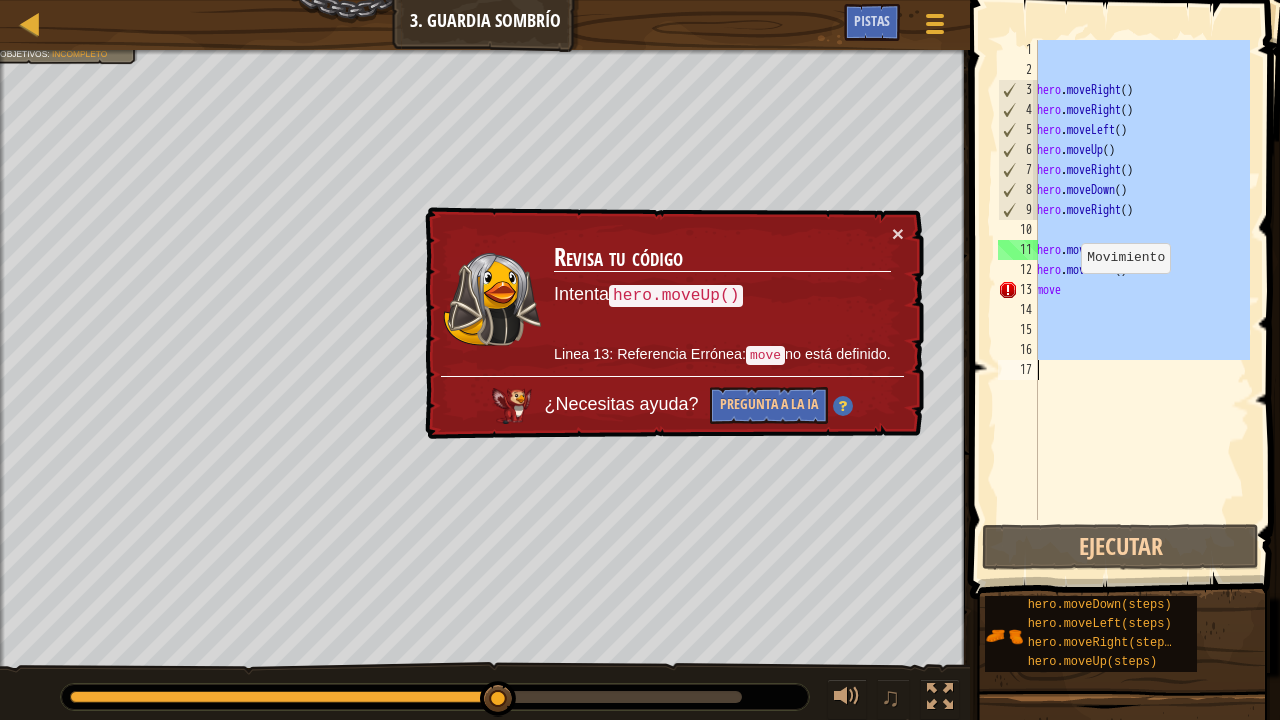 click on "hero . moveRight ( ) hero . moveRight ( ) hero . moveLeft ( ) hero . moveUp ( ) hero . moveRight ( ) hero . moveDown ( ) hero . moveRight ( ) hero . moveLeft ( ) hero . moveLeft ( ) move" at bounding box center (1141, 300) 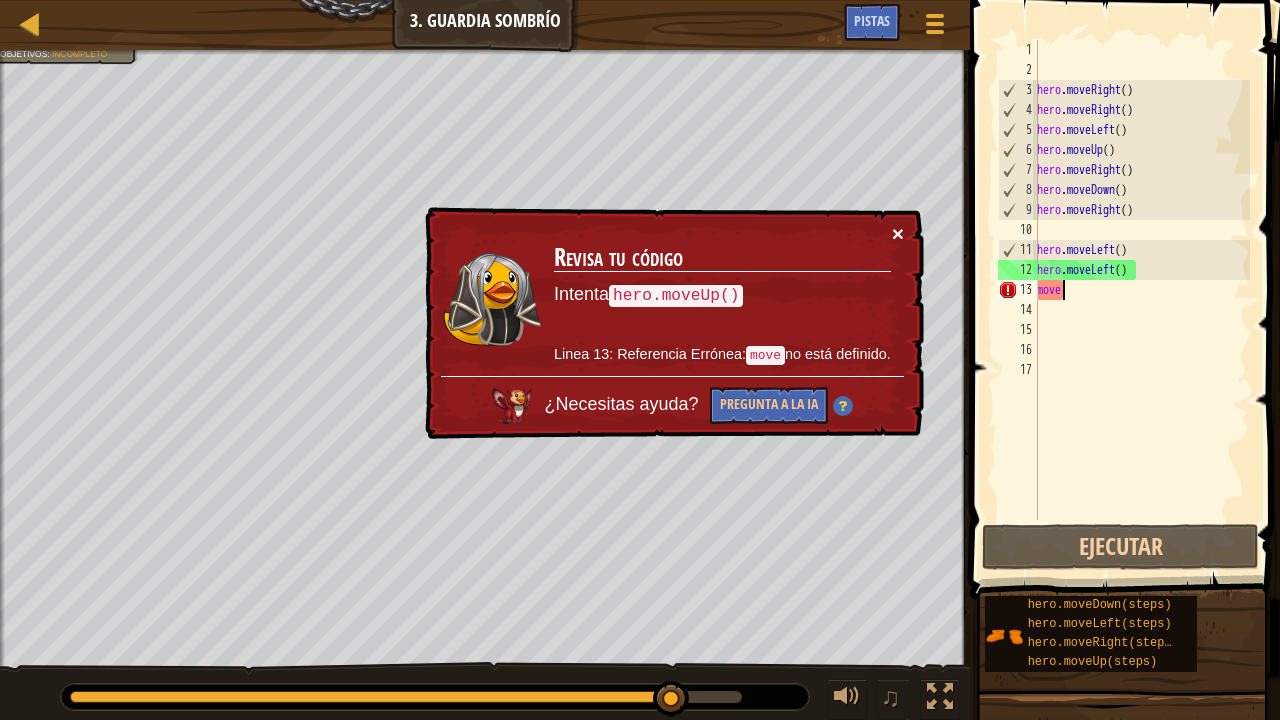 click on "×" at bounding box center (898, 234) 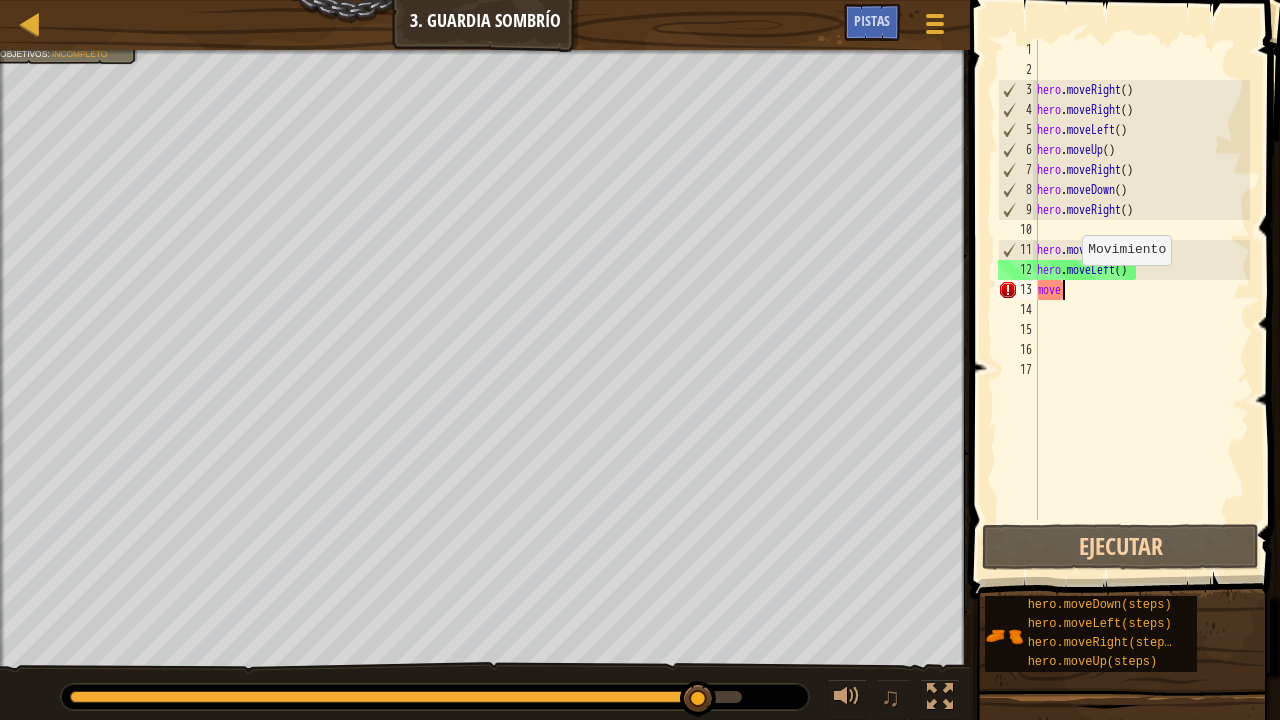 click on "hero . moveRight ( ) hero . moveRight ( ) hero . moveLeft ( ) hero . moveUp ( ) hero . moveRight ( ) hero . moveDown ( ) hero . moveRight ( ) hero . moveLeft ( ) hero . moveLeft ( ) move" at bounding box center [1141, 300] 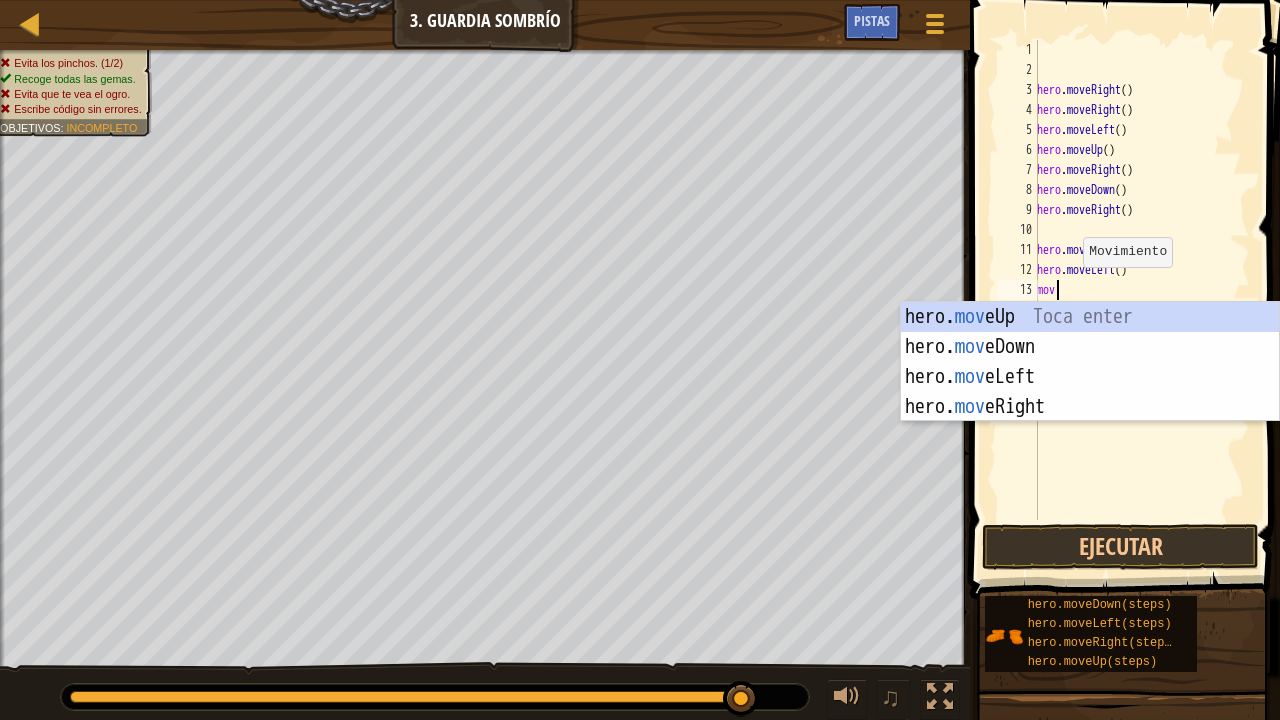 type on "move" 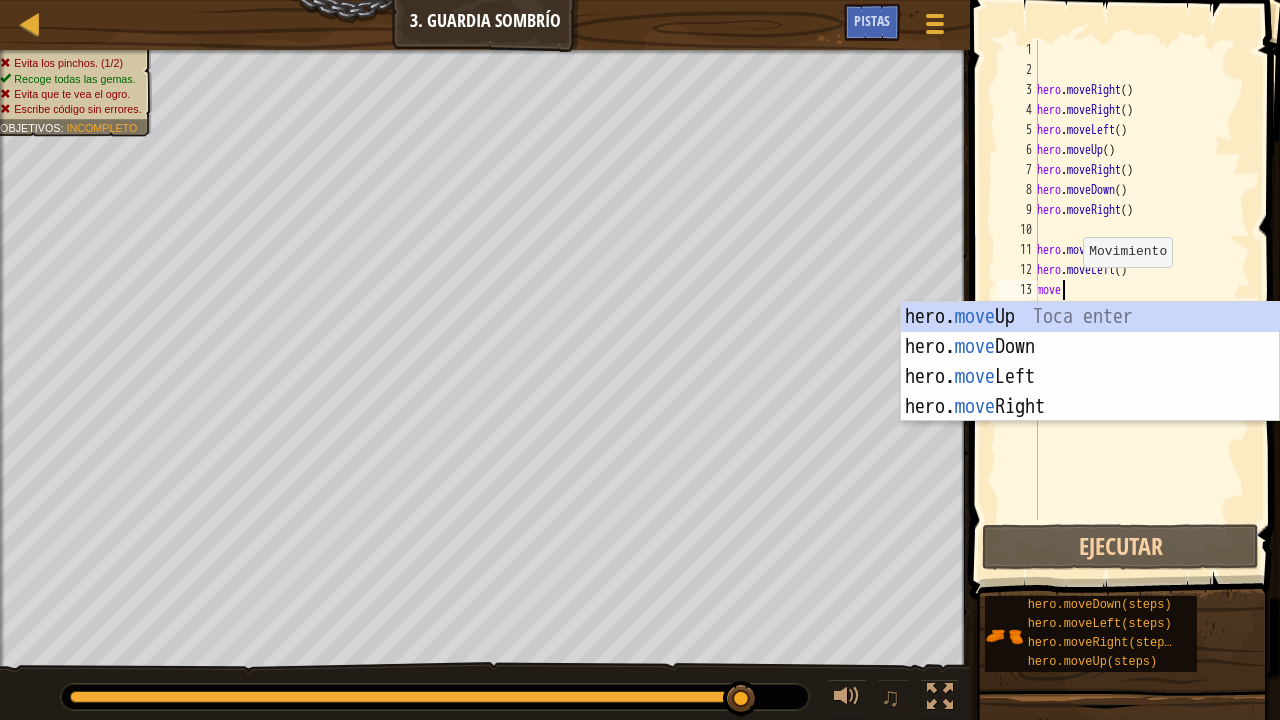 scroll, scrollTop: 9, scrollLeft: 1, axis: both 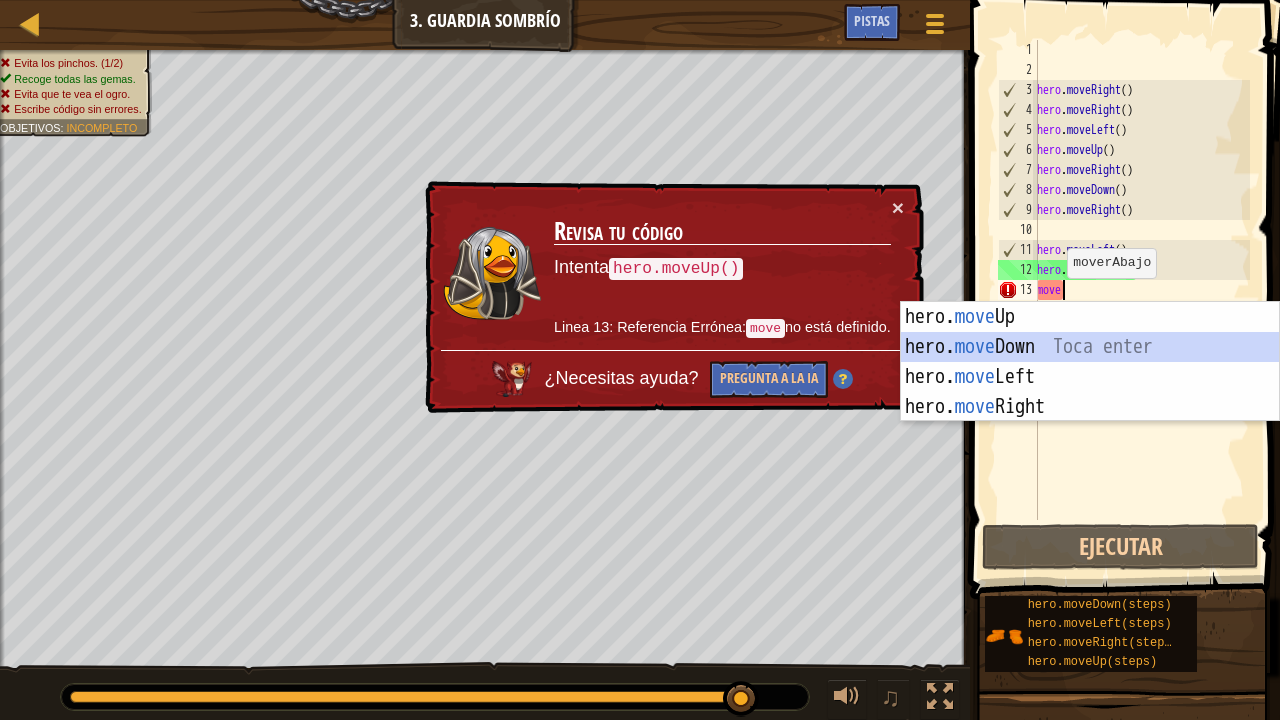click on "hero. move Up Toca enter hero. move Down Toca enter hero. move Left Toca enter hero. move Right Toca enter" at bounding box center [1090, 392] 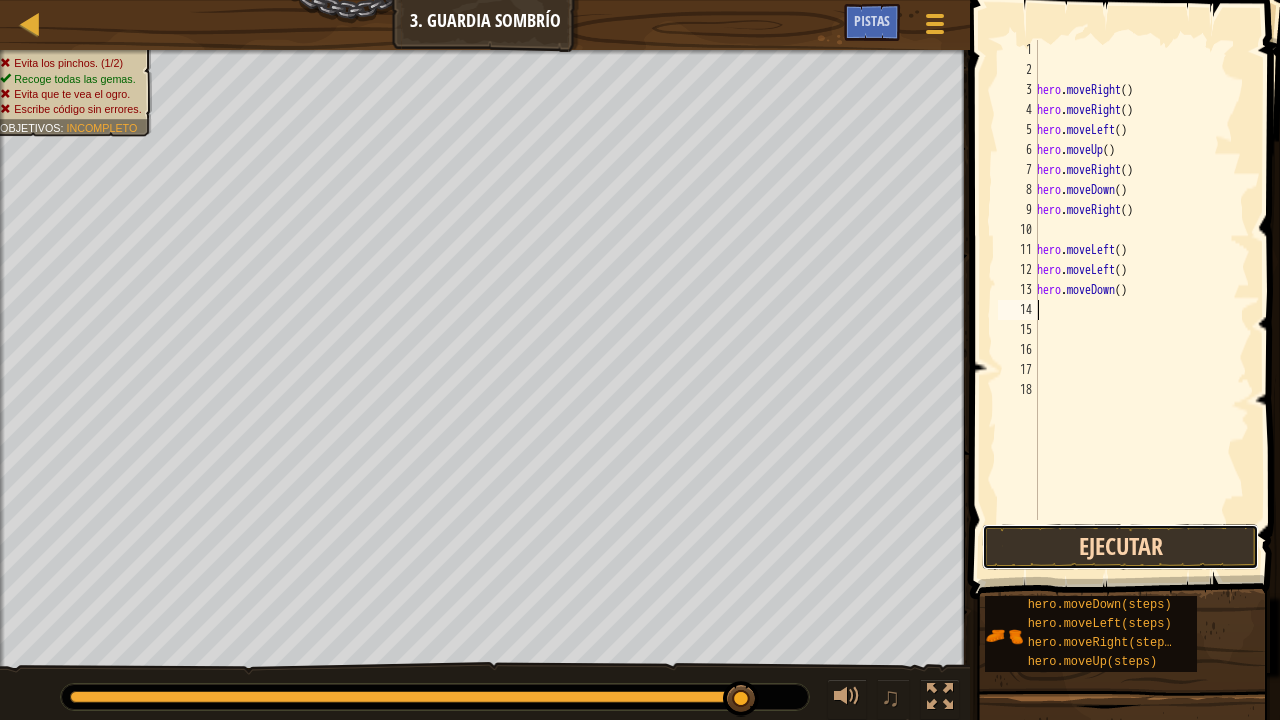 click on "Ejecutar" at bounding box center (1120, 547) 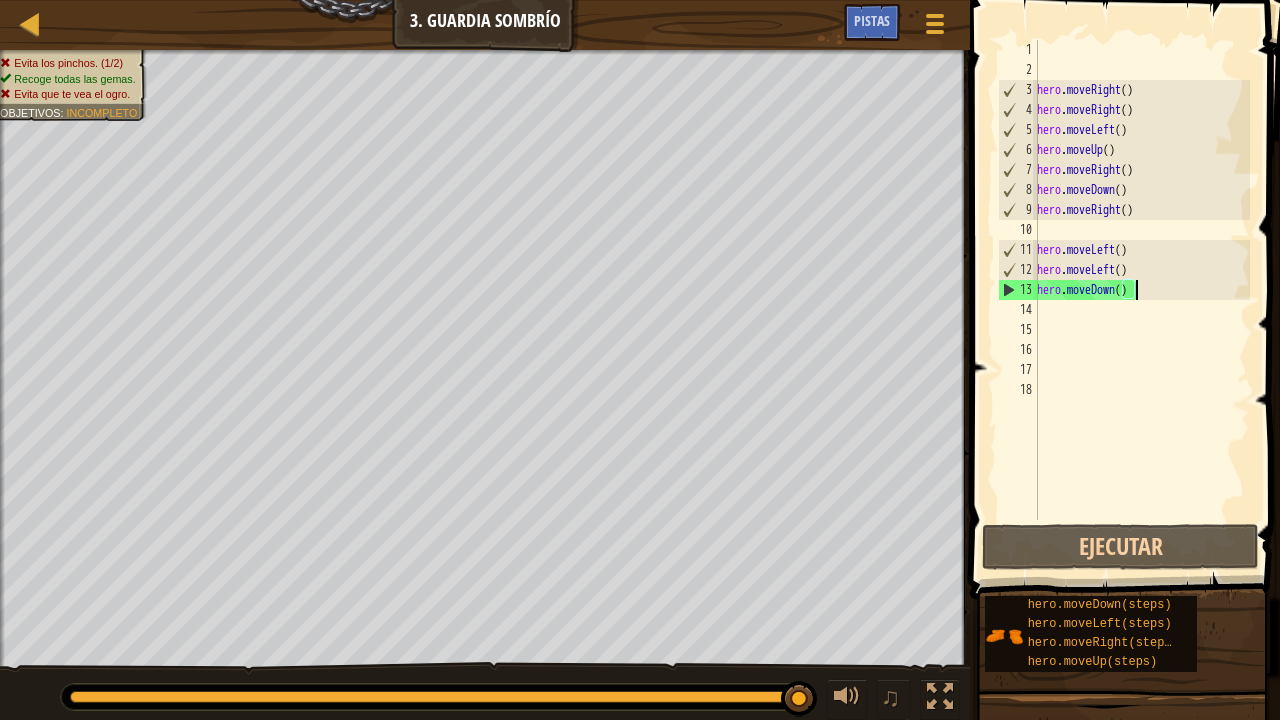 click on "hero . moveRight ( ) hero . moveRight ( ) hero . moveLeft ( ) hero . moveUp ( ) hero . moveRight ( ) hero . moveDown ( ) hero . moveRight ( ) hero . moveLeft ( ) hero . moveLeft ( ) hero . moveDown ( )" at bounding box center [1141, 300] 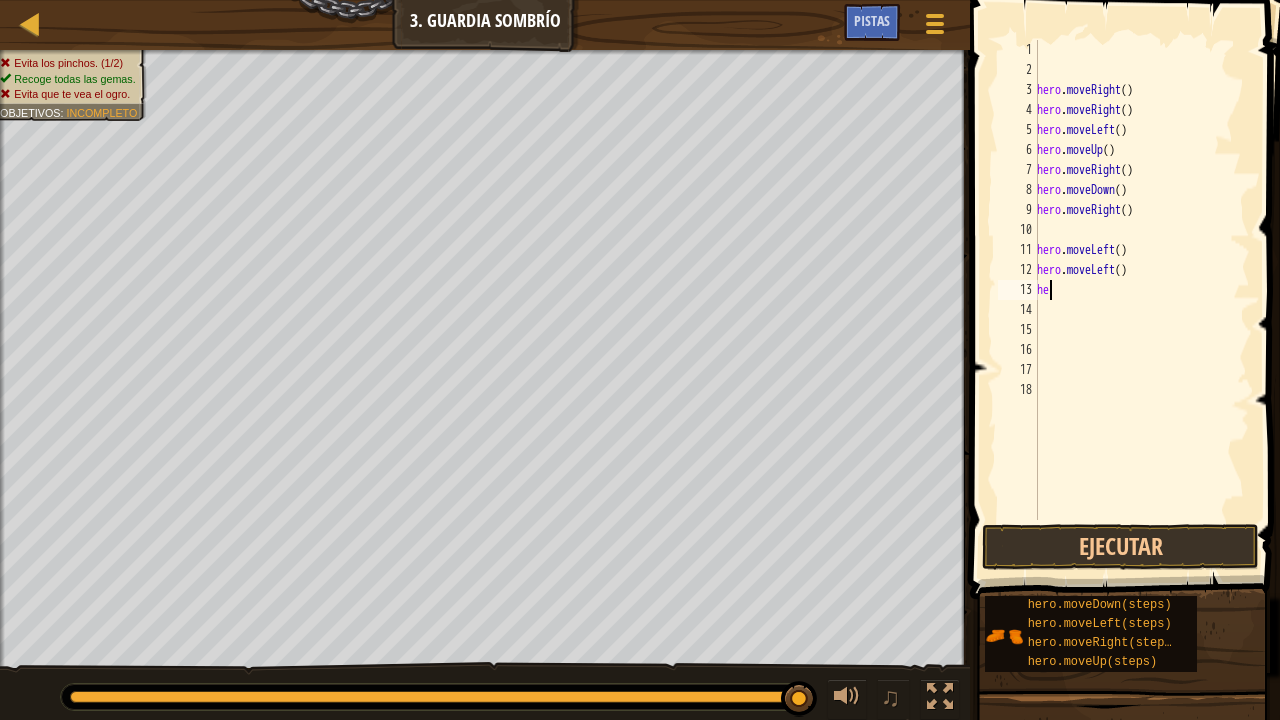 type on "h" 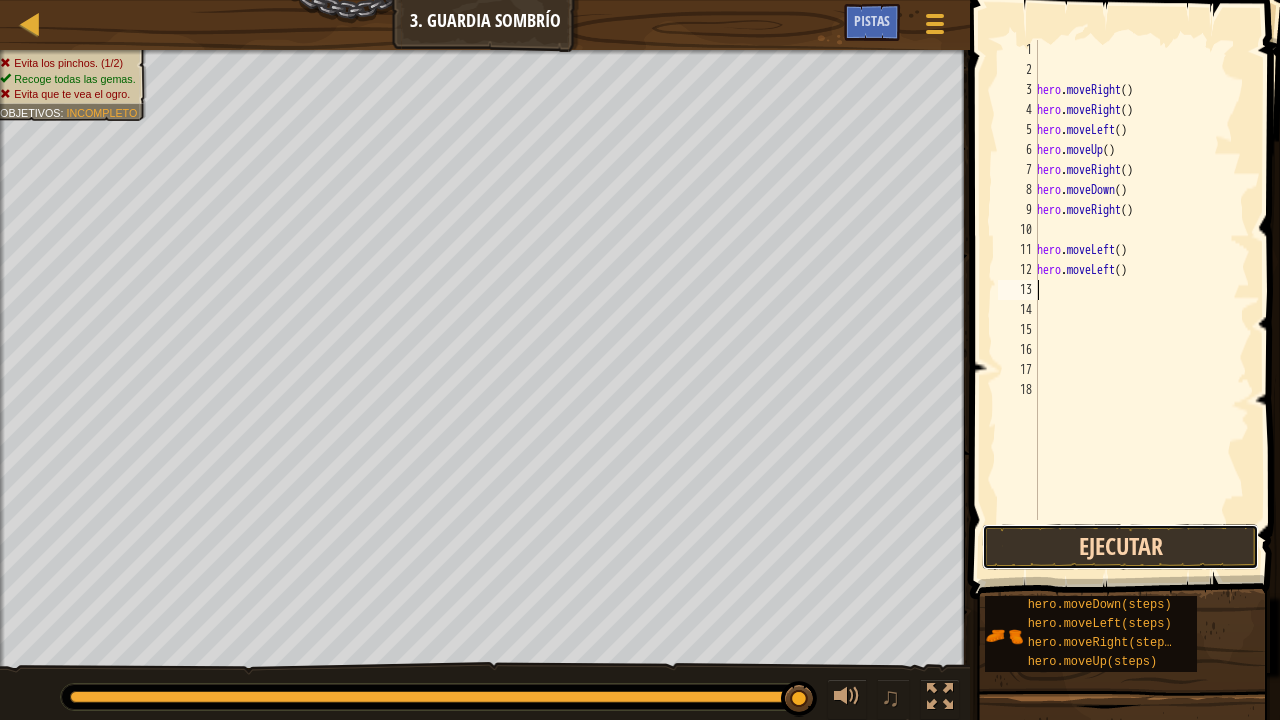 click on "Ejecutar" at bounding box center [1120, 547] 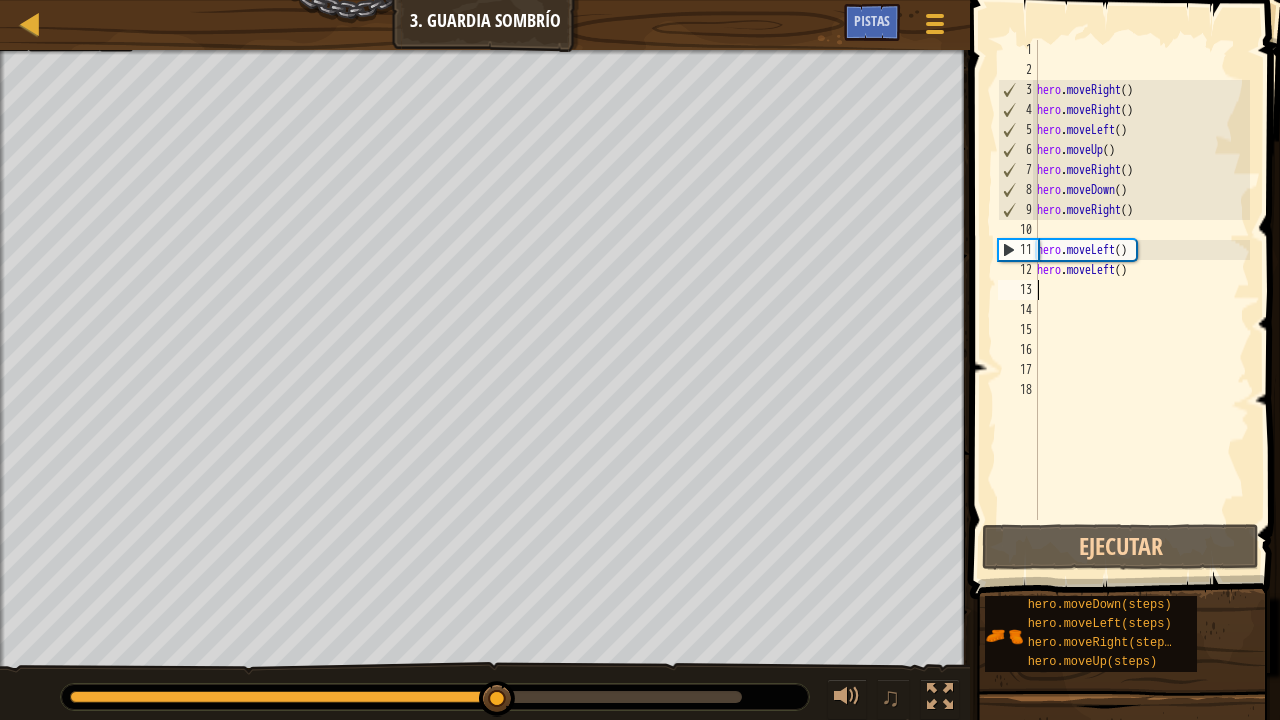 click on "hero . moveRight ( ) hero . moveRight ( ) hero . moveLeft ( ) hero . moveUp ( ) hero . moveRight ( ) hero . moveDown ( ) hero . moveRight ( ) hero . moveLeft ( ) hero . moveLeft ( )" at bounding box center (1141, 300) 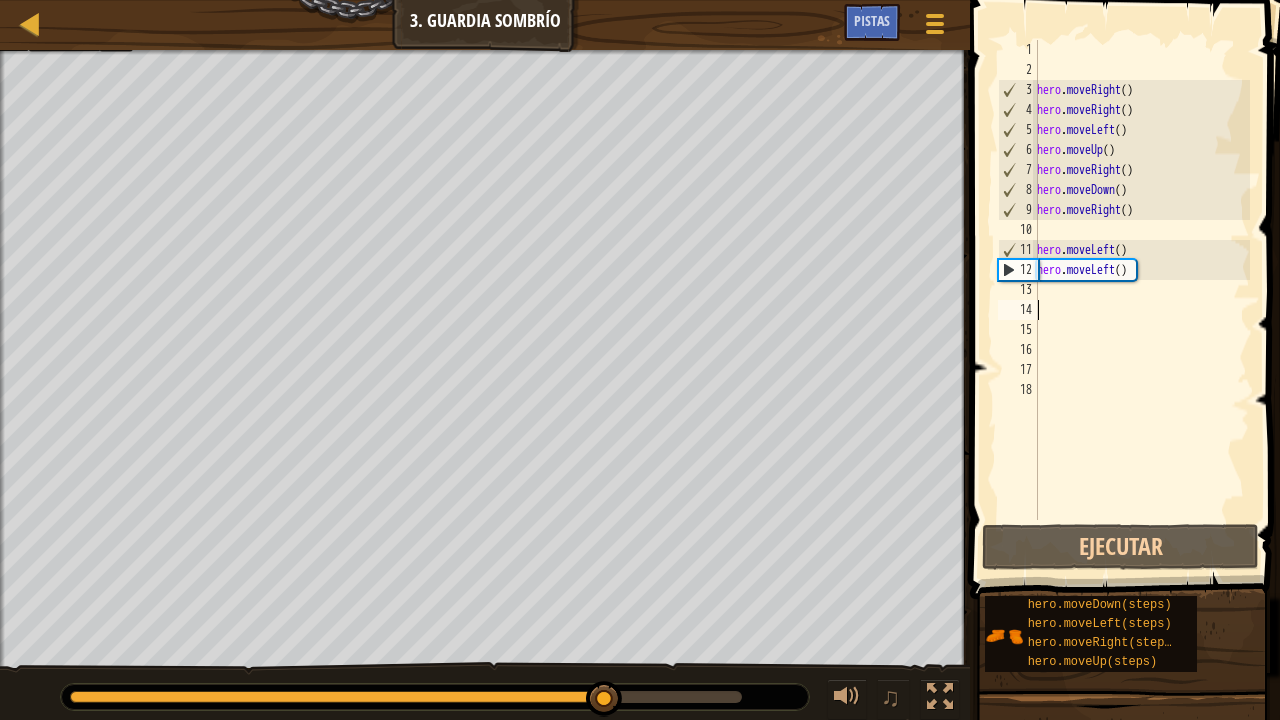click on "hero . moveRight ( ) hero . moveRight ( ) hero . moveLeft ( ) hero . moveUp ( ) hero . moveRight ( ) hero . moveDown ( ) hero . moveRight ( ) hero . moveLeft ( ) hero . moveLeft ( )" at bounding box center (1141, 300) 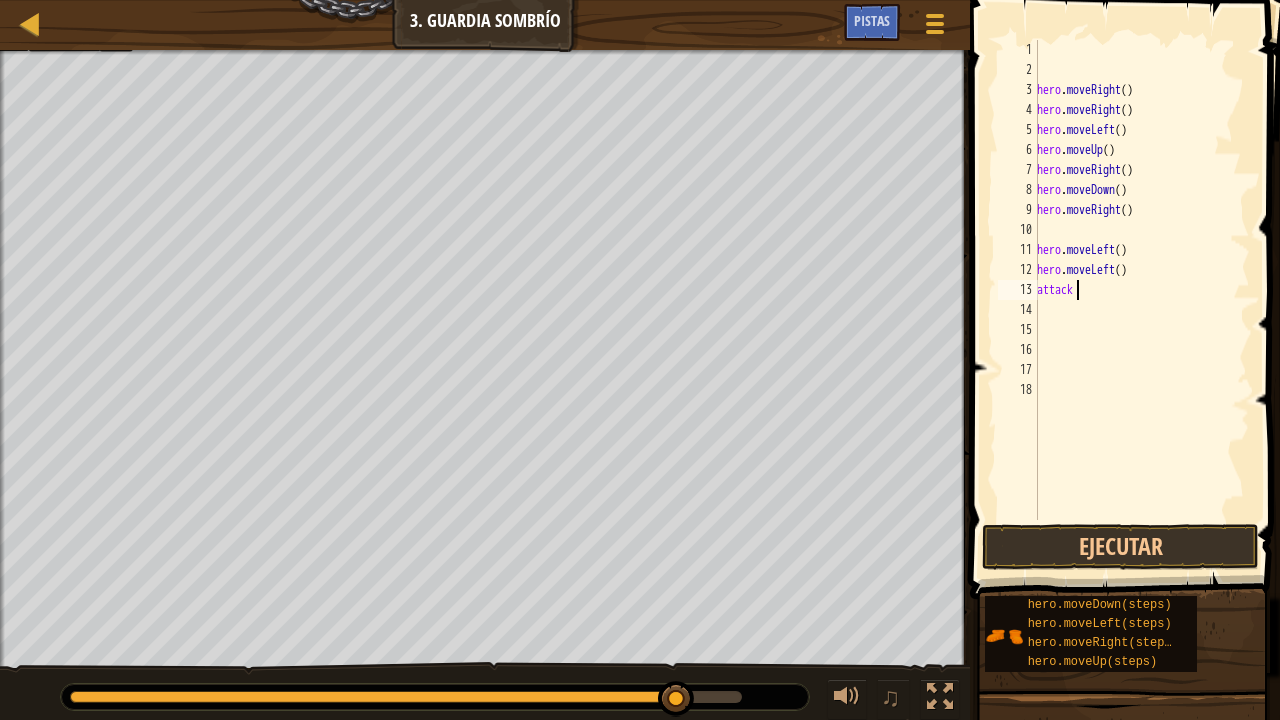 scroll, scrollTop: 9, scrollLeft: 2, axis: both 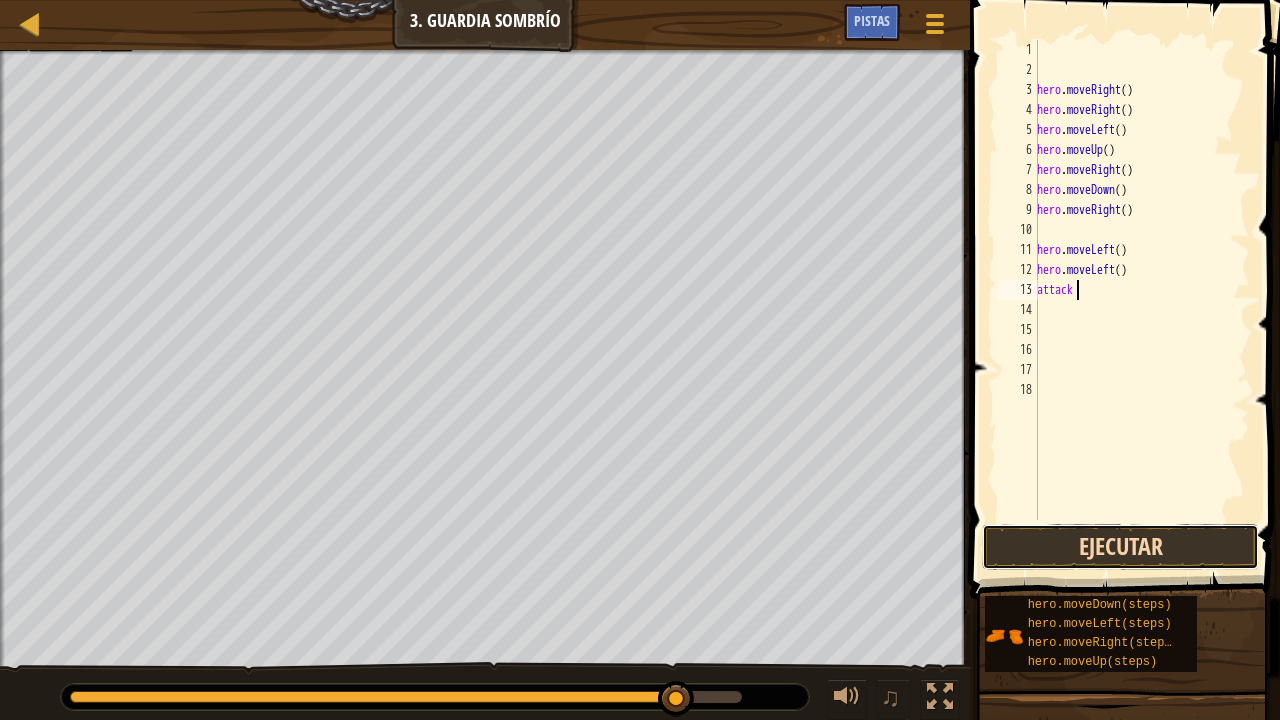 click on "Ejecutar" at bounding box center [1120, 547] 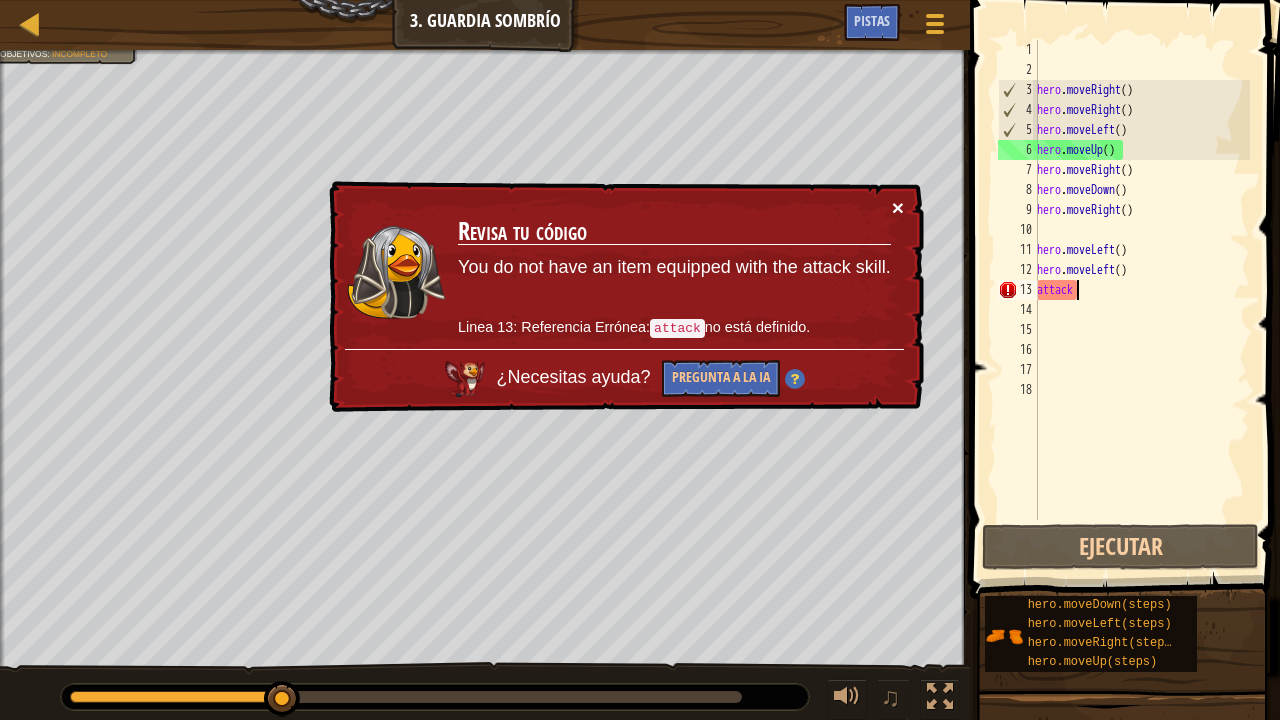 click on "×" at bounding box center [898, 207] 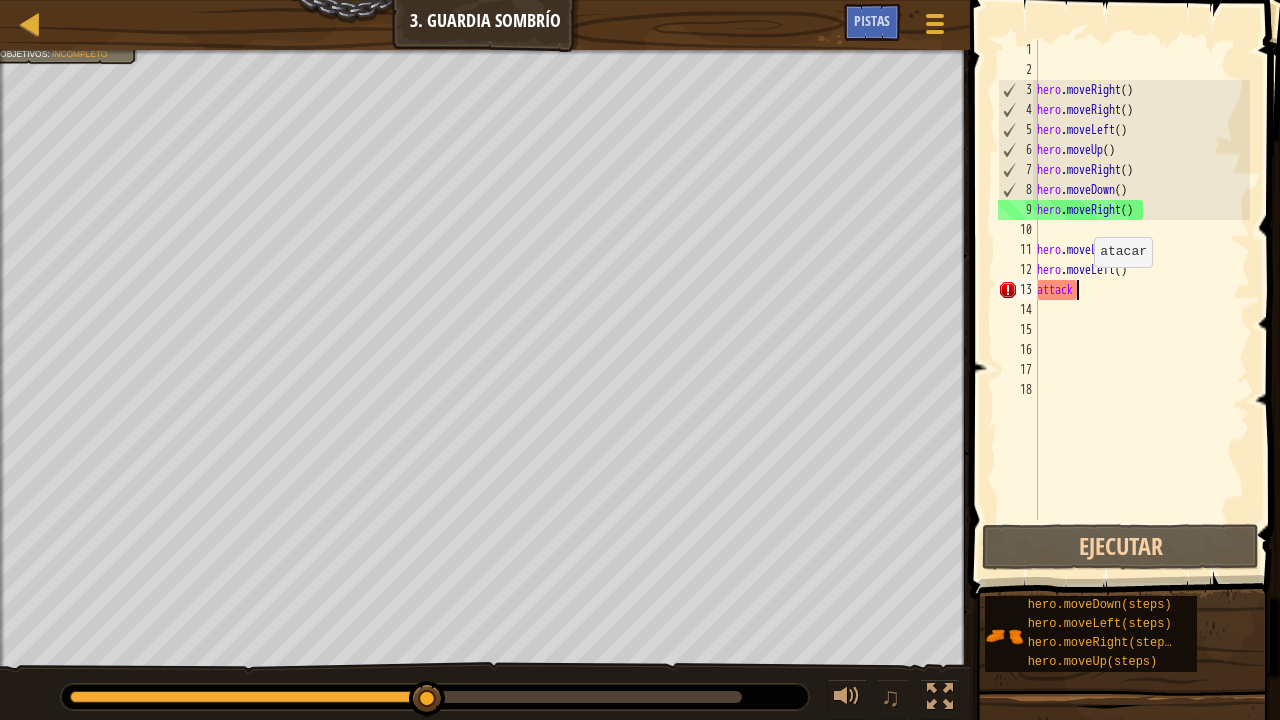 click on "hero . moveRight ( ) hero . moveRight ( ) hero . moveLeft ( ) hero . moveUp ( ) hero . moveRight ( ) hero . moveDown ( ) hero . moveRight ( ) hero . moveLeft ( ) hero . moveLeft ( ) attack" at bounding box center [1141, 300] 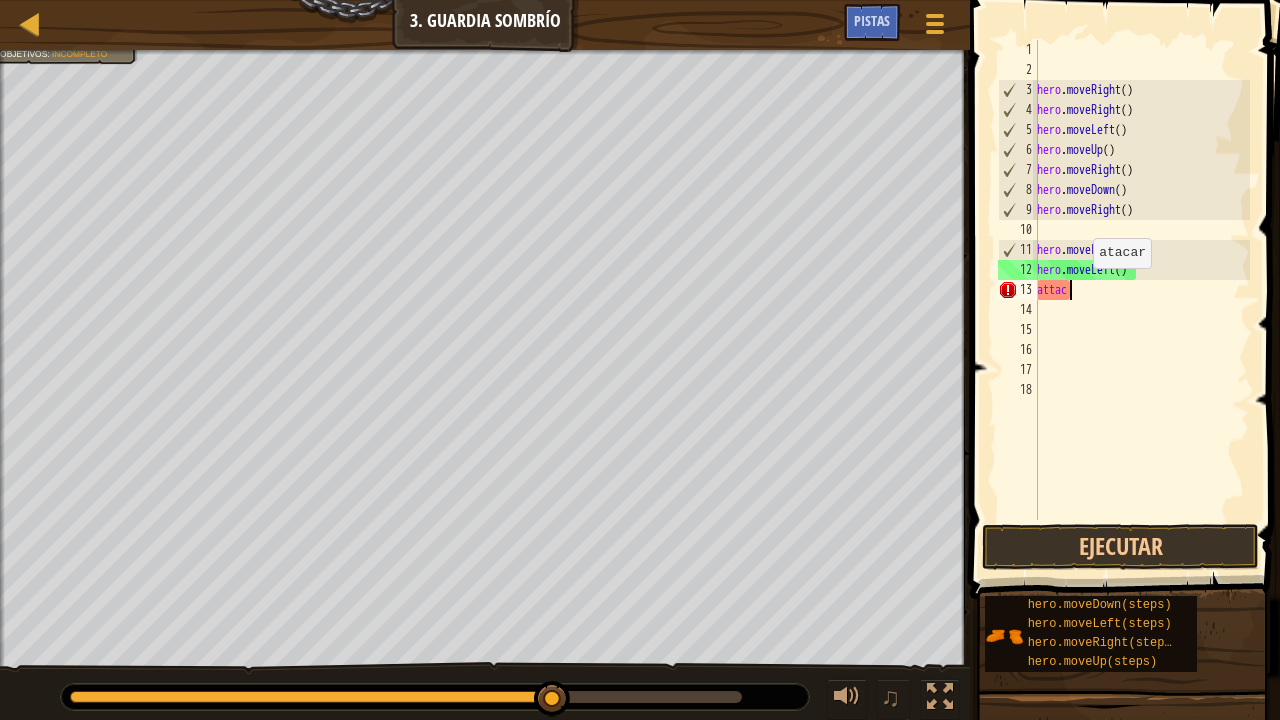type on "a" 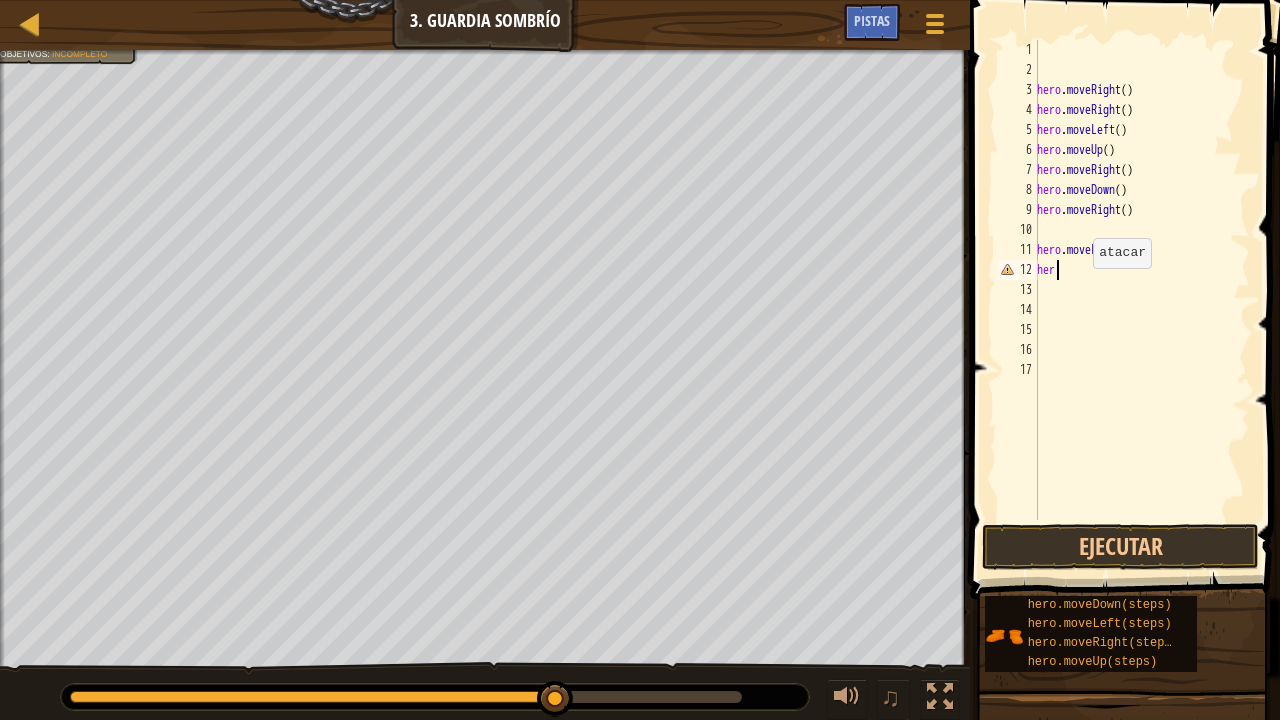 type on "h" 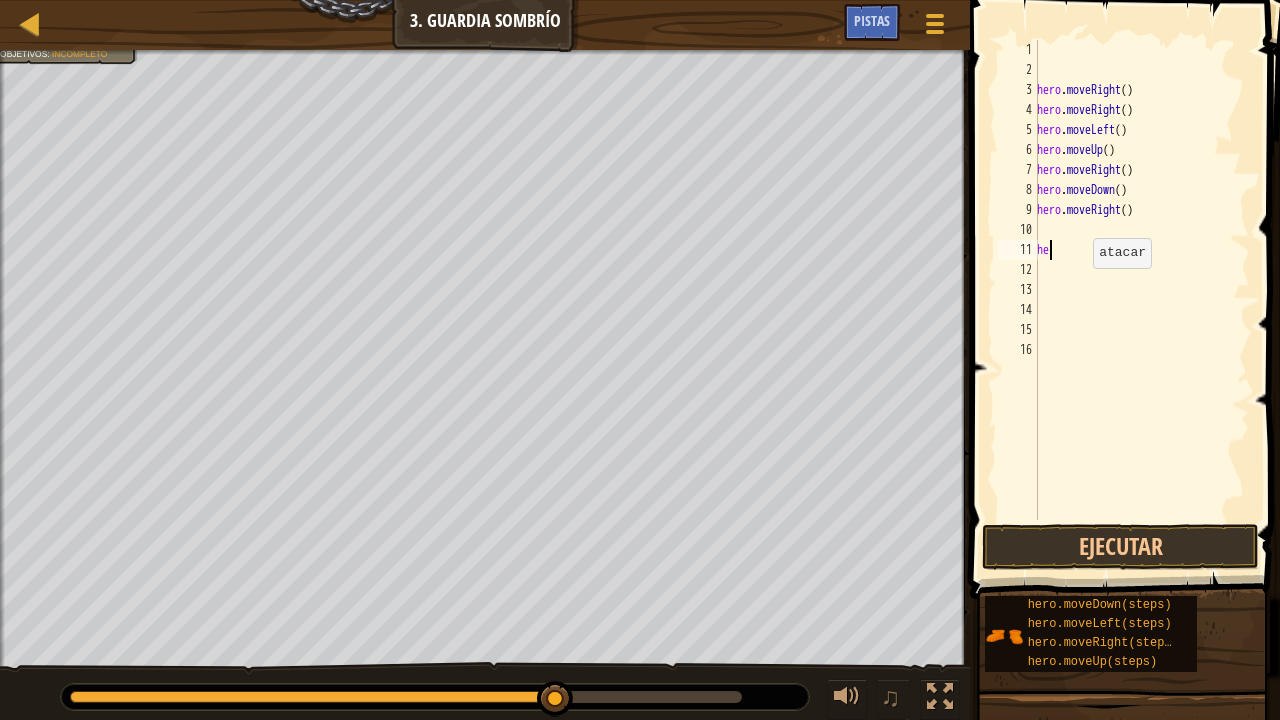 type on "h" 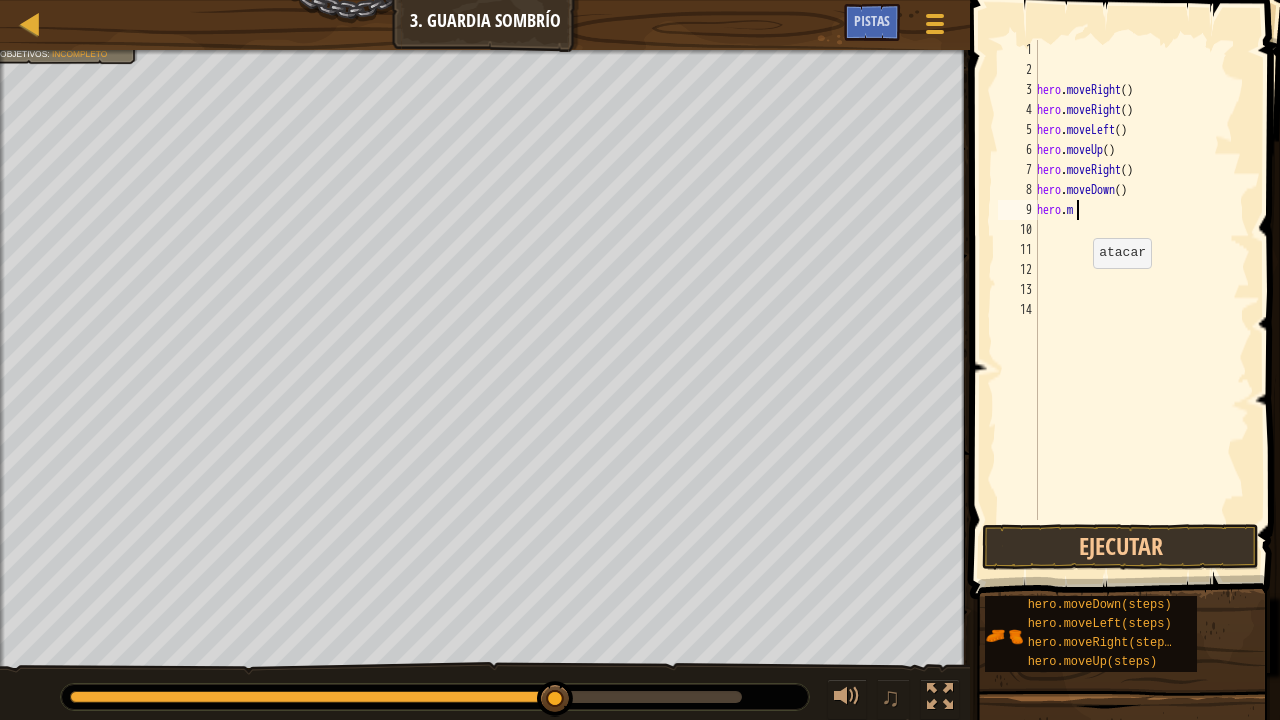 type on "h" 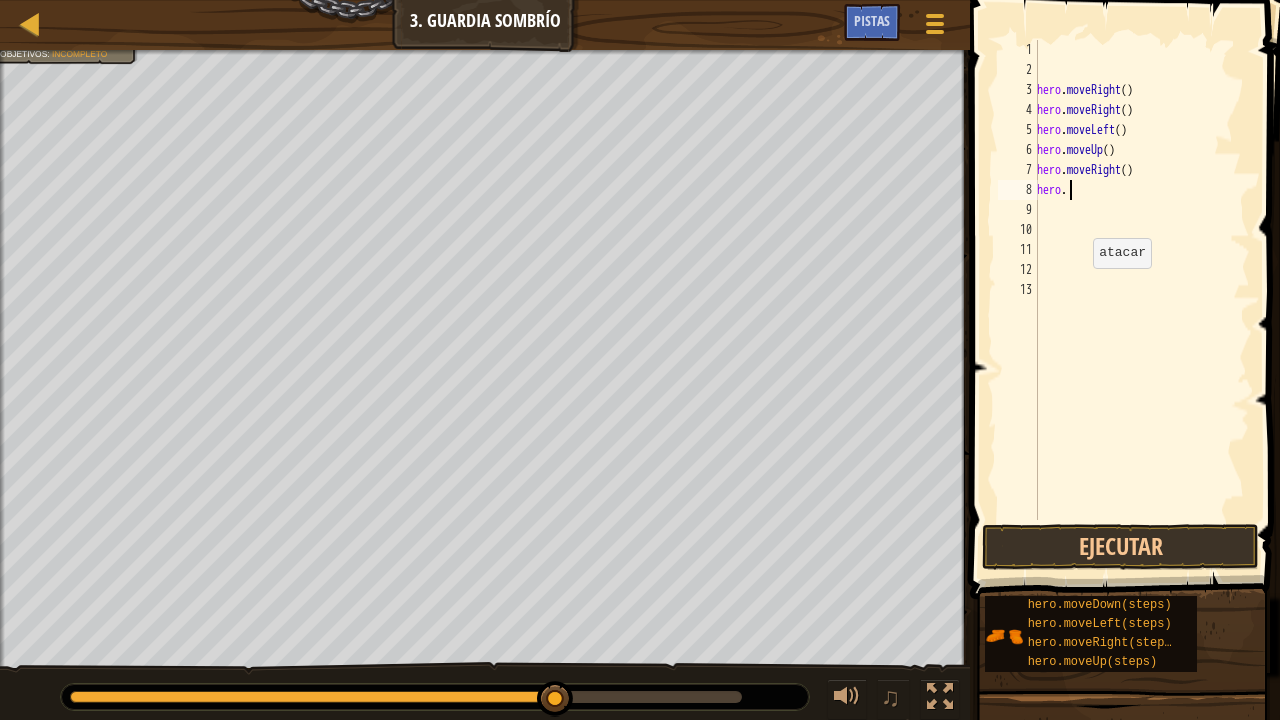 type on "h" 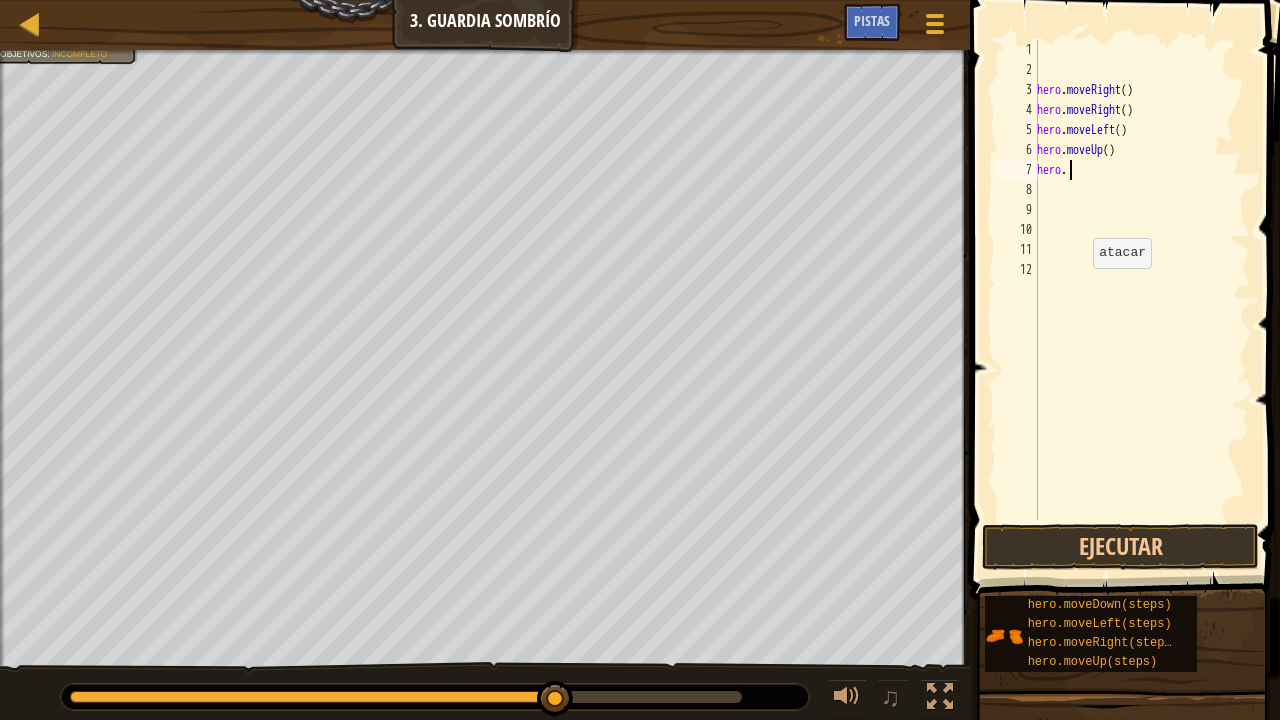 type on "h" 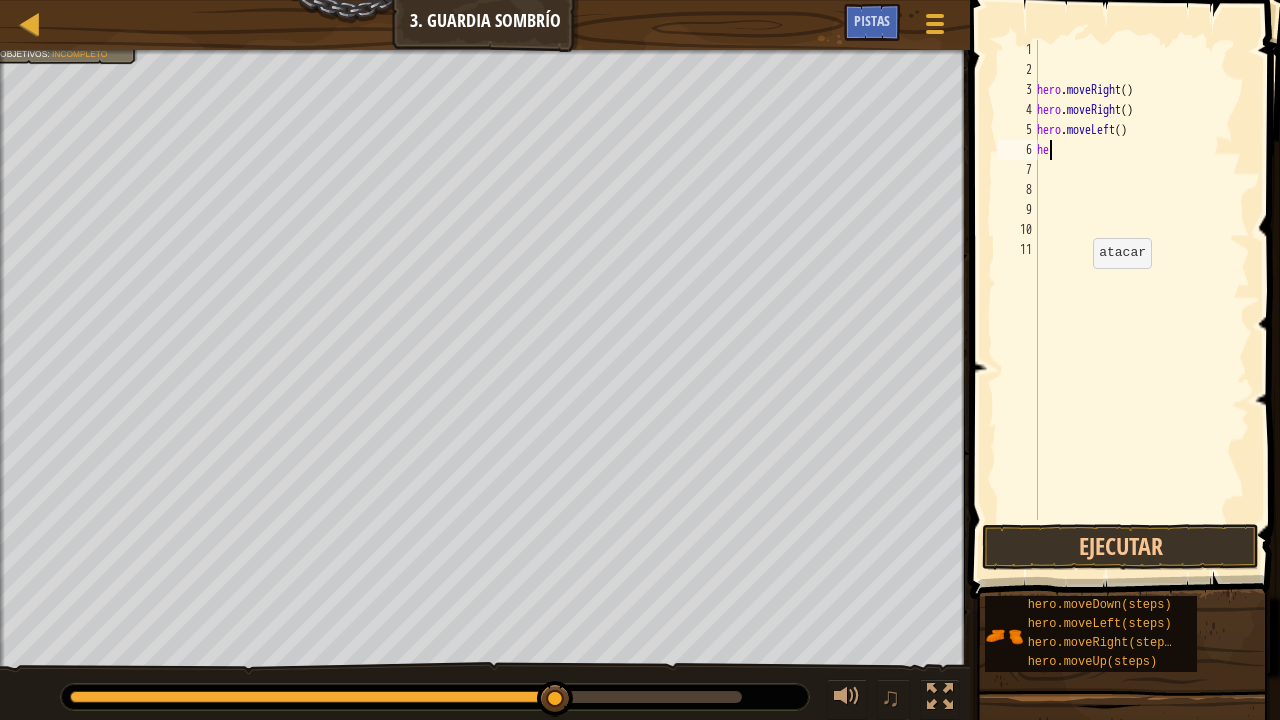 type on "h" 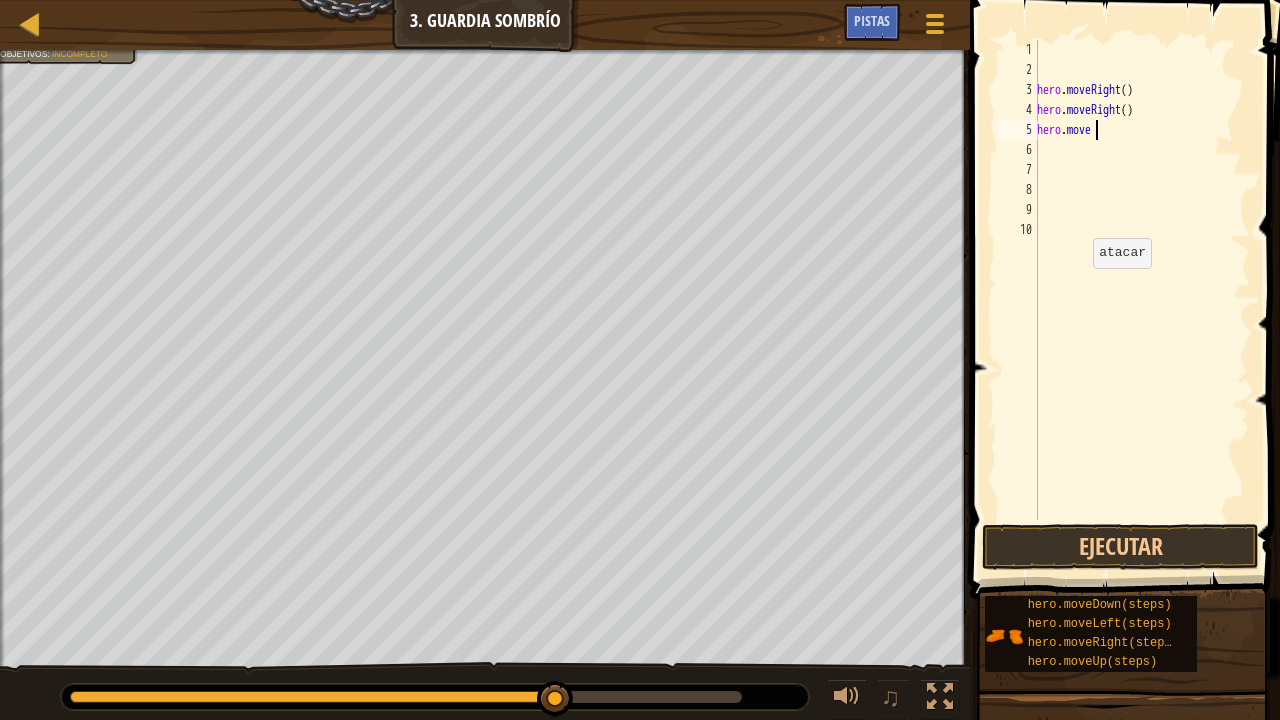 type on "h" 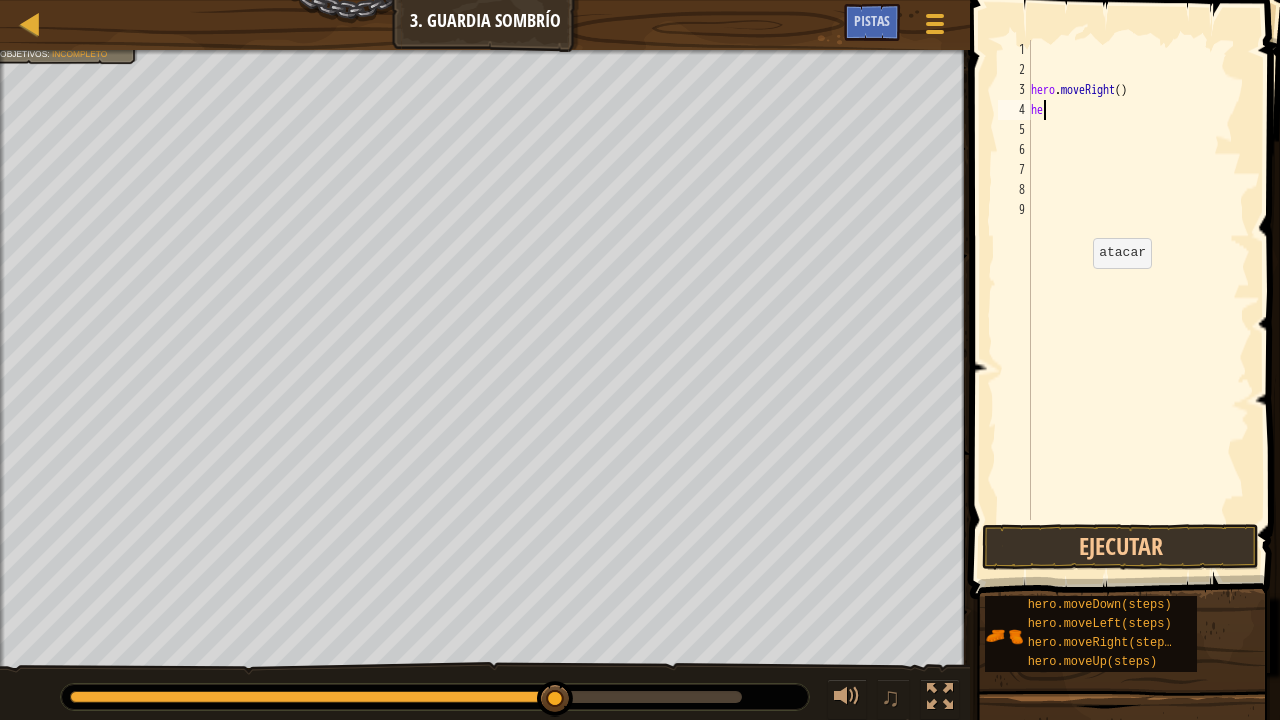 type on "h" 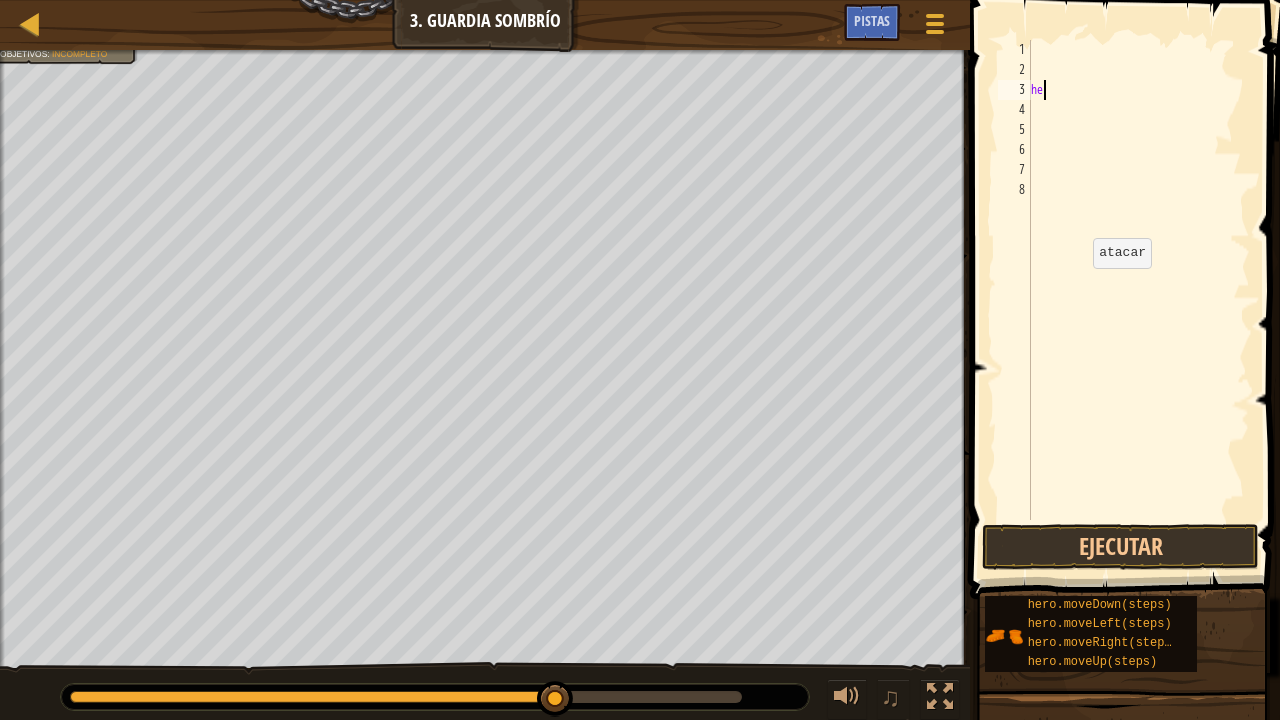 type on "h" 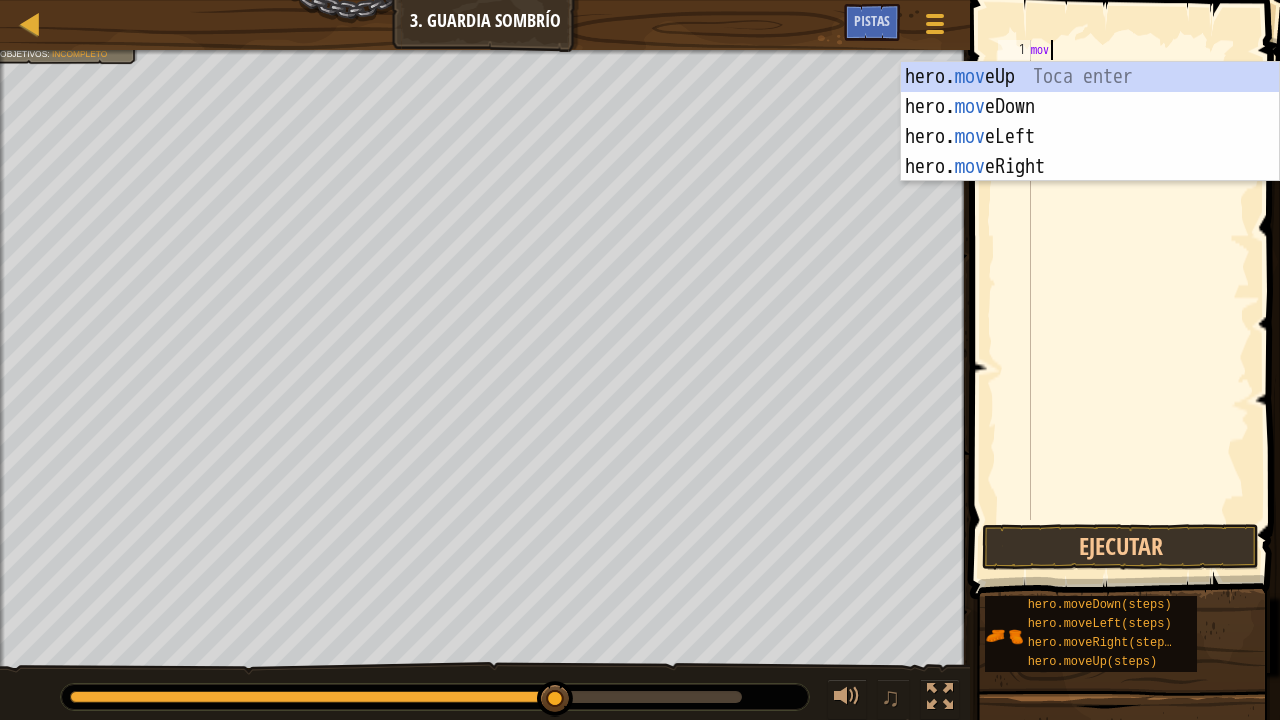 type on "move" 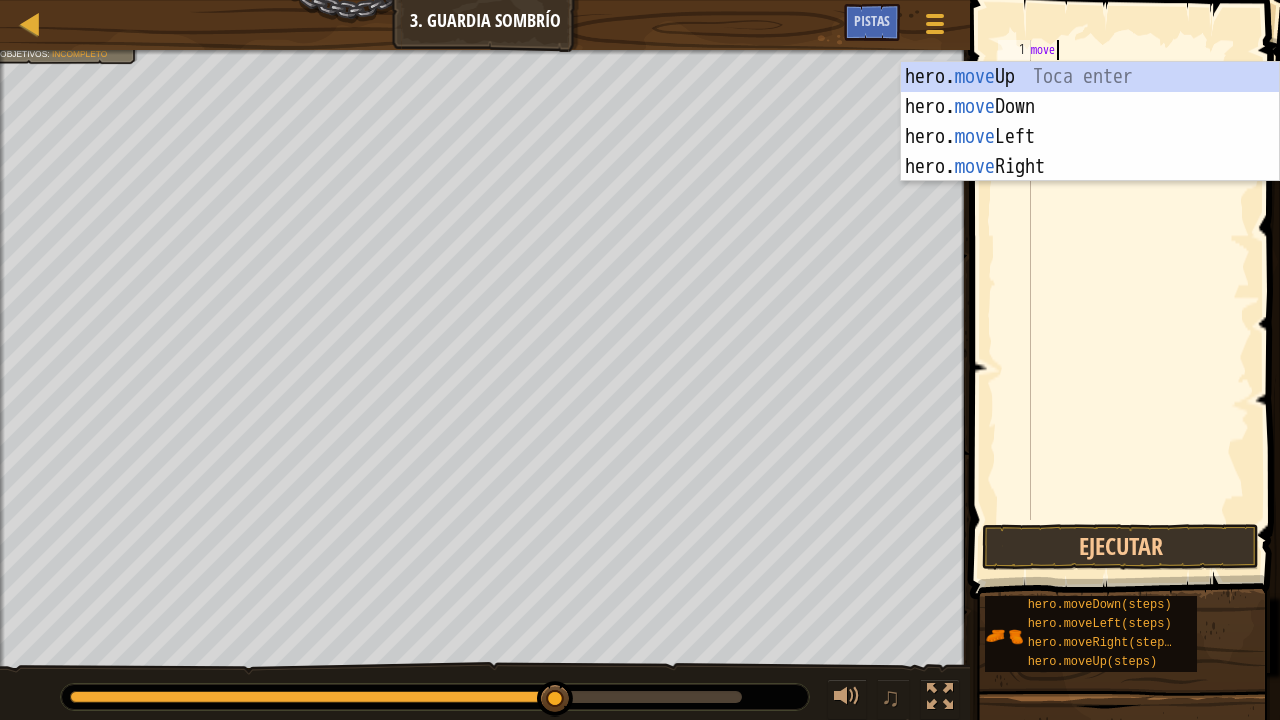 scroll, scrollTop: 9, scrollLeft: 0, axis: vertical 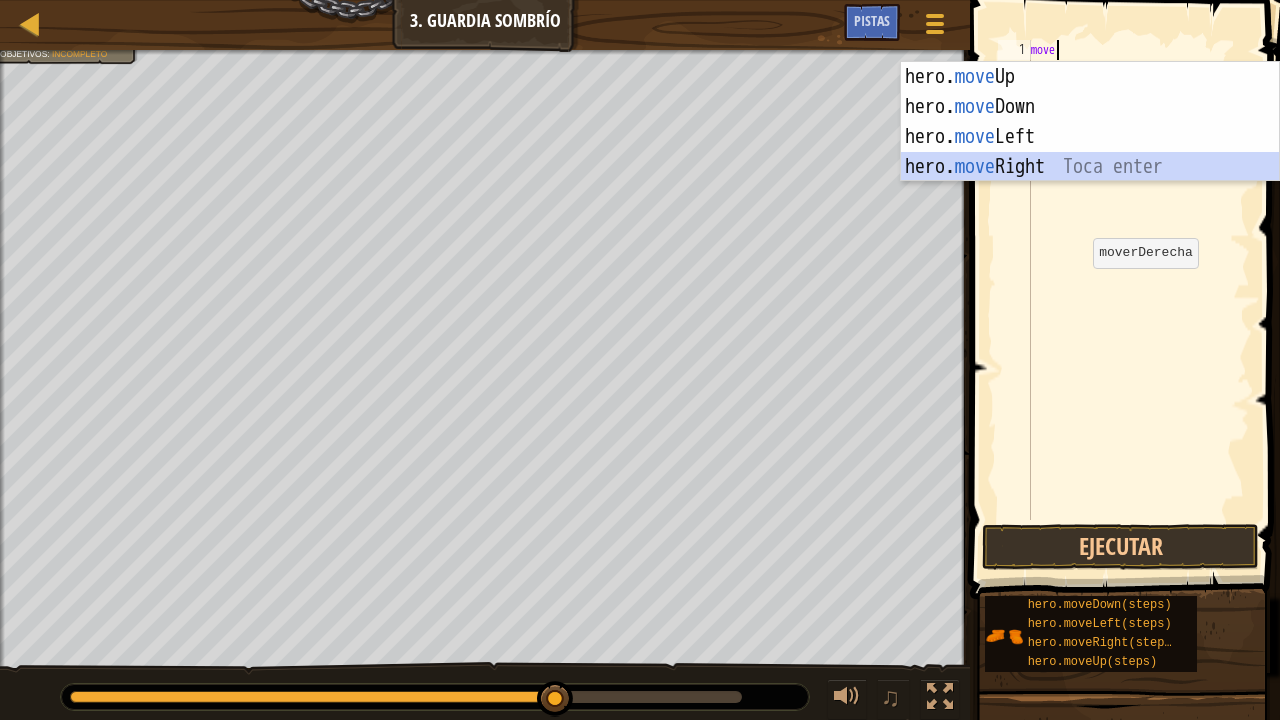 click on "hero. move Up Toca enter hero. move Down Toca enter hero. move Left Toca enter hero. move Right Toca enter" at bounding box center (1090, 152) 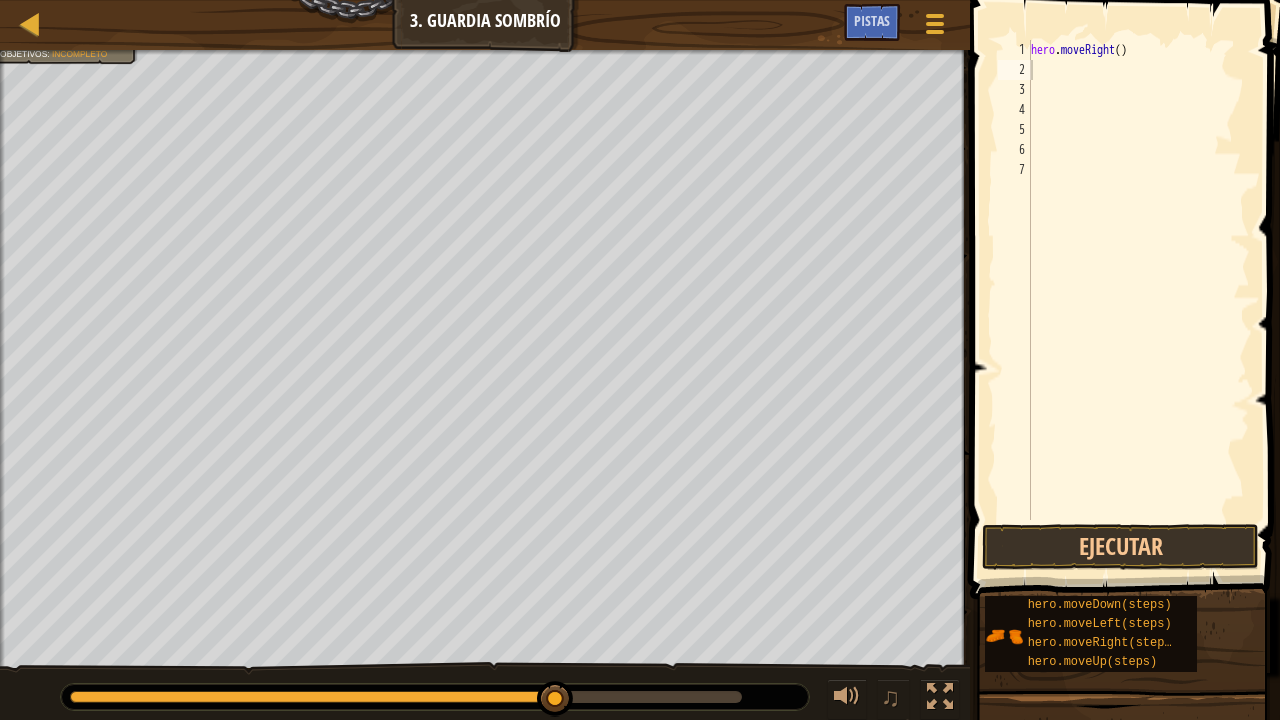 click on "hero.moveDown(steps) hero.moveLeft(steps) hero.moveRight(steps) hero.moveUp(steps)" at bounding box center (1125, 634) 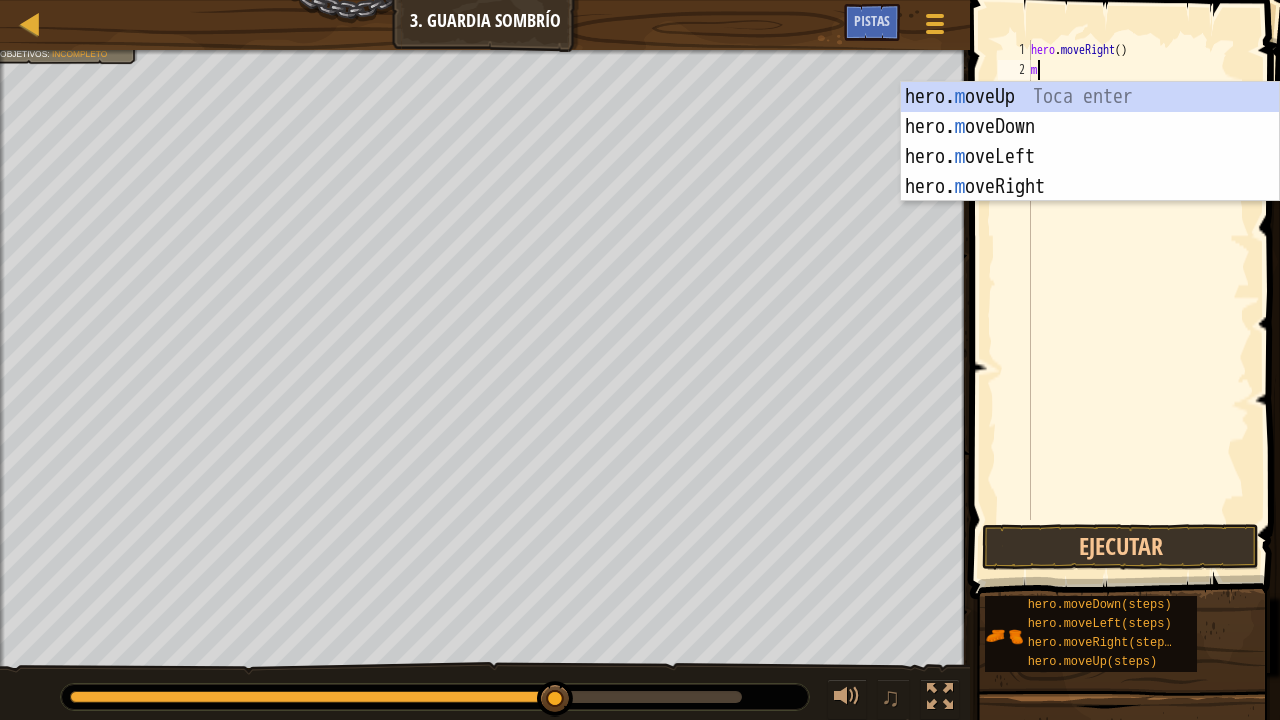 type on "mo" 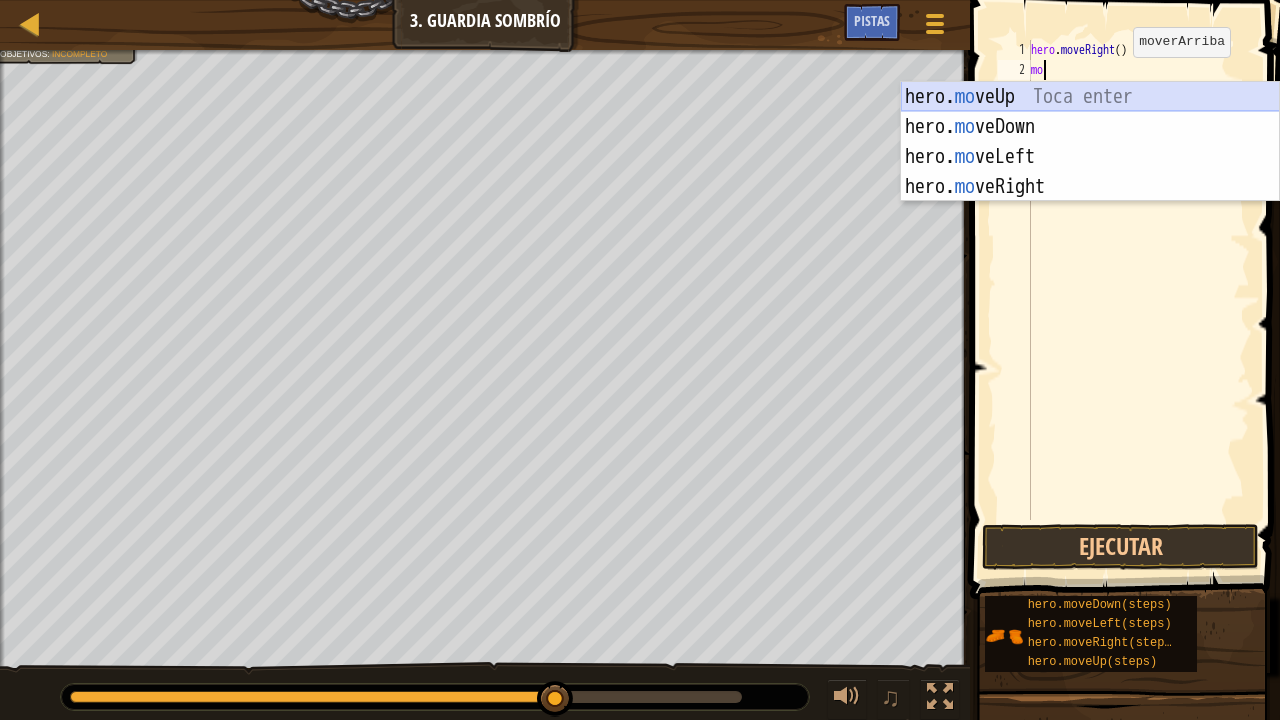 click on "hero. mo veUp Toca enter hero. mo veDown Toca enter hero. mo veLeft Toca enter hero. mo veRight Toca enter" at bounding box center (1090, 172) 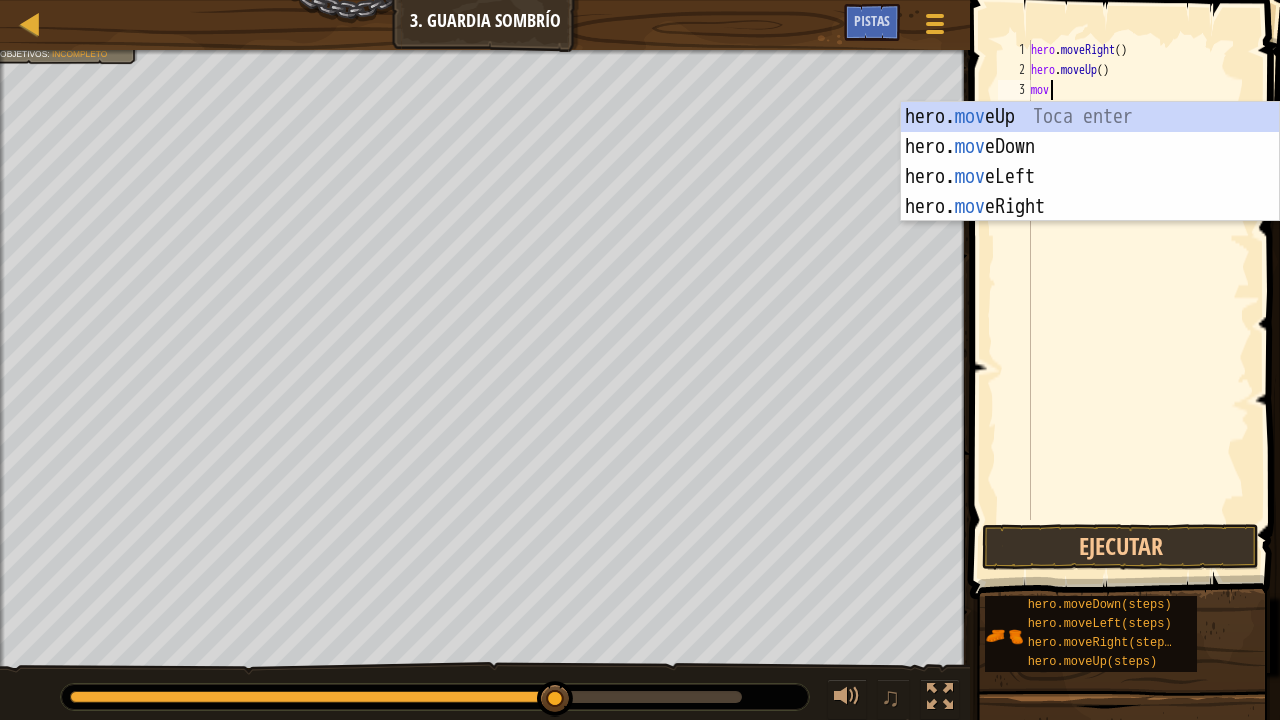 type on "mov" 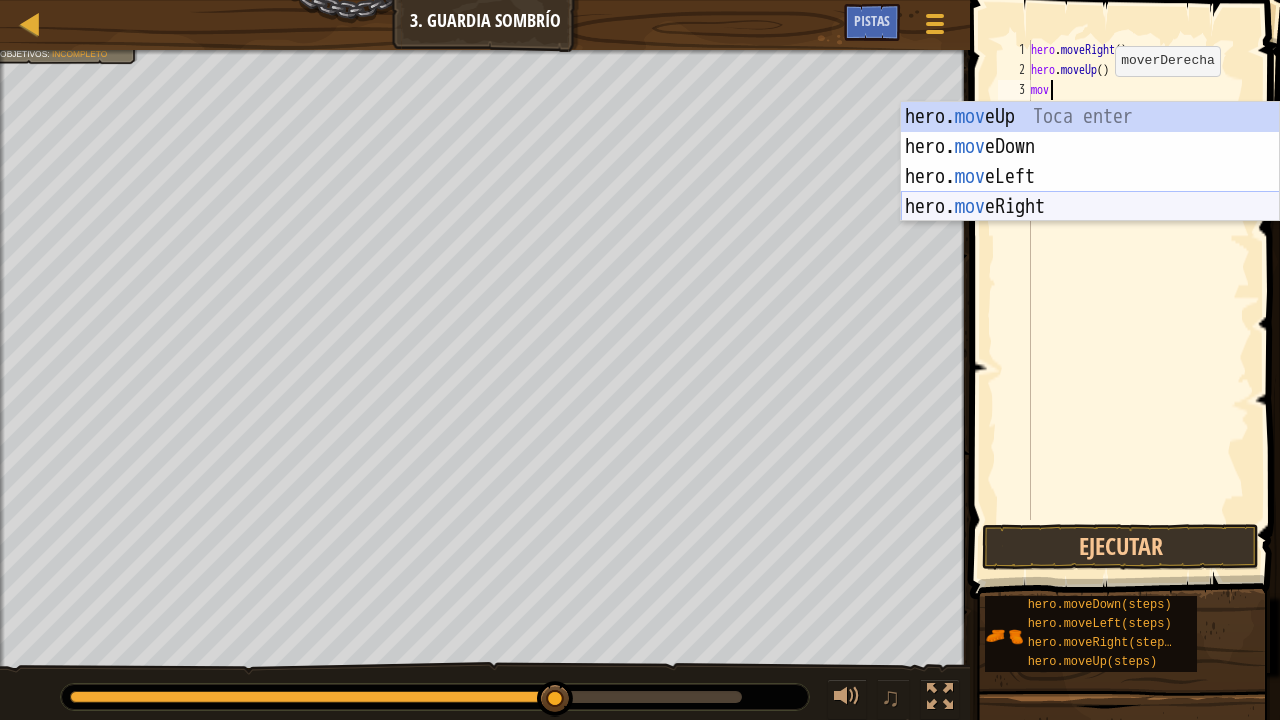 click on "hero. mov eUp Toca enter hero. mov eDown Toca enter hero. mov eLeft Toca enter hero. mov eRight Toca enter" at bounding box center (1090, 192) 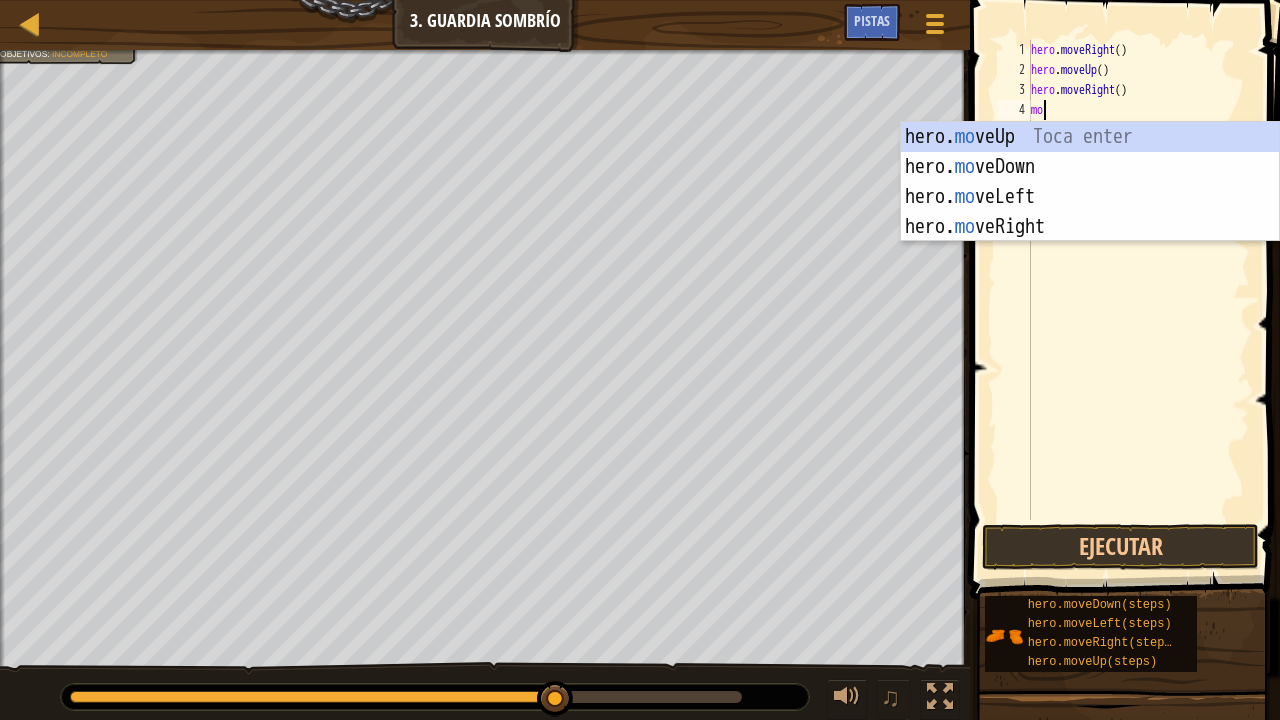 type on "m" 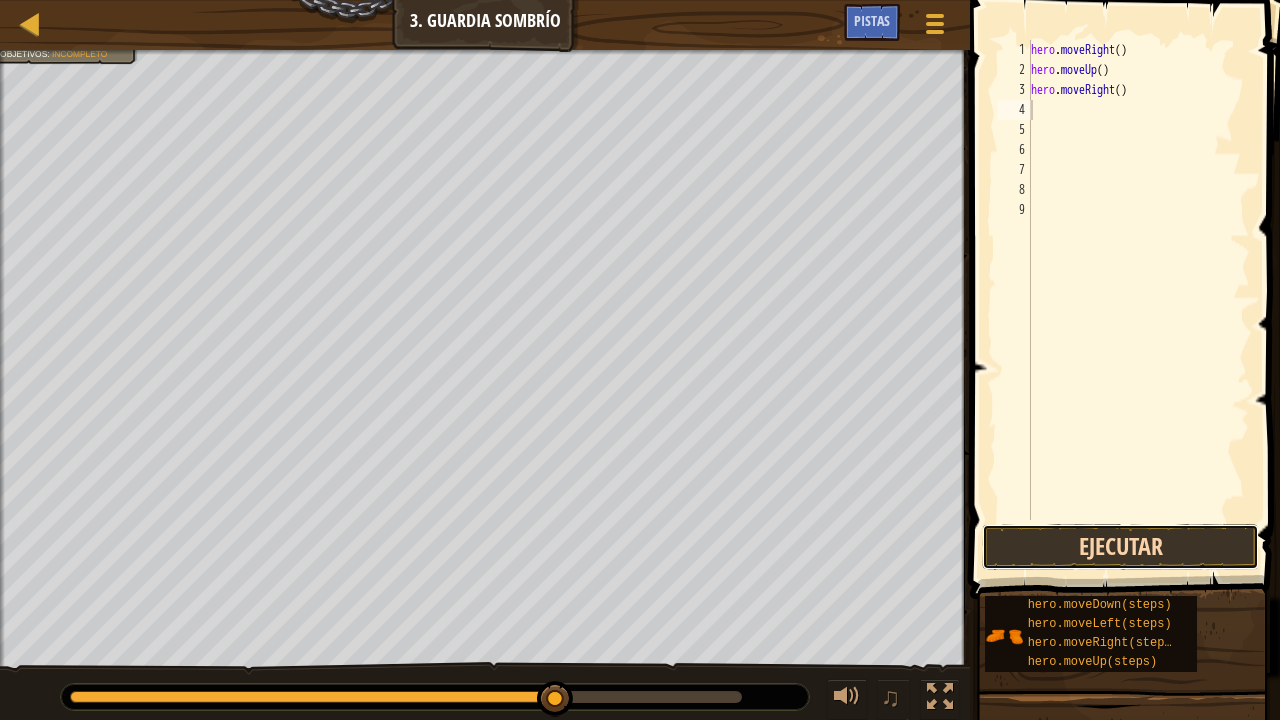click on "Ejecutar" at bounding box center [1120, 547] 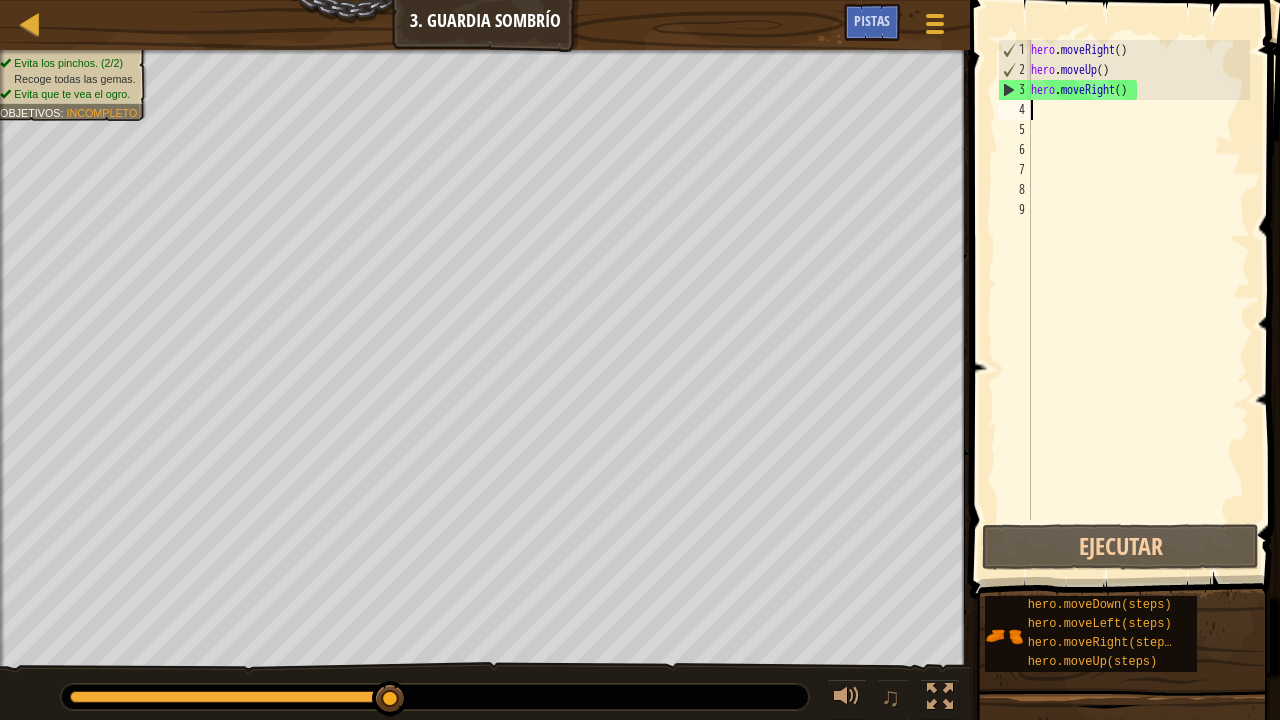 type on "m" 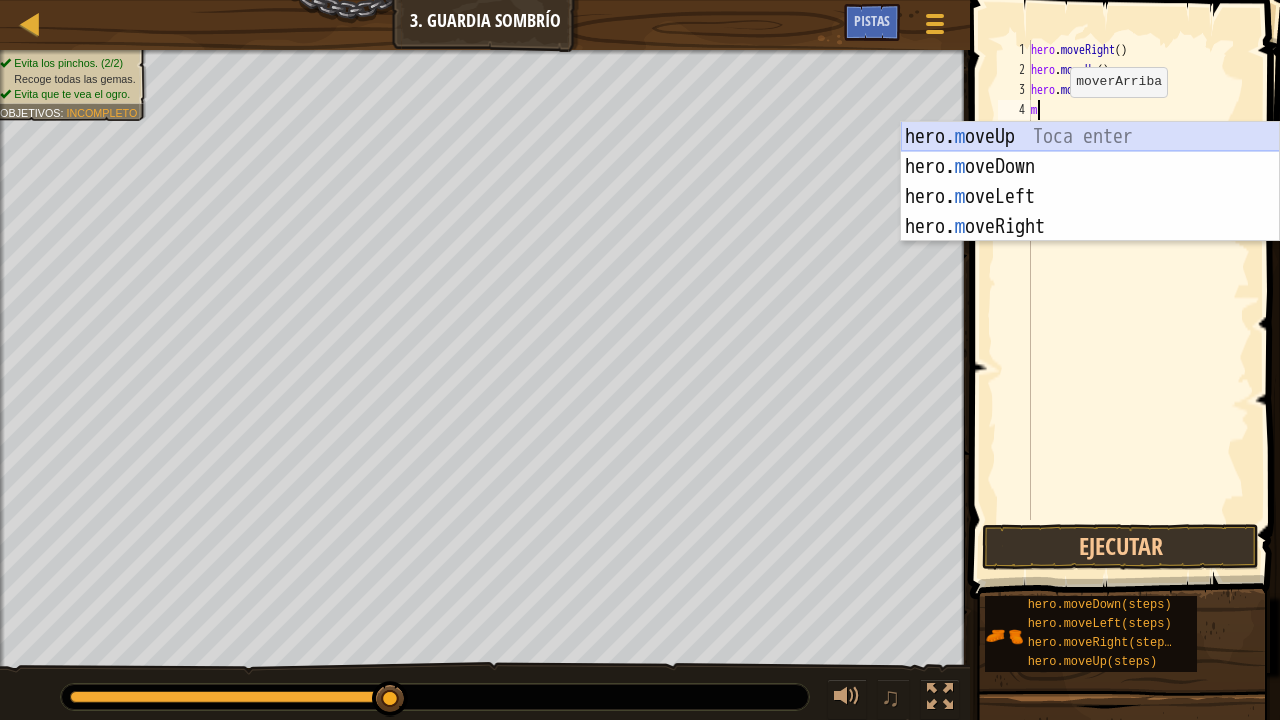 click on "hero. m oveUp Toca enter hero. m oveDown Toca enter hero. m oveLeft Toca enter hero. m [PERSON_NAME] Toca enter" at bounding box center [1090, 212] 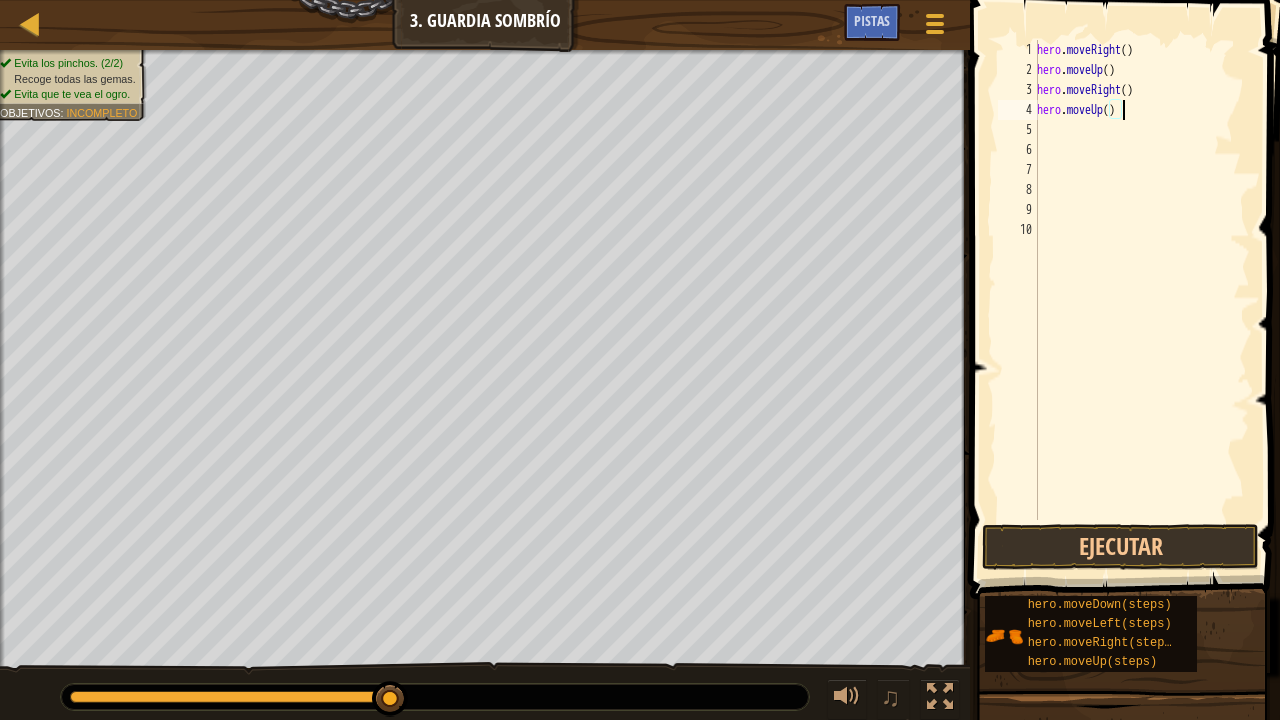 click on "hero . moveRight ( ) hero . moveUp ( ) hero . moveRight ( ) hero . moveUp ( )" at bounding box center (1141, 300) 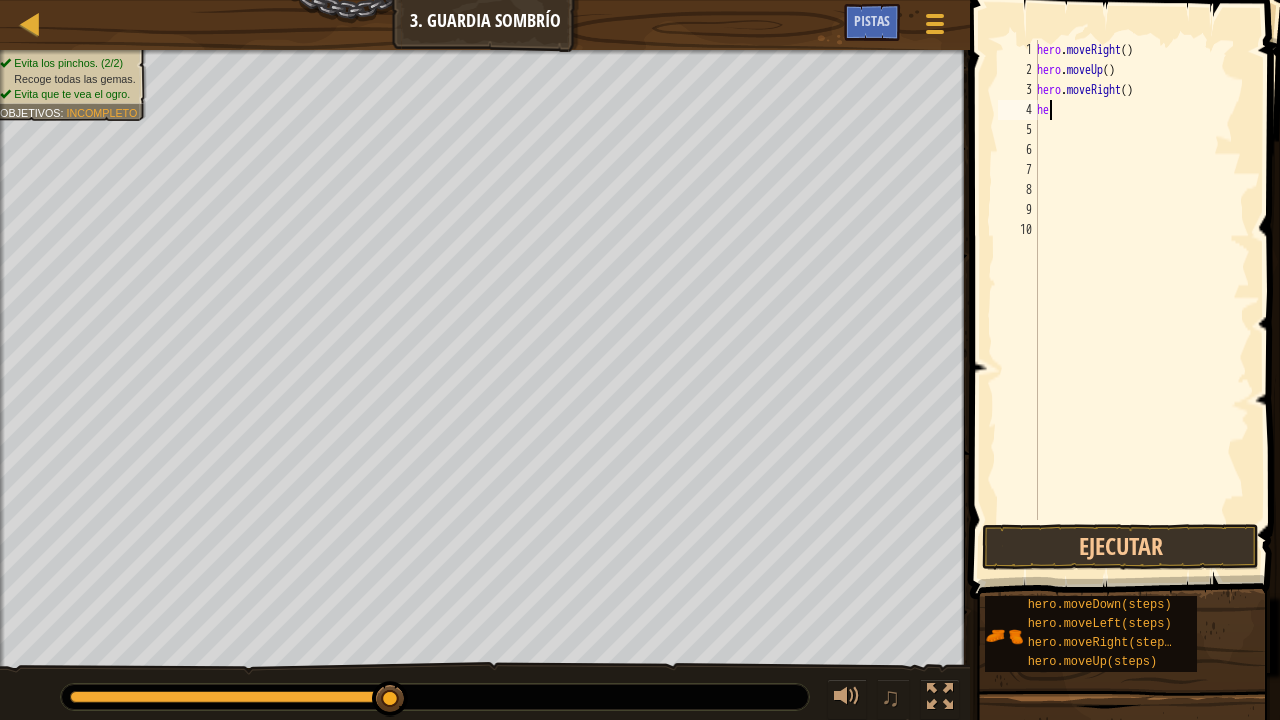 type on "h" 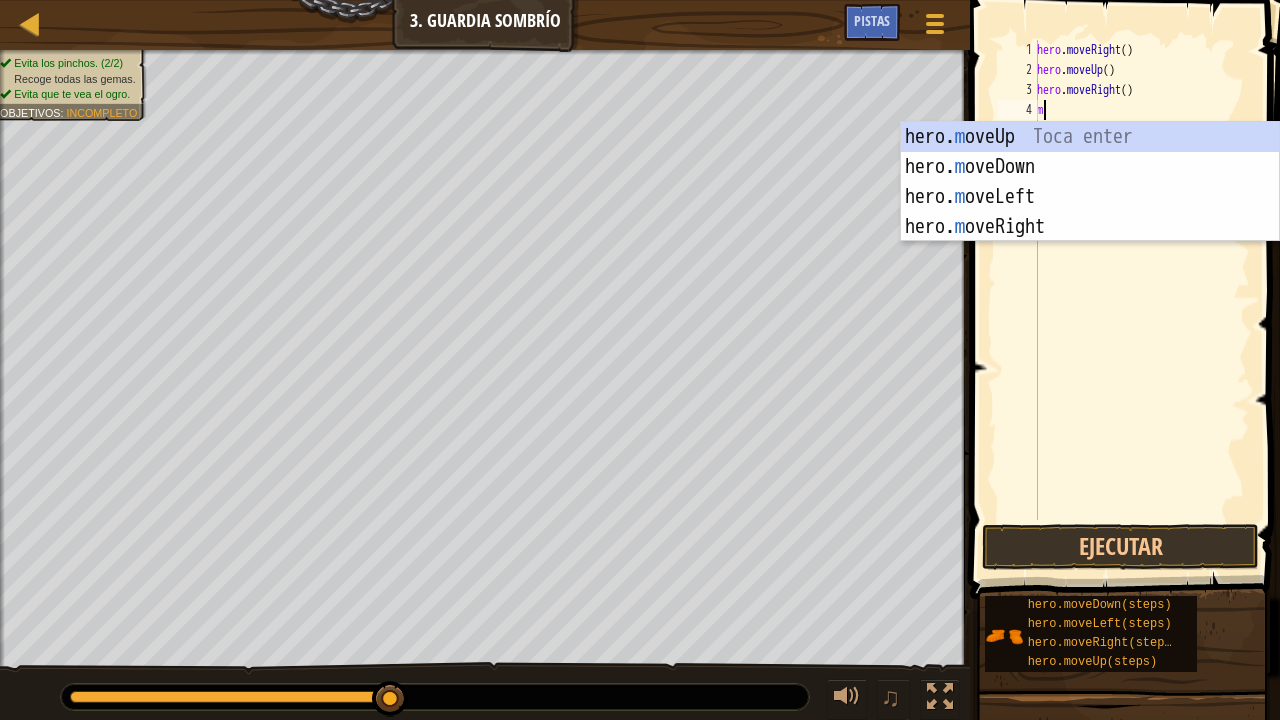 type on "mo" 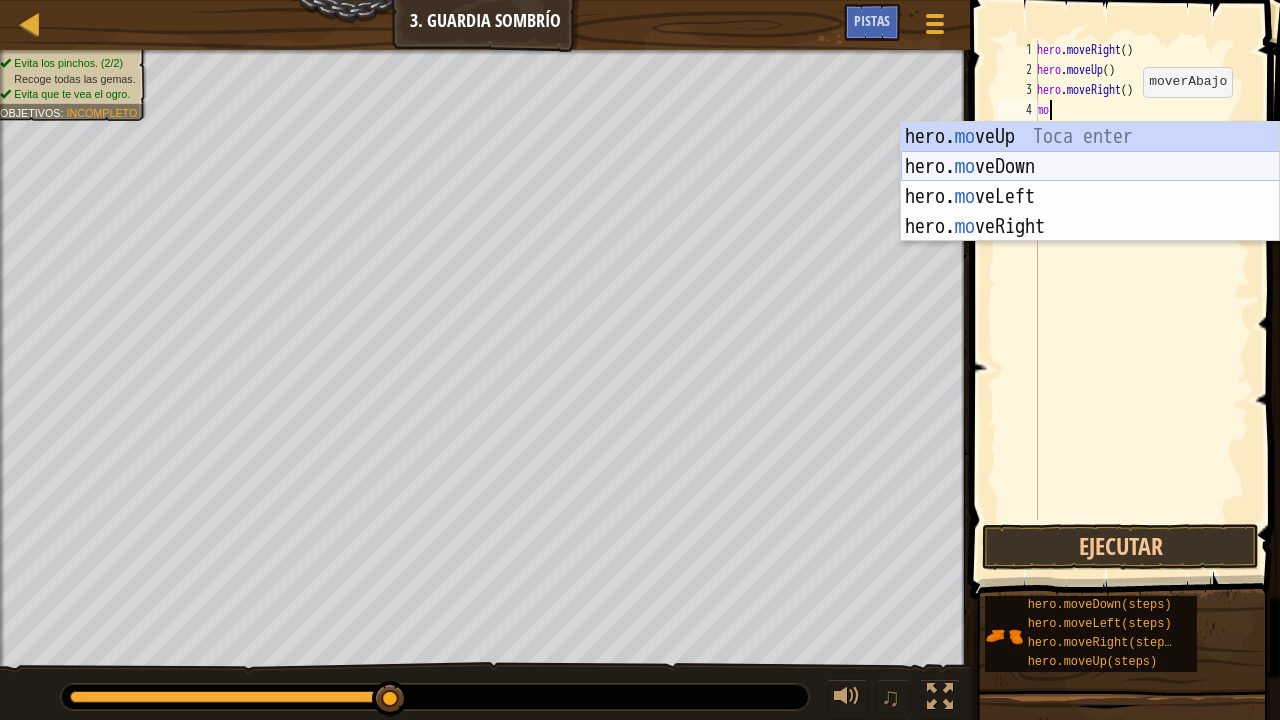 click on "hero. mo veUp Toca enter hero. mo veDown Toca enter hero. mo veLeft Toca enter hero. mo veRight Toca enter" at bounding box center [1090, 212] 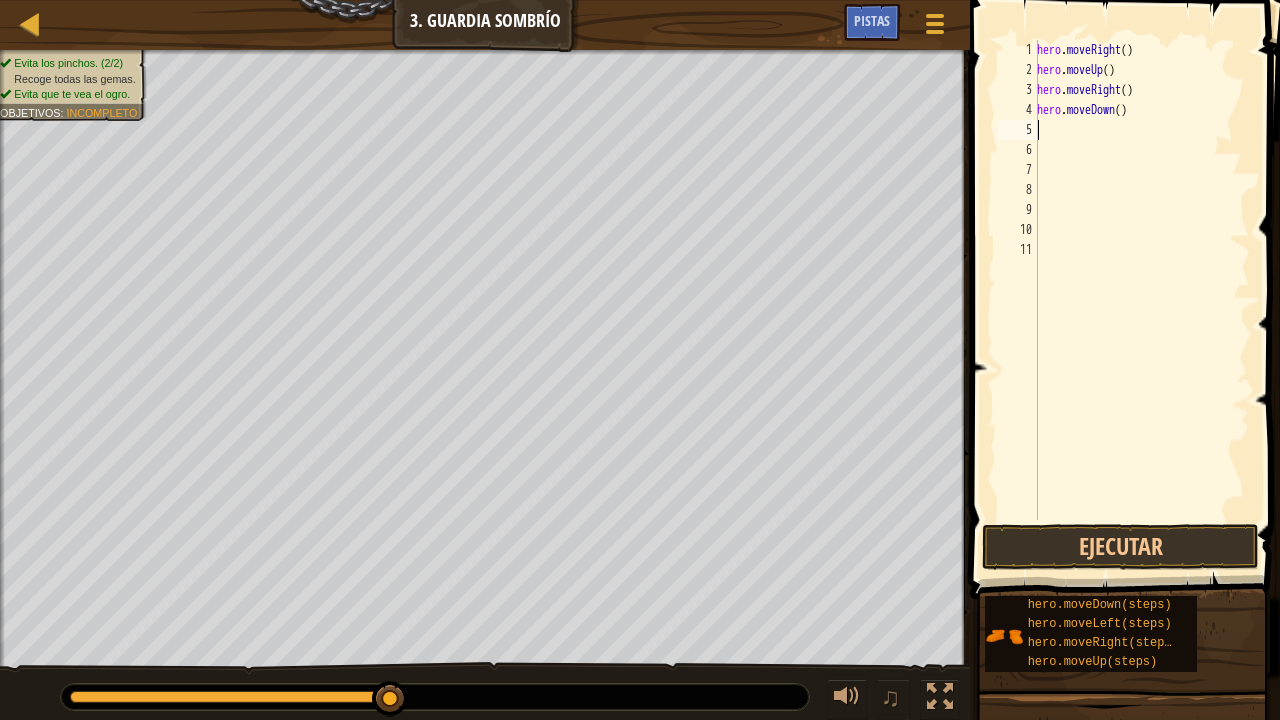type on "mo" 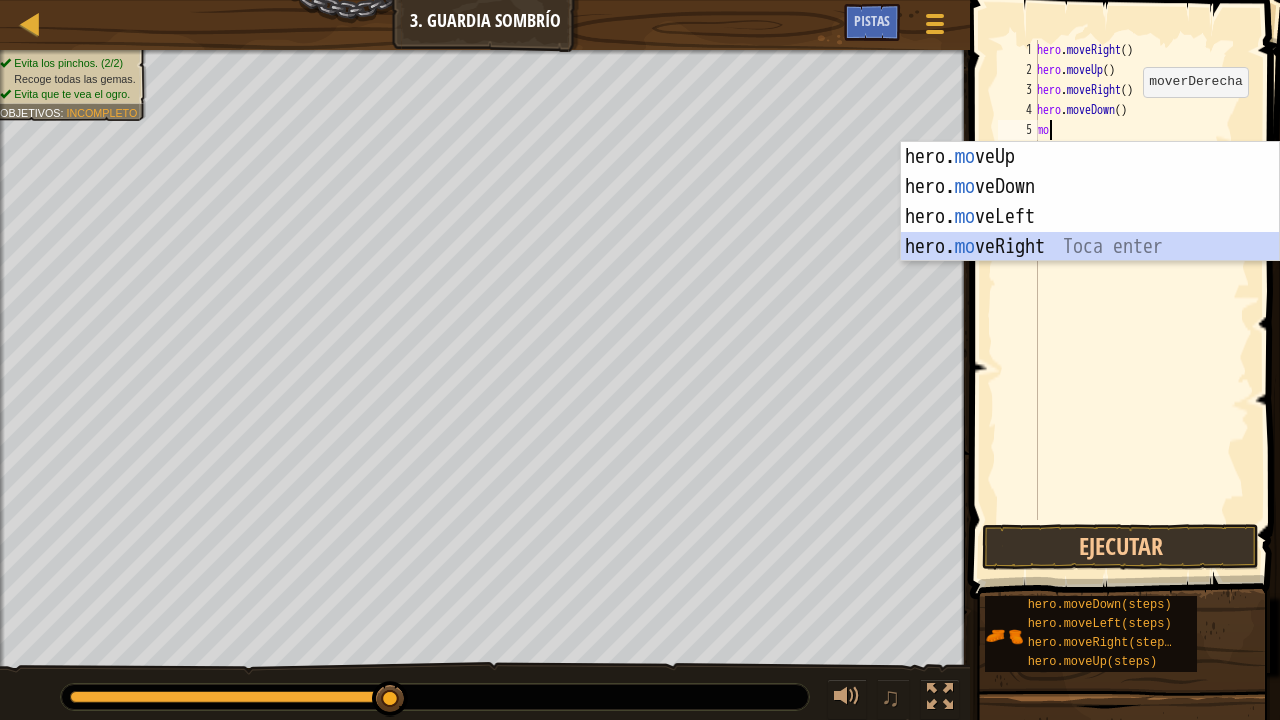 click on "hero. mo veUp Toca enter hero. mo veDown Toca enter hero. mo veLeft Toca enter hero. mo veRight Toca enter" at bounding box center [1090, 232] 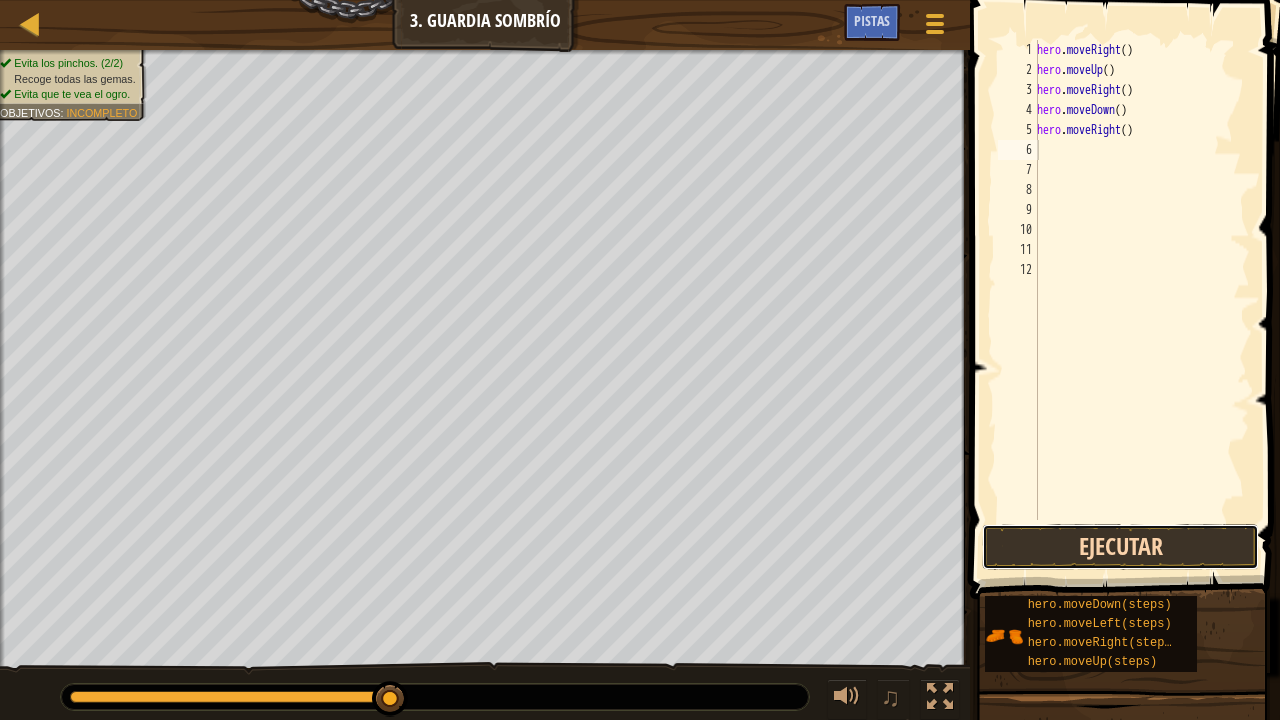 click on "Ejecutar" at bounding box center [1120, 547] 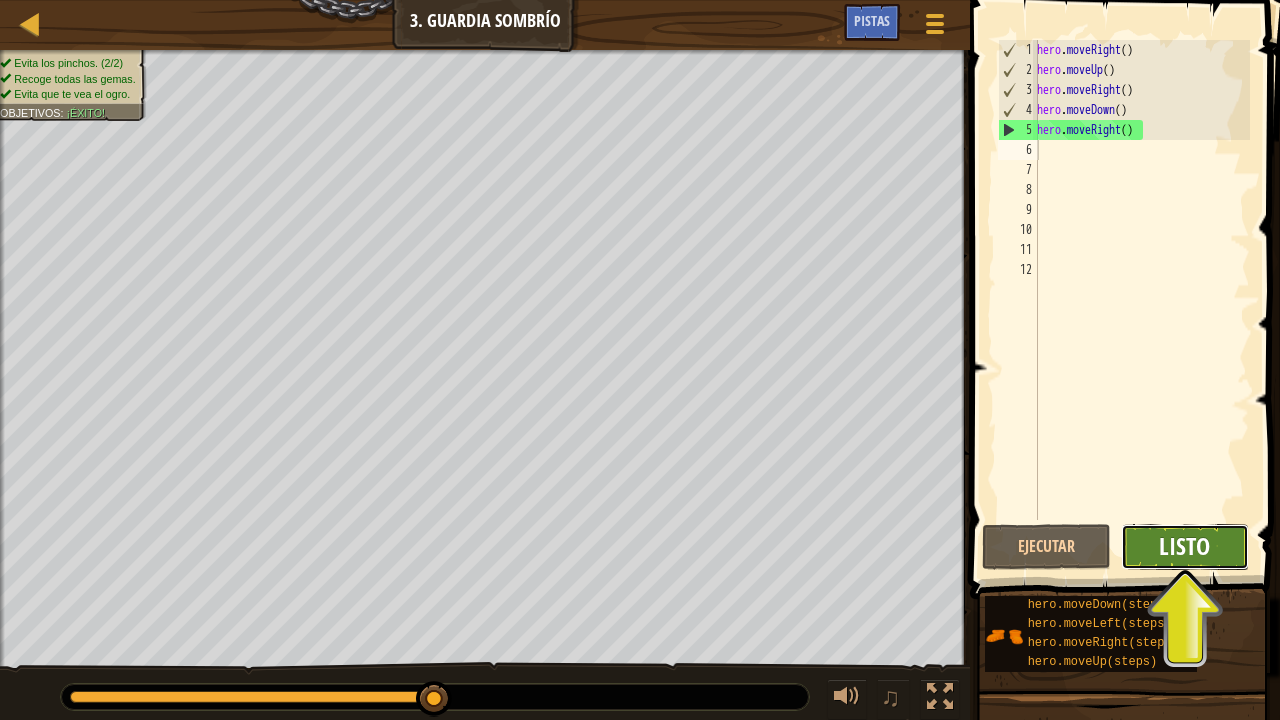click on "Listo" at bounding box center (1184, 546) 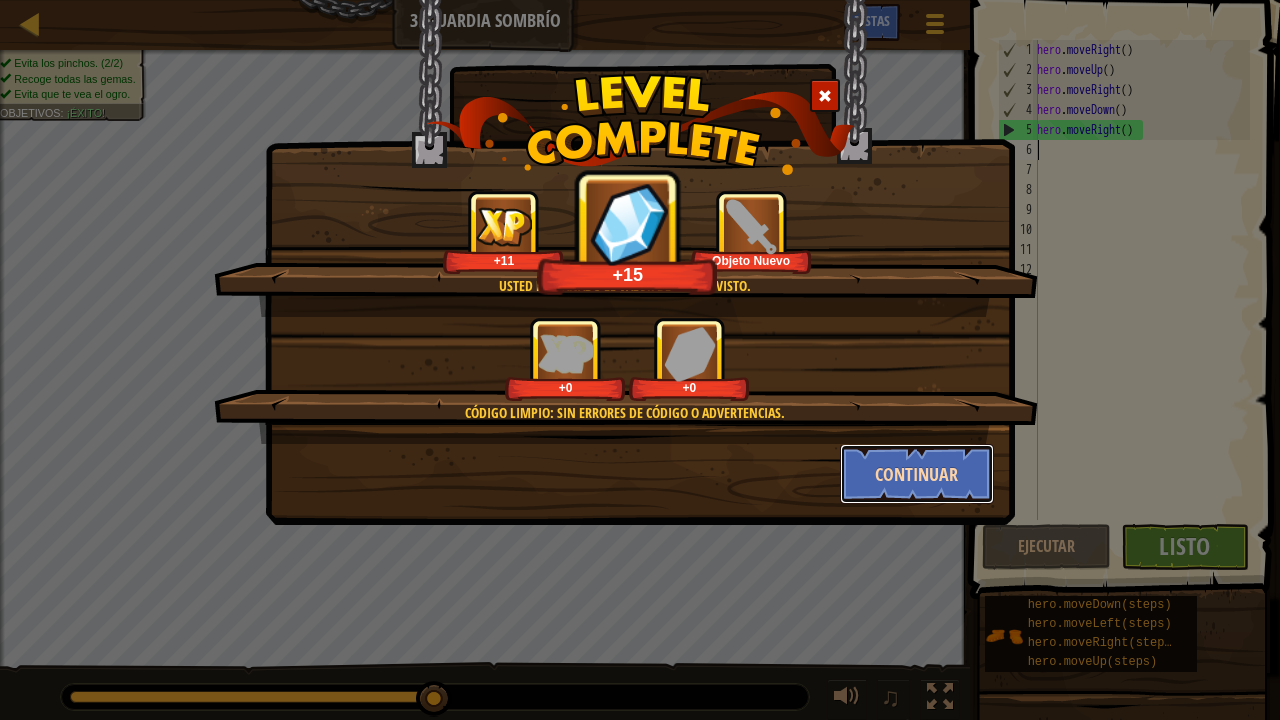click on "Continuar" at bounding box center (917, 474) 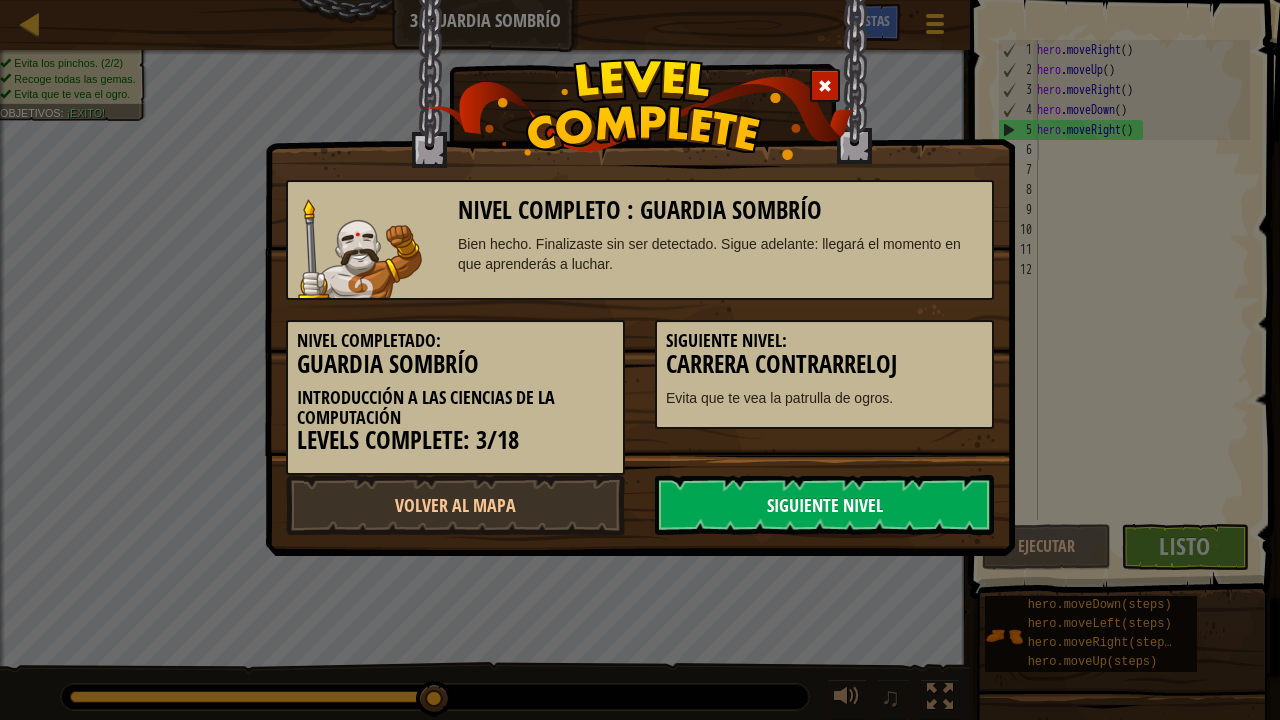 click on "Siguiente Nivel" at bounding box center (824, 505) 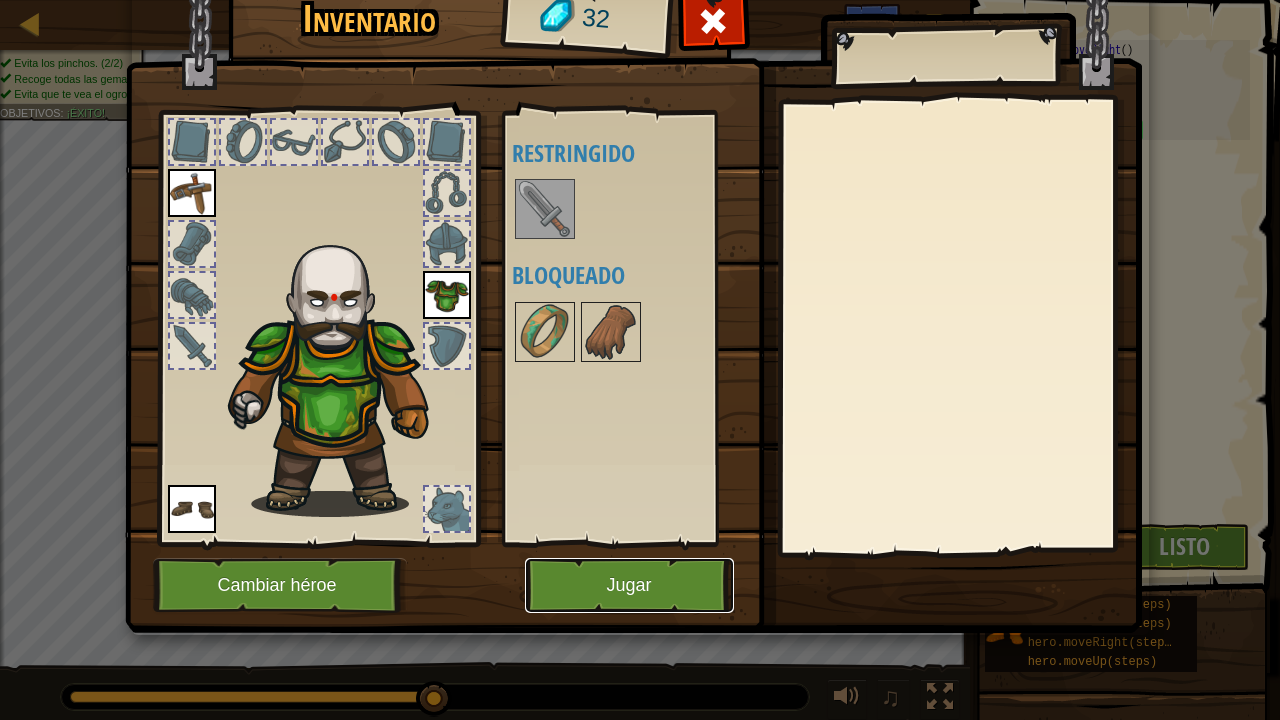 click on "Jugar" at bounding box center [629, 585] 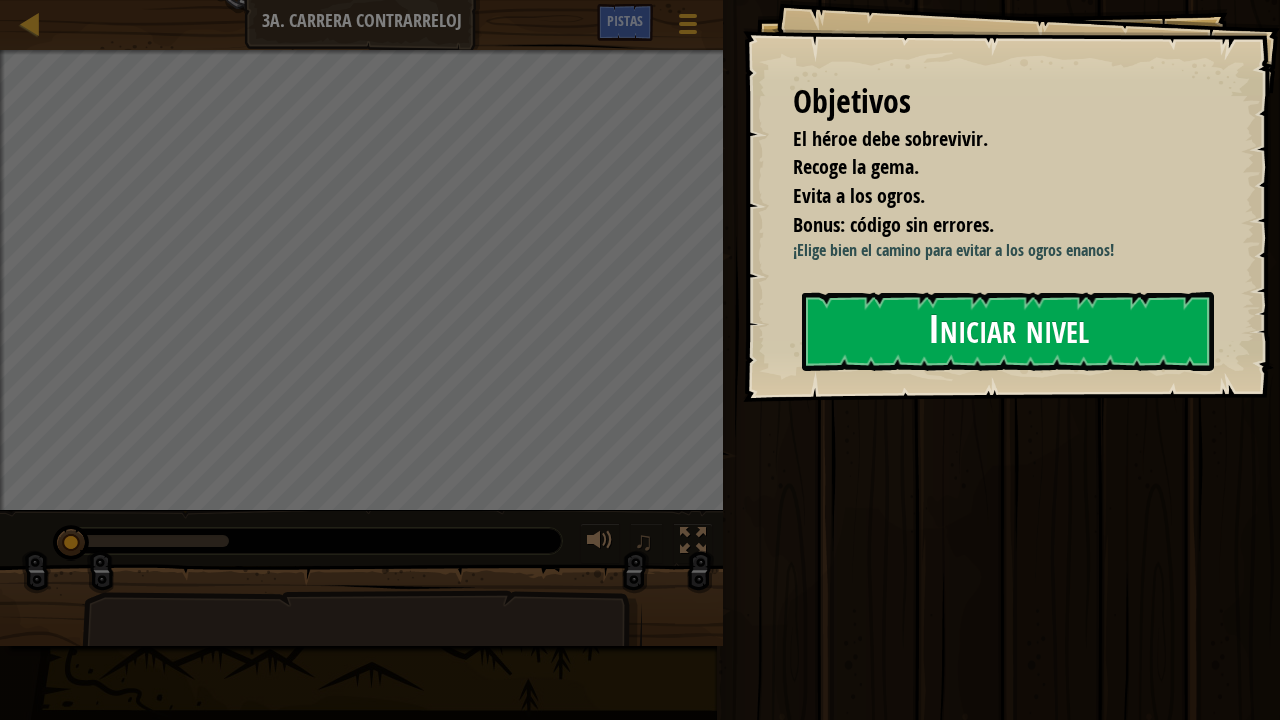 click on "Iniciar nivel" at bounding box center (1008, 331) 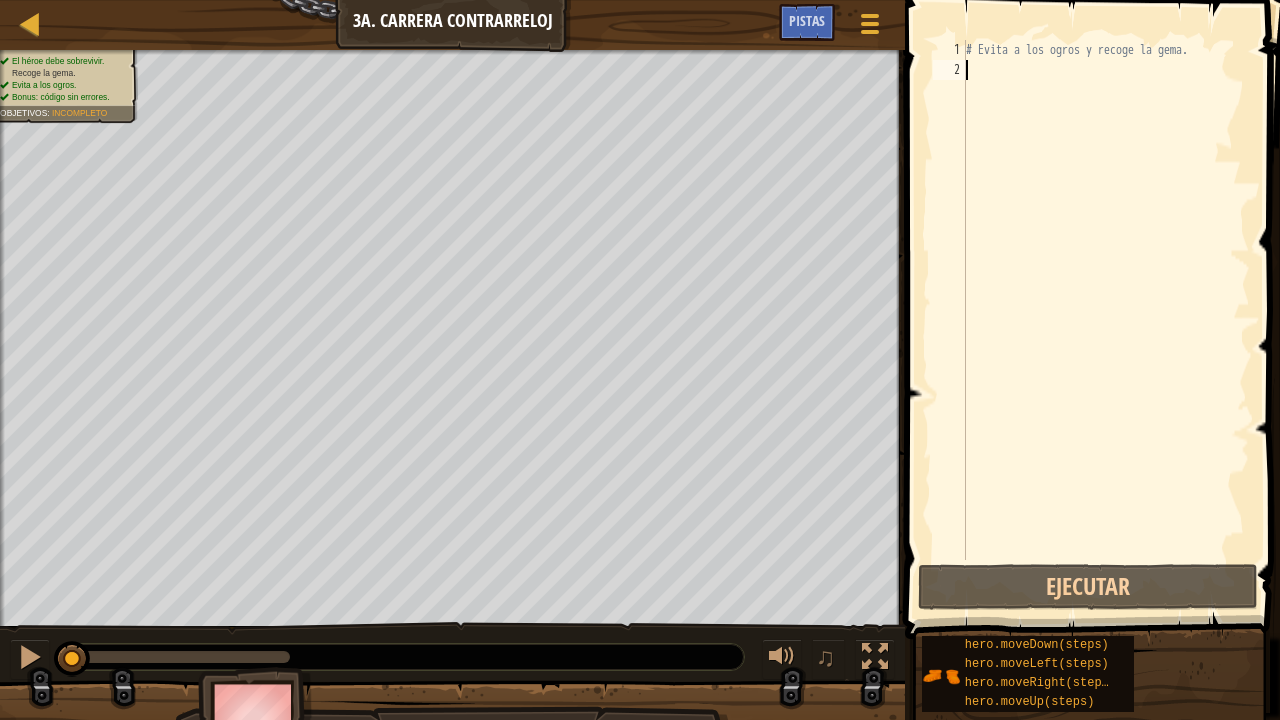 click on "# Evita a los ogros y recoge la gema." at bounding box center (1106, 320) 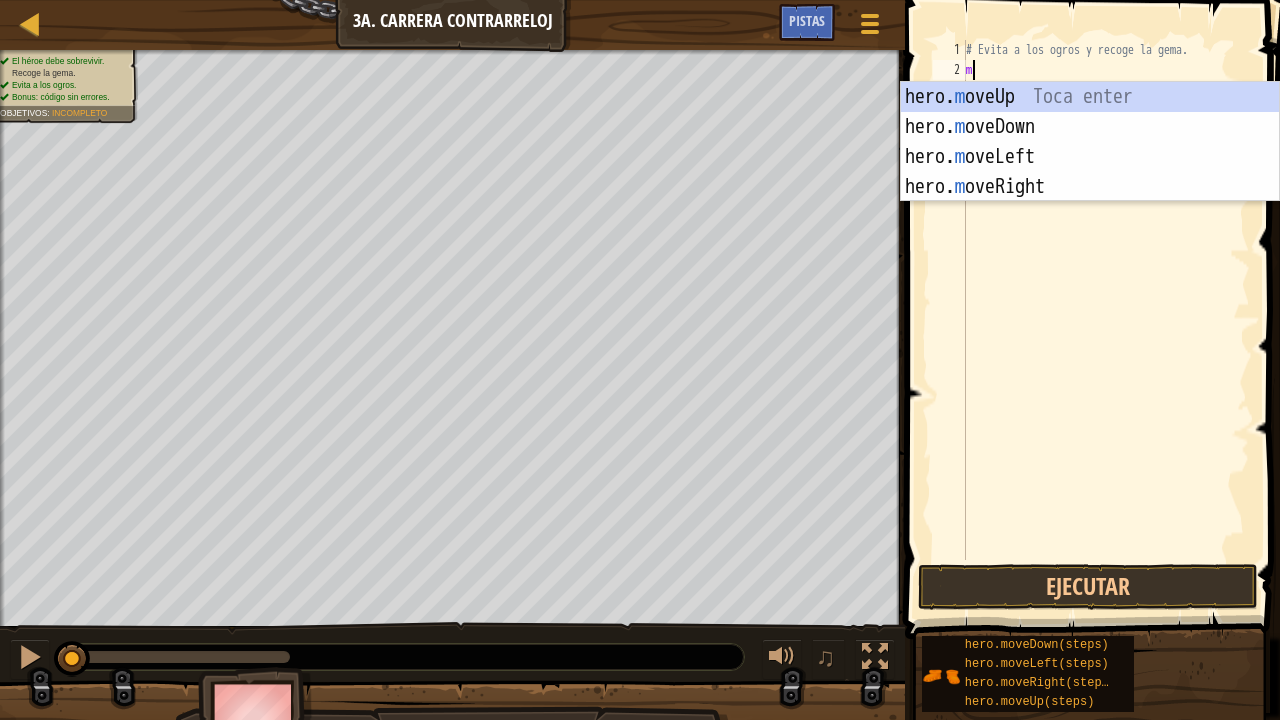 type on "mo" 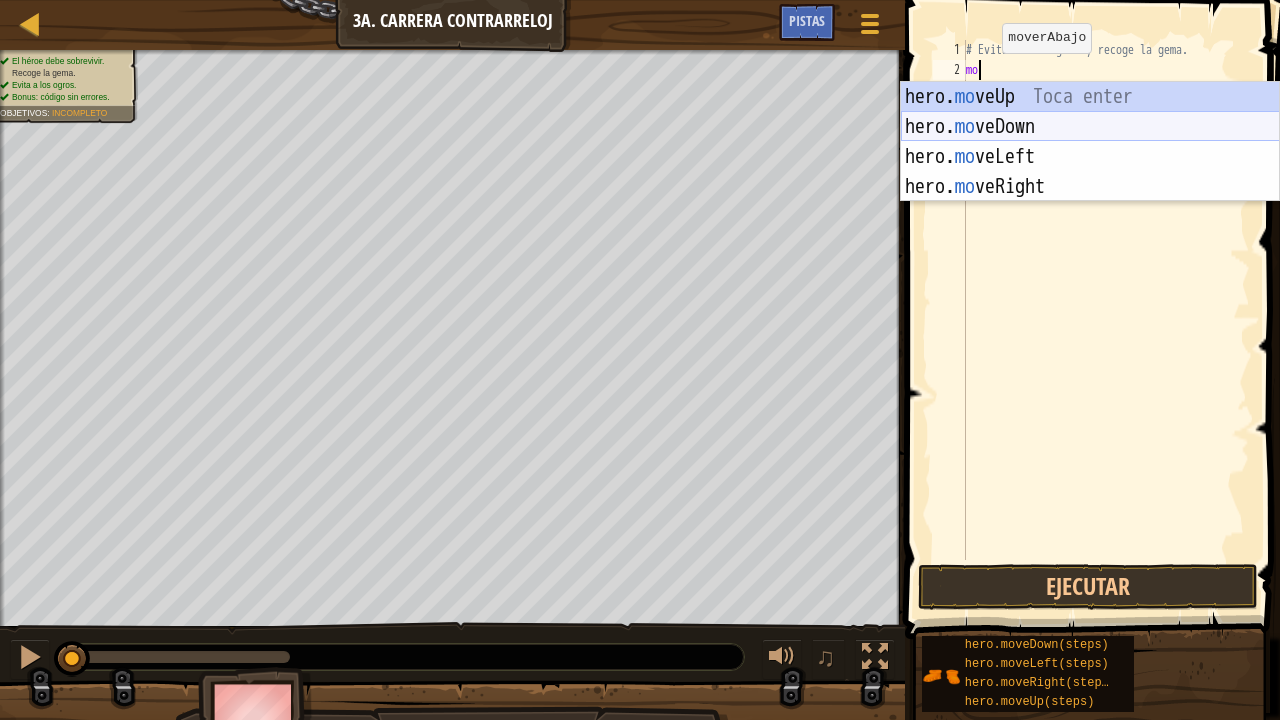 click on "hero. mo veUp Toca enter hero. mo veDown Toca enter hero. mo veLeft Toca enter hero. mo veRight Toca enter" at bounding box center (1090, 172) 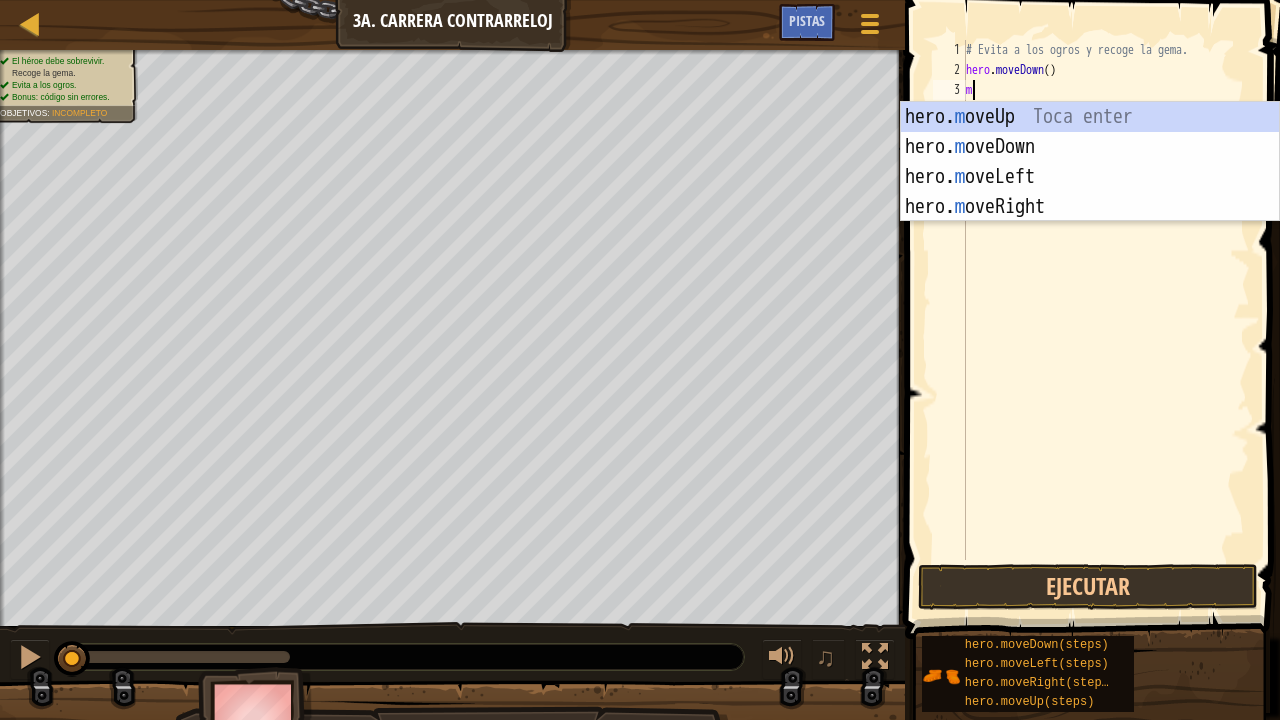 type on "mo" 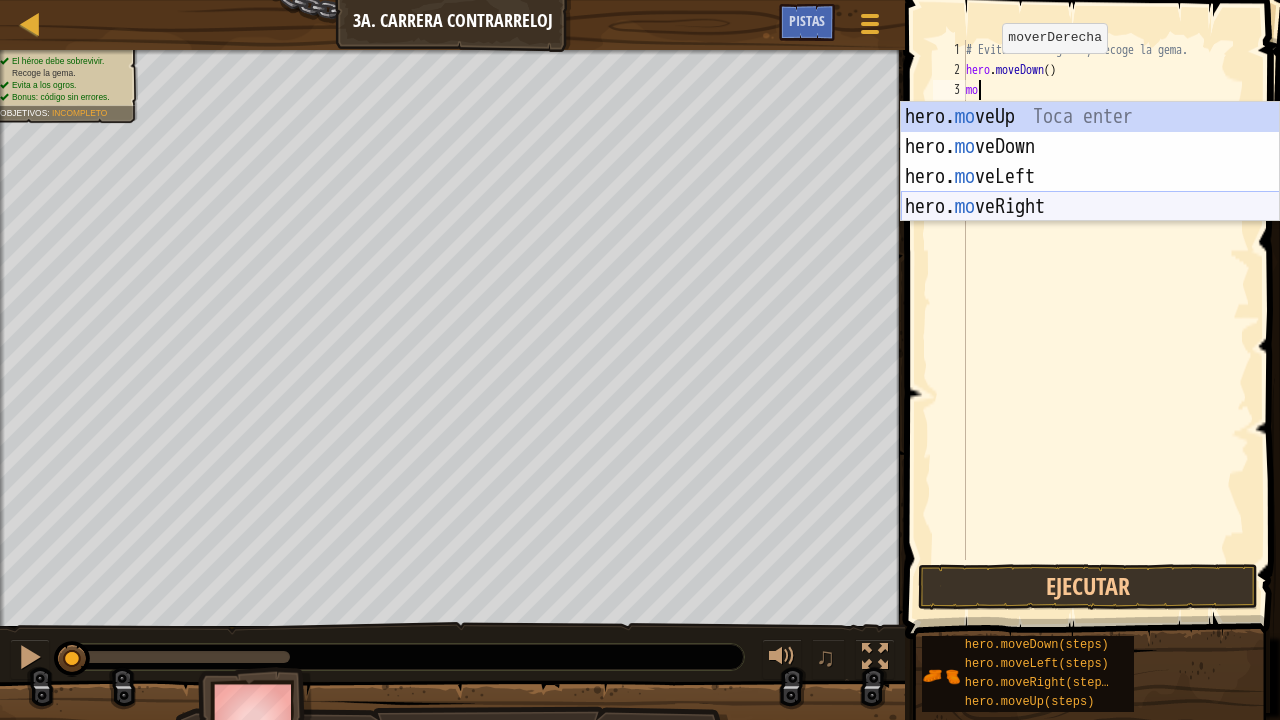 click on "hero. mo veUp Toca enter hero. mo veDown Toca enter hero. mo veLeft Toca enter hero. mo veRight Toca enter" at bounding box center (1090, 192) 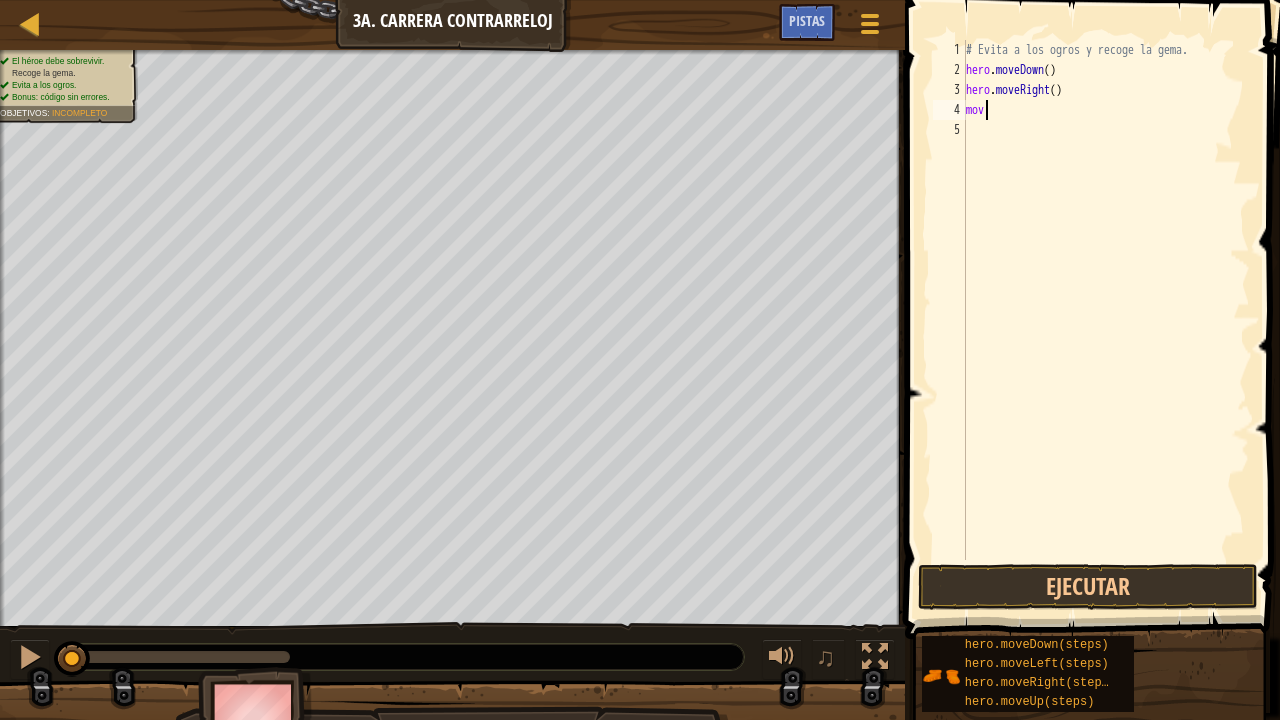 scroll, scrollTop: 9, scrollLeft: 0, axis: vertical 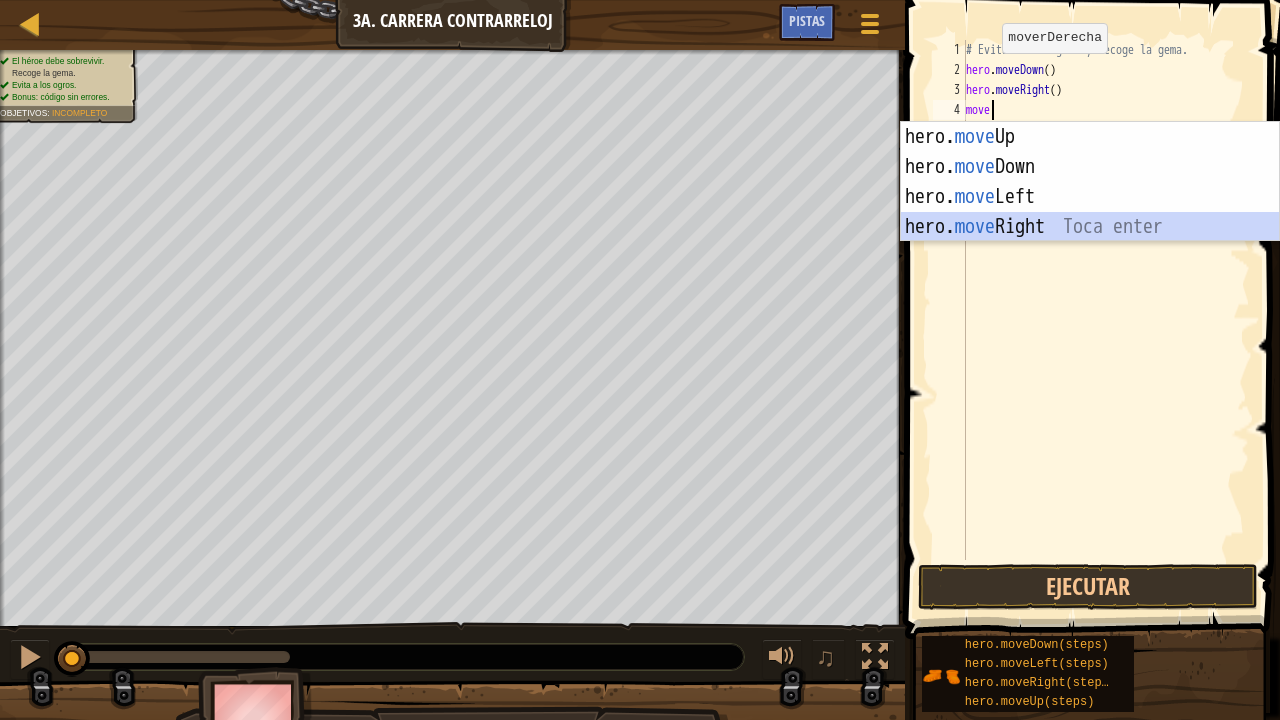 click on "hero. move Up Toca enter hero. move Down Toca enter hero. move Left Toca enter hero. move Right Toca enter" at bounding box center (1090, 212) 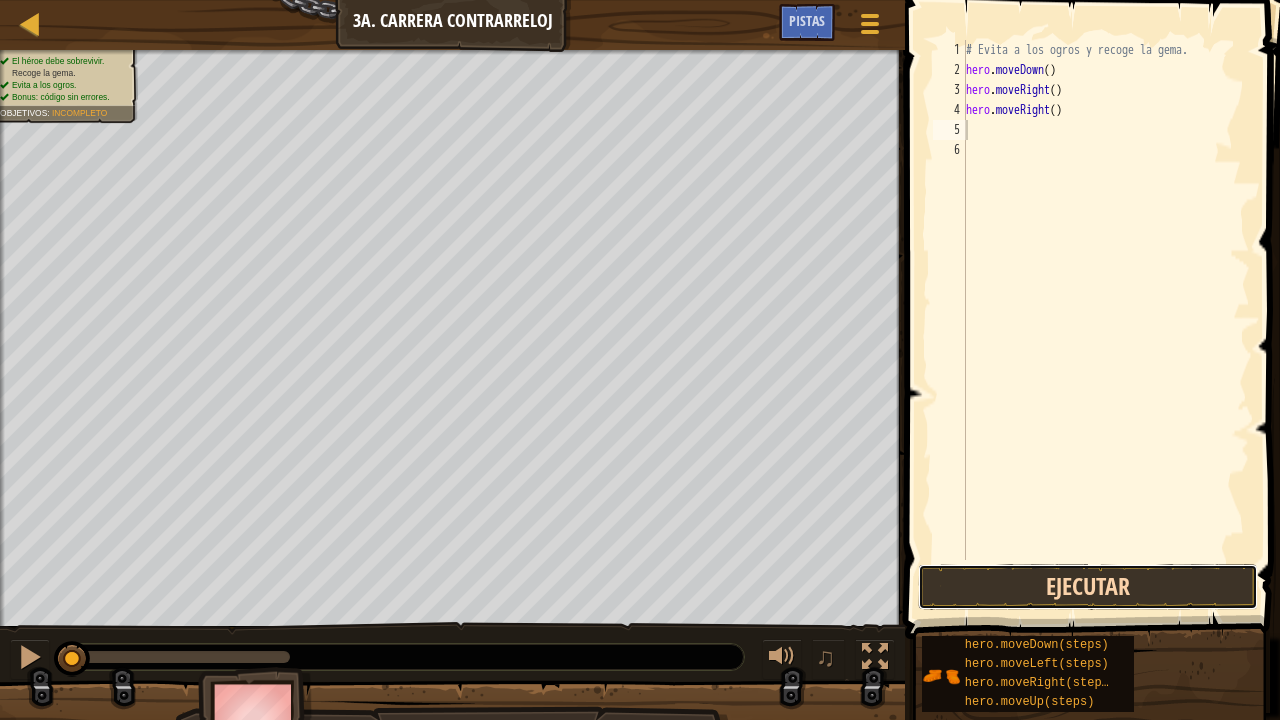 click on "Ejecutar" at bounding box center [1088, 587] 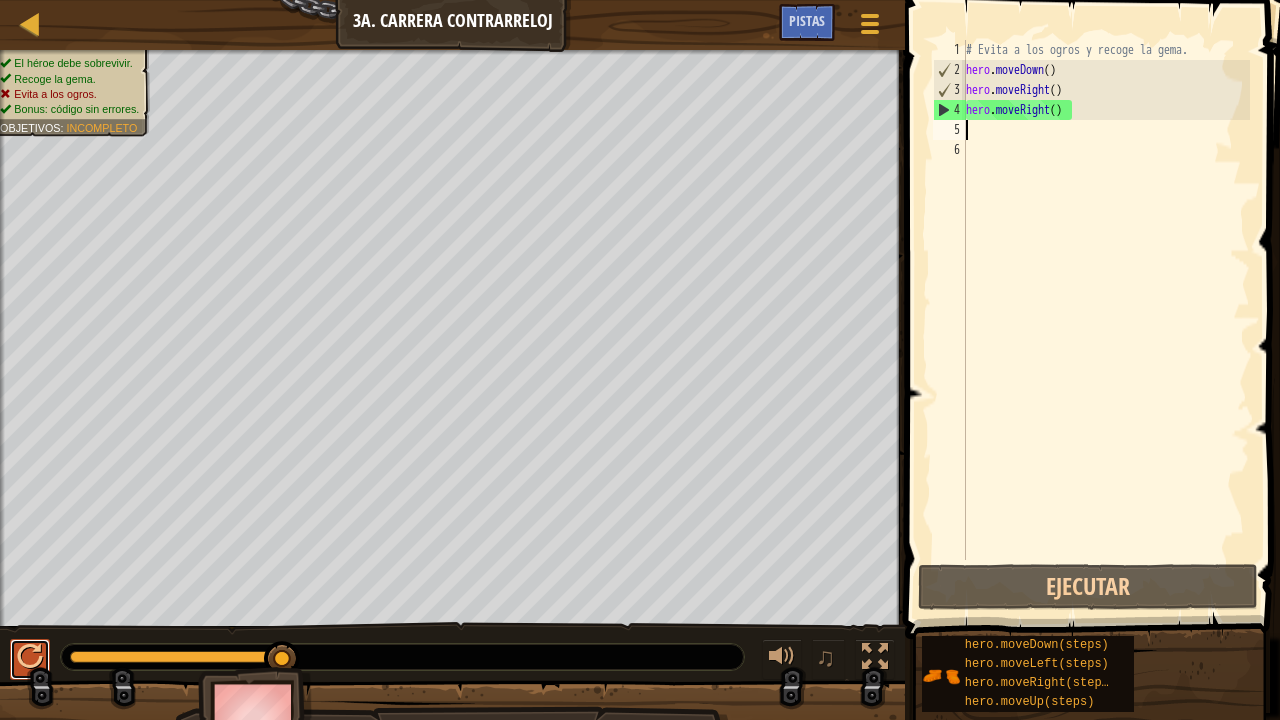 click at bounding box center (30, 657) 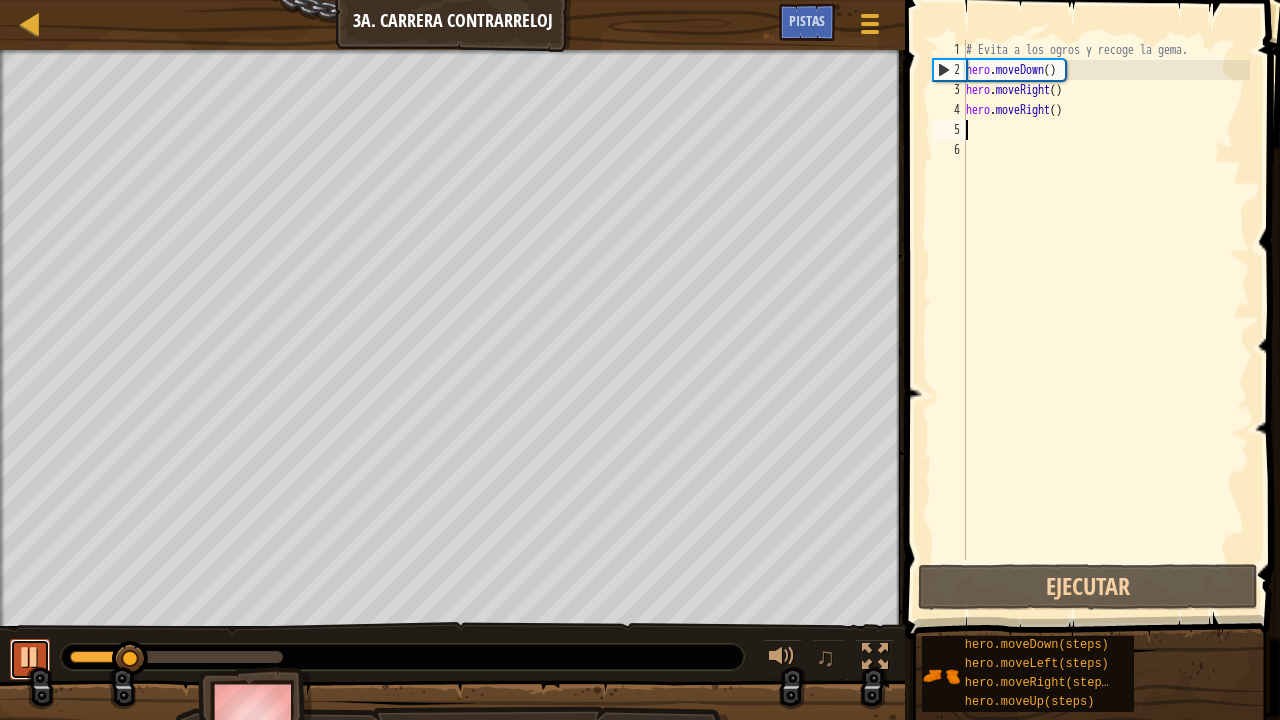 click at bounding box center (30, 657) 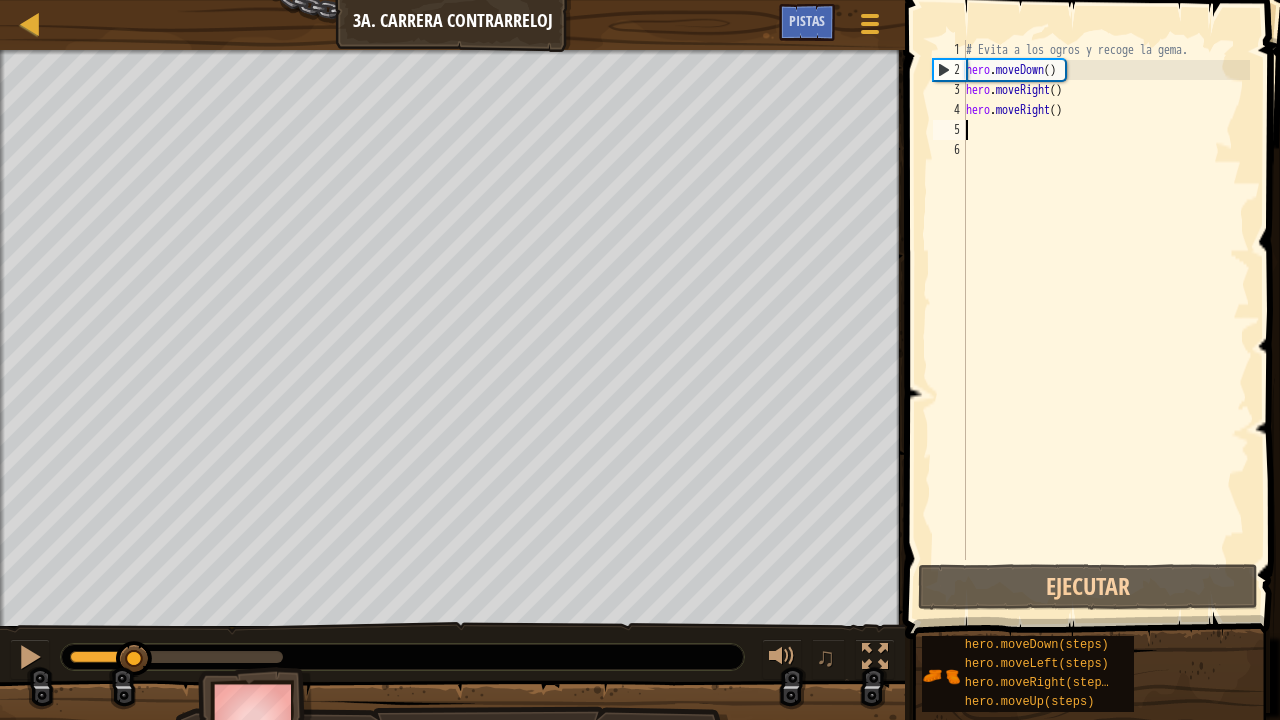 click on "# Evita a los ogros y recoge la gema. hero . moveDown ( ) hero . moveRight ( ) hero . moveRight ( )" at bounding box center [1106, 320] 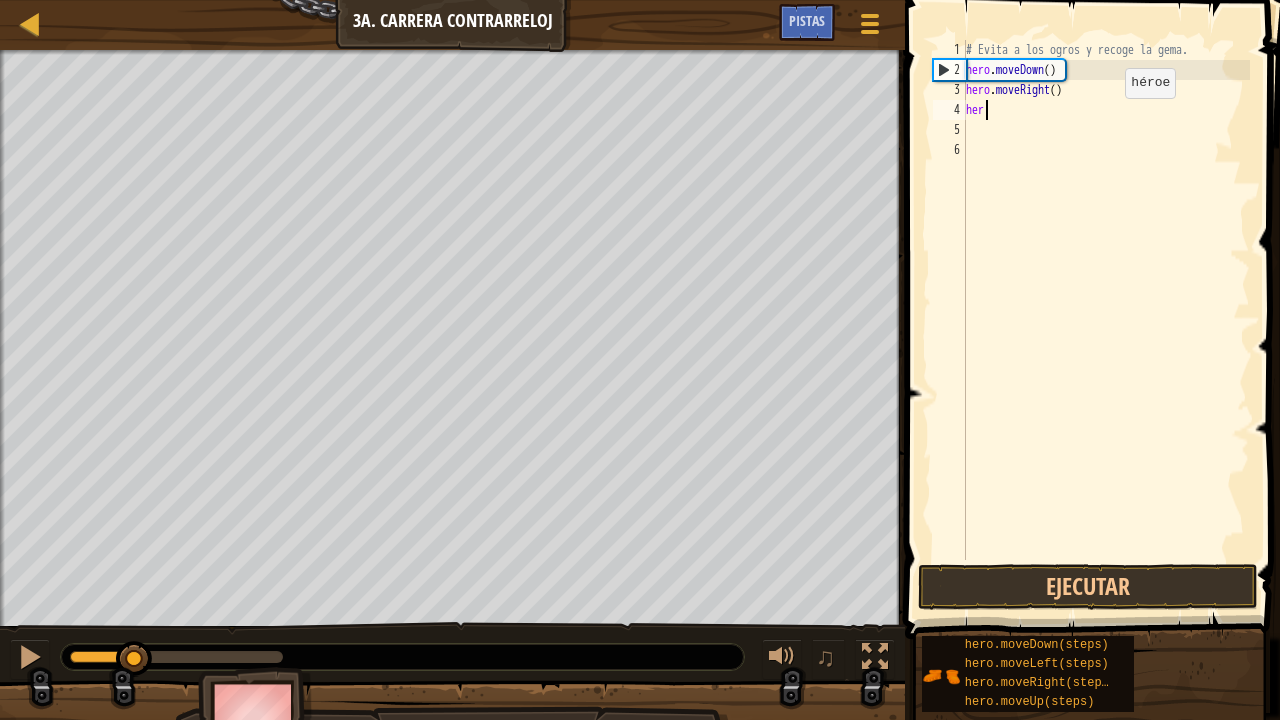 type on "h" 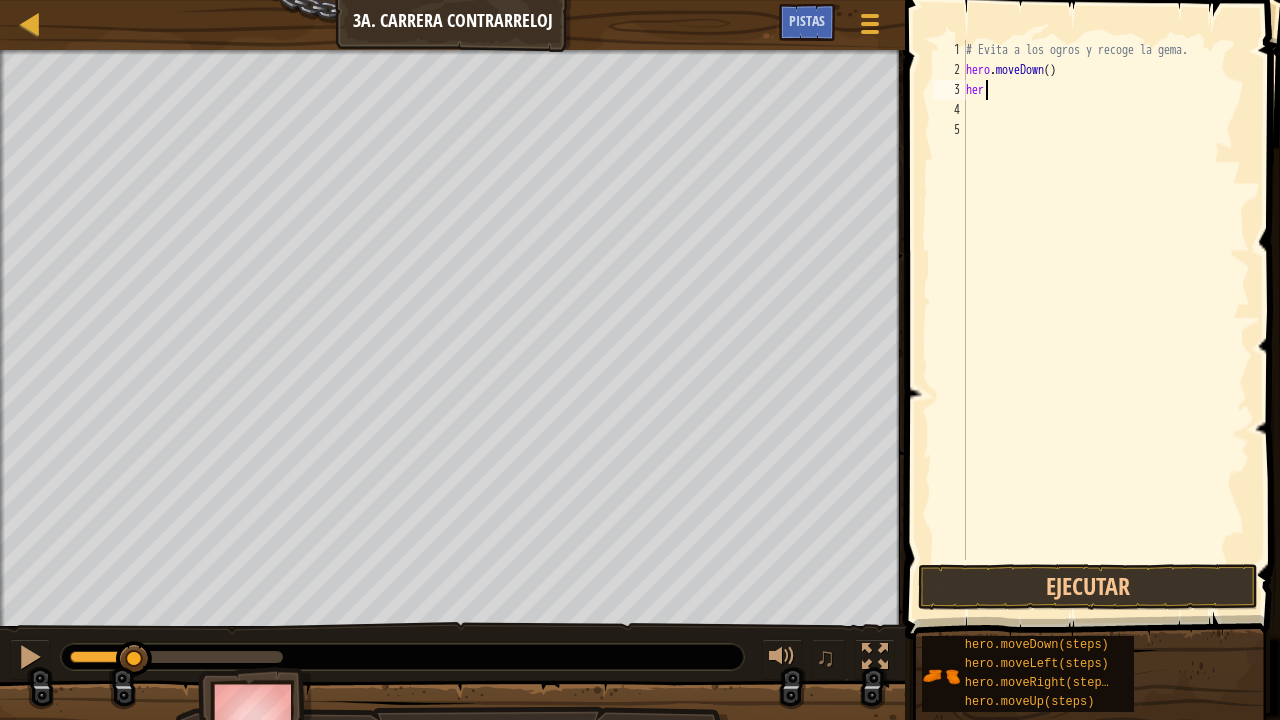 type on "h" 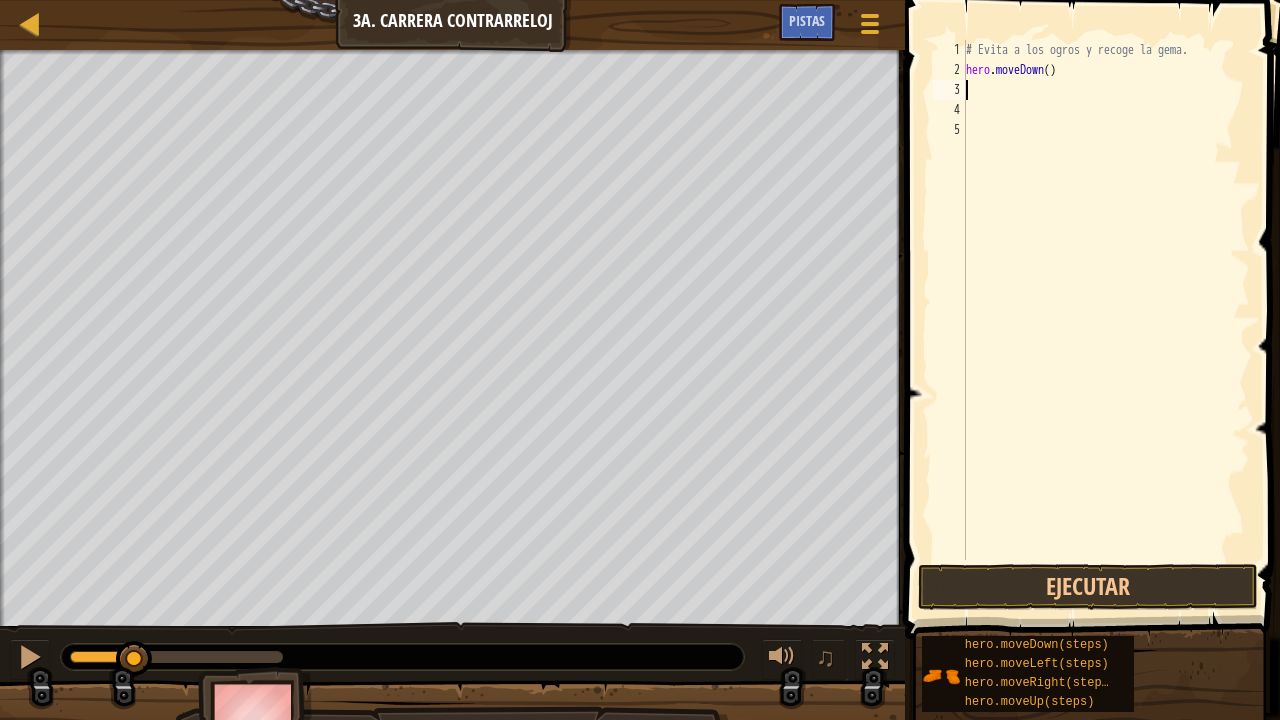 type on "mo" 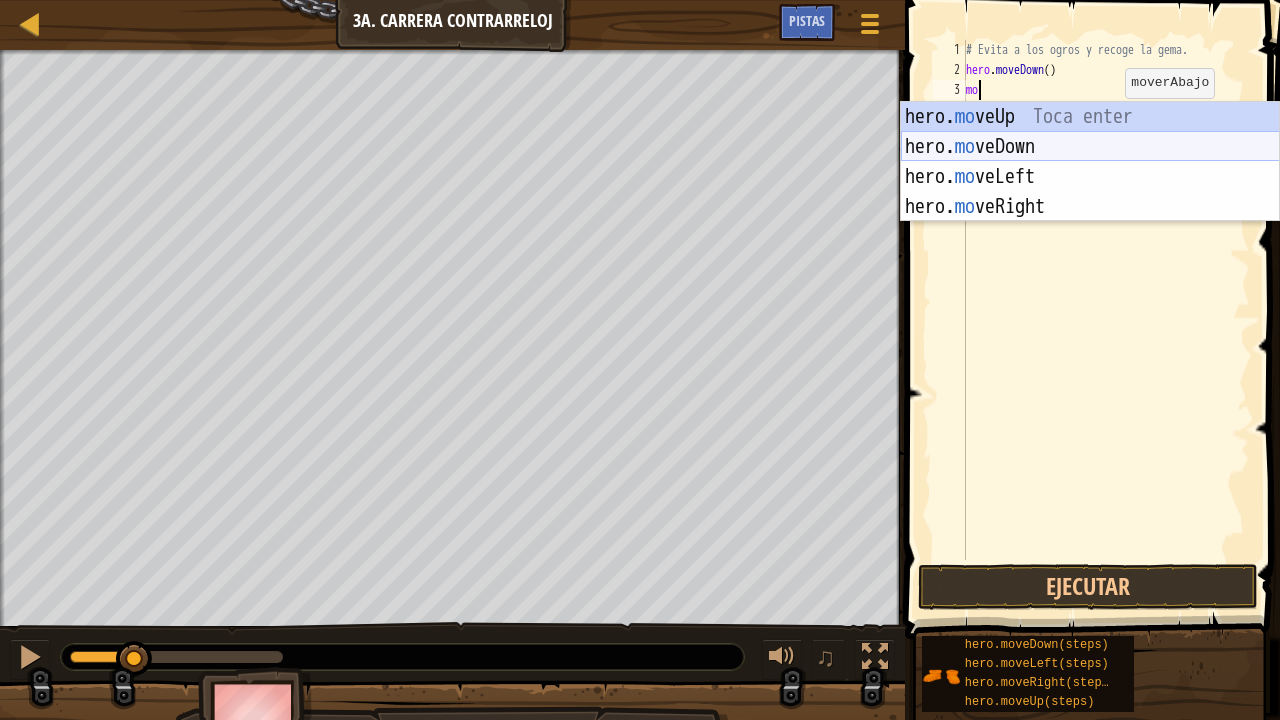 click on "hero. mo veUp Toca enter hero. mo veDown Toca enter hero. mo veLeft Toca enter hero. mo veRight Toca enter" at bounding box center (1090, 192) 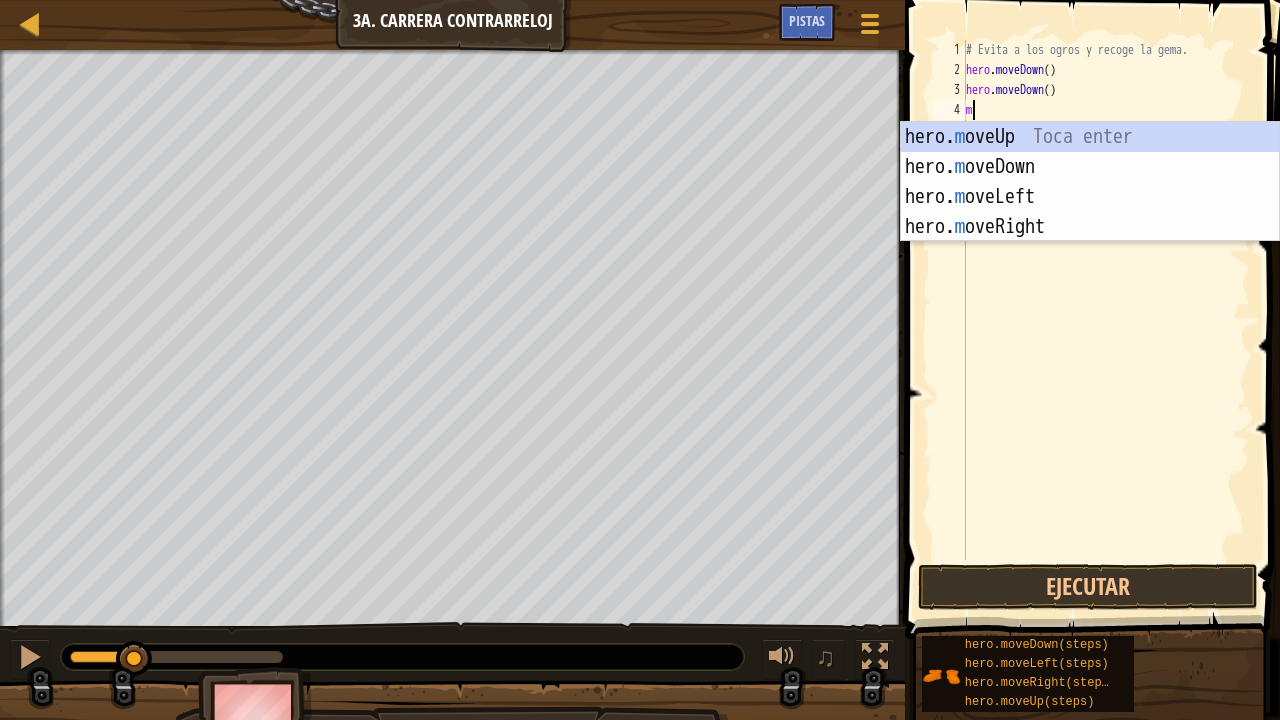 type on "mo" 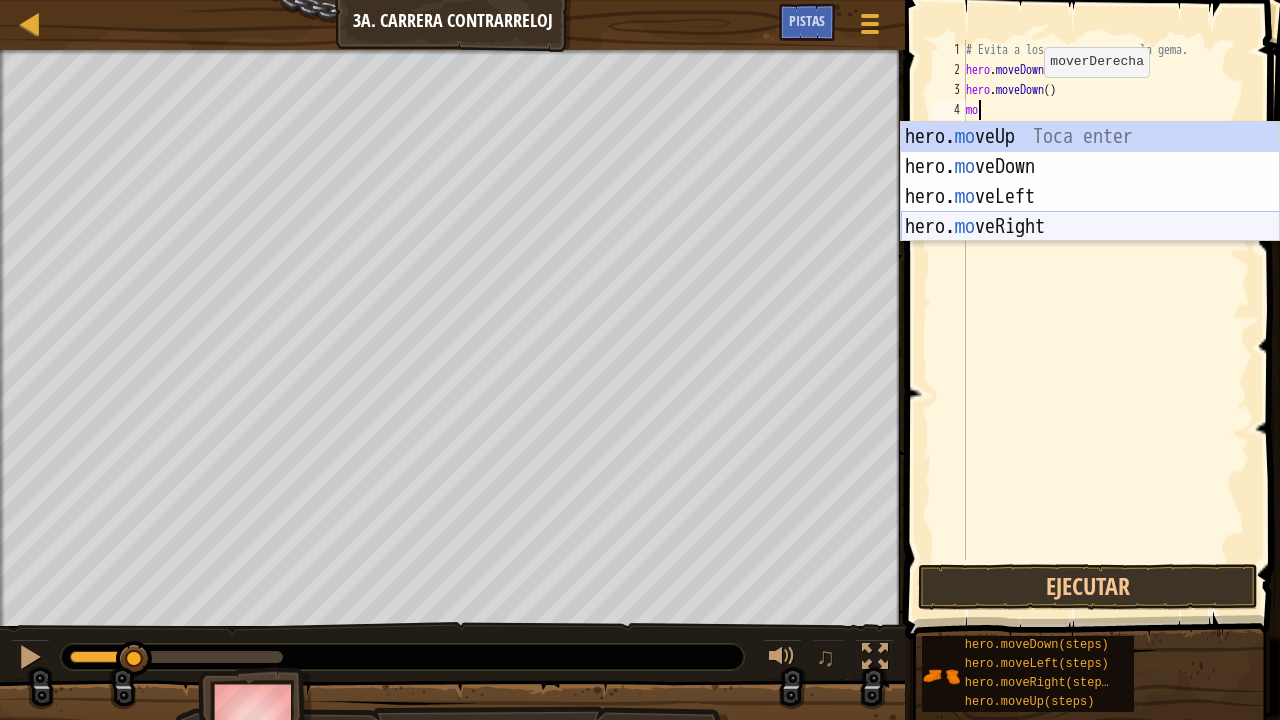 click on "hero. mo veUp Toca enter hero. mo veDown Toca enter hero. mo veLeft Toca enter hero. mo veRight Toca enter" at bounding box center (1090, 212) 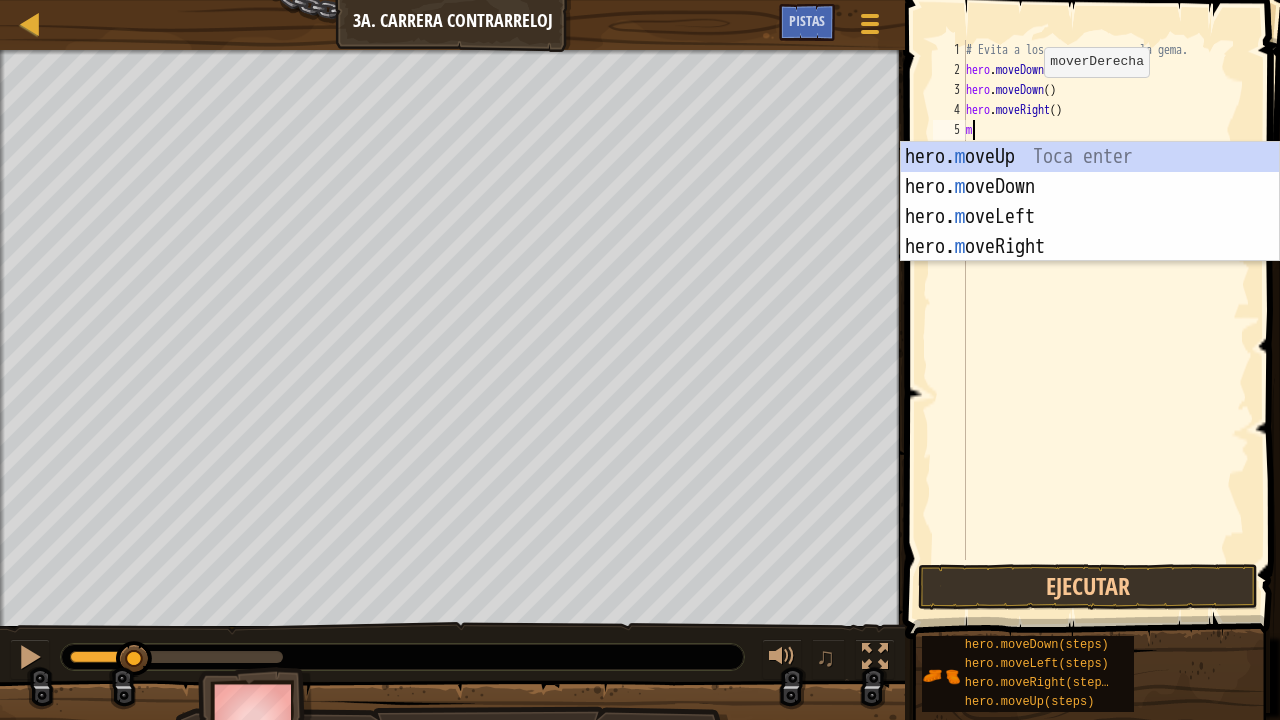 type on "mo" 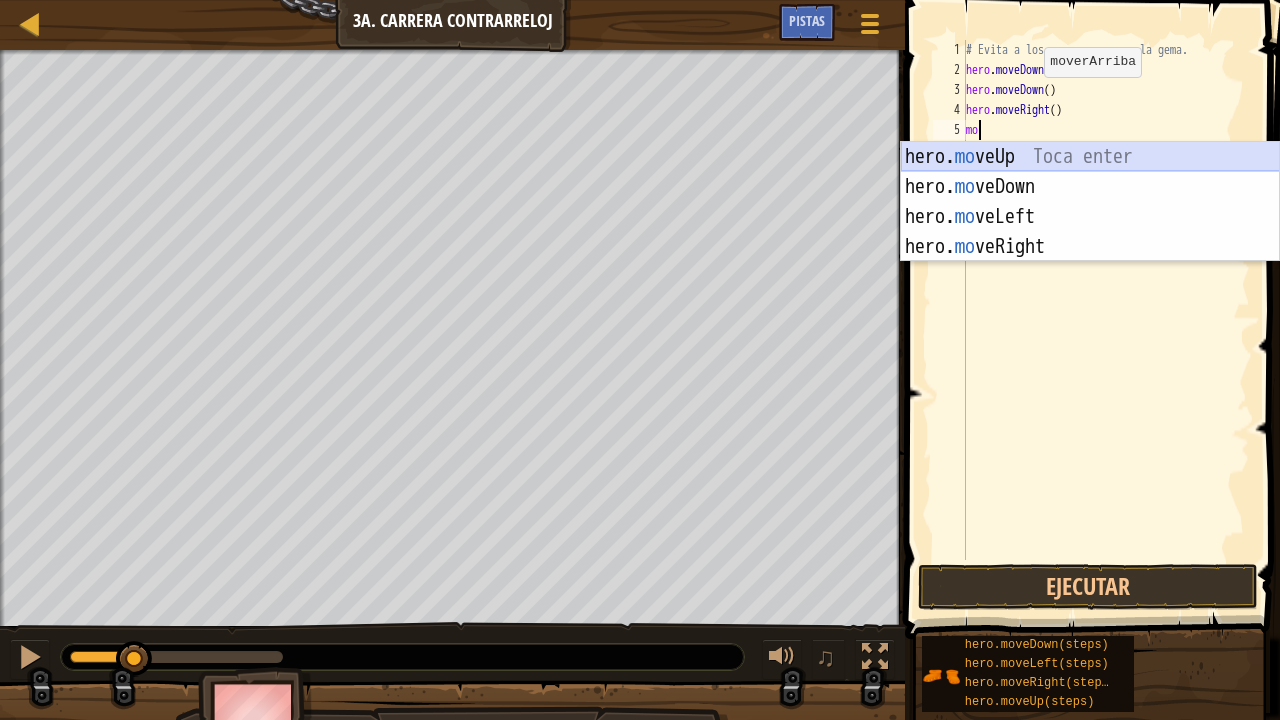 click on "hero. mo veUp Toca enter hero. mo veDown Toca enter hero. mo veLeft Toca enter hero. mo veRight Toca enter" at bounding box center [1090, 232] 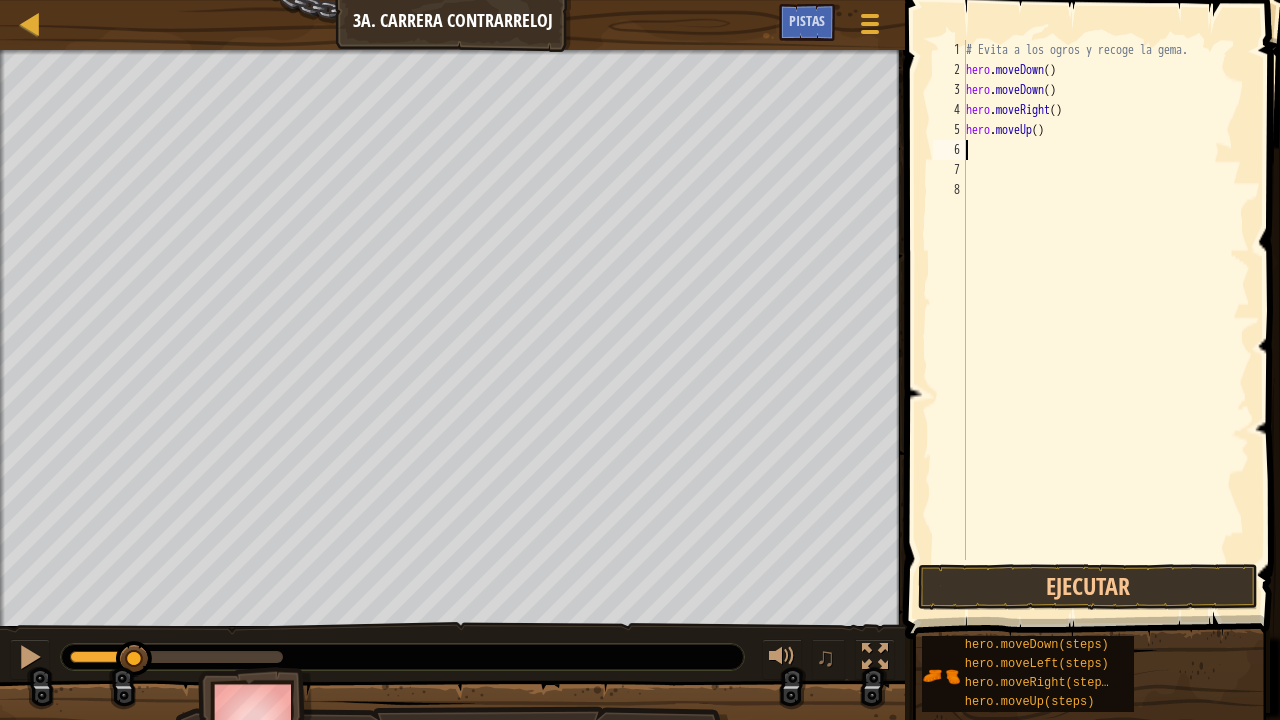 type on "m" 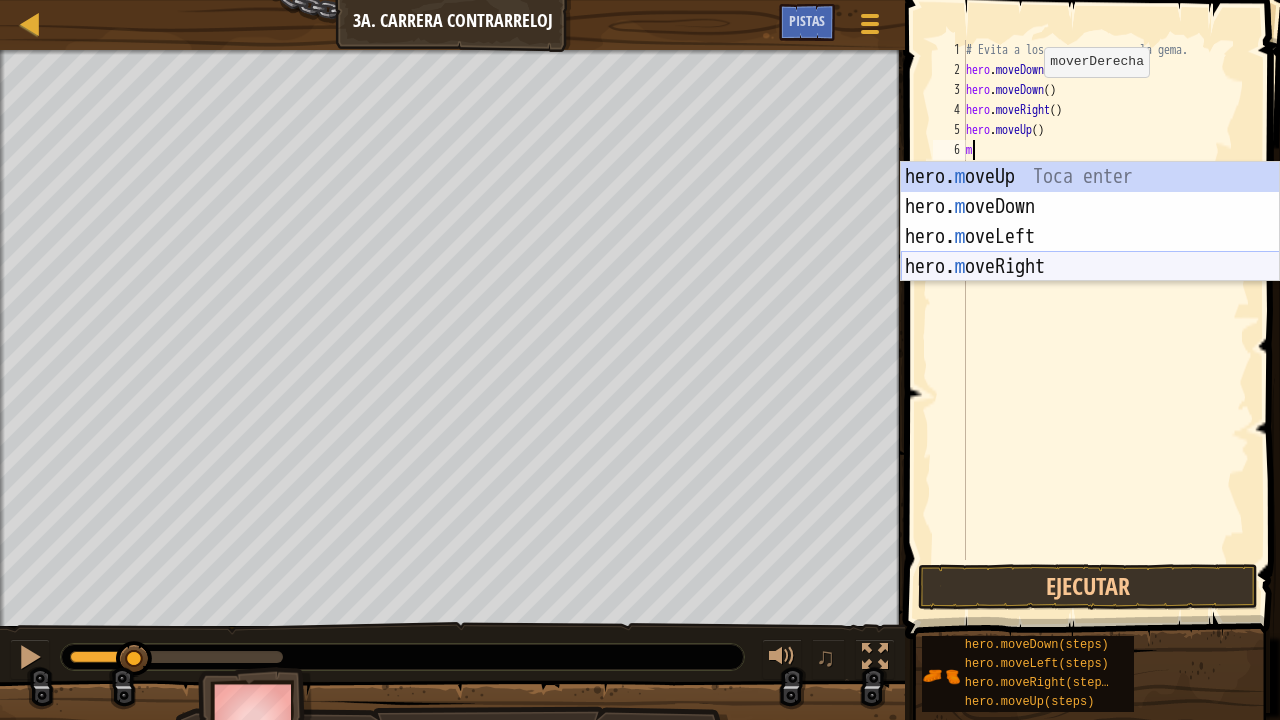 click on "hero. m oveUp Toca enter hero. m oveDown Toca enter hero. m oveLeft Toca enter hero. m [PERSON_NAME] Toca enter" at bounding box center (1090, 252) 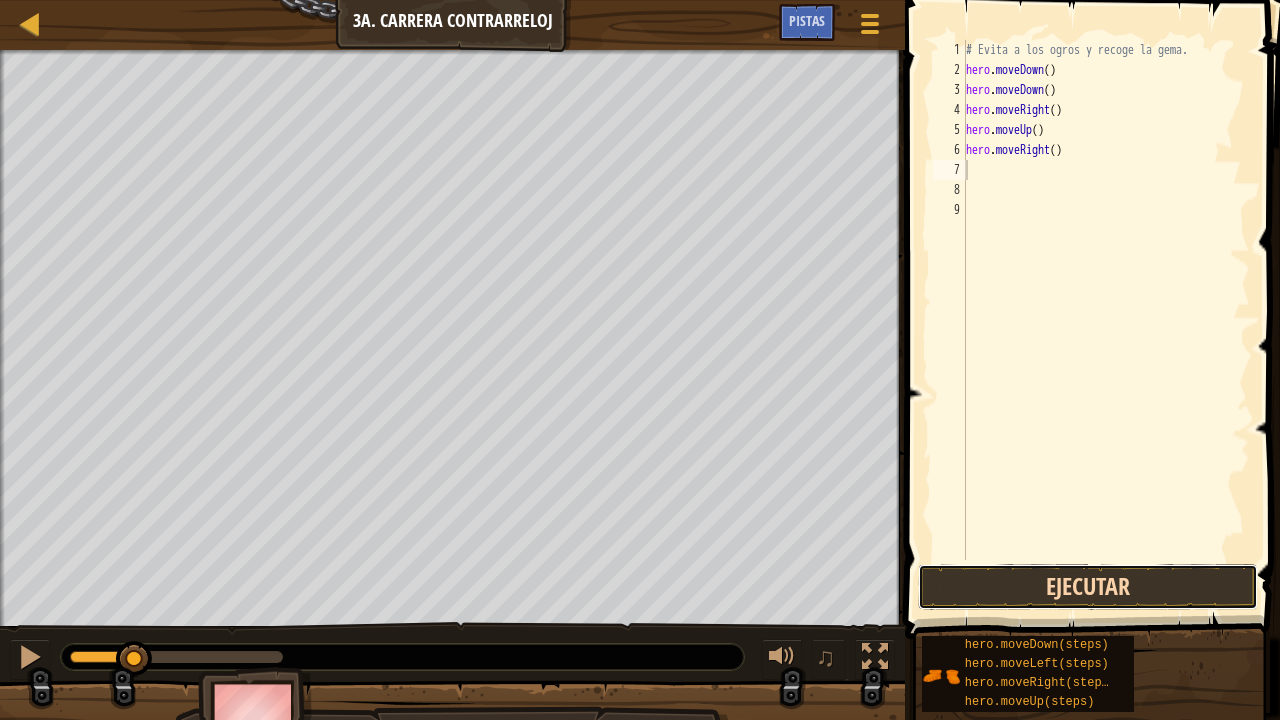 click on "Ejecutar" at bounding box center [1088, 587] 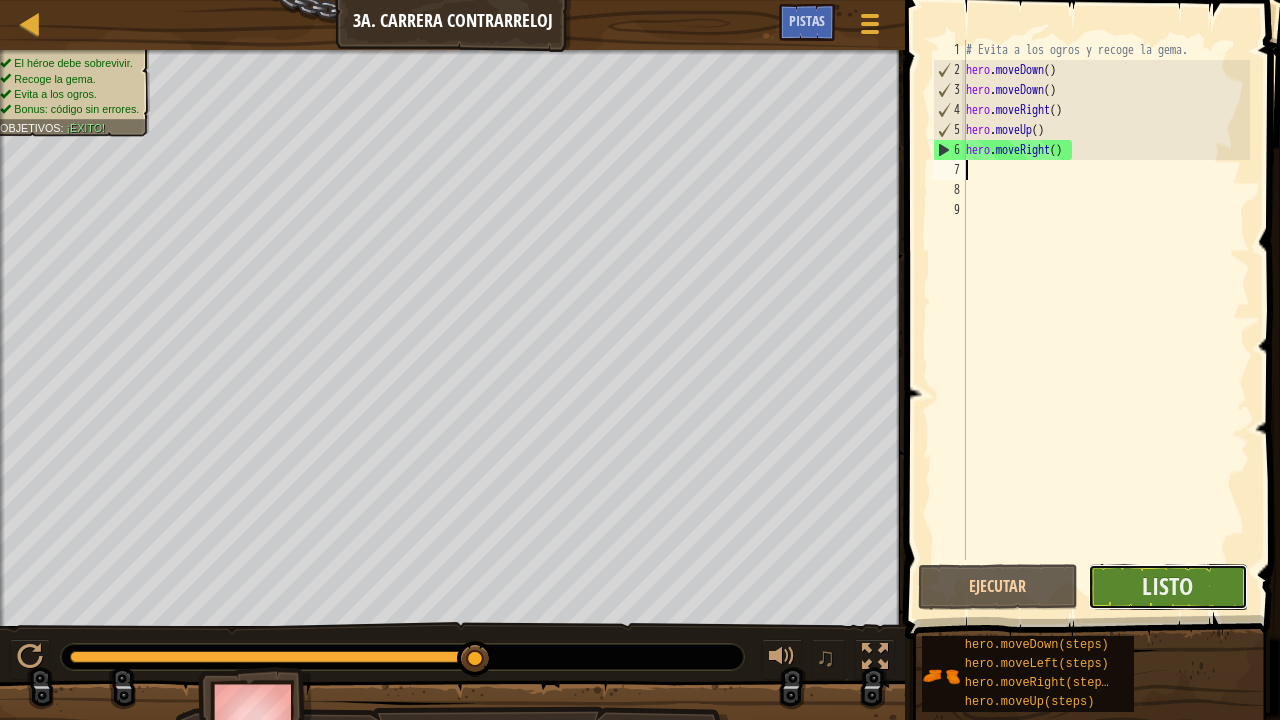 click on "Listo" at bounding box center (1168, 587) 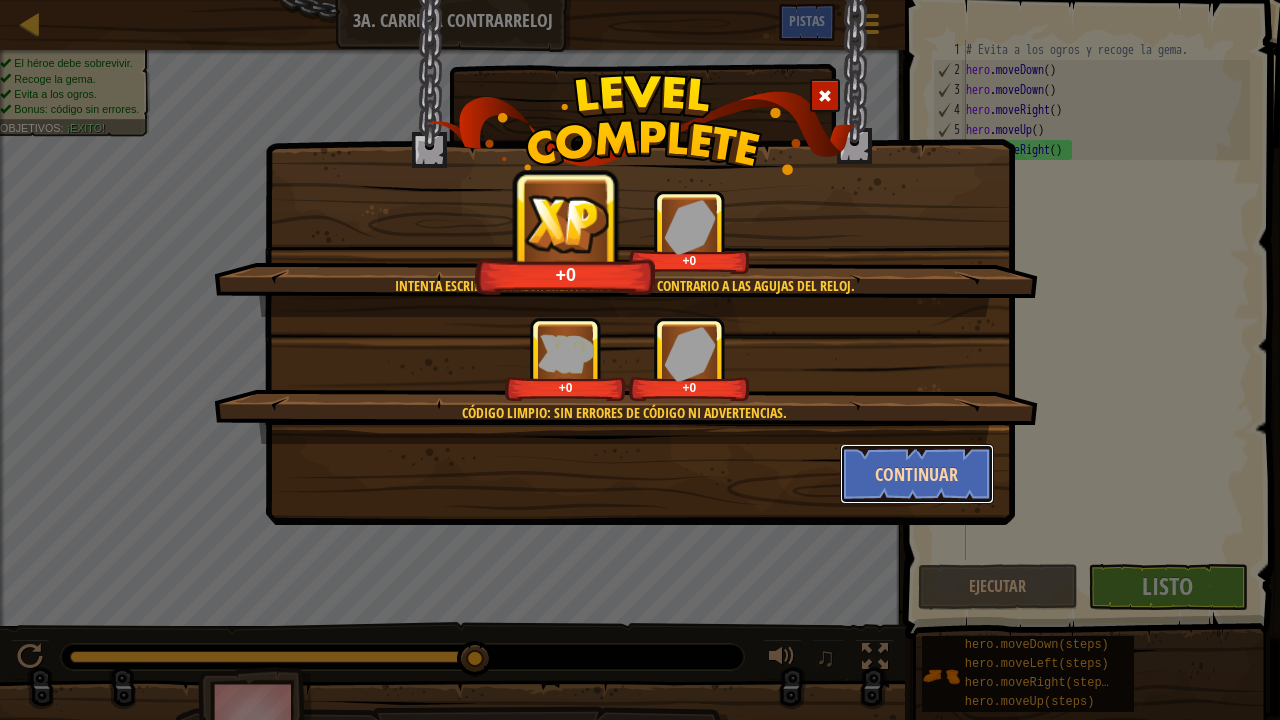 click on "Continuar" at bounding box center (917, 474) 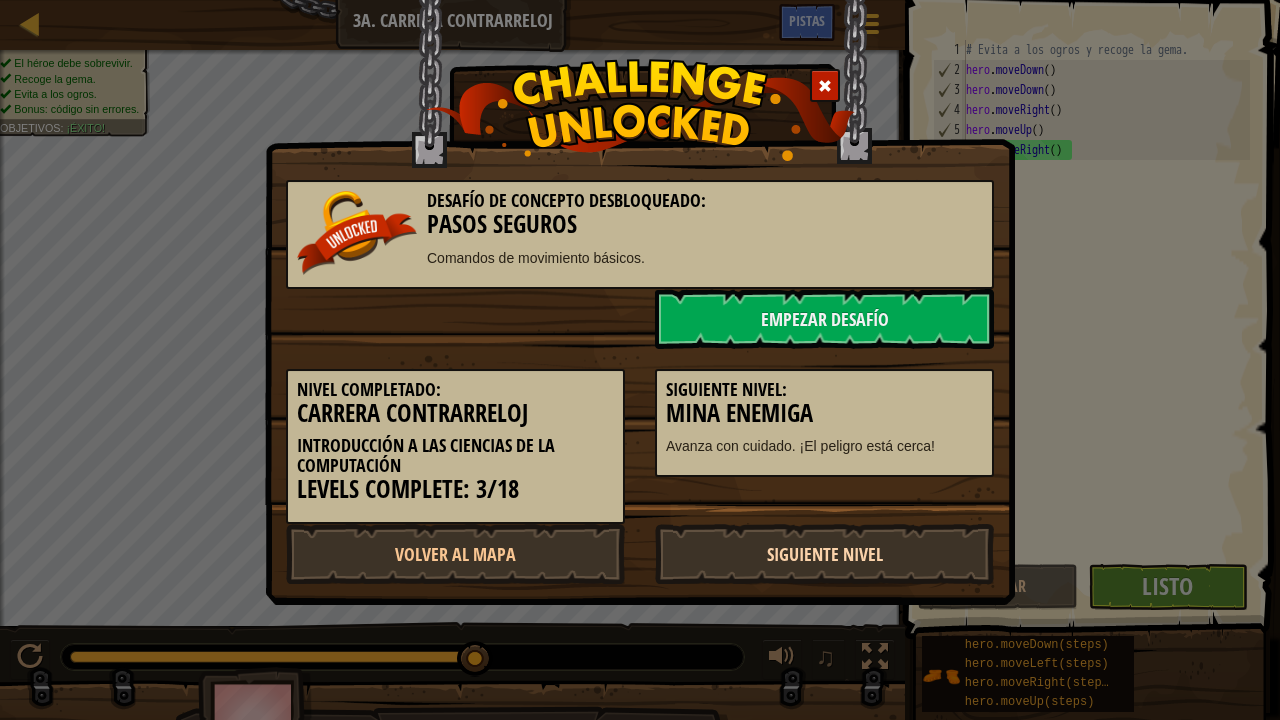 click on "Siguiente Nivel" at bounding box center (824, 554) 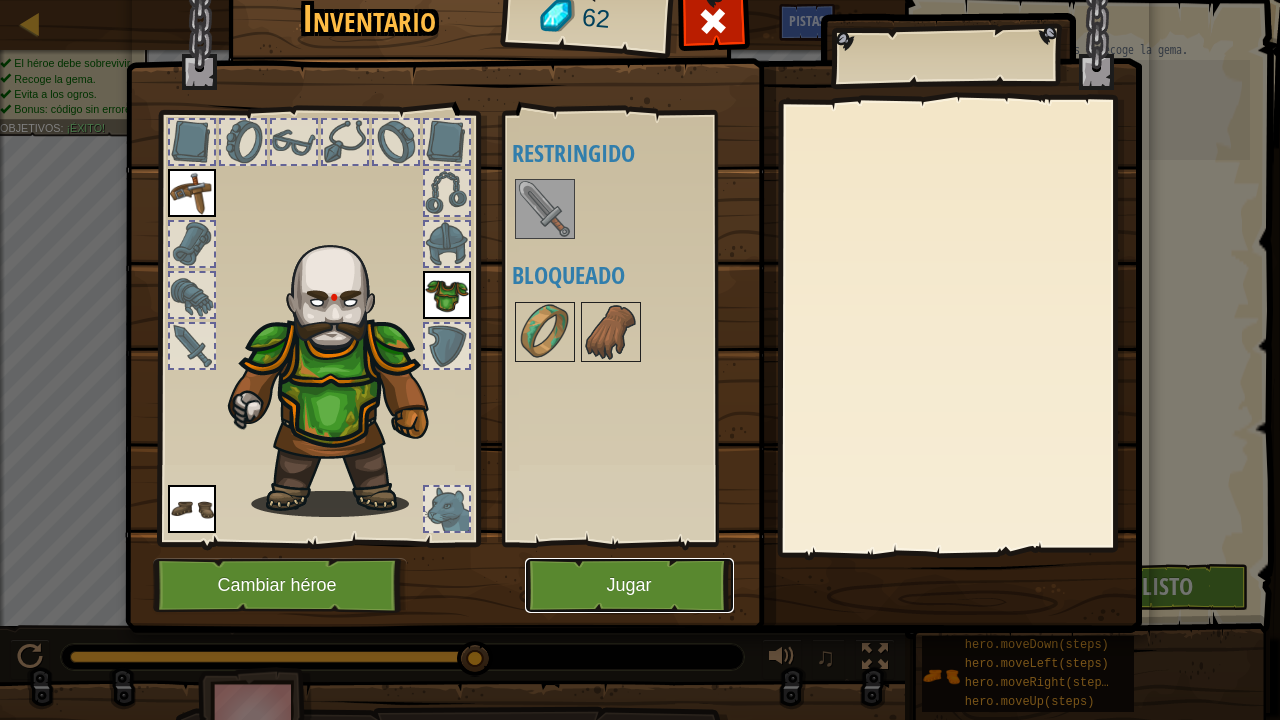 click on "Jugar" at bounding box center (629, 585) 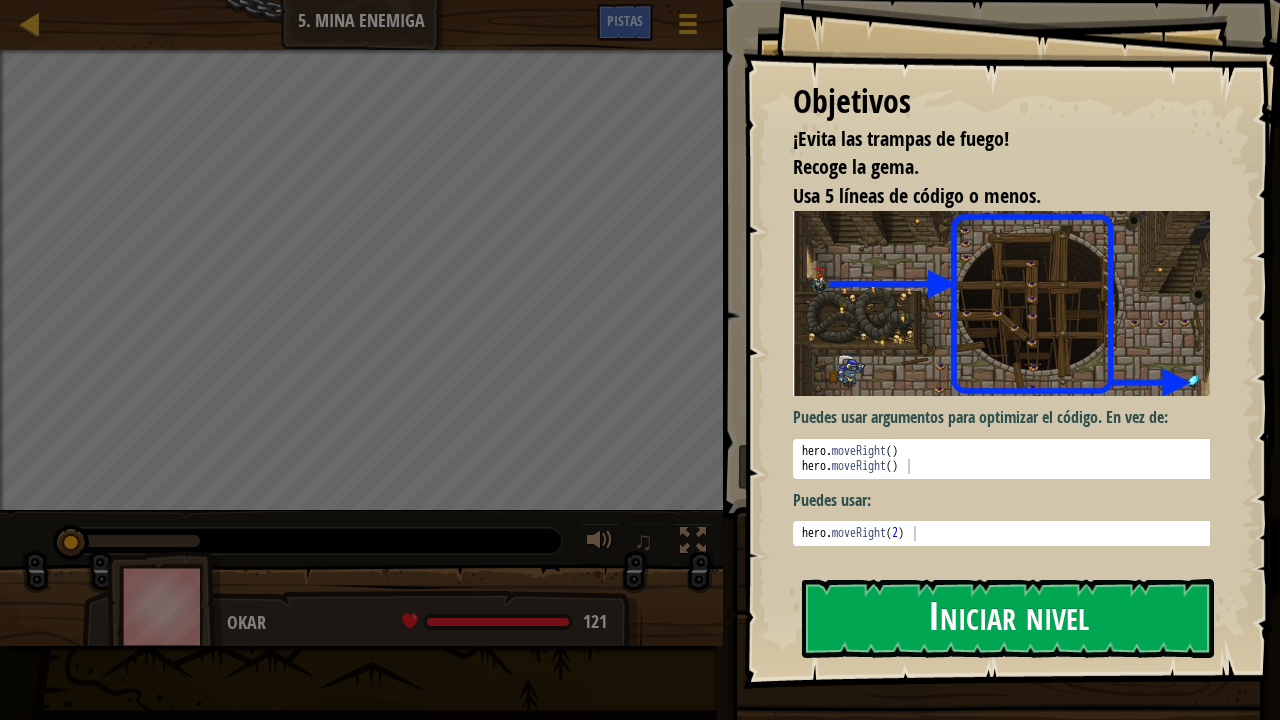 click on "Iniciar nivel" at bounding box center [1008, 618] 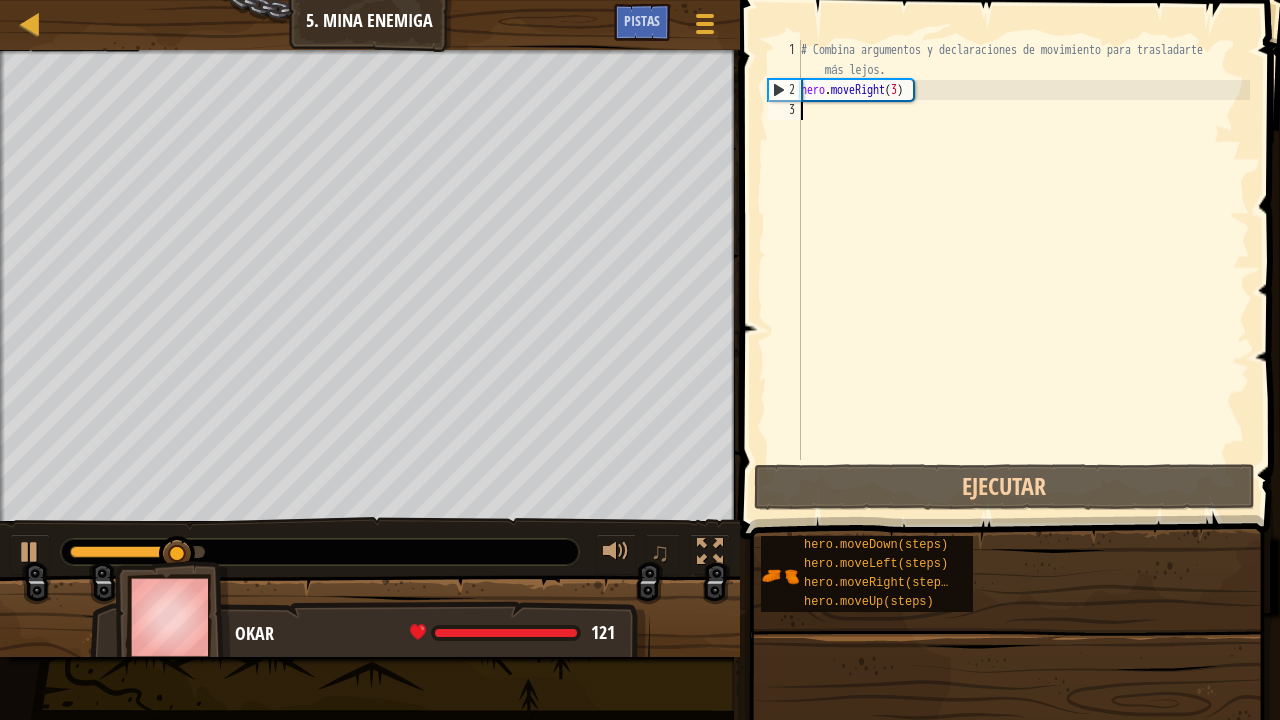 click on "# Combina argumentos y declaraciones de movimiento para trasladarte       más lejos. hero . moveRight ( 3 )" at bounding box center (1023, 280) 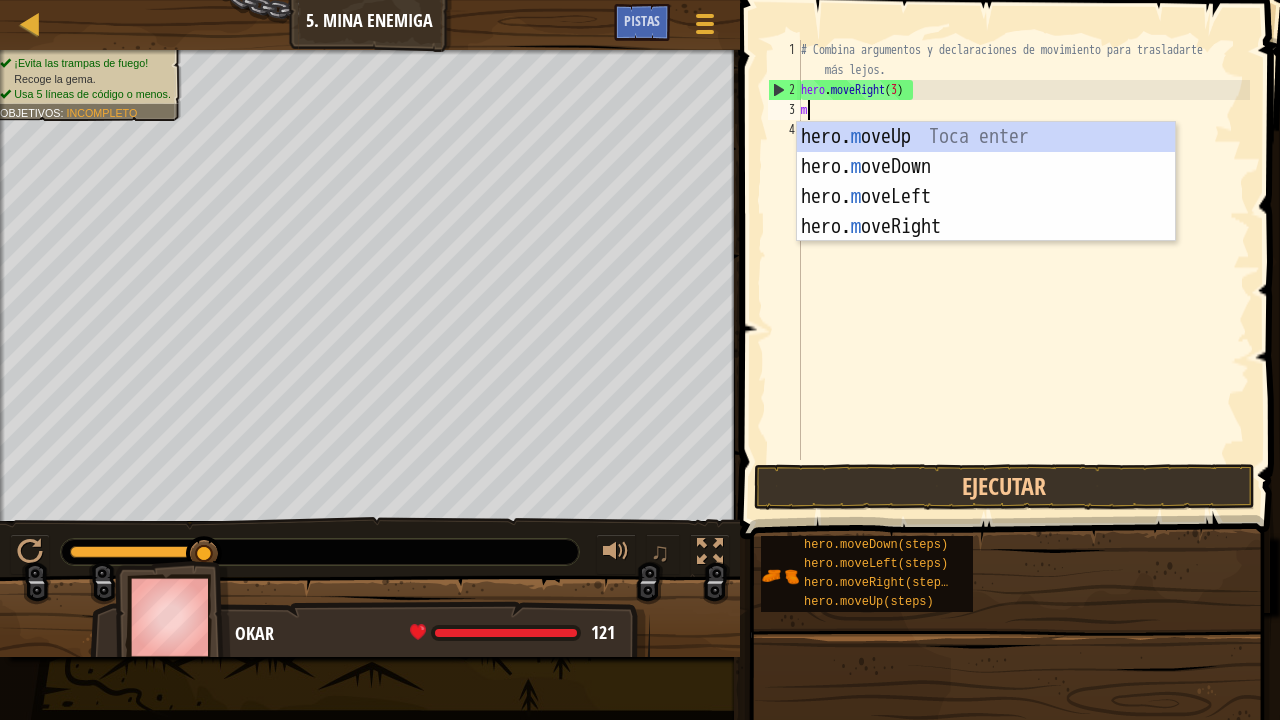 scroll, scrollTop: 9, scrollLeft: 0, axis: vertical 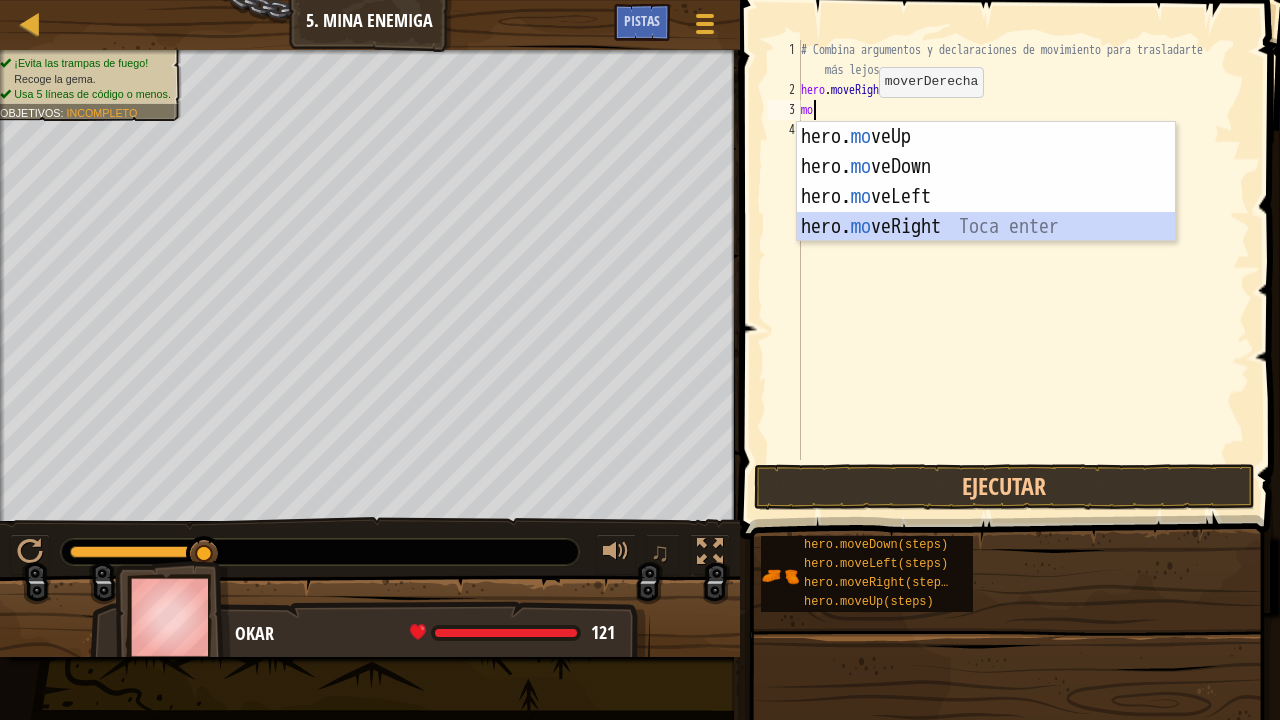 click on "hero. mo veUp Toca enter hero. mo veDown Toca enter hero. mo veLeft Toca enter hero. mo veRight Toca enter" at bounding box center (986, 212) 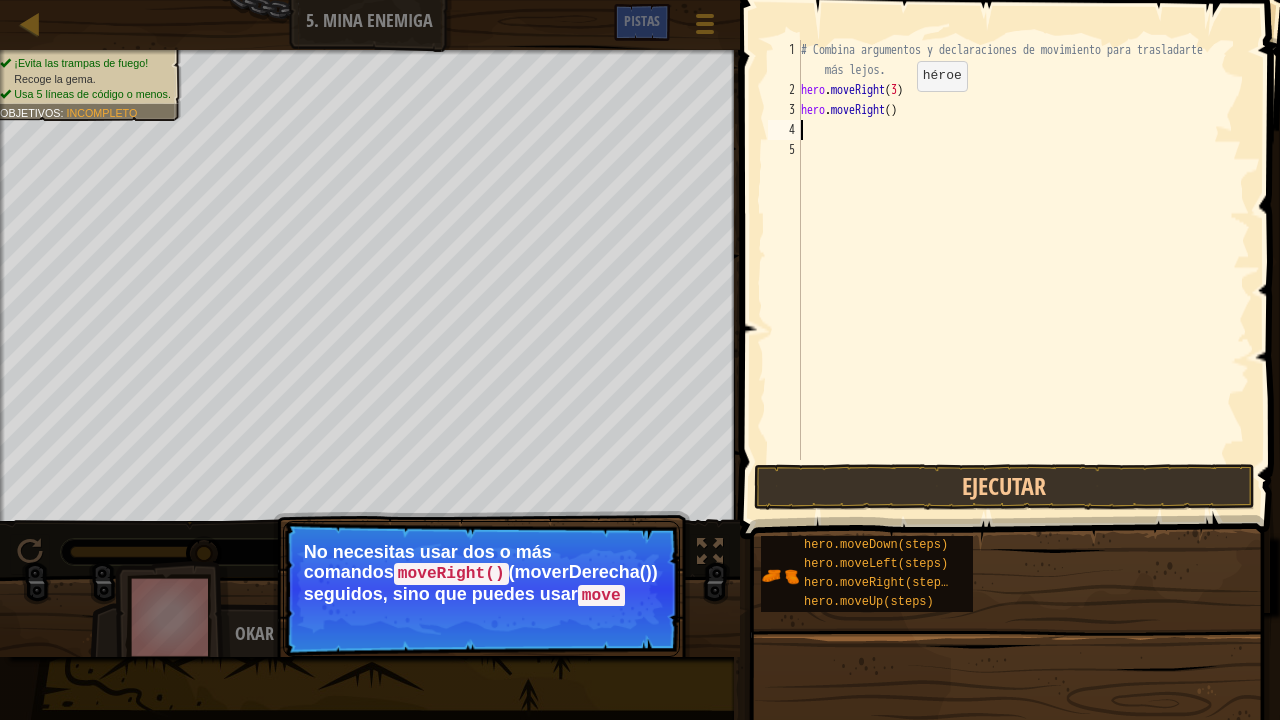 click on "# Combina argumentos y declaraciones de movimiento para trasladarte       más lejos. hero . moveRight ( 3 ) hero . moveRight ( )" at bounding box center (1023, 280) 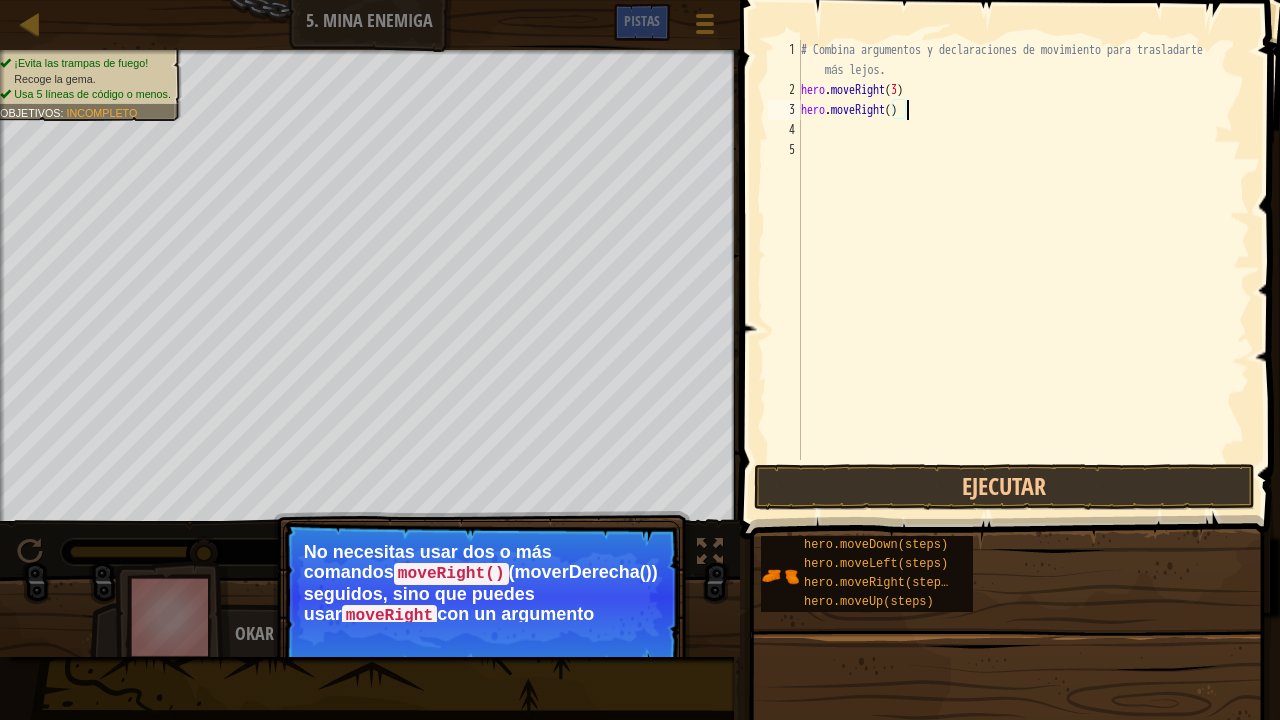 click on "# Combina argumentos y declaraciones de movimiento para trasladarte       más lejos. hero . moveRight ( 3 ) hero . moveRight ( )" at bounding box center (1023, 280) 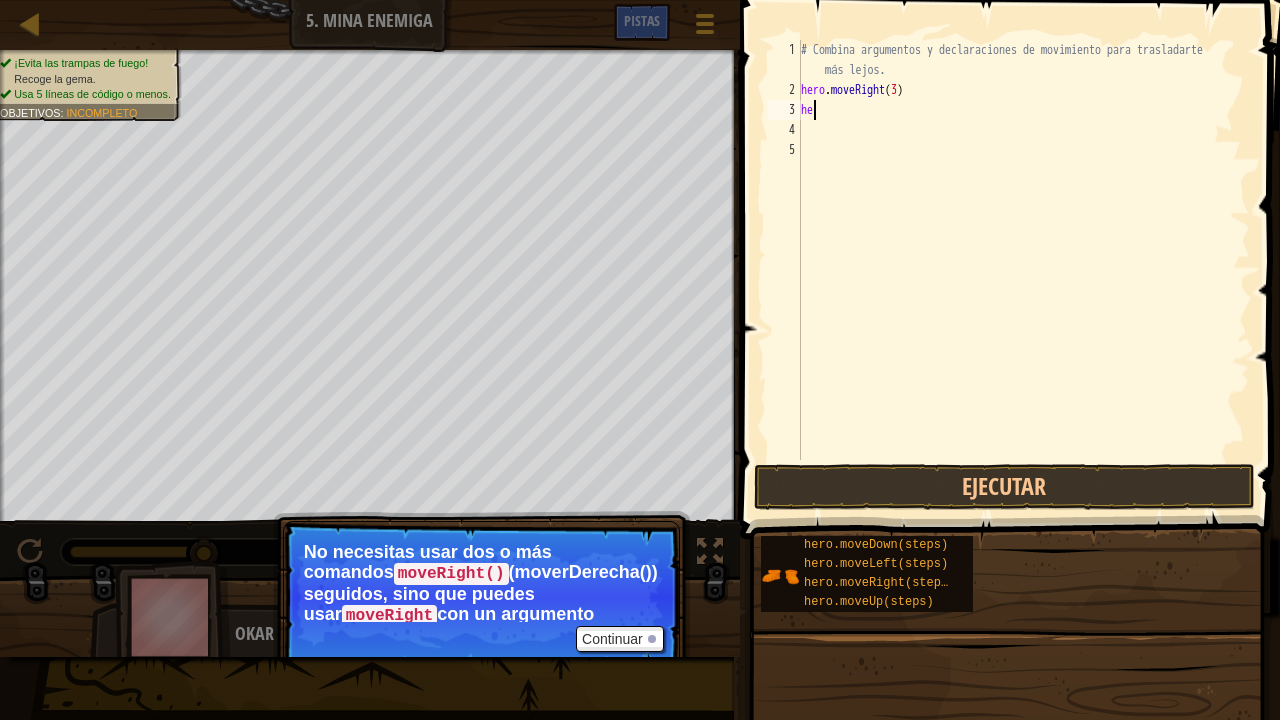 type on "h" 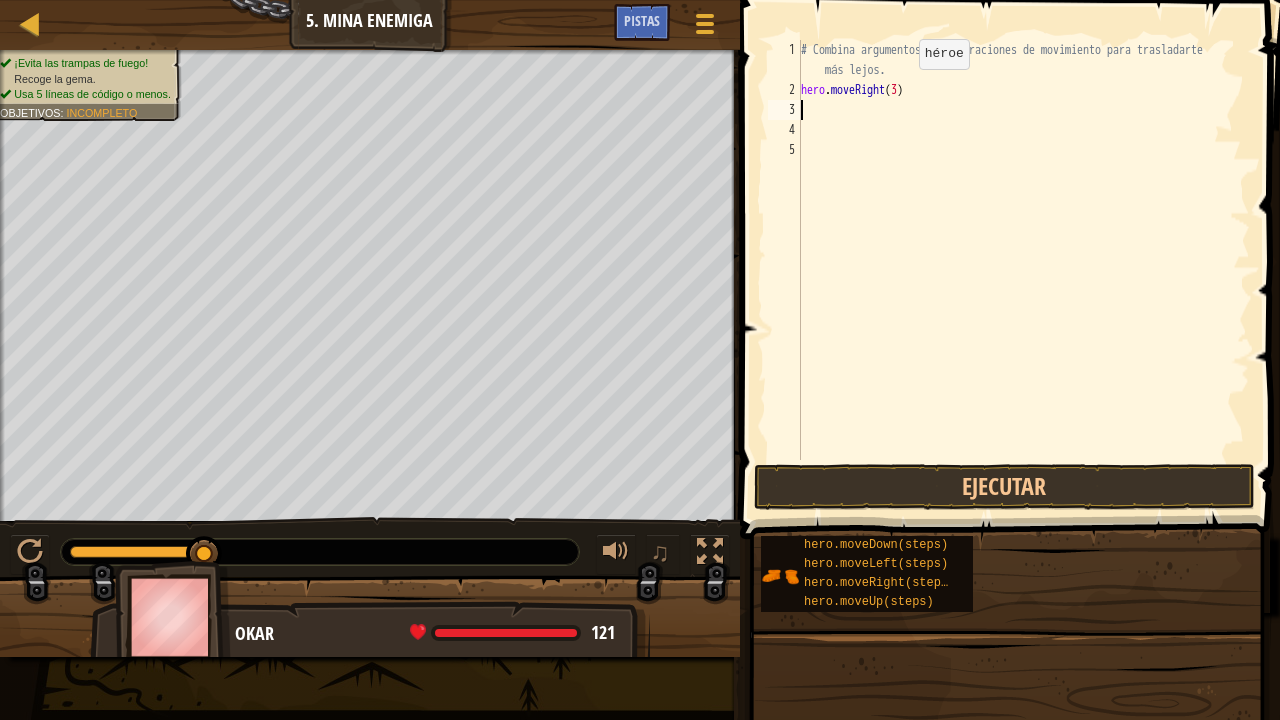click on "# Combina argumentos y declaraciones de movimiento para trasladarte       más lejos. hero . moveRight ( 3 )" at bounding box center (1023, 280) 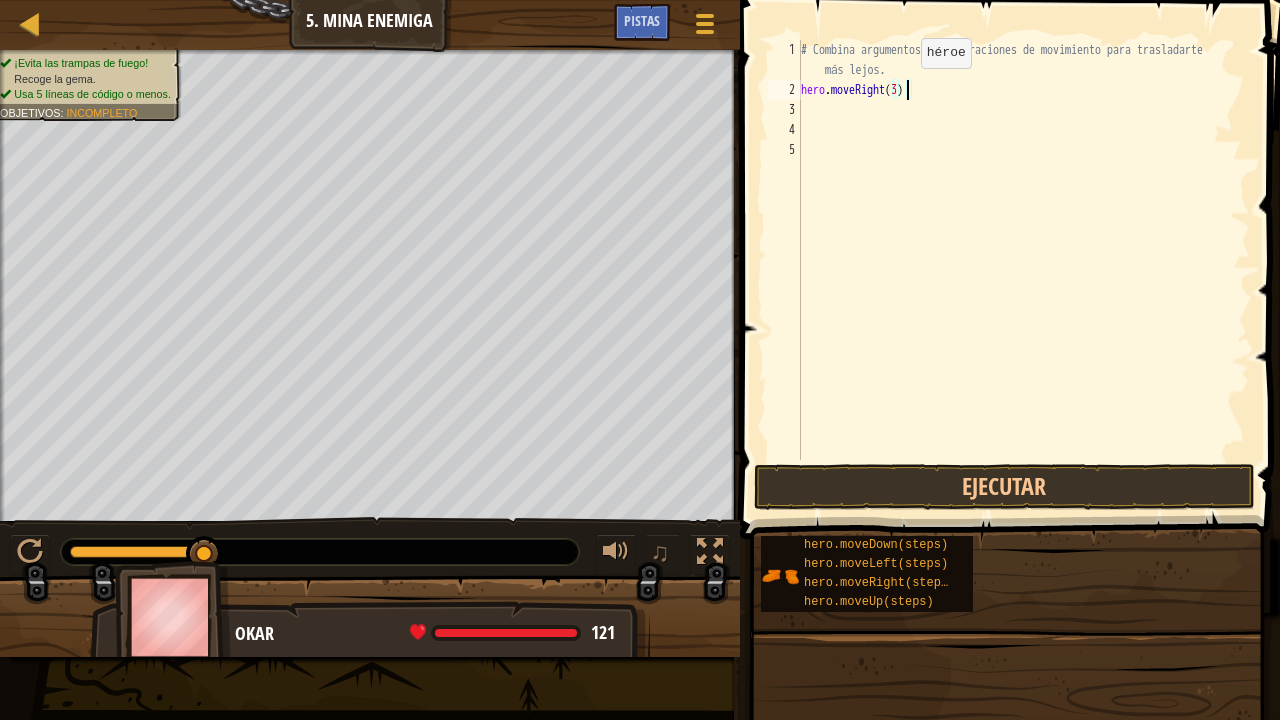 click on "# Combina argumentos y declaraciones de movimiento para trasladarte       más lejos. hero . moveRight ( 3 )" at bounding box center [1023, 280] 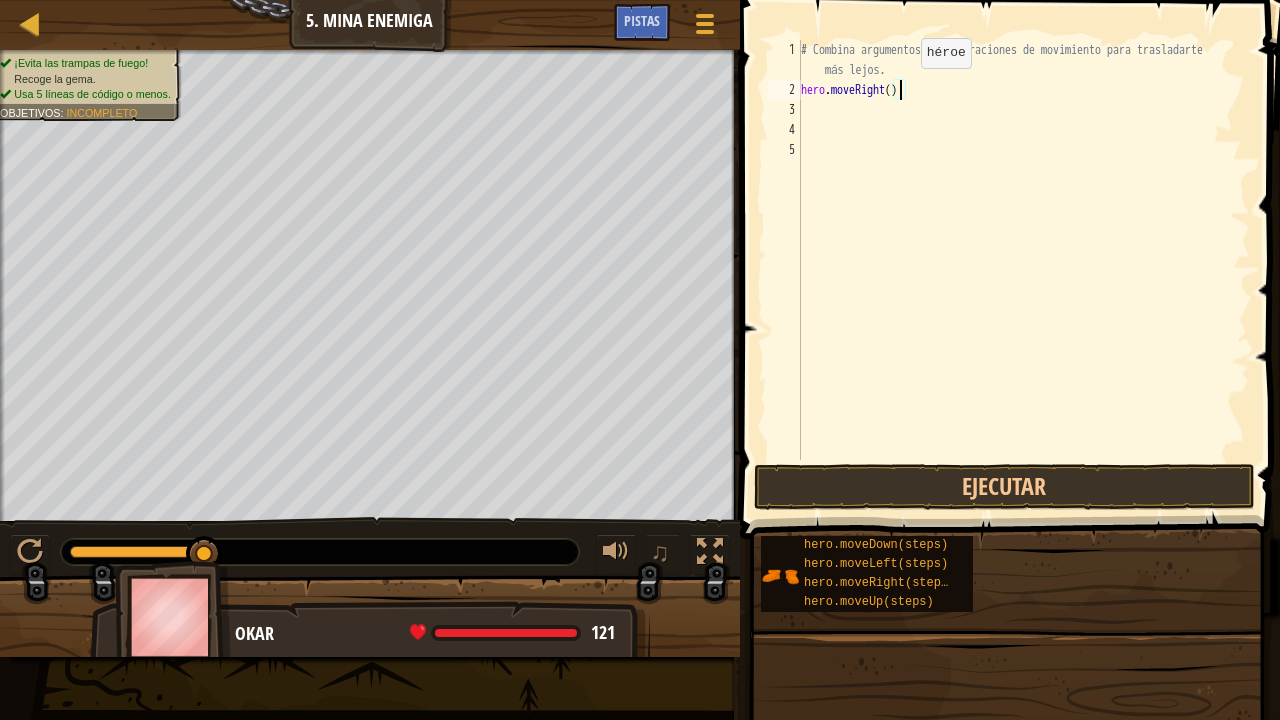scroll, scrollTop: 9, scrollLeft: 8, axis: both 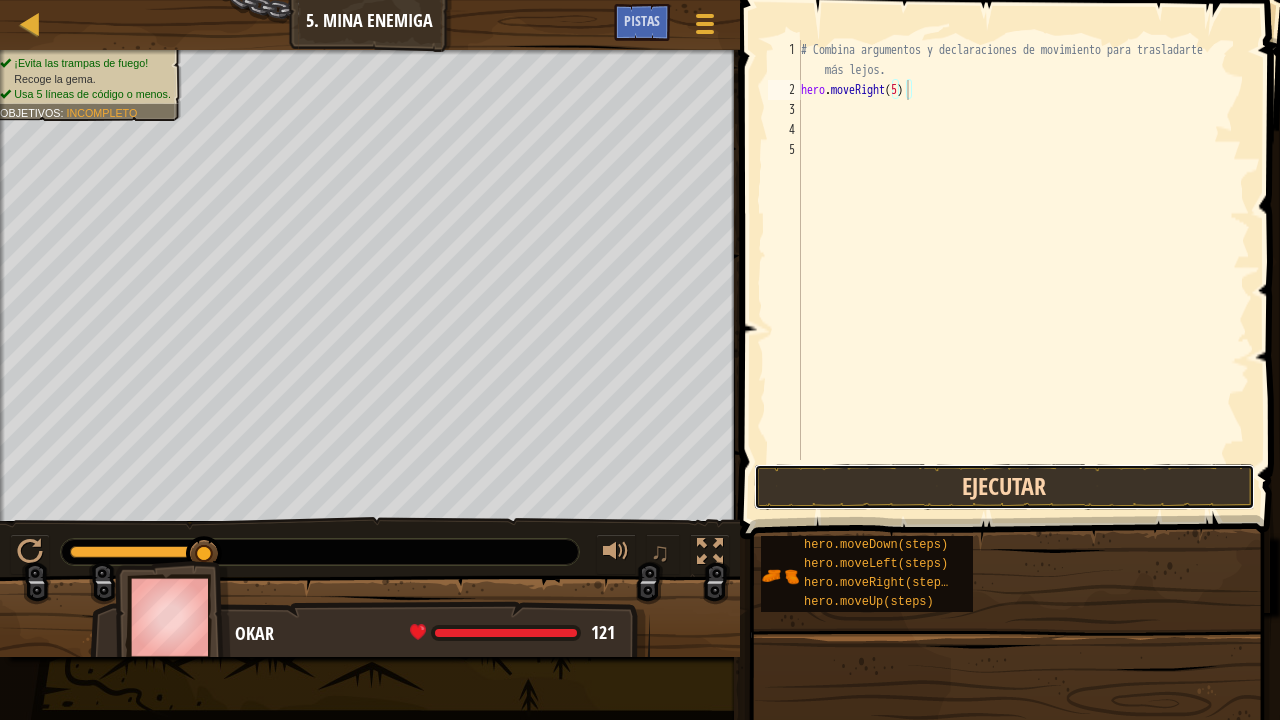 click on "Ejecutar" at bounding box center (1004, 487) 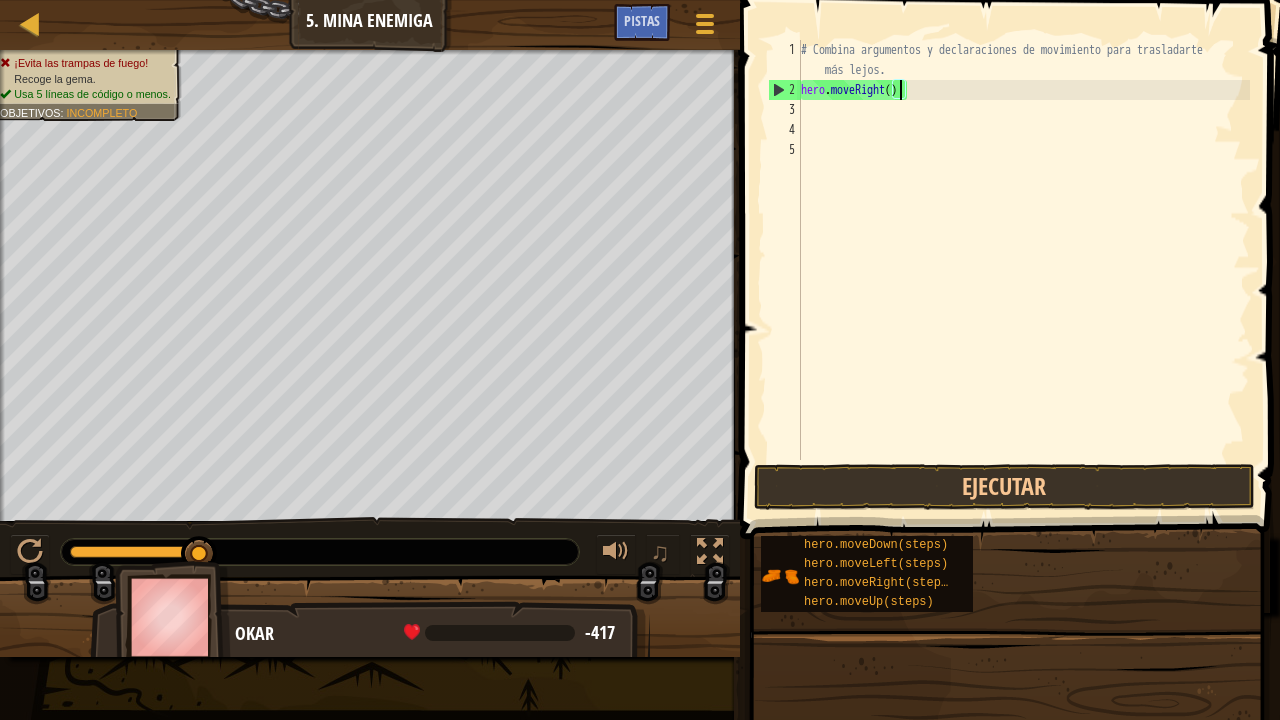 scroll, scrollTop: 9, scrollLeft: 8, axis: both 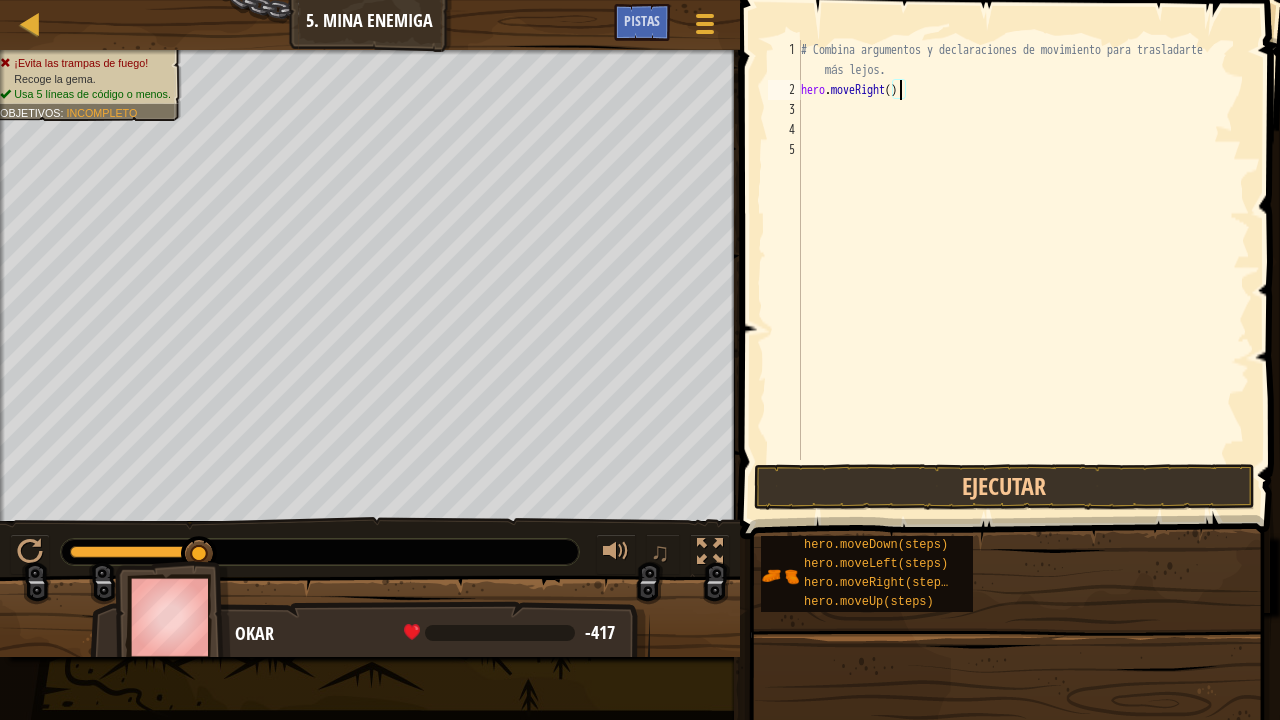 type on "hero.moveRight(3)" 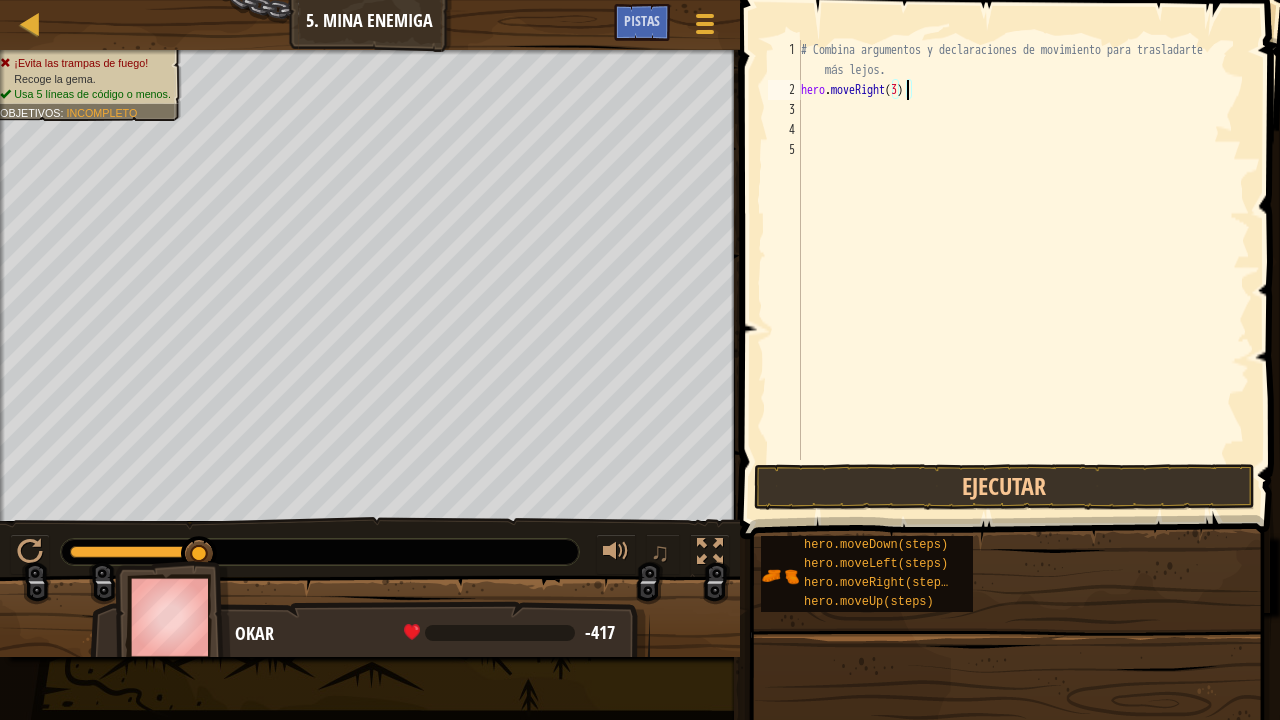 scroll, scrollTop: 9, scrollLeft: 8, axis: both 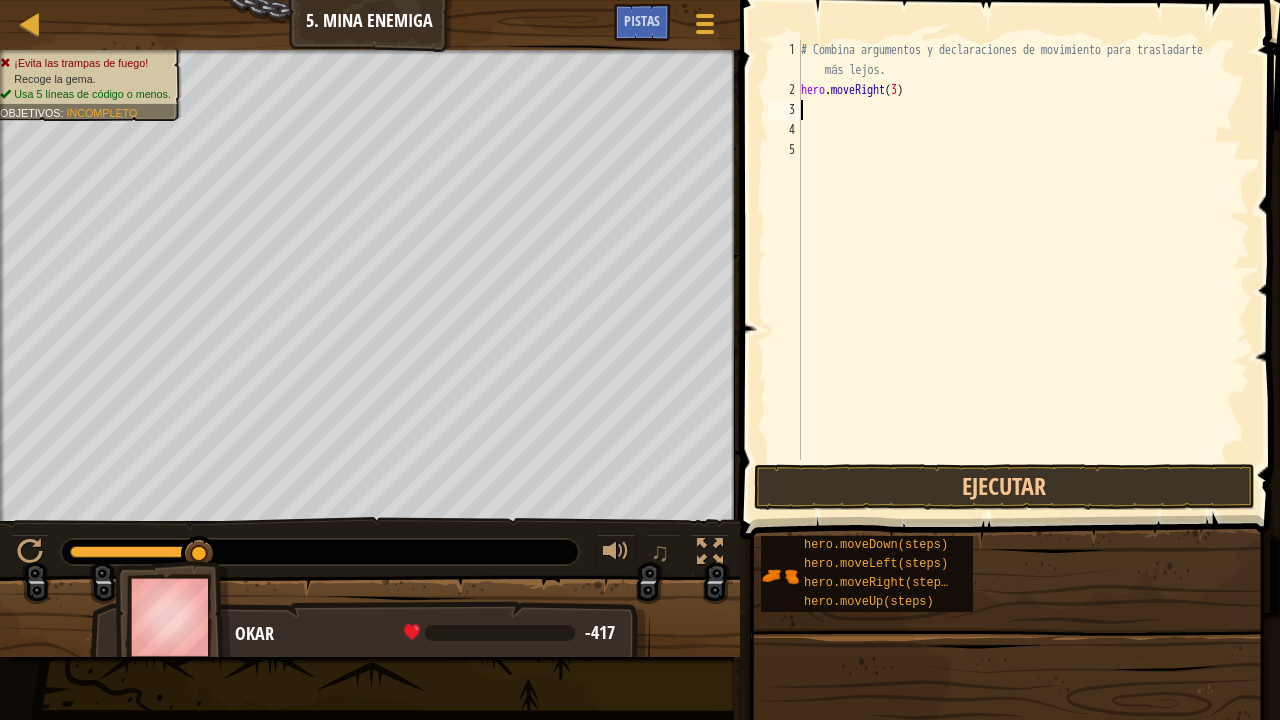 click on "# Combina argumentos y declaraciones de movimiento para trasladarte       más lejos. hero . moveRight ( 3 )" at bounding box center [1023, 280] 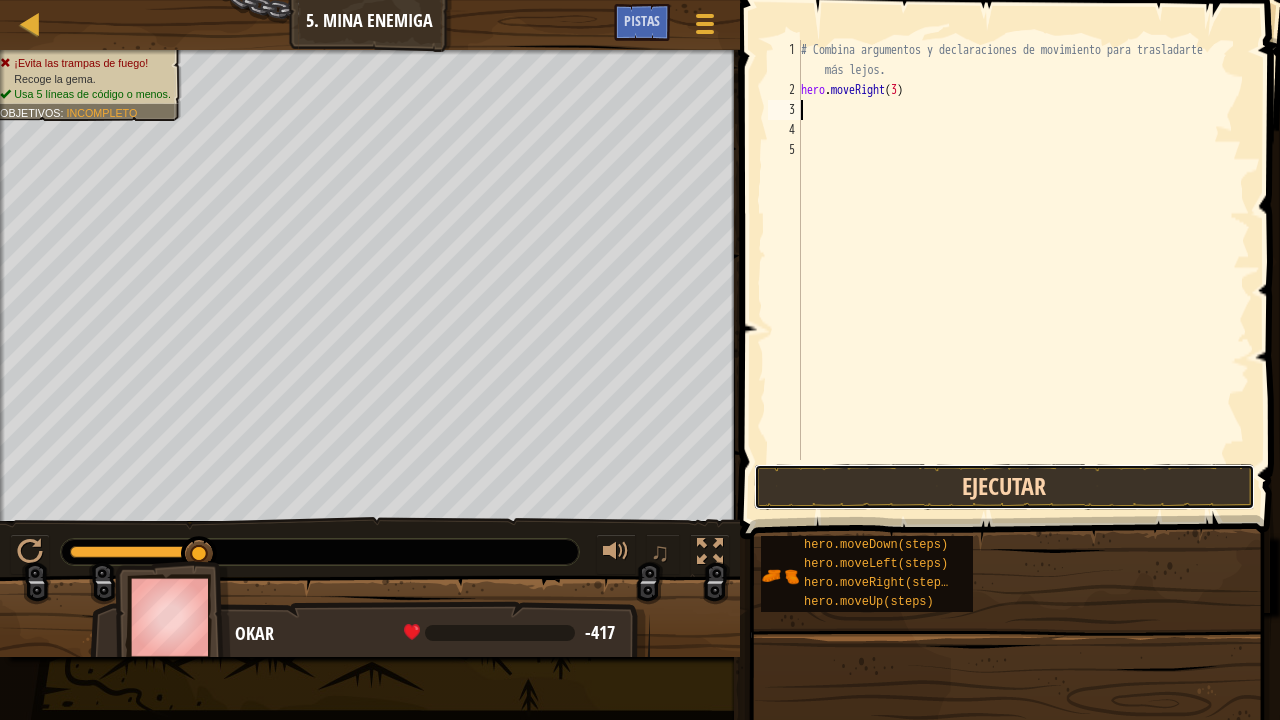 click on "Ejecutar" at bounding box center (1004, 487) 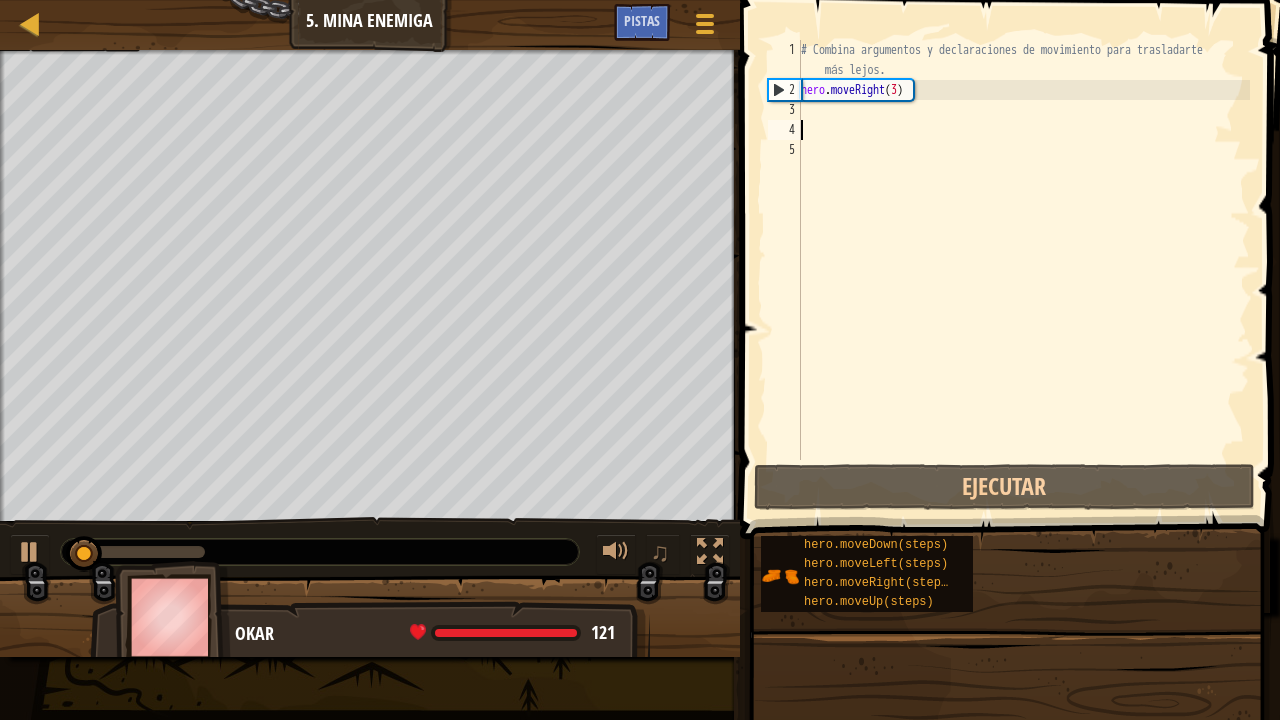 click on "# Combina argumentos y declaraciones de movimiento para trasladarte       más lejos. hero . moveRight ( 3 )" at bounding box center [1023, 280] 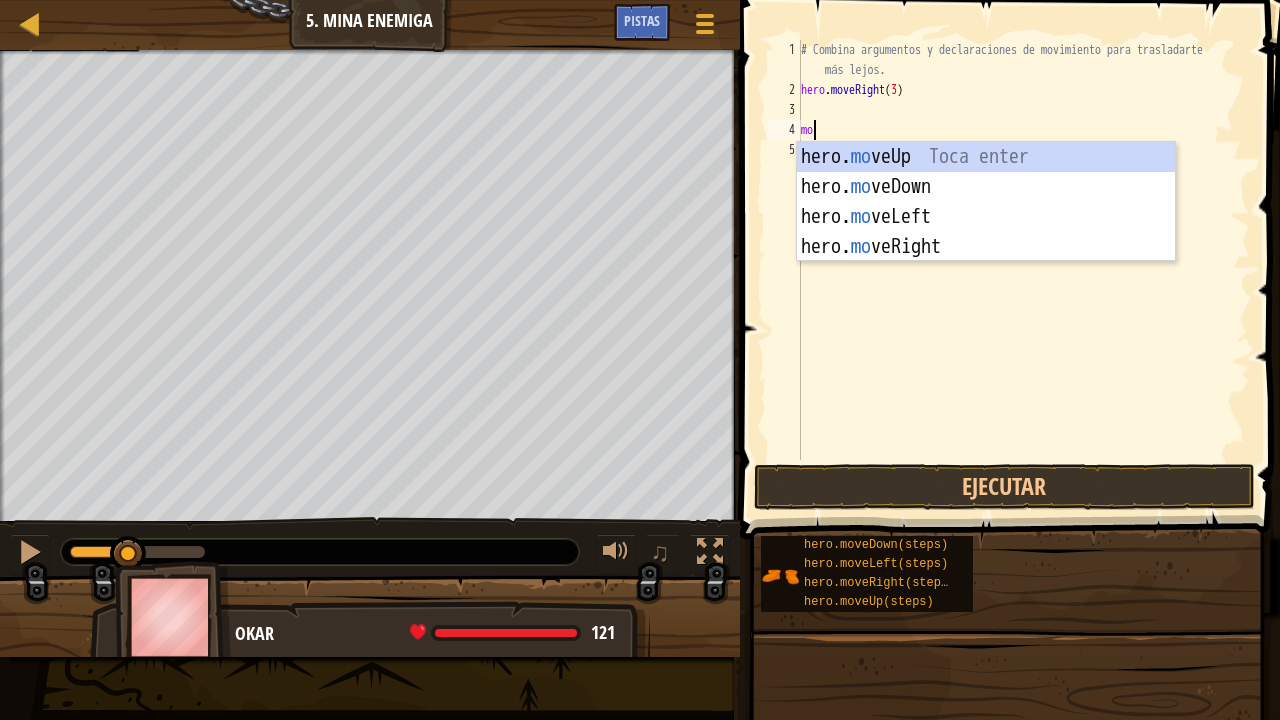 scroll, scrollTop: 9, scrollLeft: 0, axis: vertical 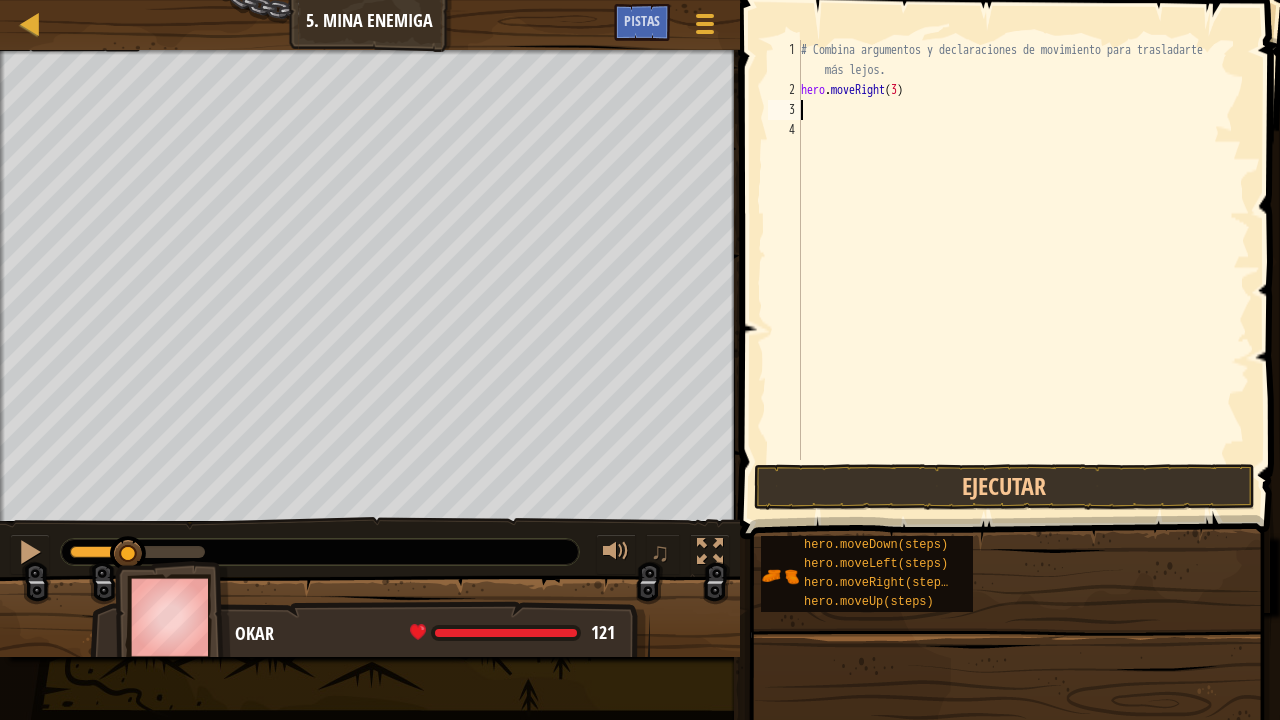 click on "# Combina argumentos y declaraciones de movimiento para trasladarte       más lejos. hero . moveRight ( 3 )" at bounding box center [1023, 280] 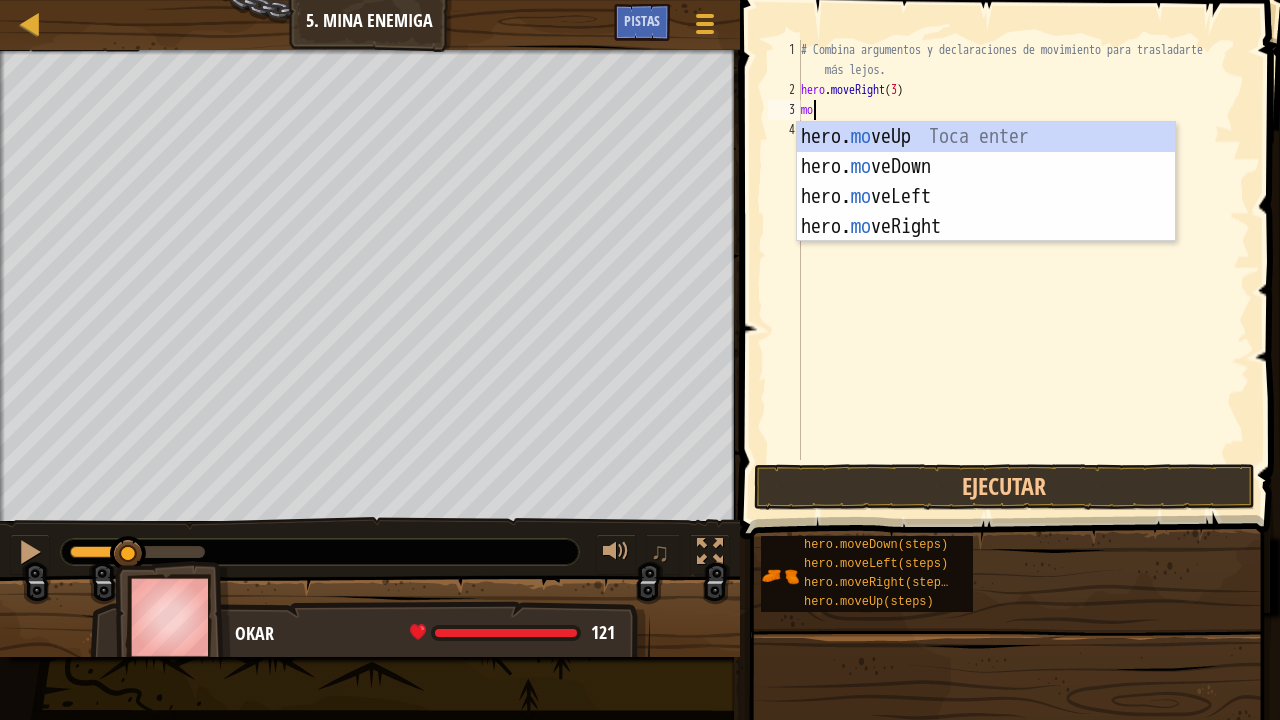 scroll, scrollTop: 9, scrollLeft: 0, axis: vertical 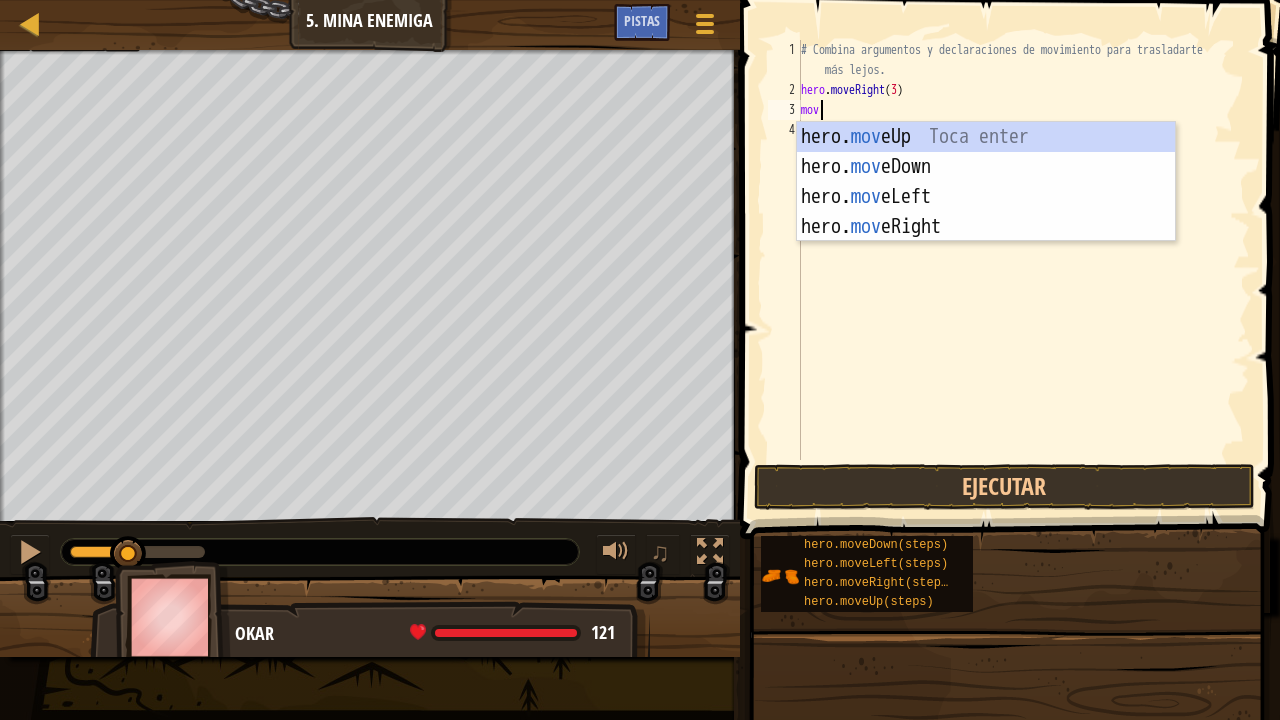 type on "move" 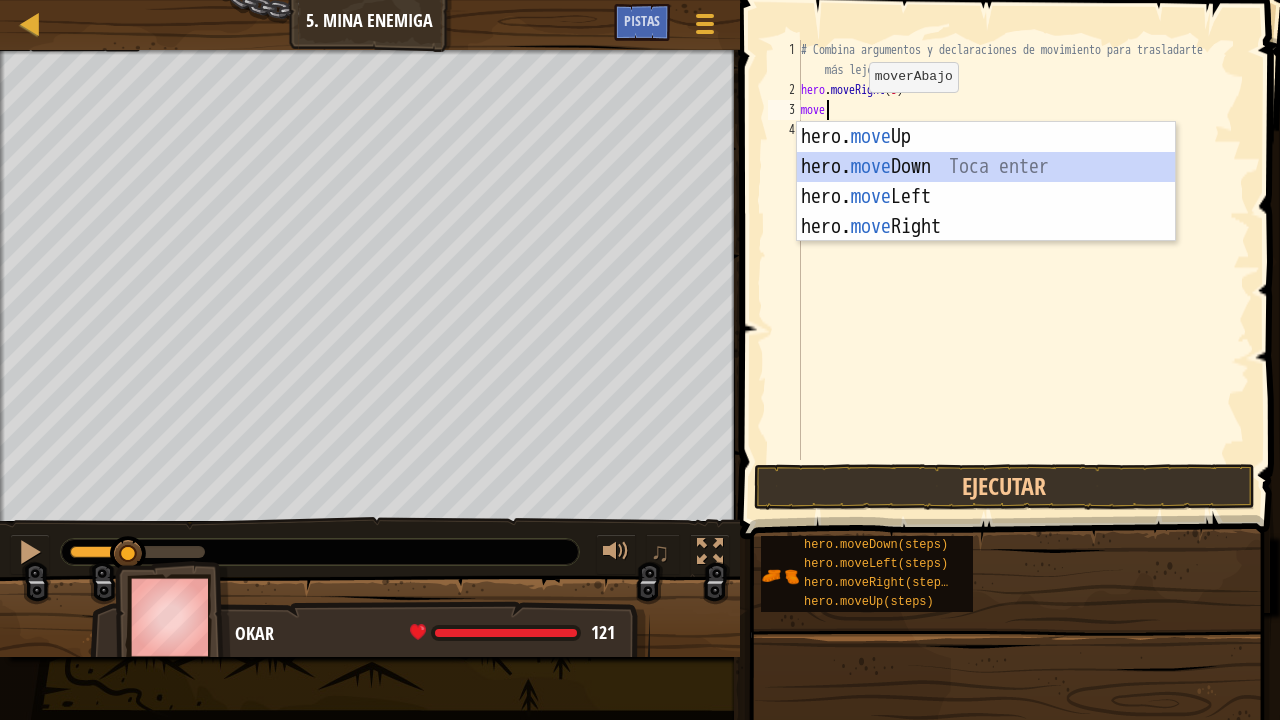 click on "hero. move Up Toca enter hero. move Down Toca enter hero. move Left Toca enter hero. move Right Toca enter" at bounding box center [986, 212] 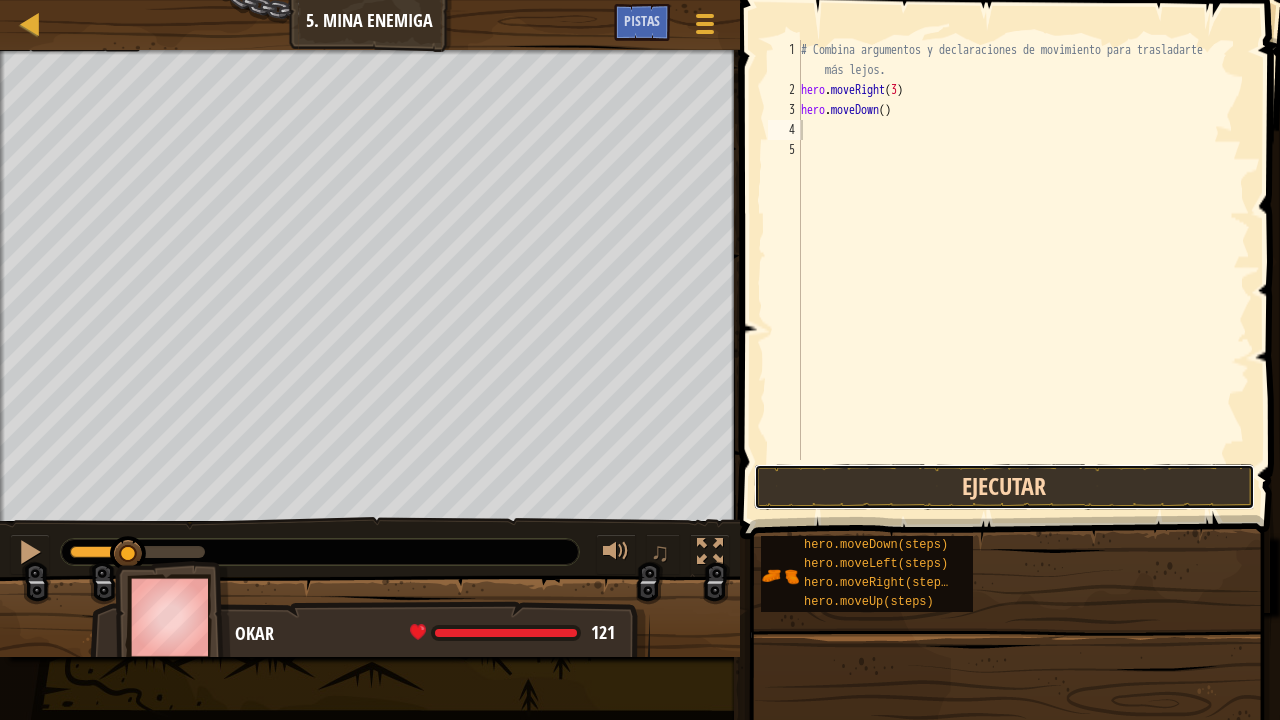 click on "Ejecutar" at bounding box center [1004, 487] 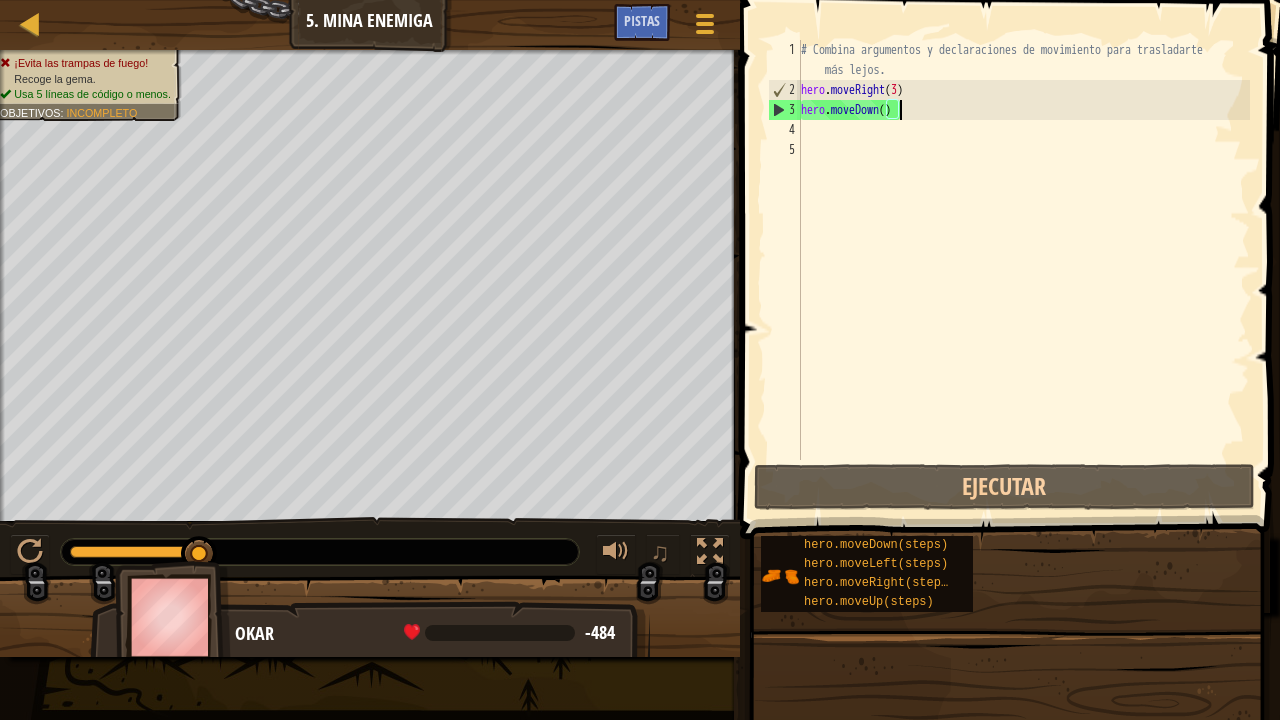 click on "# Combina argumentos y declaraciones de movimiento para trasladarte       más lejos. hero . moveRight ( 3 ) hero . moveDown ( )" at bounding box center [1023, 280] 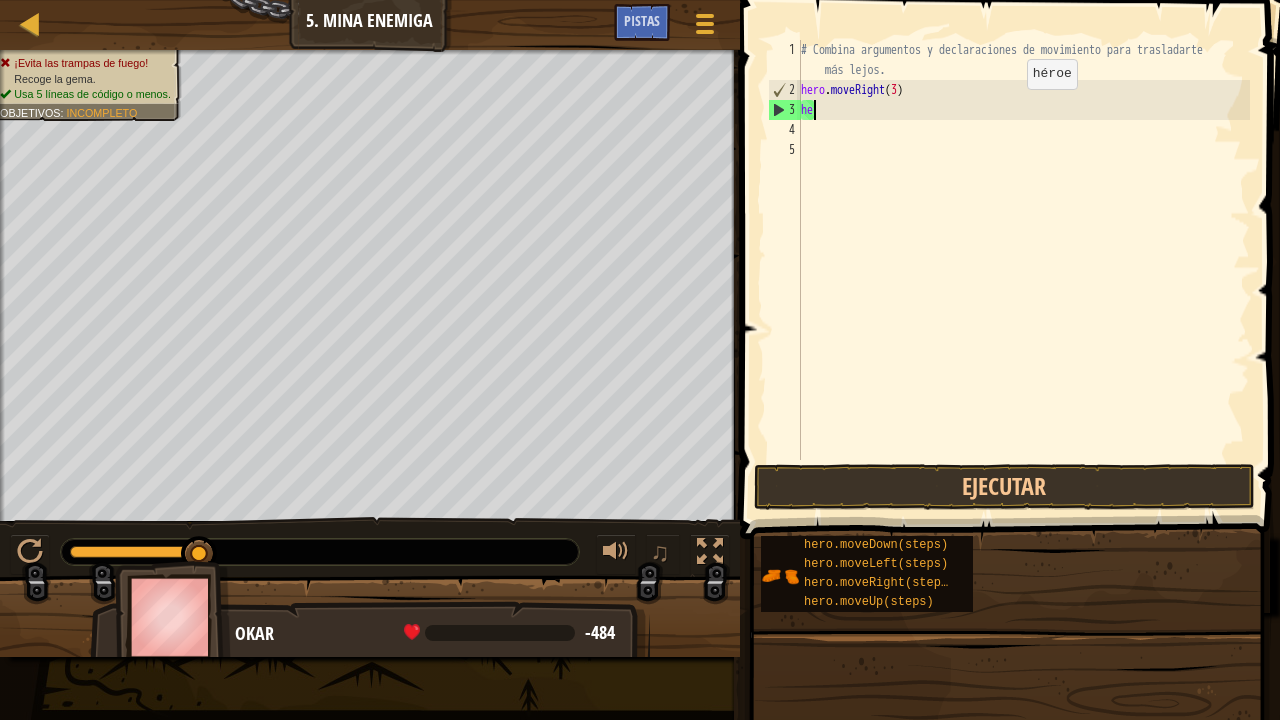 type on "h" 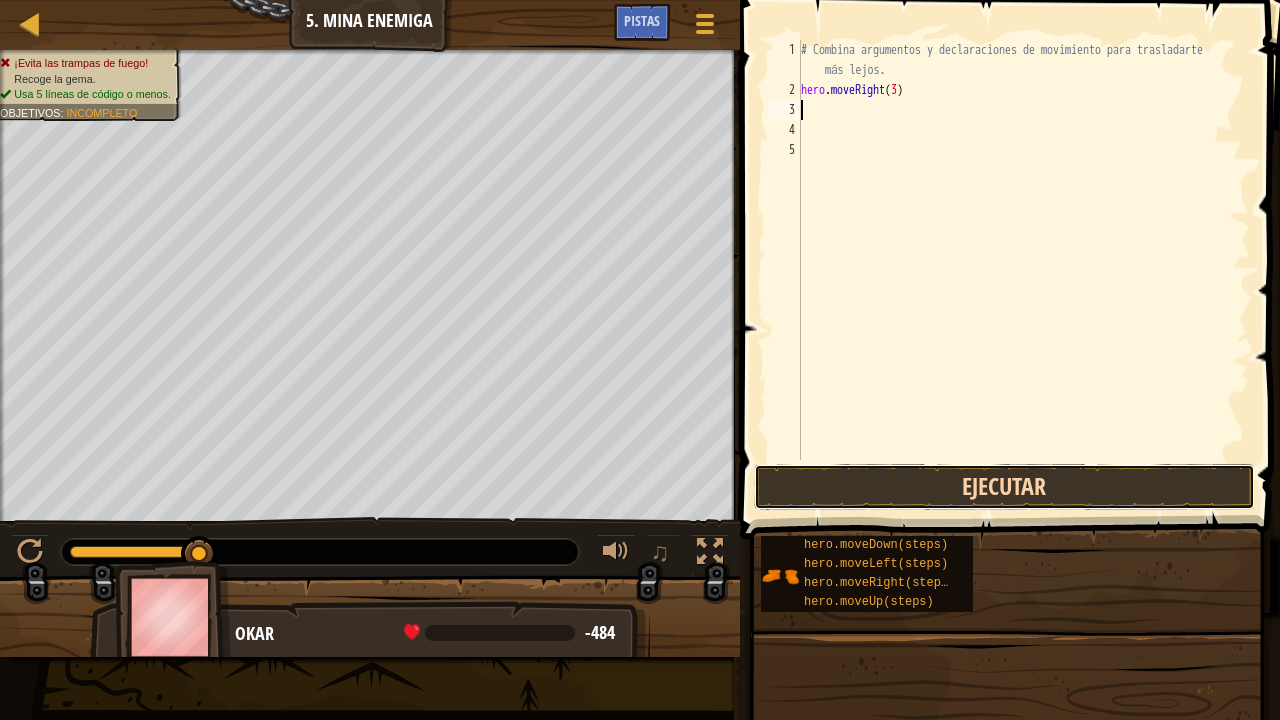 click on "Ejecutar" at bounding box center (1004, 487) 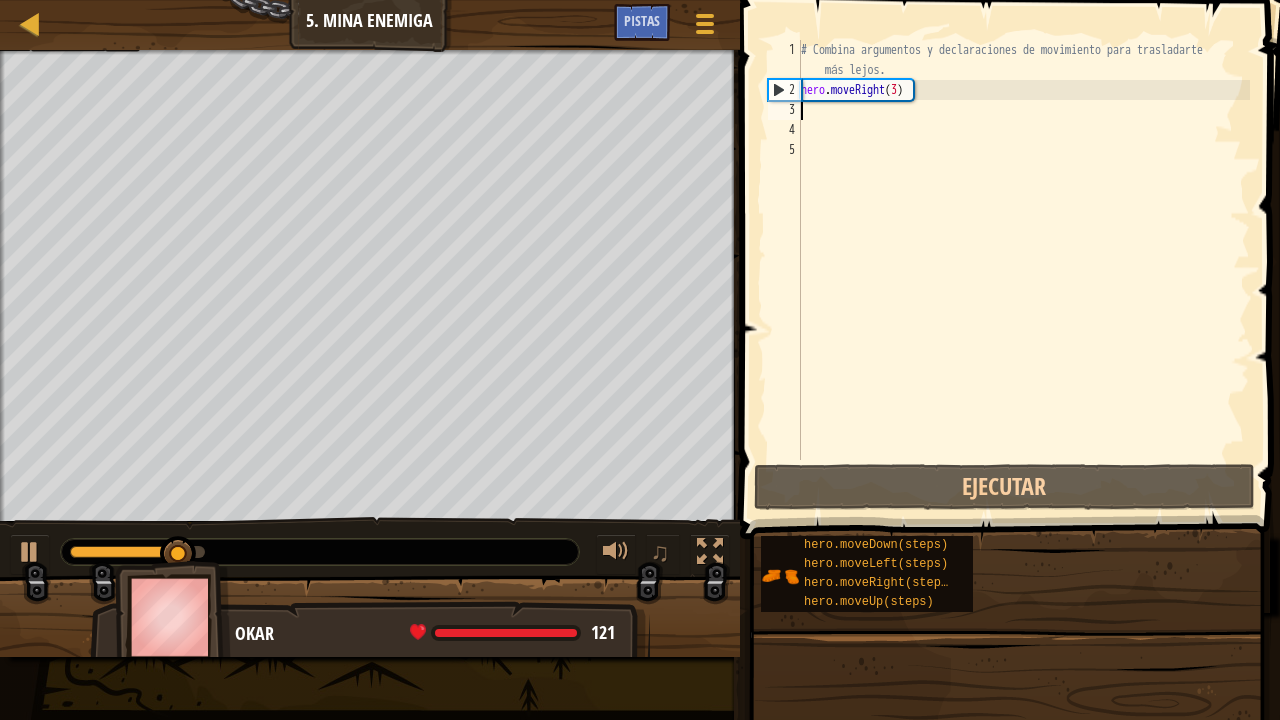 type on "m" 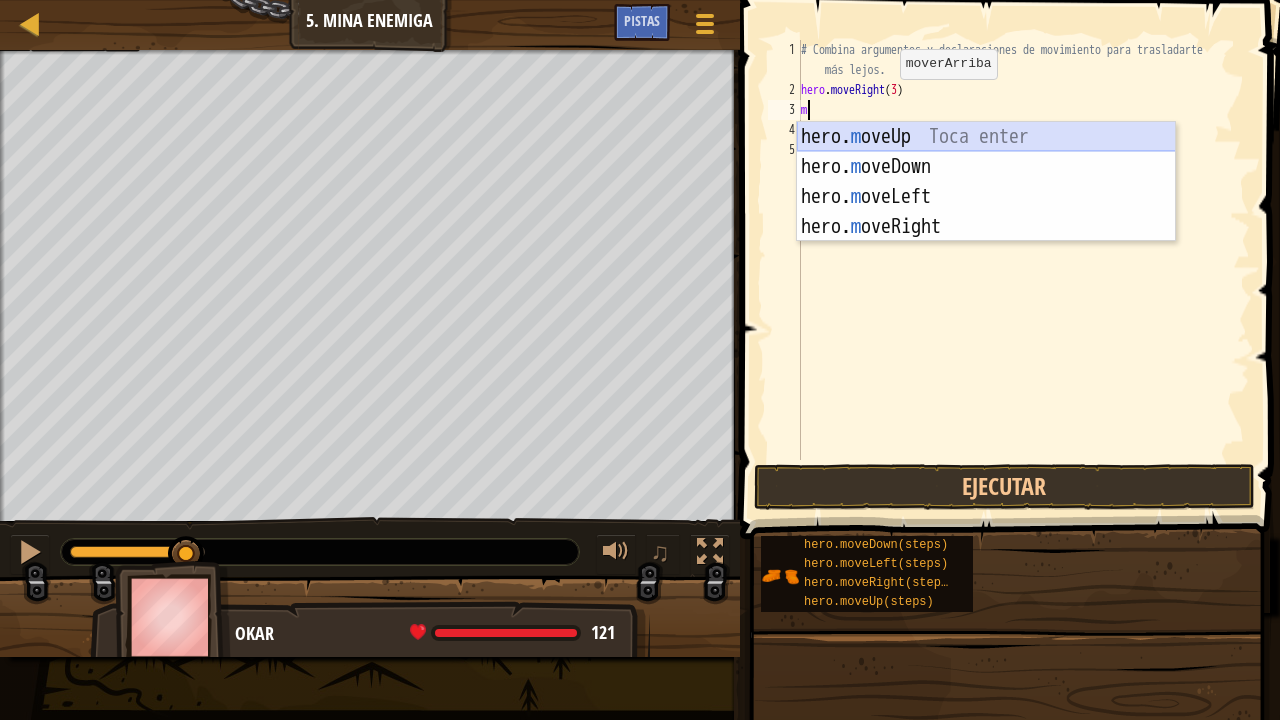 drag, startPoint x: 936, startPoint y: 126, endPoint x: 958, endPoint y: 254, distance: 129.87686 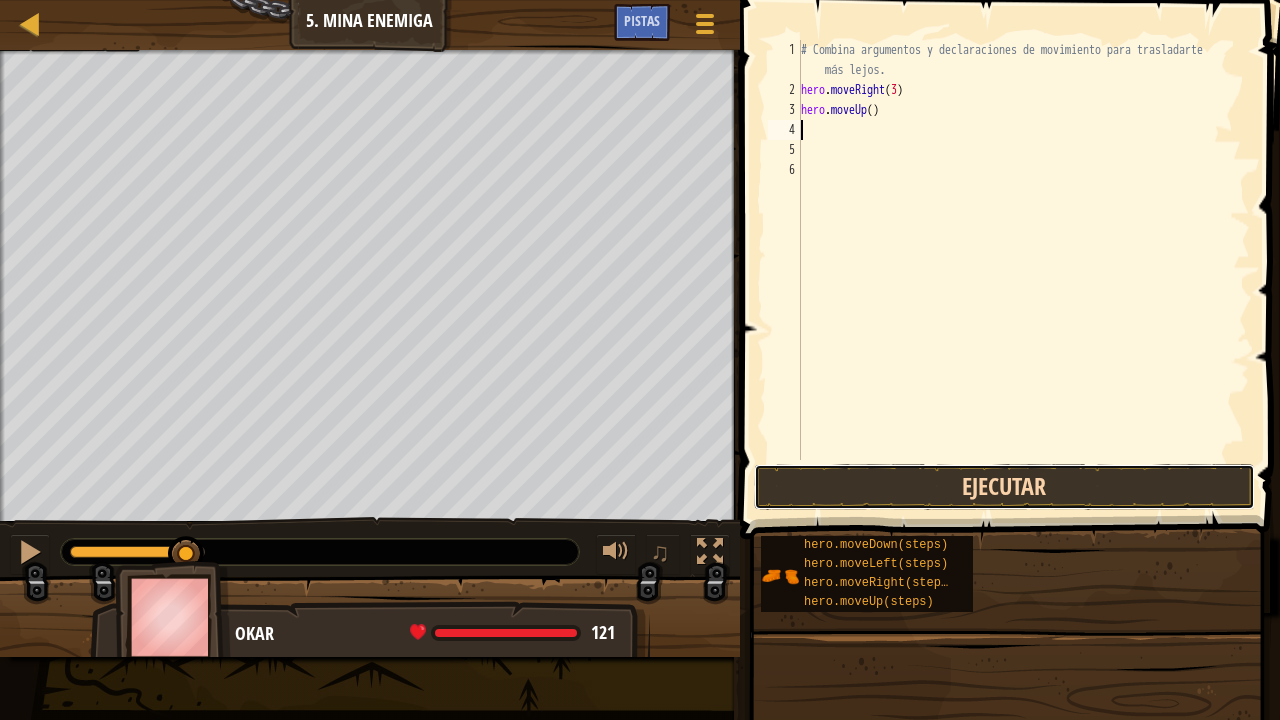 click on "Ejecutar" at bounding box center [1004, 487] 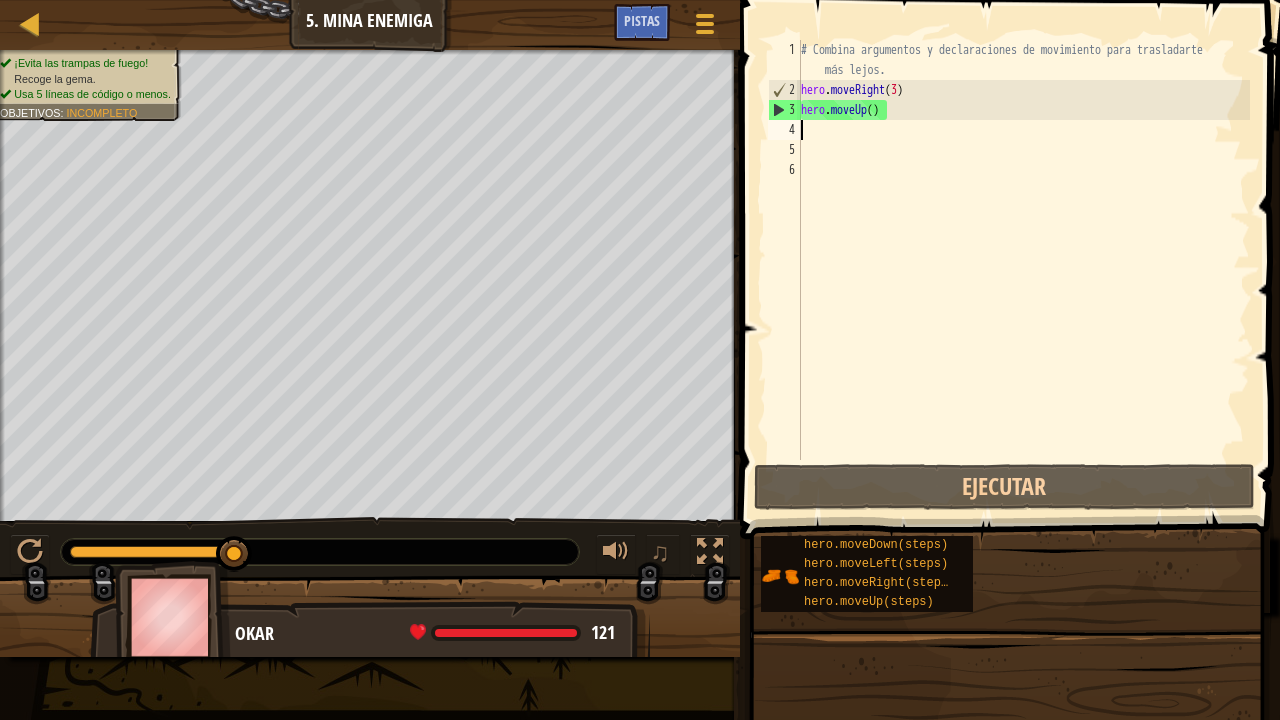 click on "# Combina argumentos y declaraciones de movimiento para trasladarte       más lejos. hero . moveRight ( 3 ) hero . moveUp ( )" at bounding box center [1023, 280] 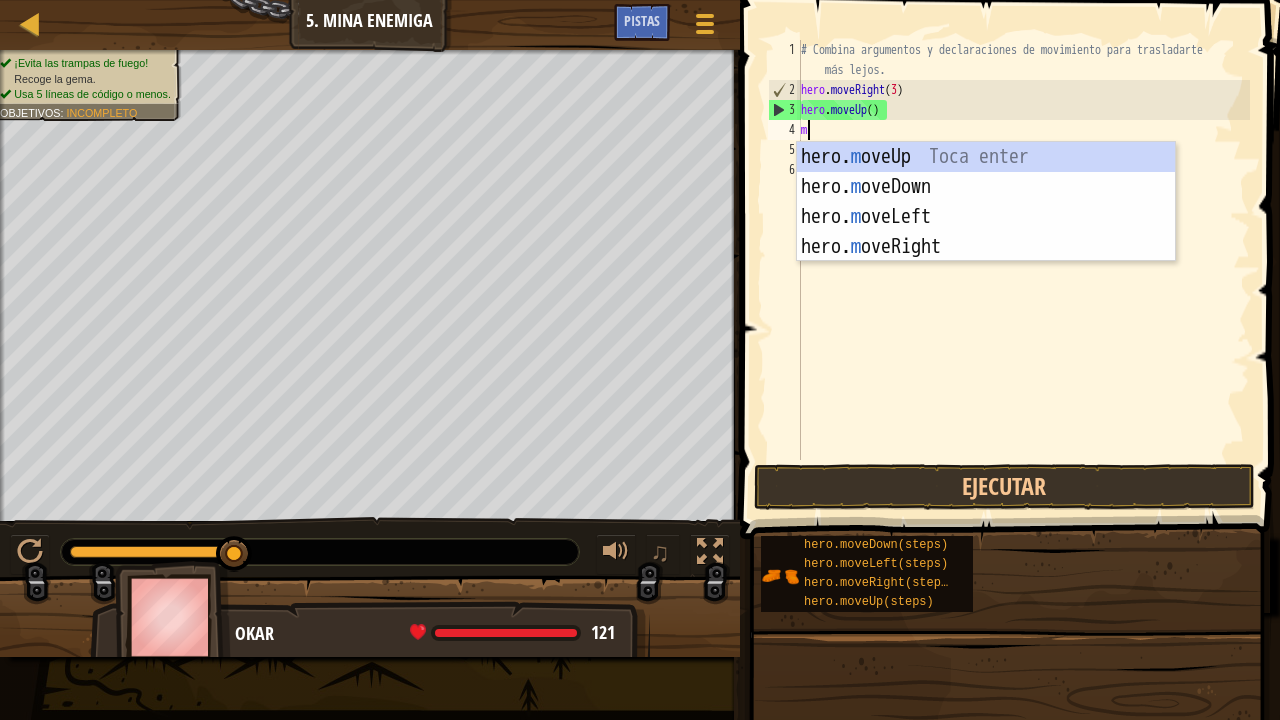 type on "mo" 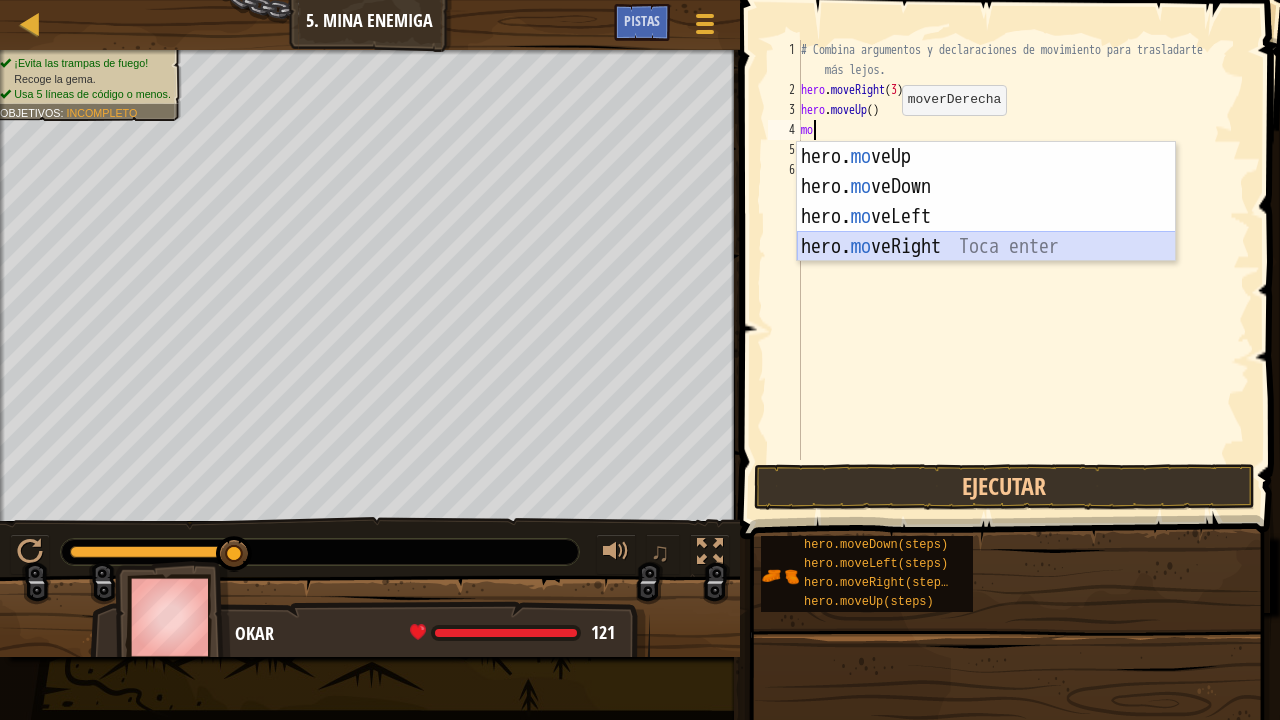 click on "hero. mo veUp Toca enter hero. mo veDown Toca enter hero. mo veLeft Toca enter hero. mo veRight Toca enter" at bounding box center [986, 232] 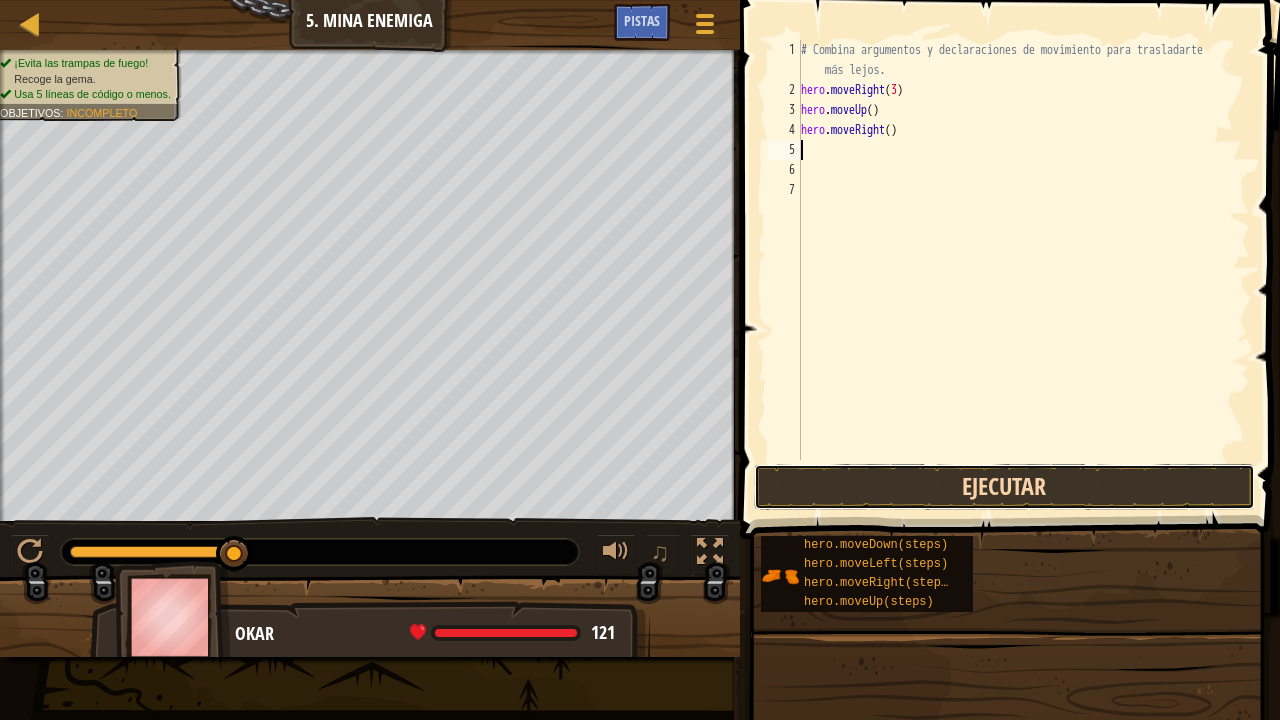 click on "Ejecutar" at bounding box center (1004, 487) 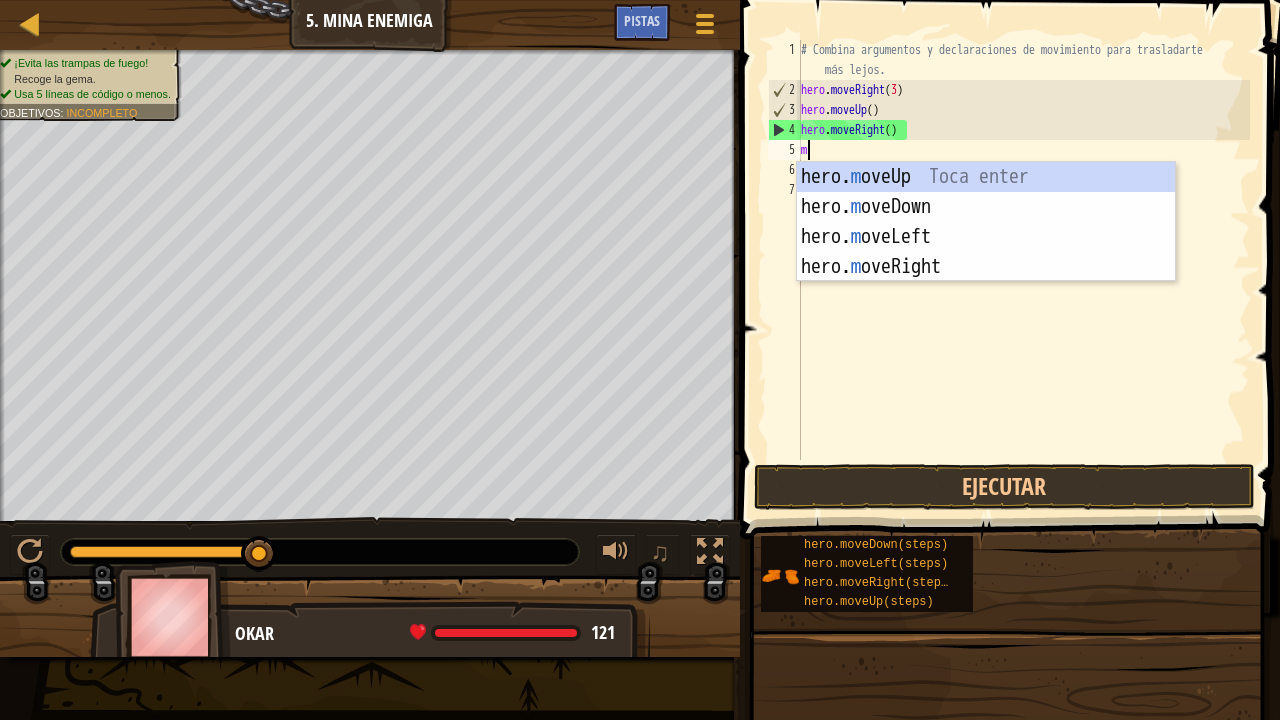 type on "mo" 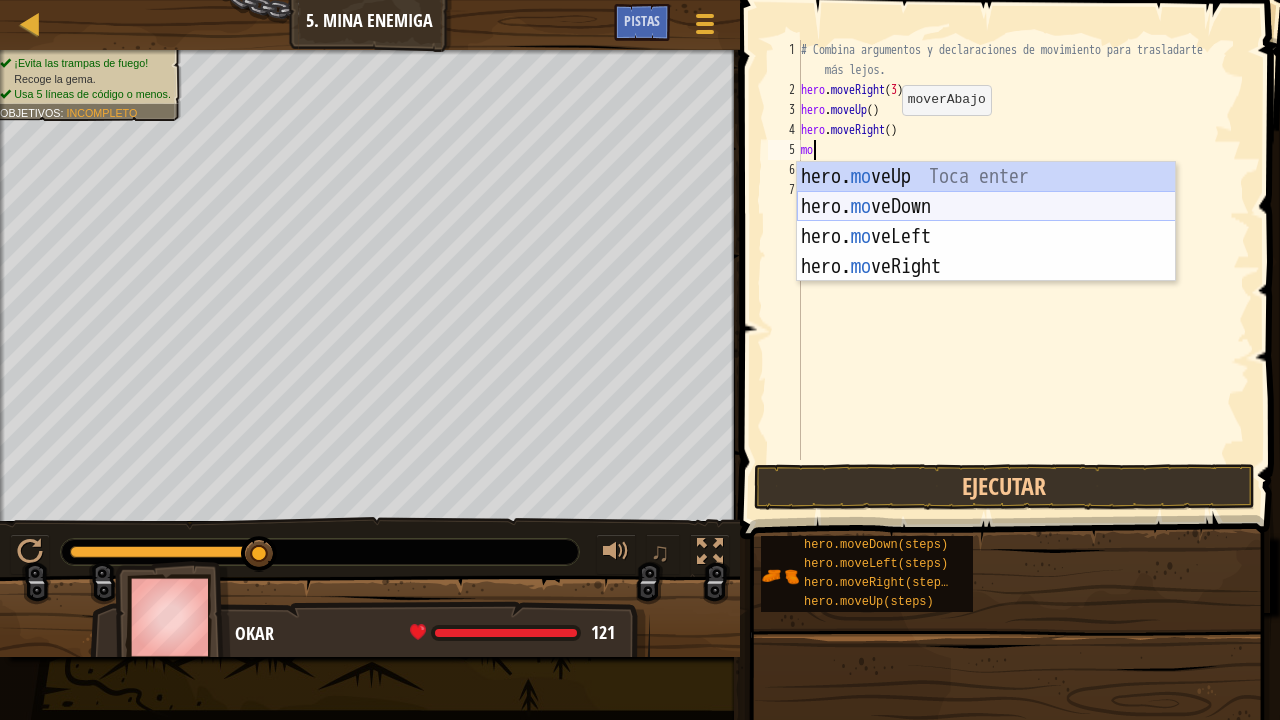 click on "hero. mo veUp Toca enter hero. mo veDown Toca enter hero. mo veLeft Toca enter hero. mo veRight Toca enter" at bounding box center [986, 252] 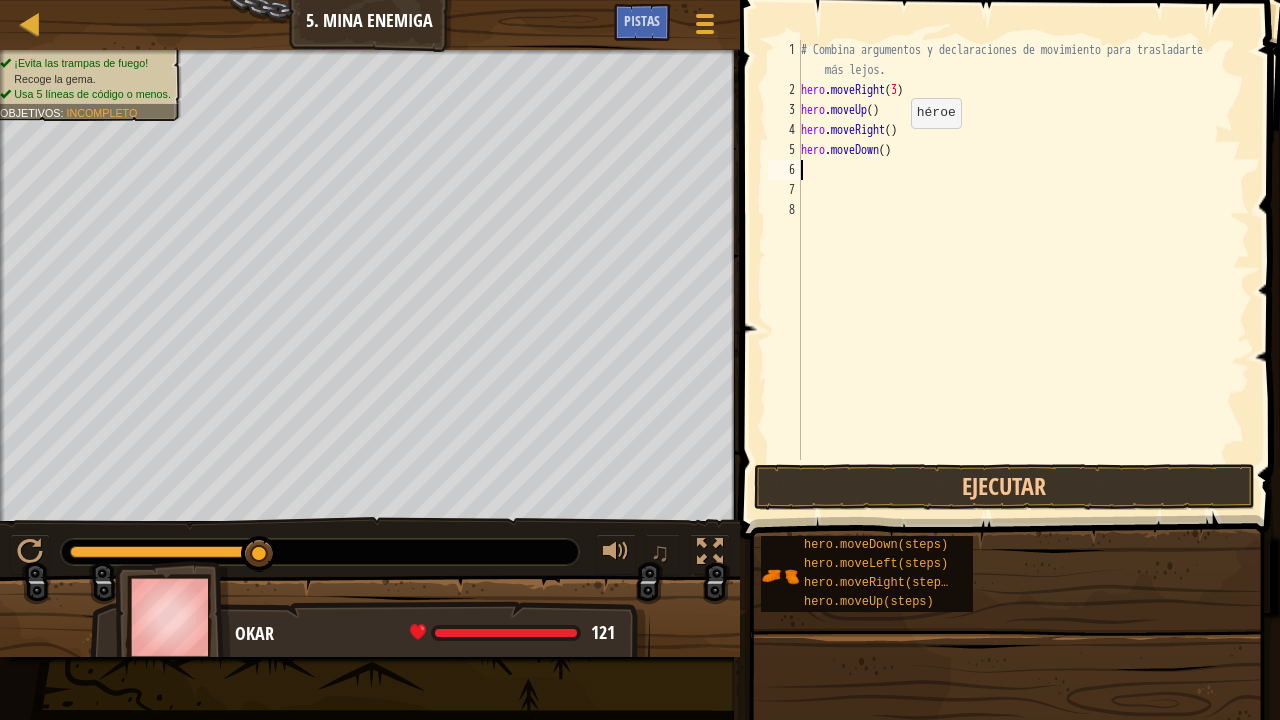 click on "# Combina argumentos y declaraciones de movimiento para trasladarte       más lejos. hero . moveRight ( 3 ) hero . moveUp ( ) hero . moveRight ( ) hero . moveDown ( )" at bounding box center [1023, 280] 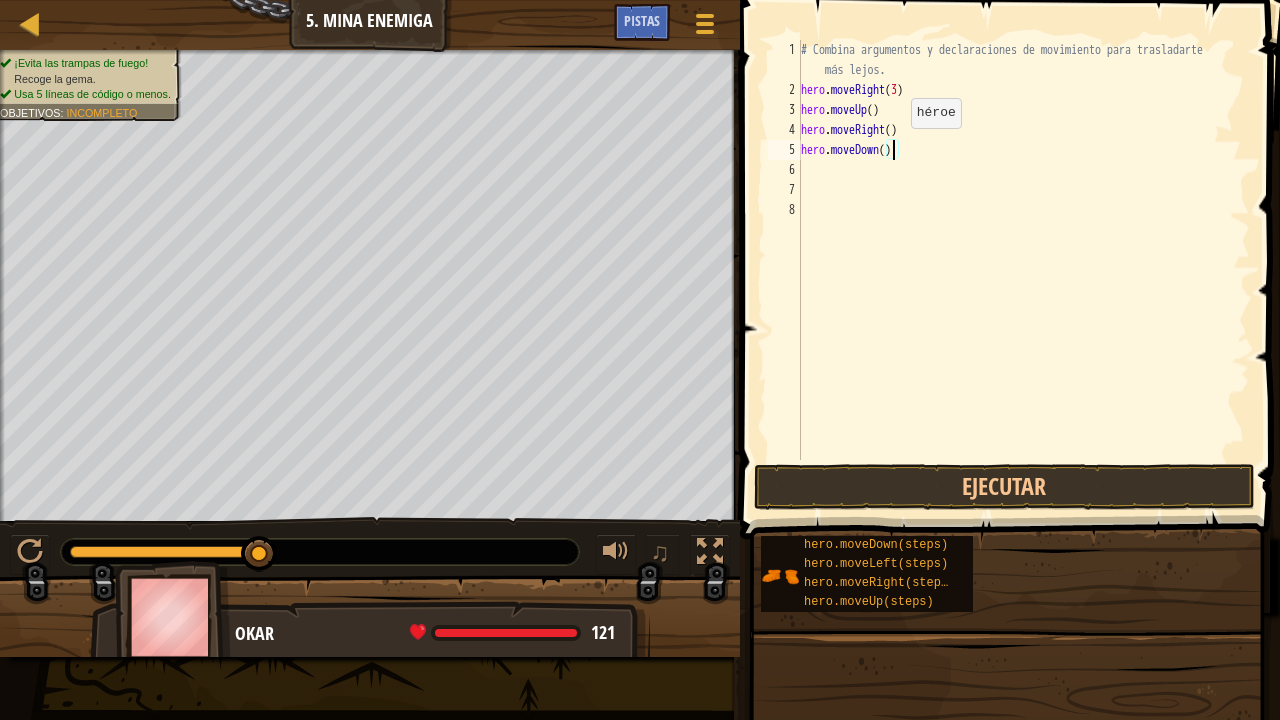 type on "hero.moveDown(3)" 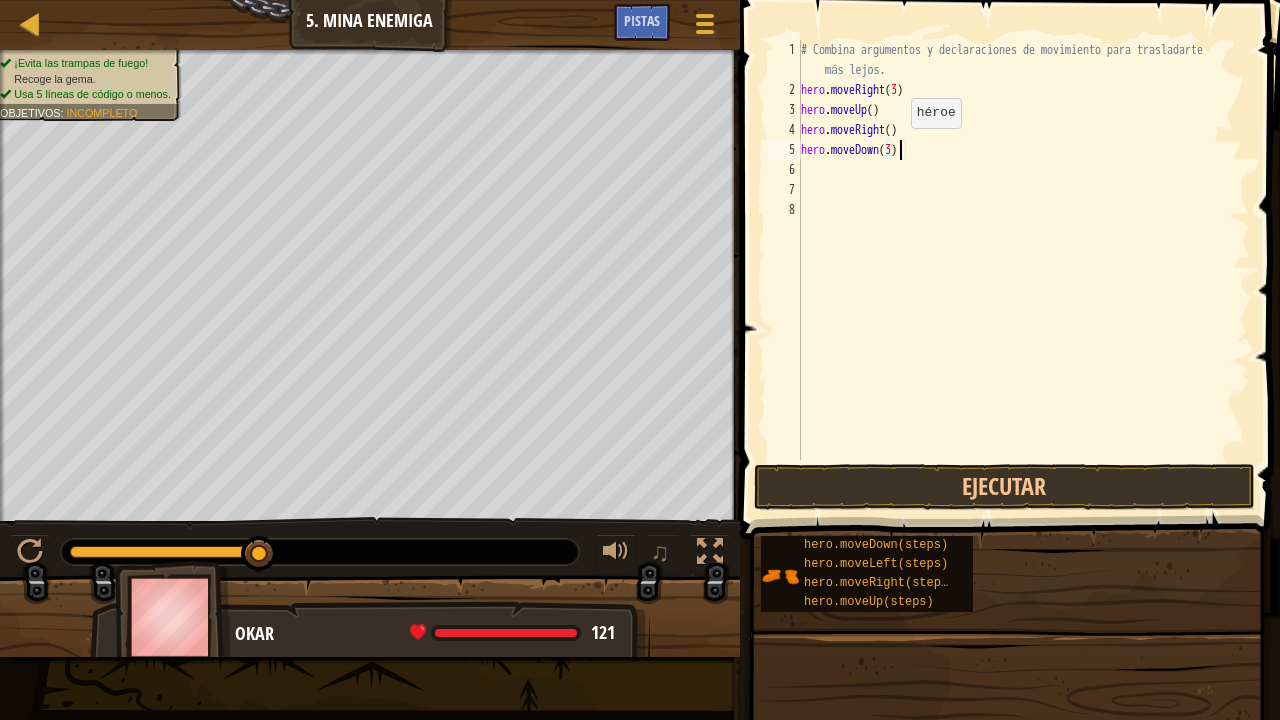 scroll, scrollTop: 9, scrollLeft: 7, axis: both 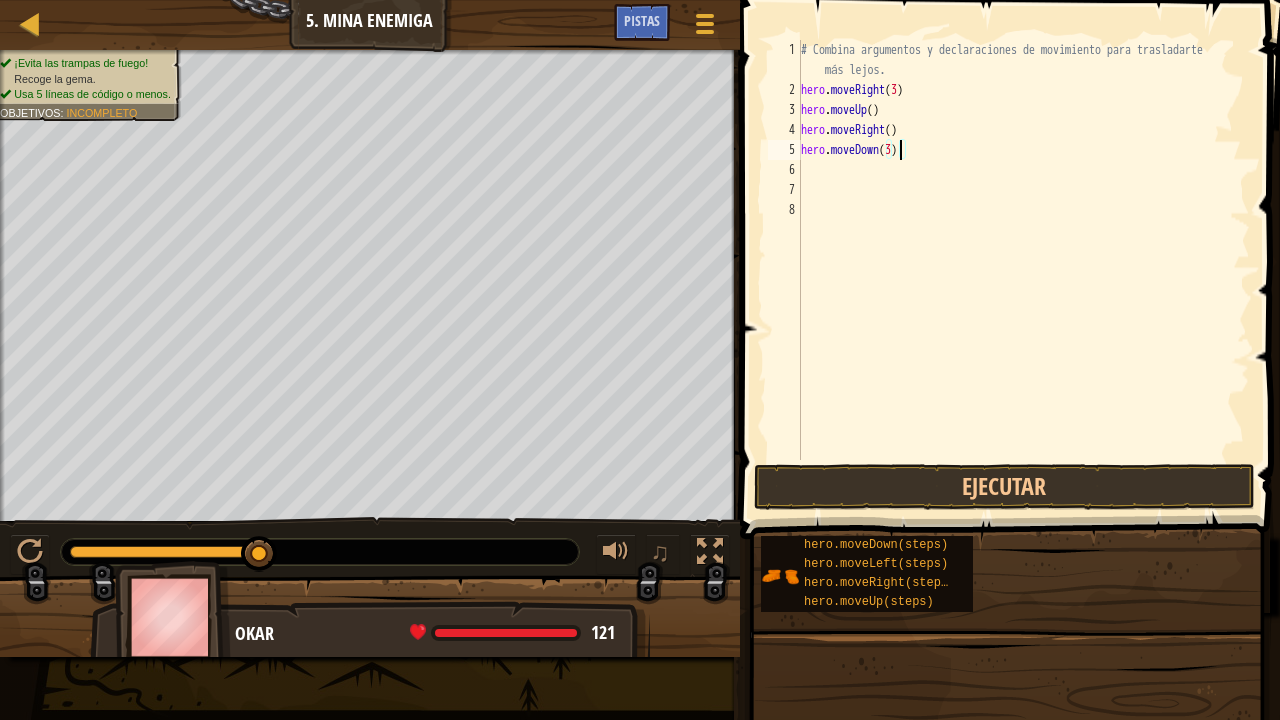 click on "# Combina argumentos y declaraciones de movimiento para trasladarte       más lejos. hero . moveRight ( 3 ) hero . moveUp ( ) hero . moveRight ( ) hero . moveDown ( 3 )" at bounding box center (1023, 280) 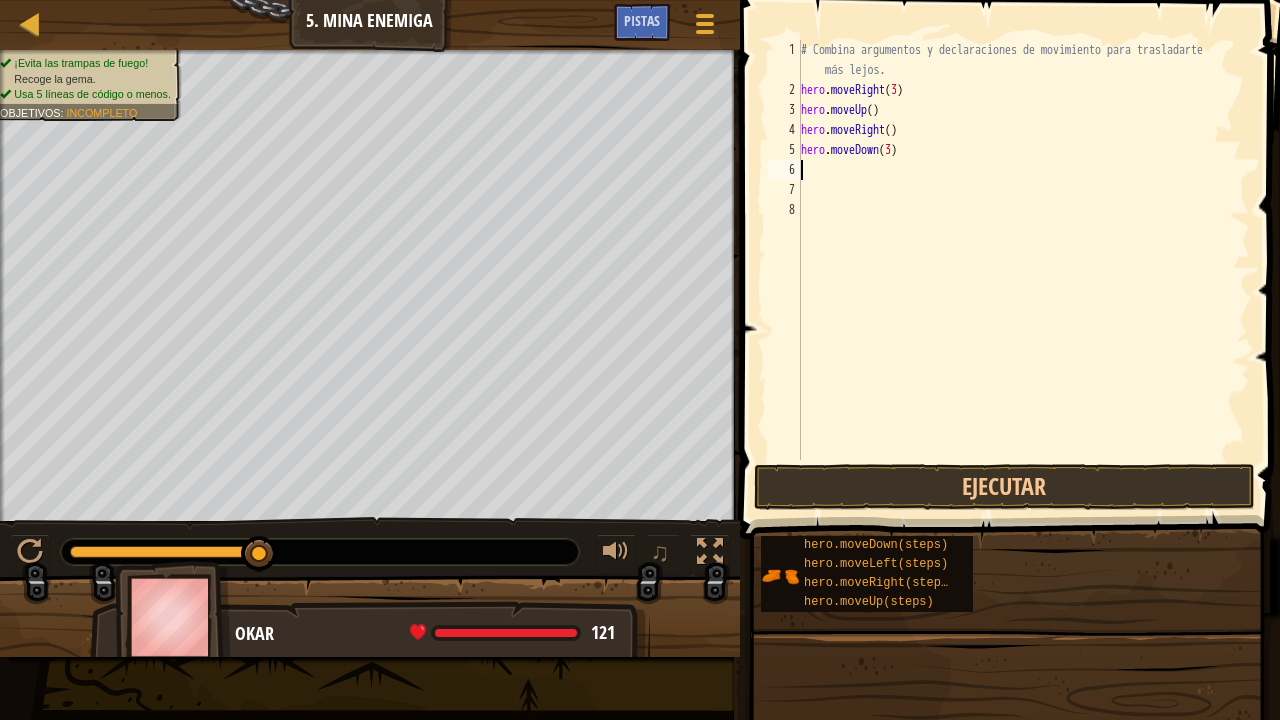 scroll, scrollTop: 9, scrollLeft: 0, axis: vertical 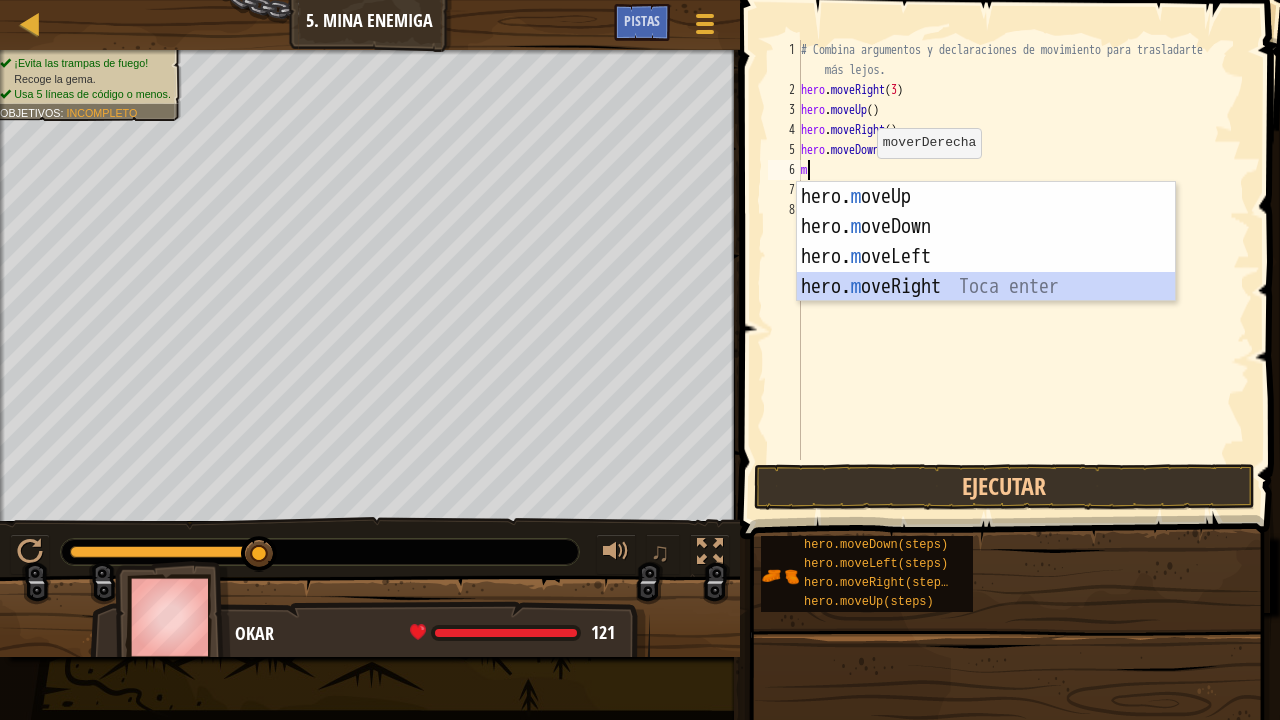 click on "hero. m oveUp Toca enter hero. m oveDown Toca enter hero. m oveLeft Toca enter hero. m [PERSON_NAME] Toca enter" at bounding box center [986, 272] 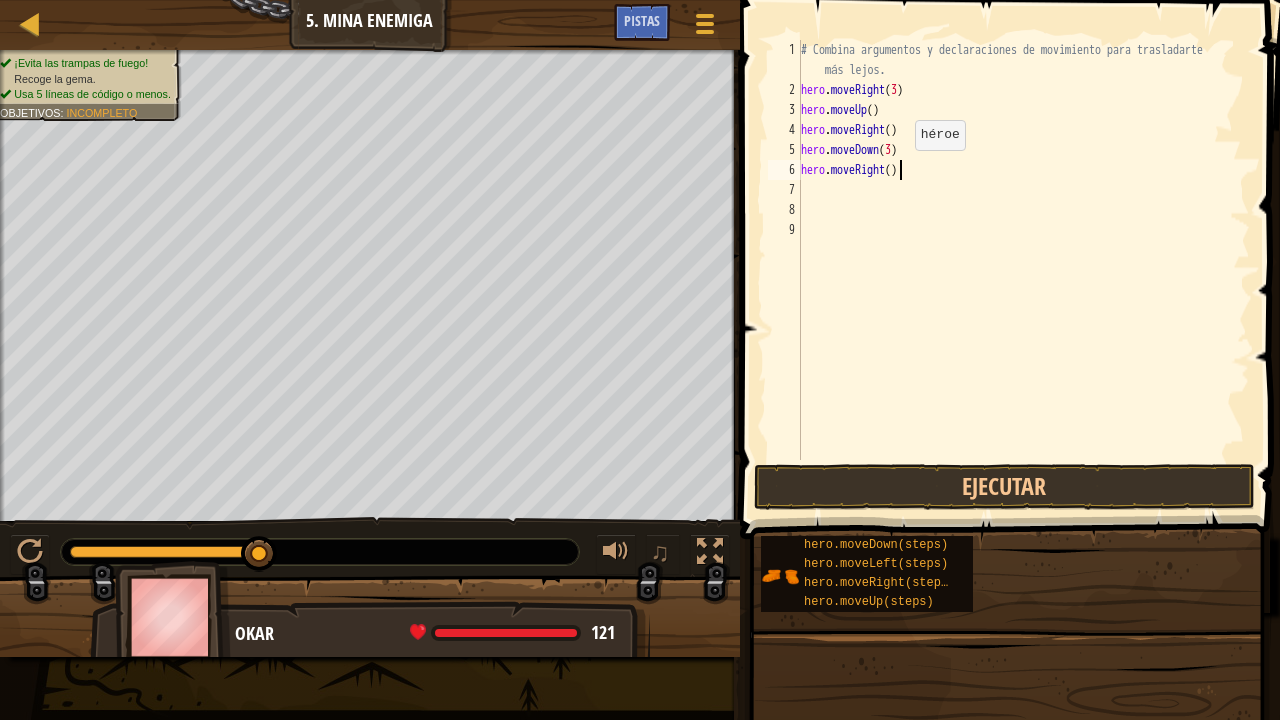 click on "# Combina argumentos y declaraciones de movimiento para trasladarte       más lejos. hero . moveRight ( 3 ) hero . moveUp ( ) hero . moveRight ( ) hero . moveDown ( 3 ) hero . moveRight ( )" at bounding box center [1023, 280] 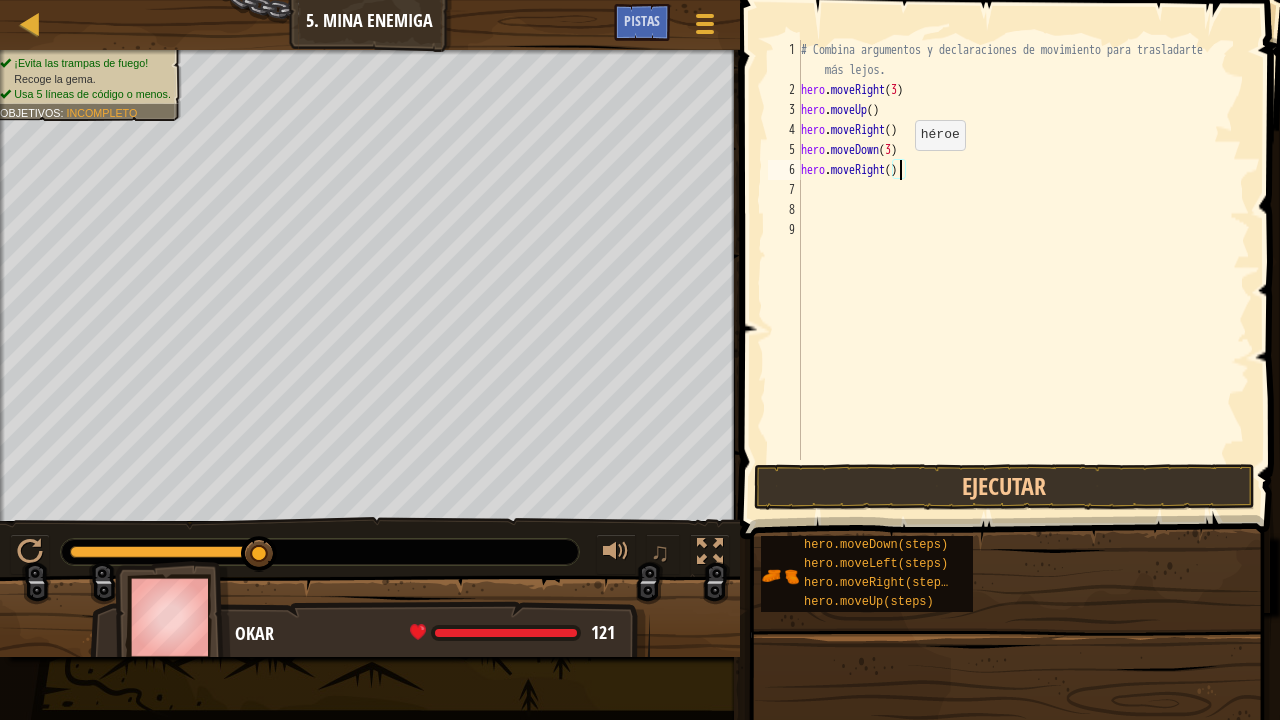 scroll, scrollTop: 9, scrollLeft: 8, axis: both 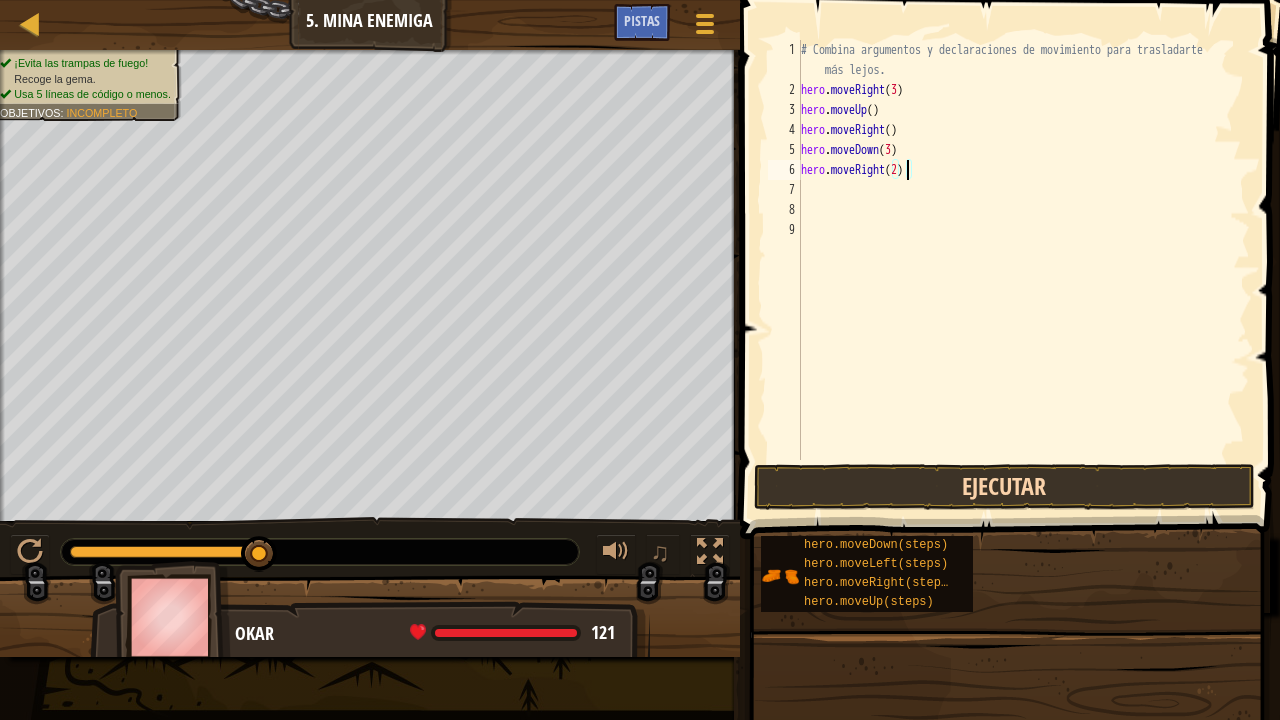 type on "hero.moveRight(2)" 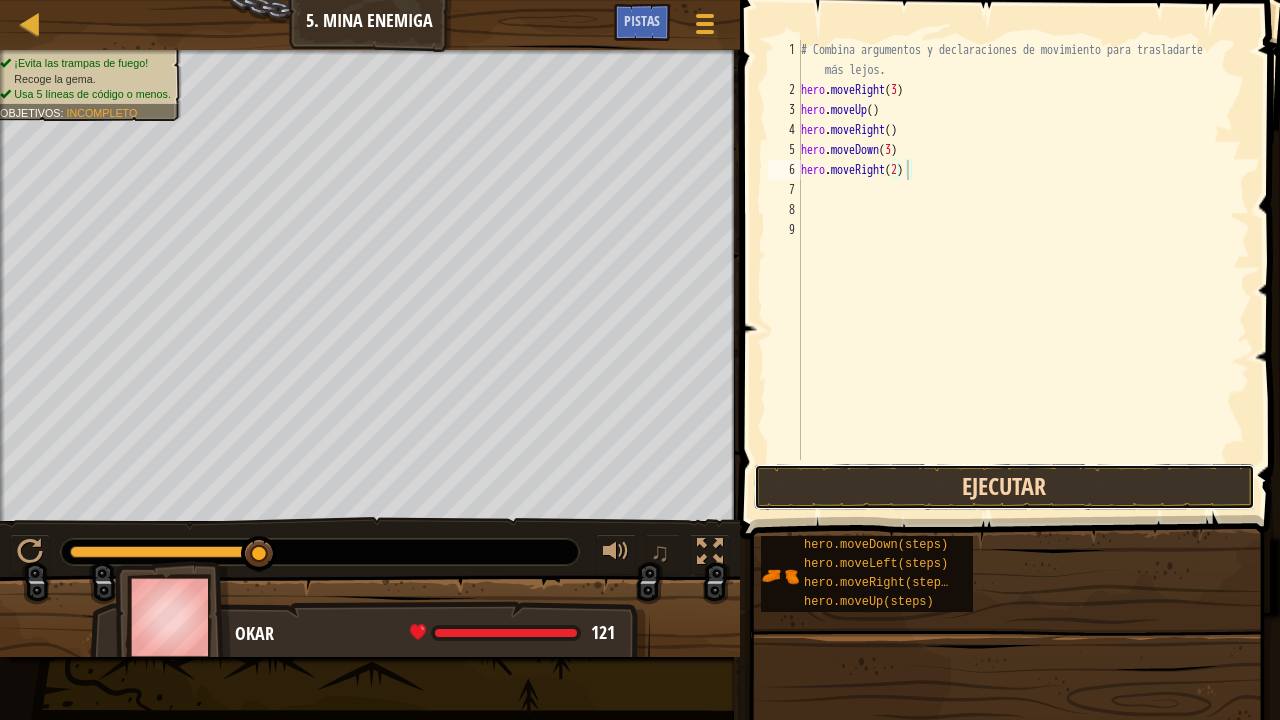 click on "Ejecutar" at bounding box center [1004, 487] 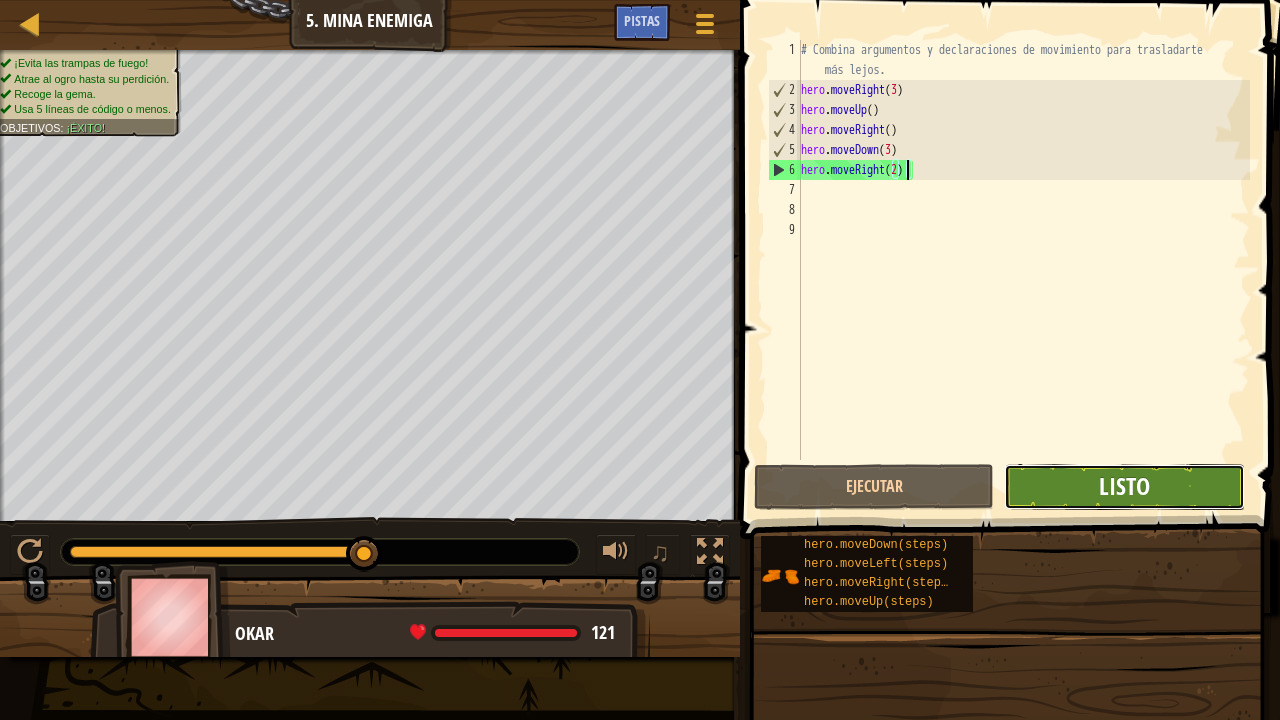 click on "Listo" at bounding box center (1124, 486) 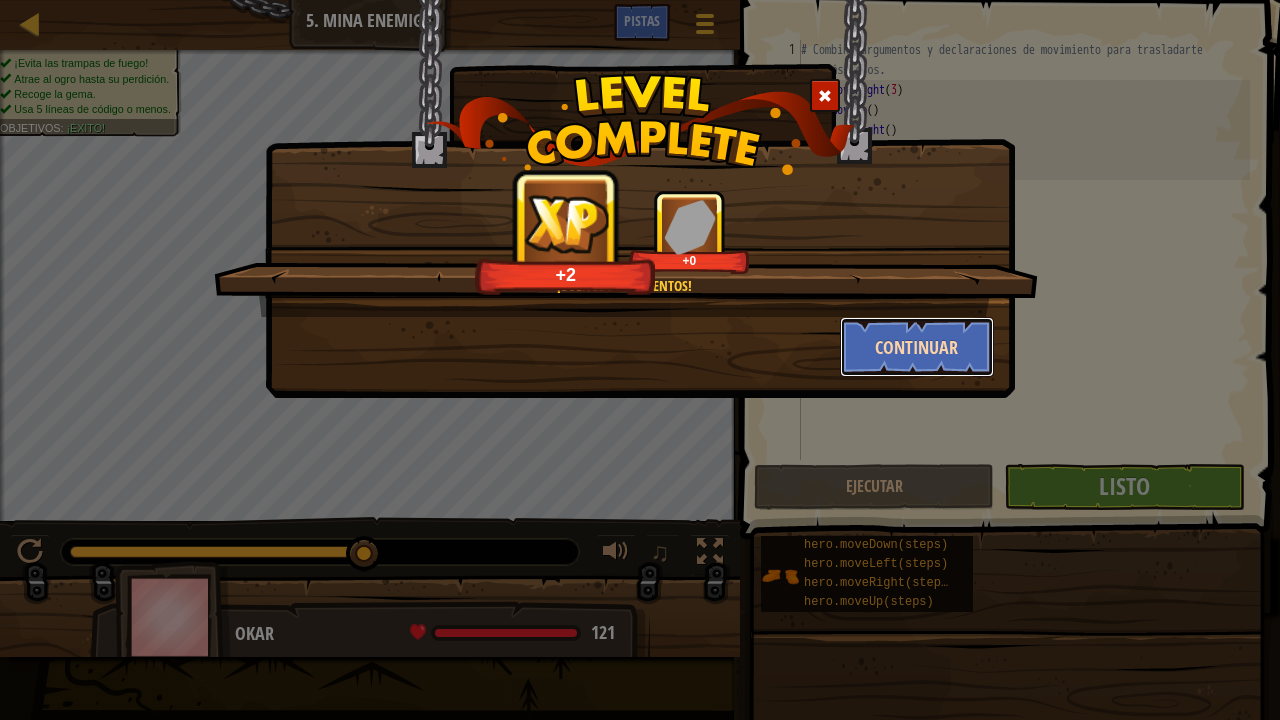 click on "Continuar" at bounding box center (917, 347) 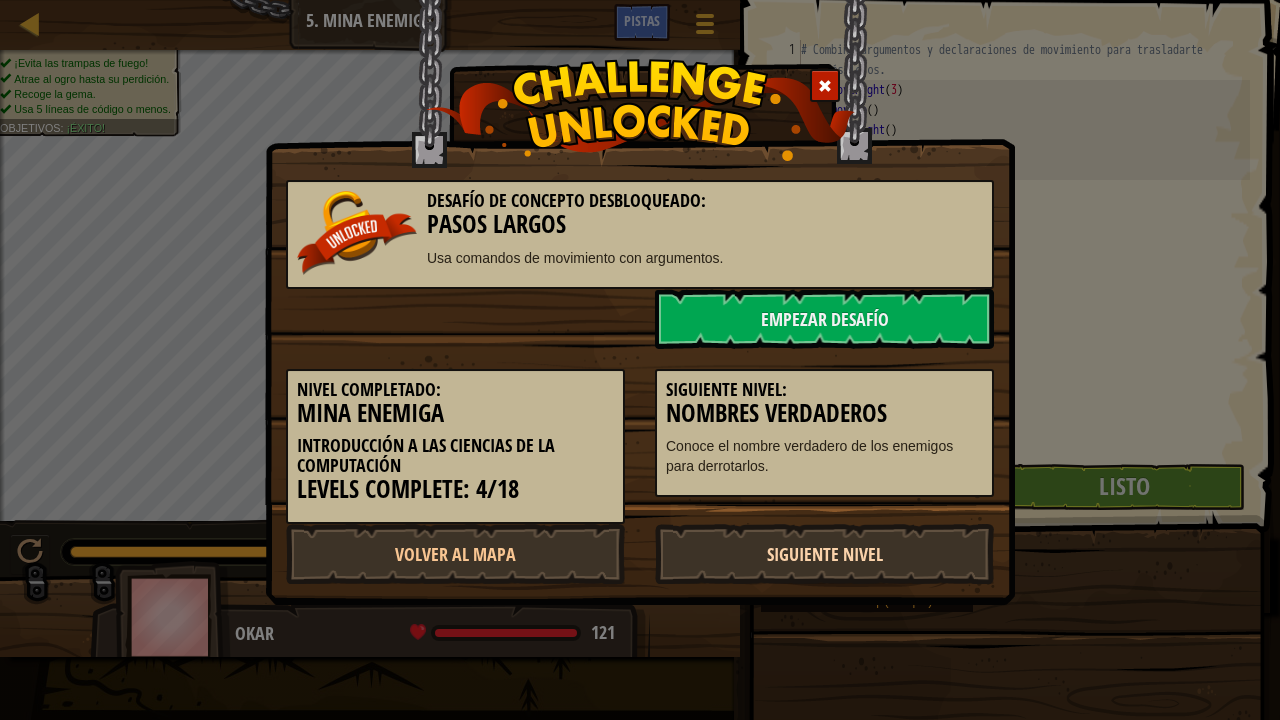 click on "Siguiente Nivel" at bounding box center [824, 554] 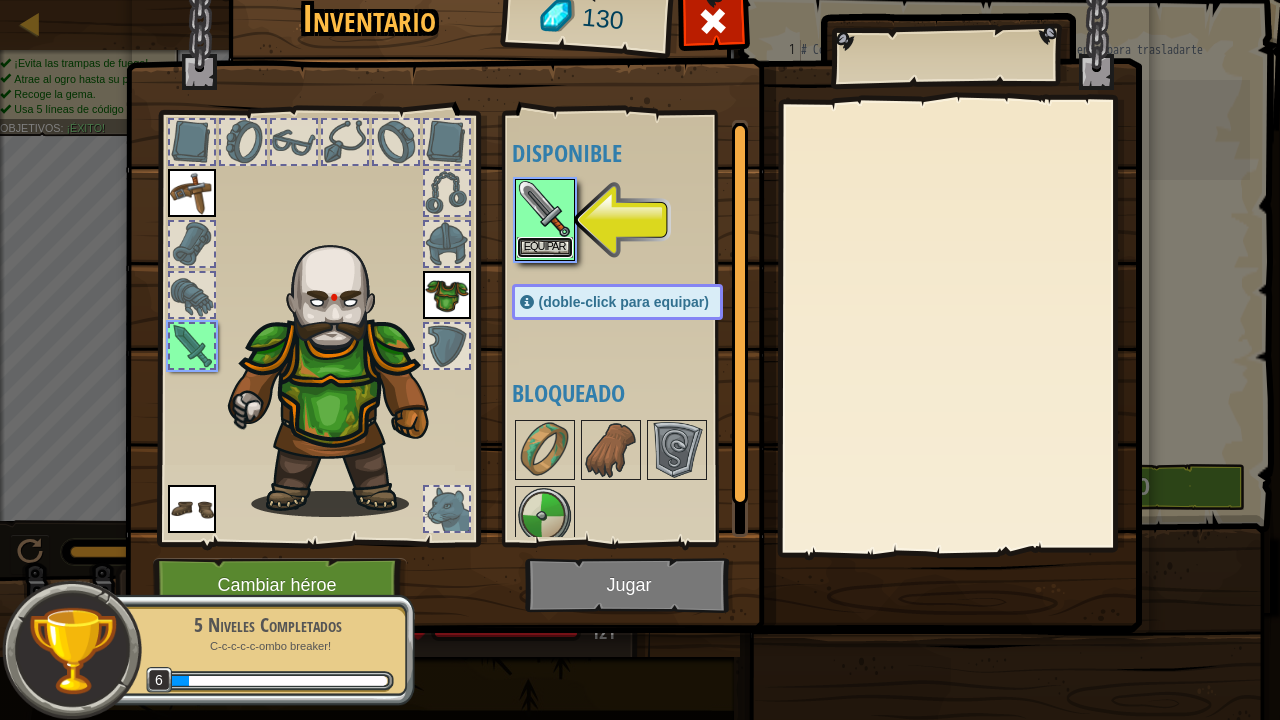 click on "Equipar" at bounding box center (545, 247) 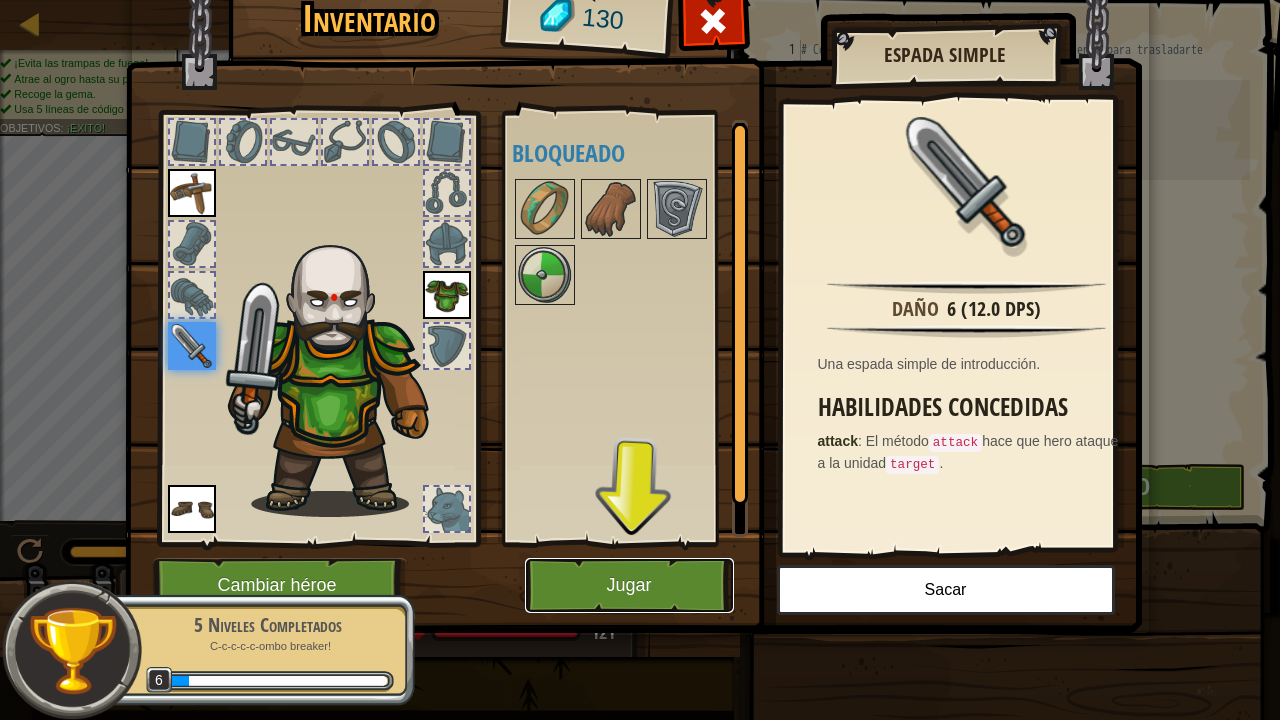 click on "Jugar" at bounding box center [629, 585] 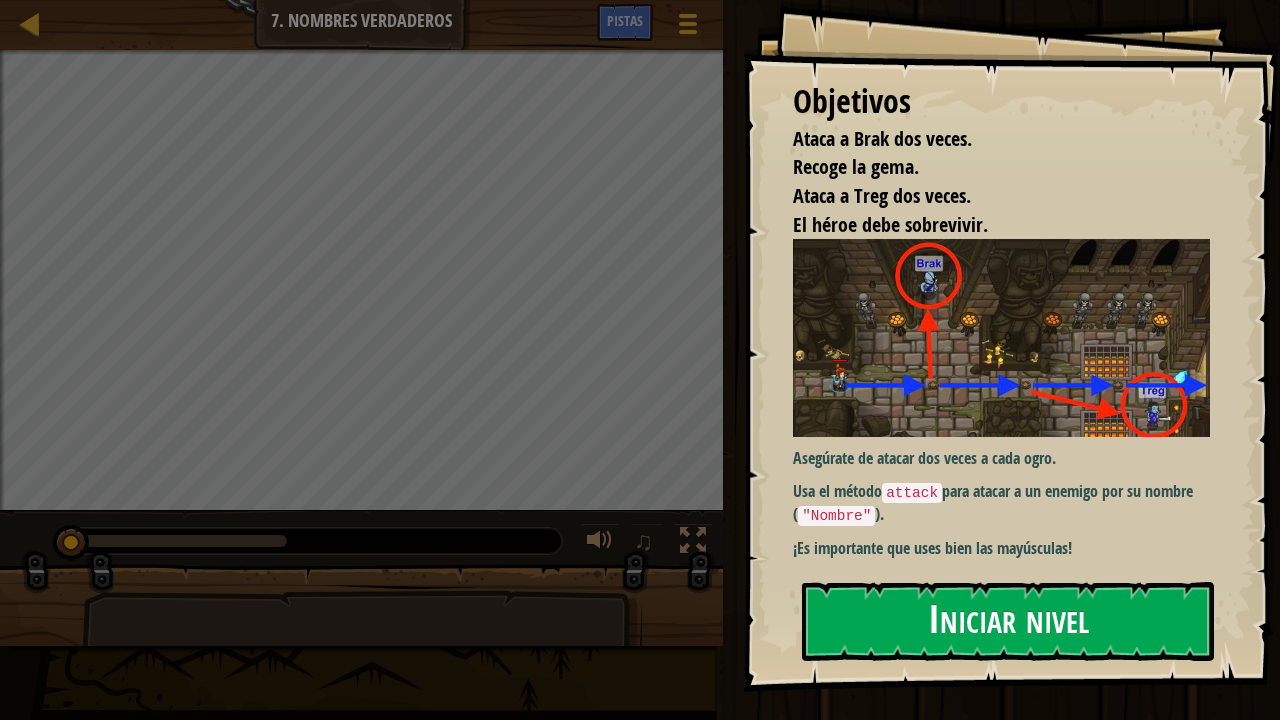 click on "Iniciar nivel" at bounding box center [1008, 621] 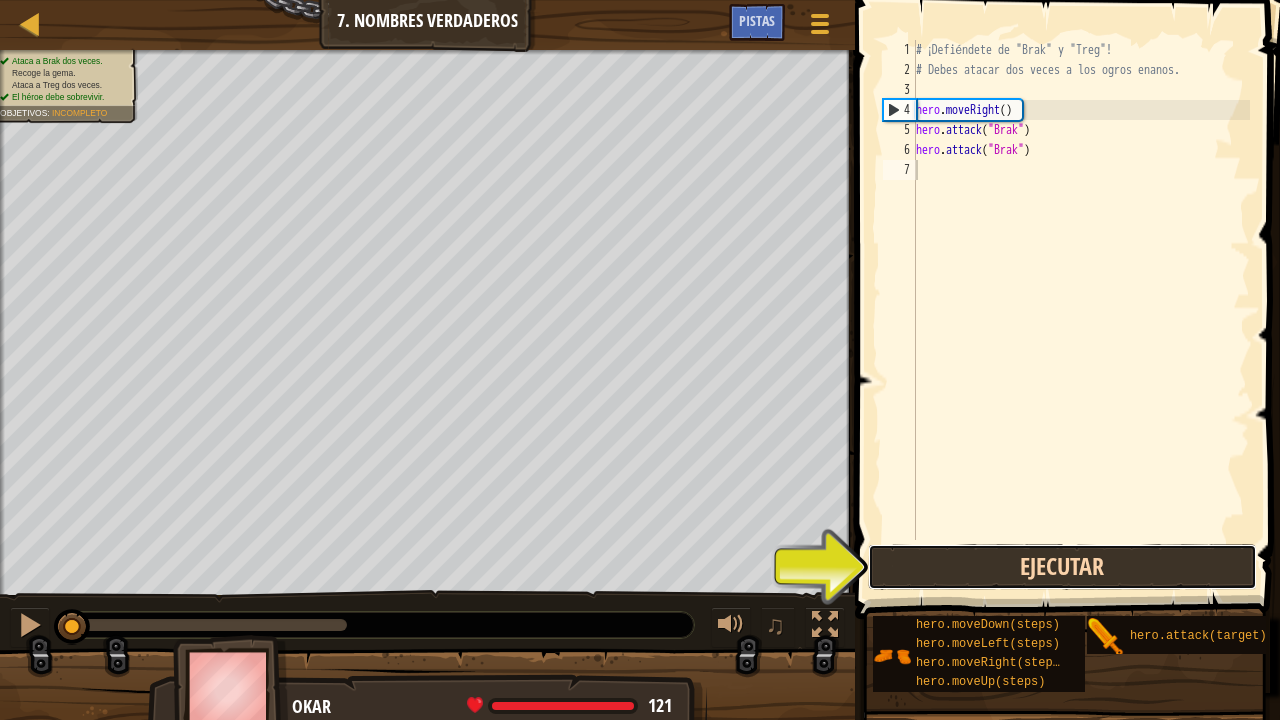 click on "Ejecutar" at bounding box center (1062, 567) 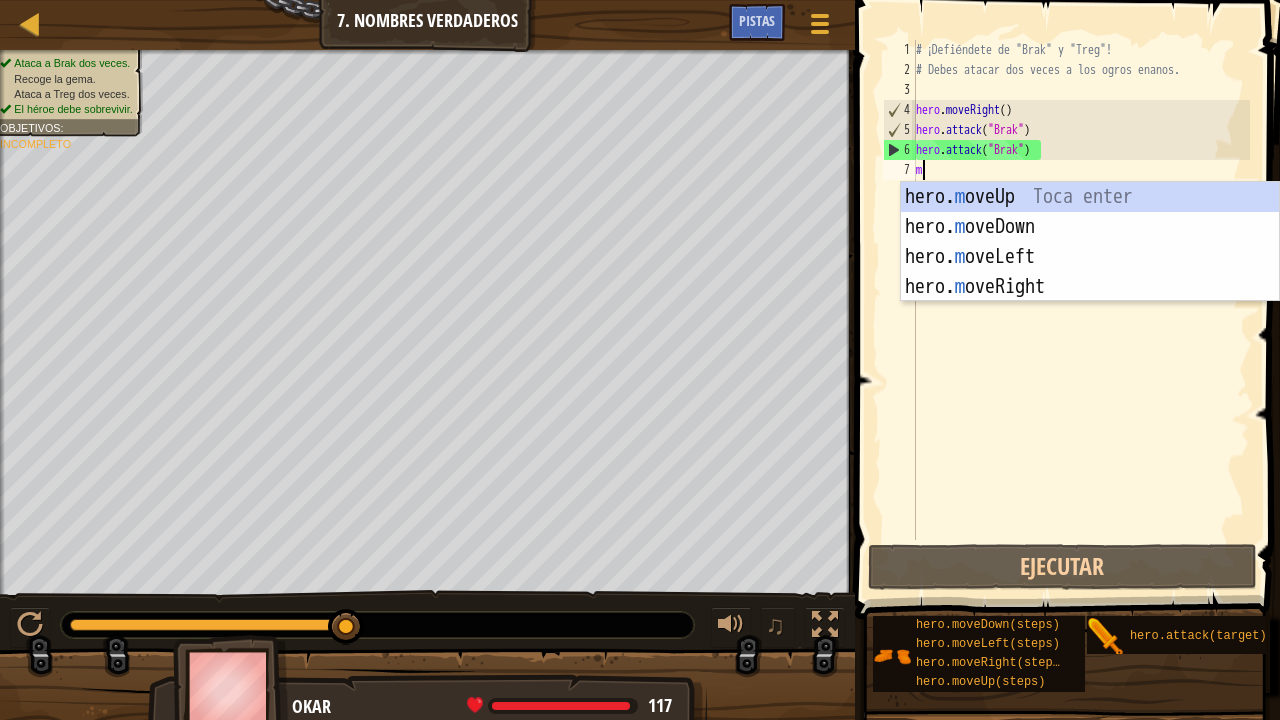 scroll, scrollTop: 9, scrollLeft: 0, axis: vertical 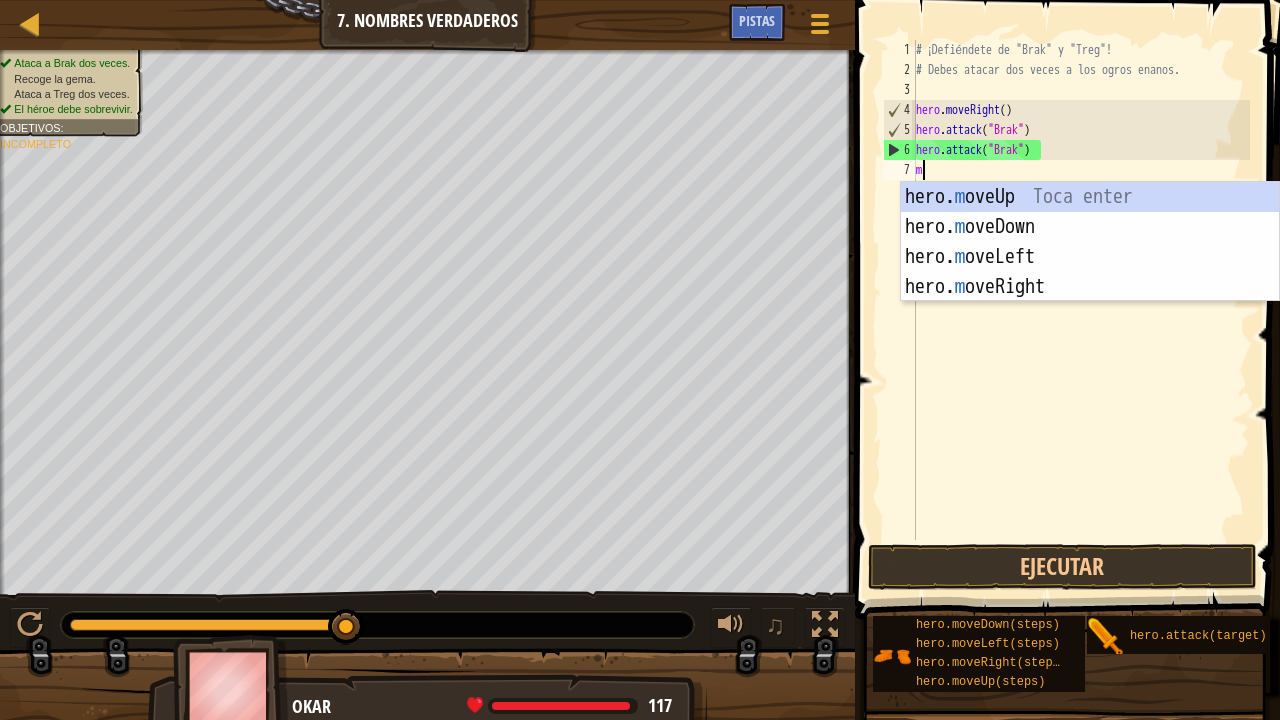 type on "mo" 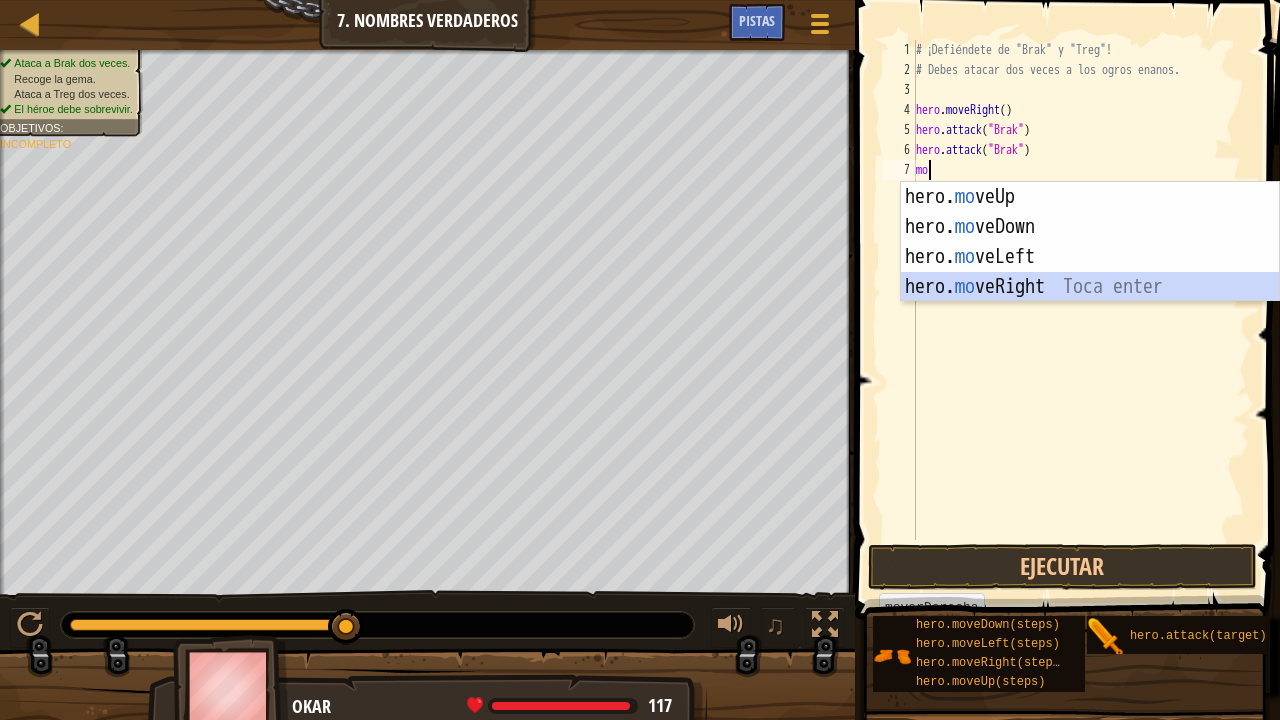 click on "hero. mo veUp Toca enter hero. mo veDown Toca enter hero. mo veLeft Toca enter hero. mo veRight Toca enter" at bounding box center (1090, 272) 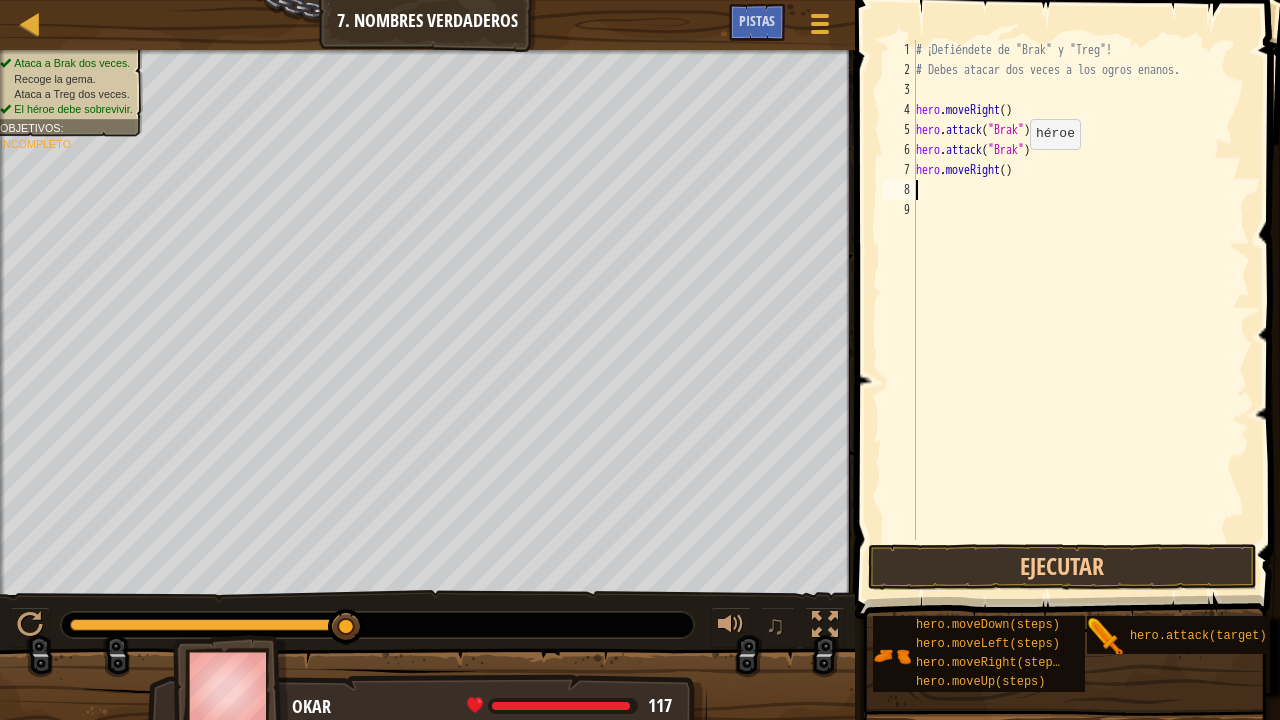 click on "# ¡Defiéndete de "Brak" y "Treg"! # Debes atacar dos veces a los ogros enanos. hero . moveRight ( ) hero . attack ( "Brak" ) hero . attack ( "Brak" ) hero . moveRight ( )" at bounding box center (1081, 310) 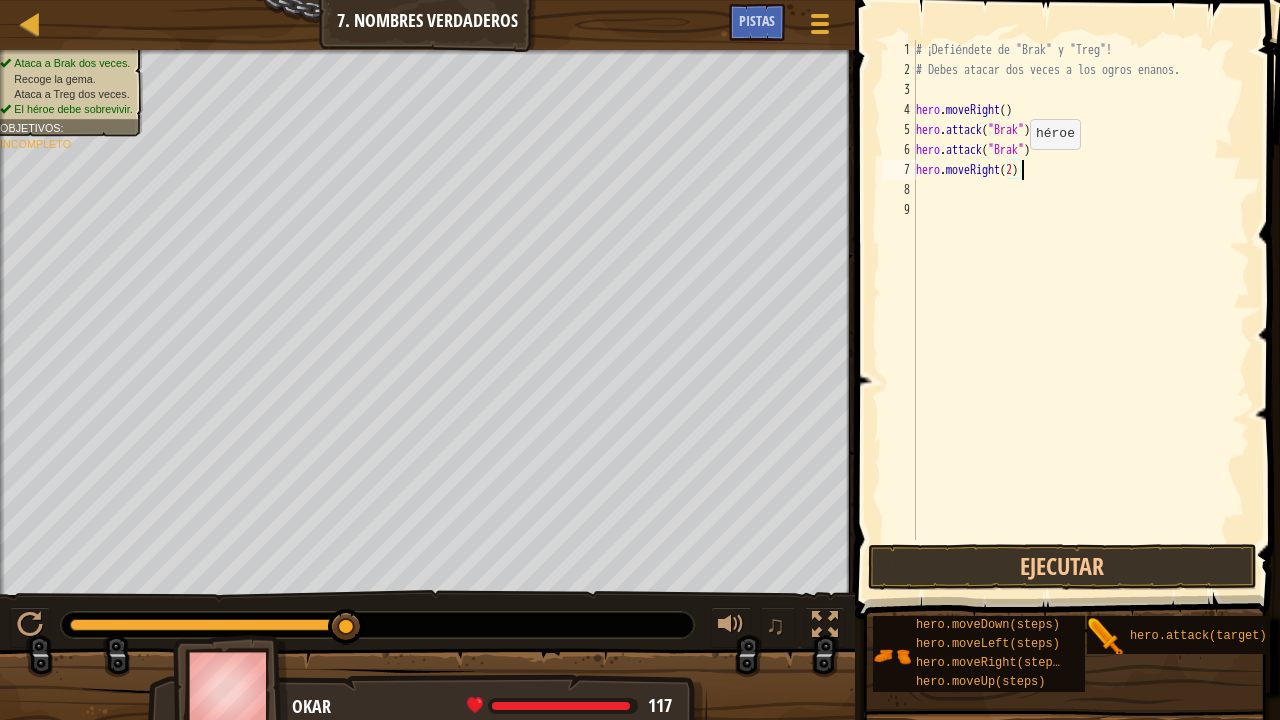 scroll, scrollTop: 9, scrollLeft: 8, axis: both 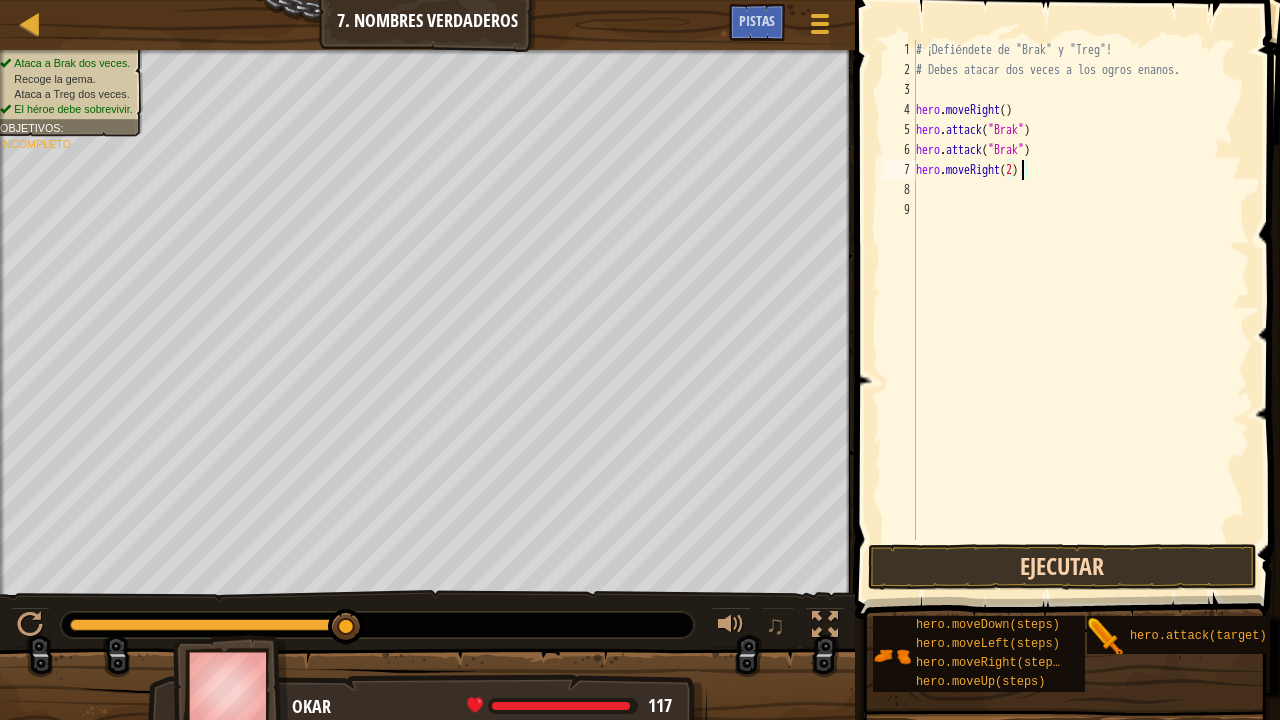 type on "hero.moveRight(2)" 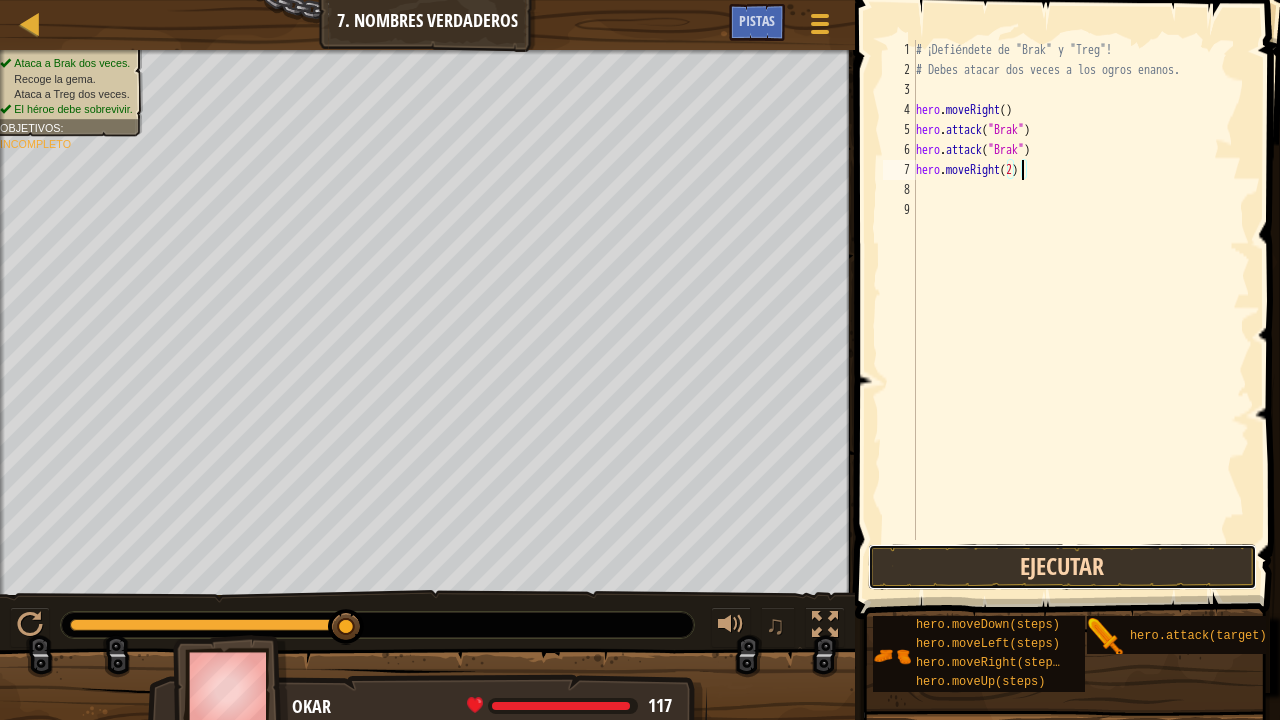 click on "Ejecutar" at bounding box center [1062, 567] 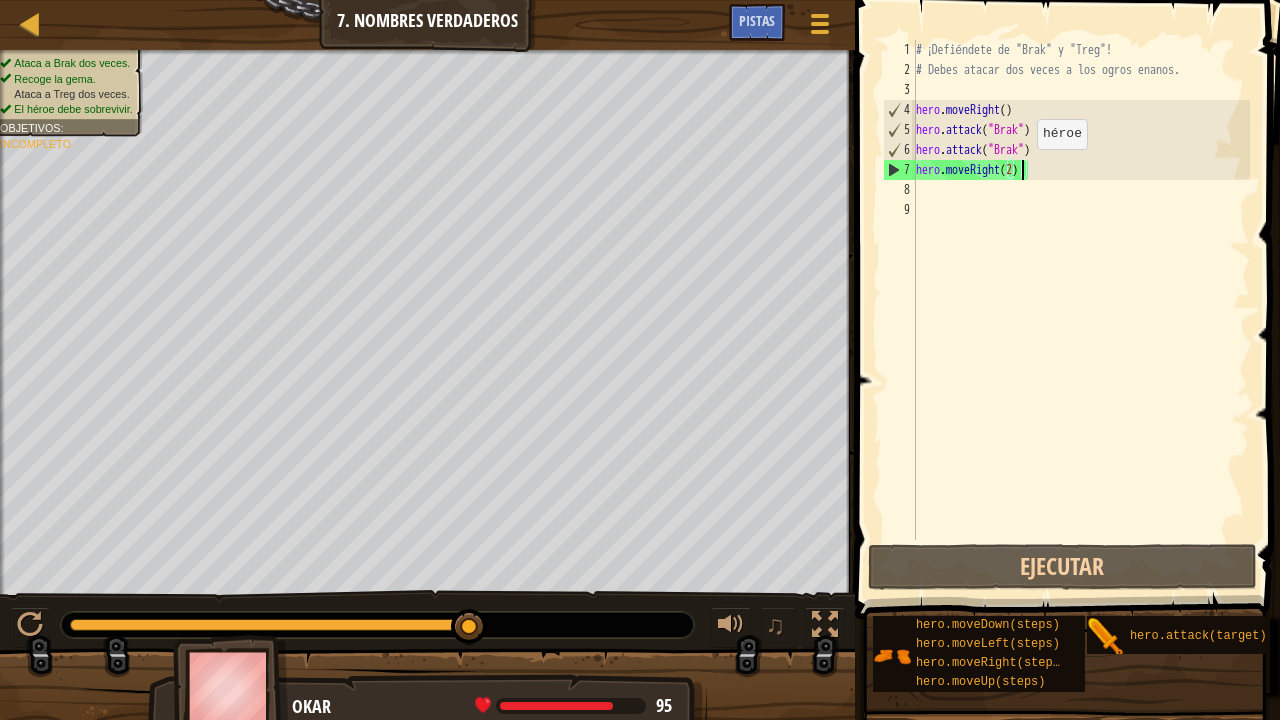 click on "# ¡Defiéndete de "Brak" y "Treg"! # Debes atacar dos veces a los ogros enanos. hero . moveRight ( ) hero . attack ( "Brak" ) hero . attack ( "Brak" ) hero . moveRight ( 2 )" at bounding box center [1081, 310] 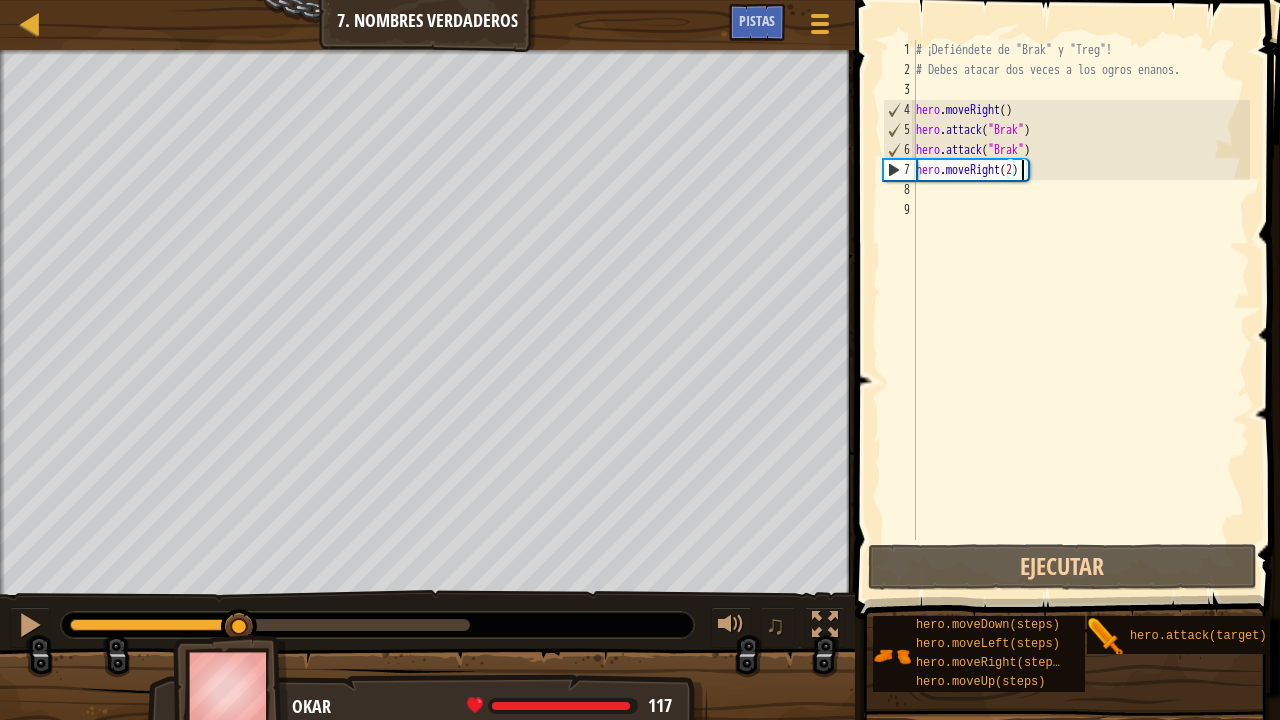 drag, startPoint x: 456, startPoint y: 626, endPoint x: 239, endPoint y: 621, distance: 217.0576 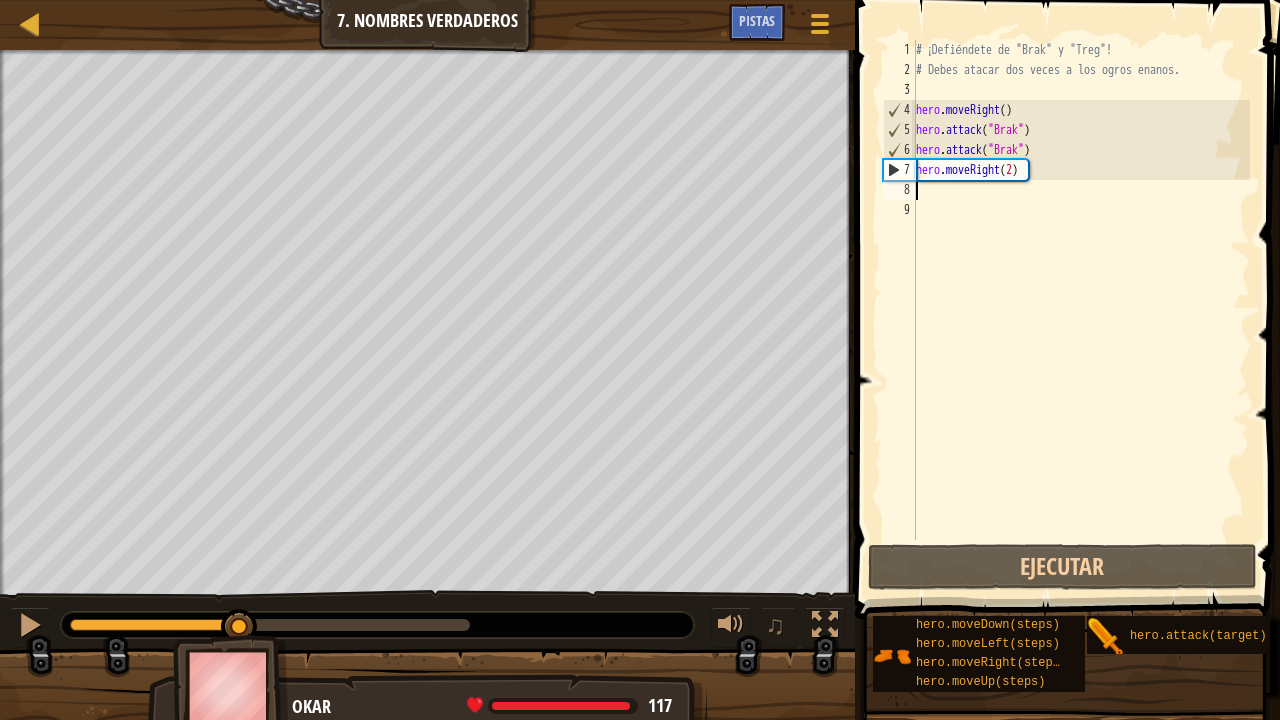 scroll, scrollTop: 9, scrollLeft: 0, axis: vertical 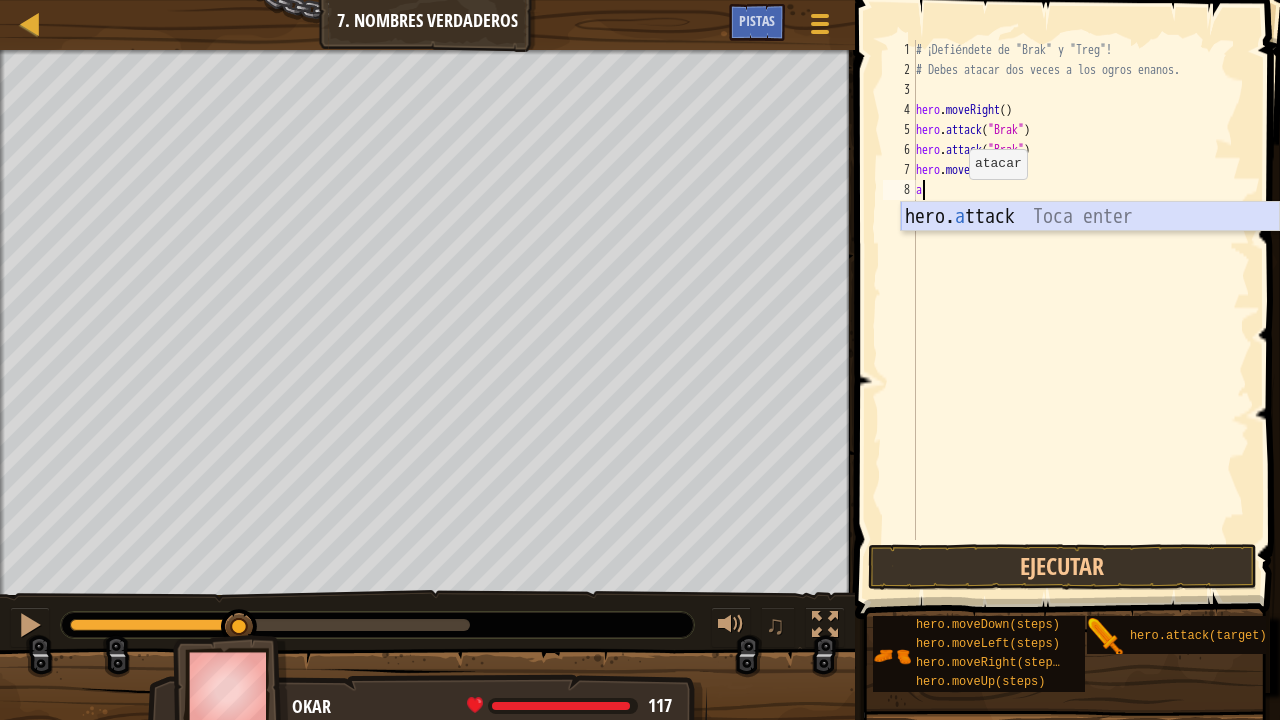 click on "hero. a ttack Toca enter" at bounding box center [1090, 247] 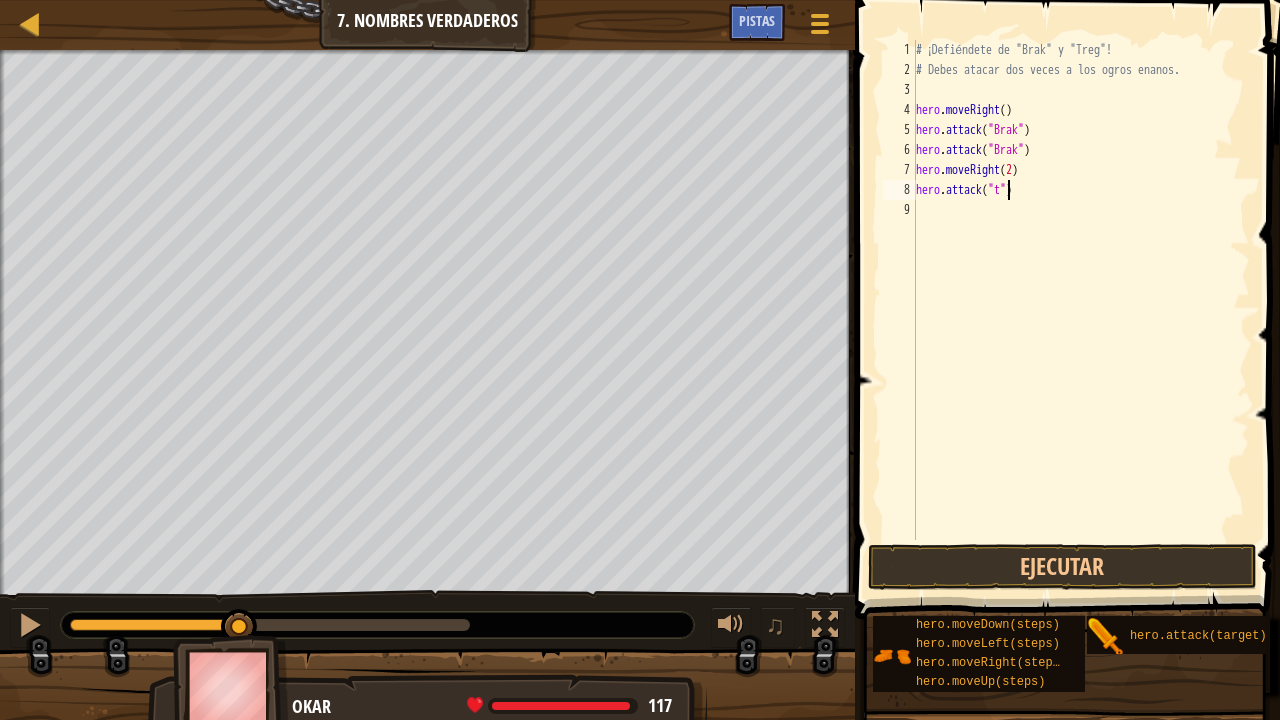 scroll, scrollTop: 9, scrollLeft: 8, axis: both 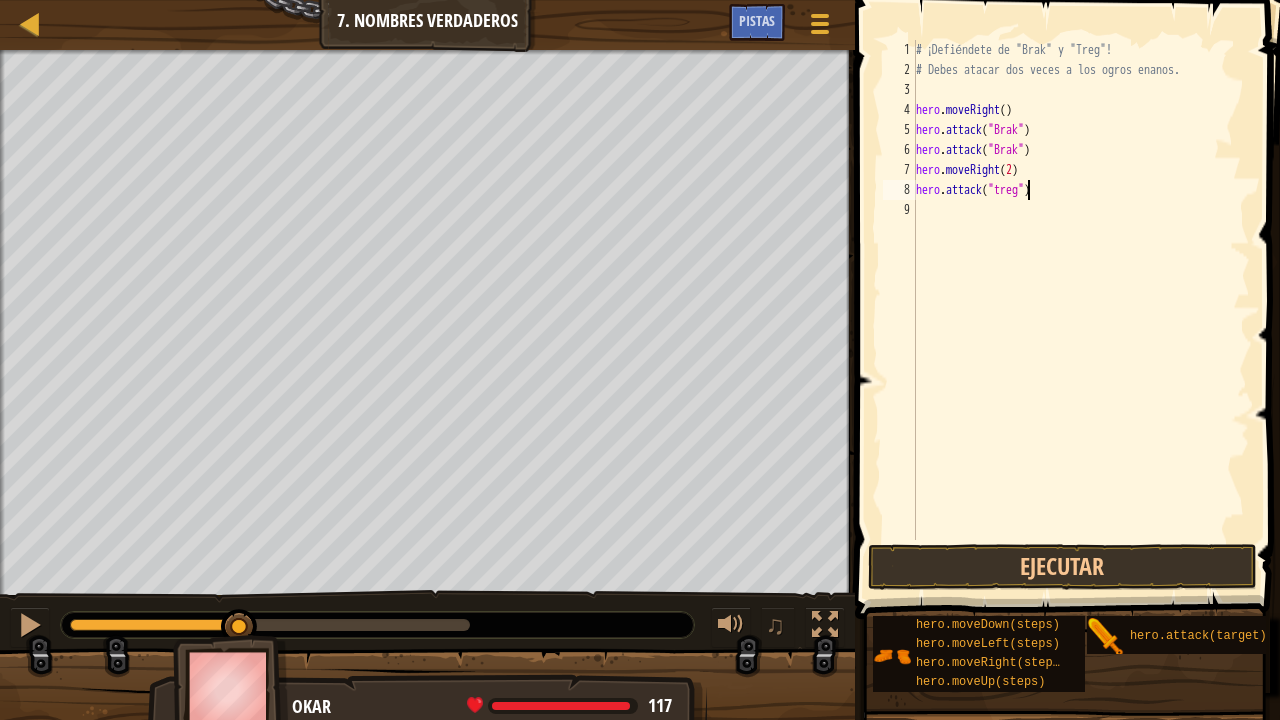 type on "hero.attack("treg")" 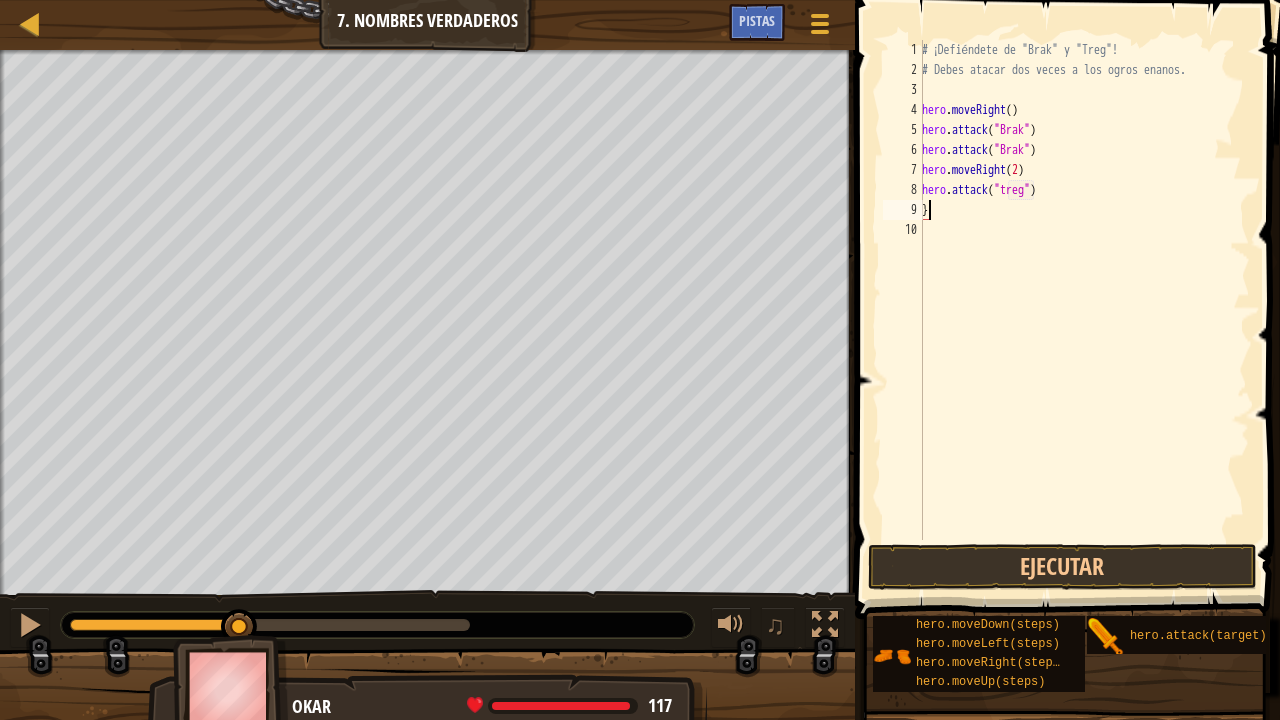 scroll, scrollTop: 9, scrollLeft: 0, axis: vertical 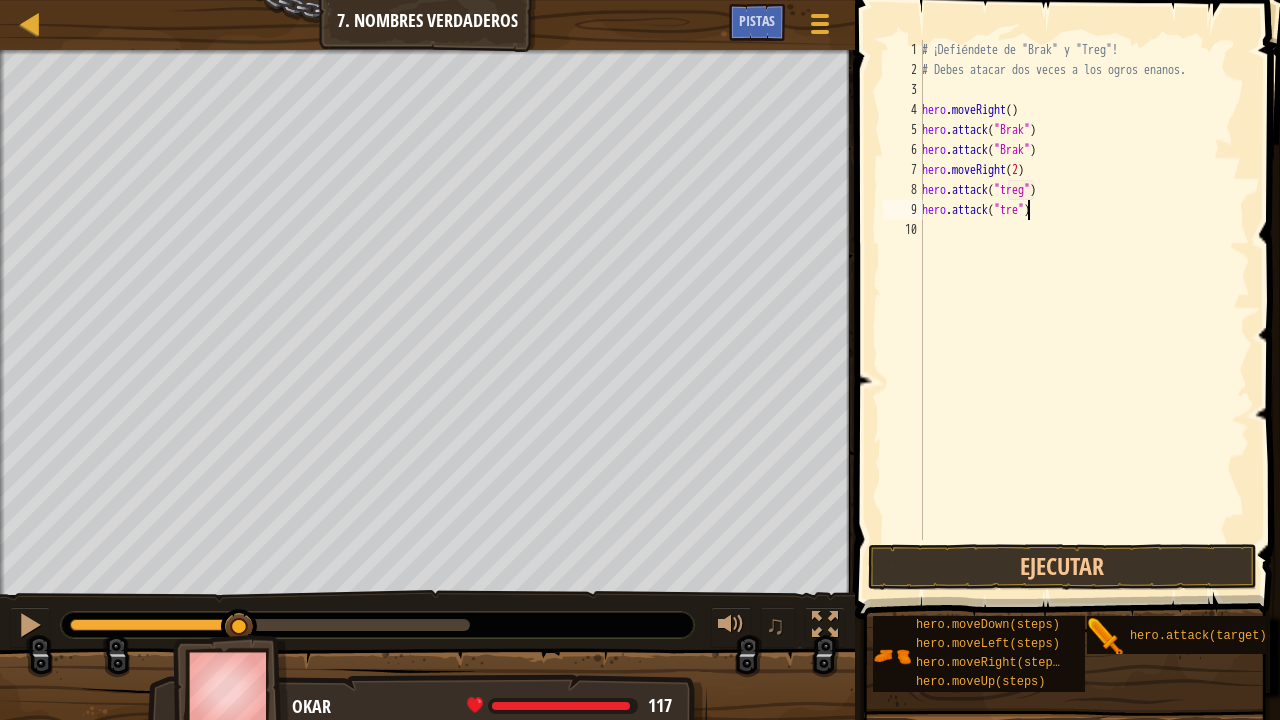 type on "hero.attack("treg")" 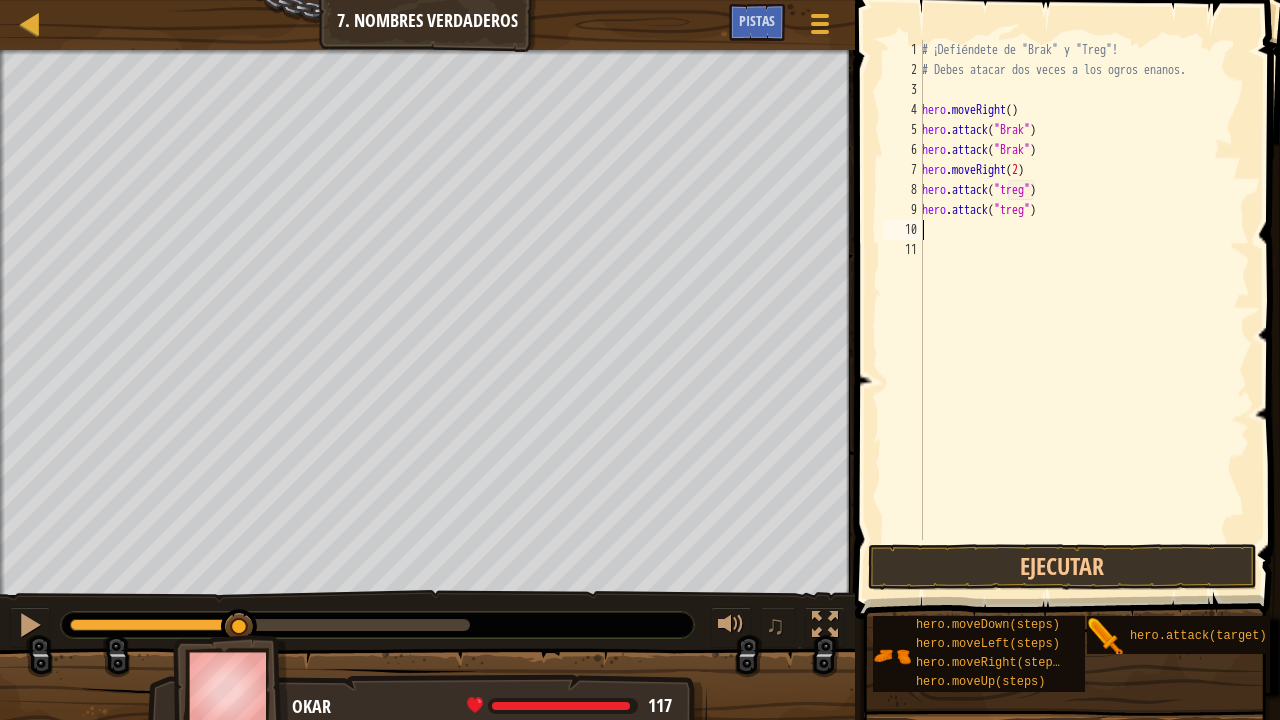 scroll, scrollTop: 9, scrollLeft: 0, axis: vertical 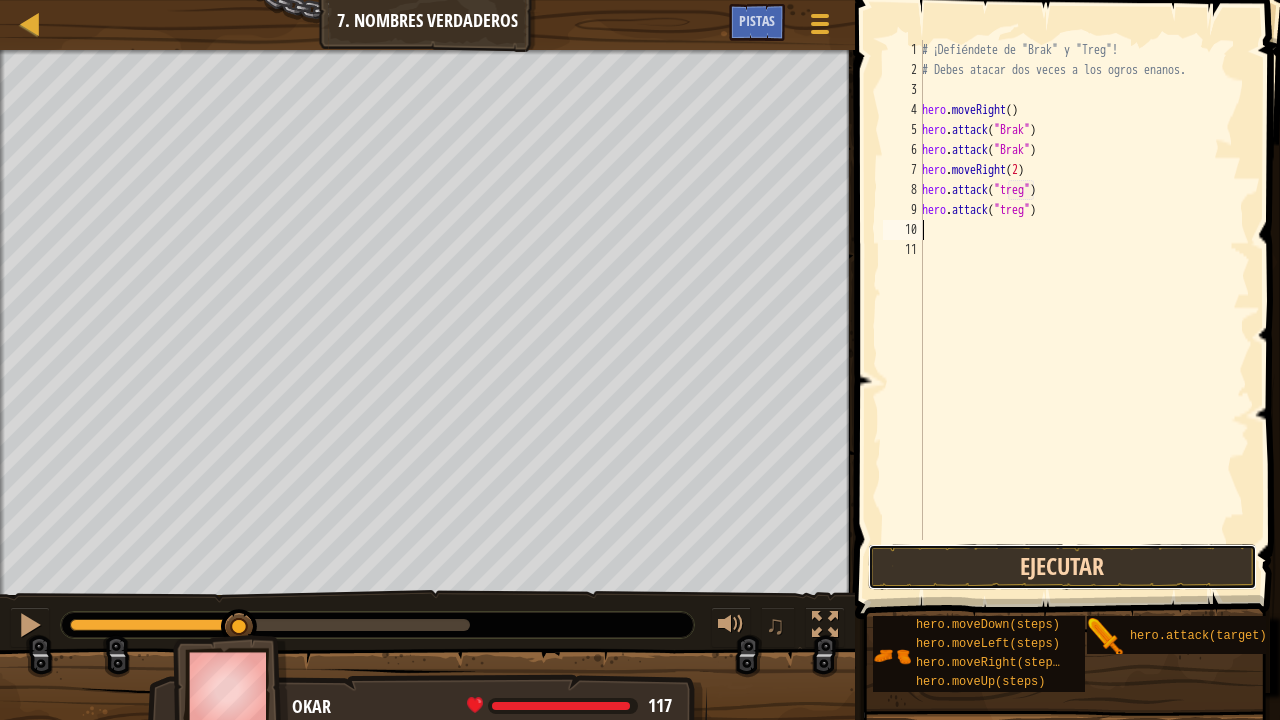 click on "Ejecutar" at bounding box center (1062, 567) 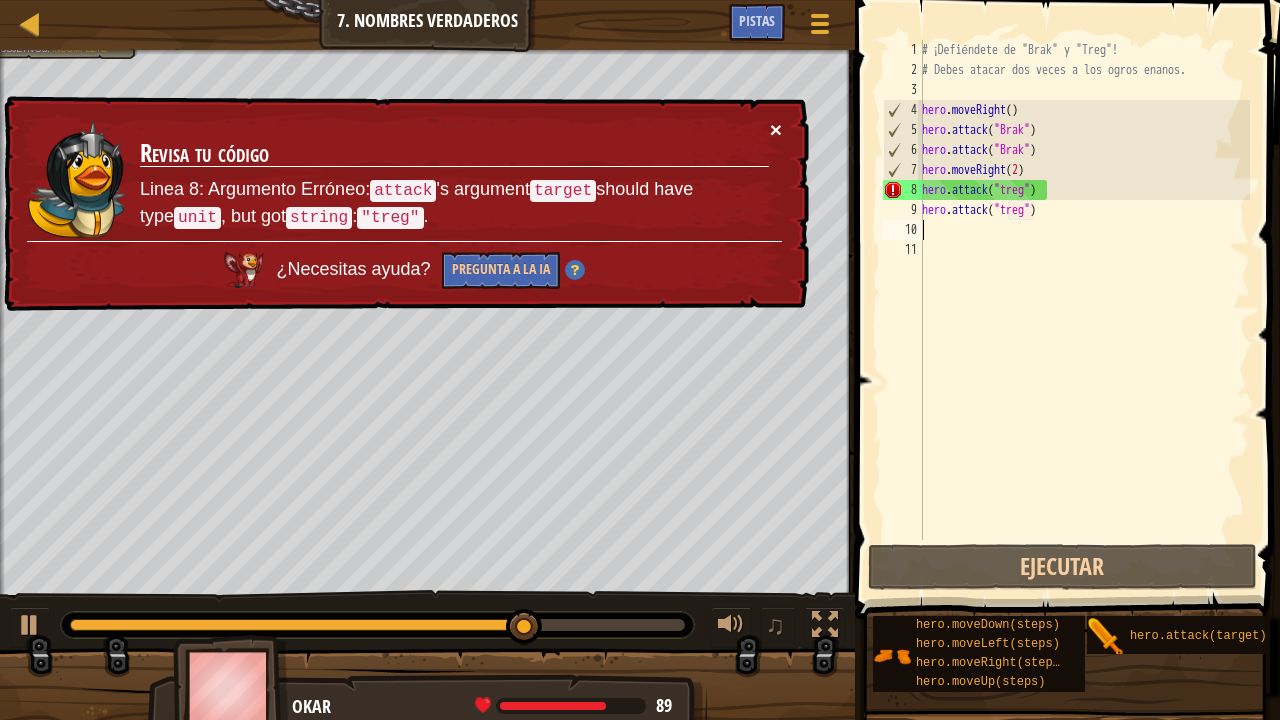 click on "×" at bounding box center (776, 129) 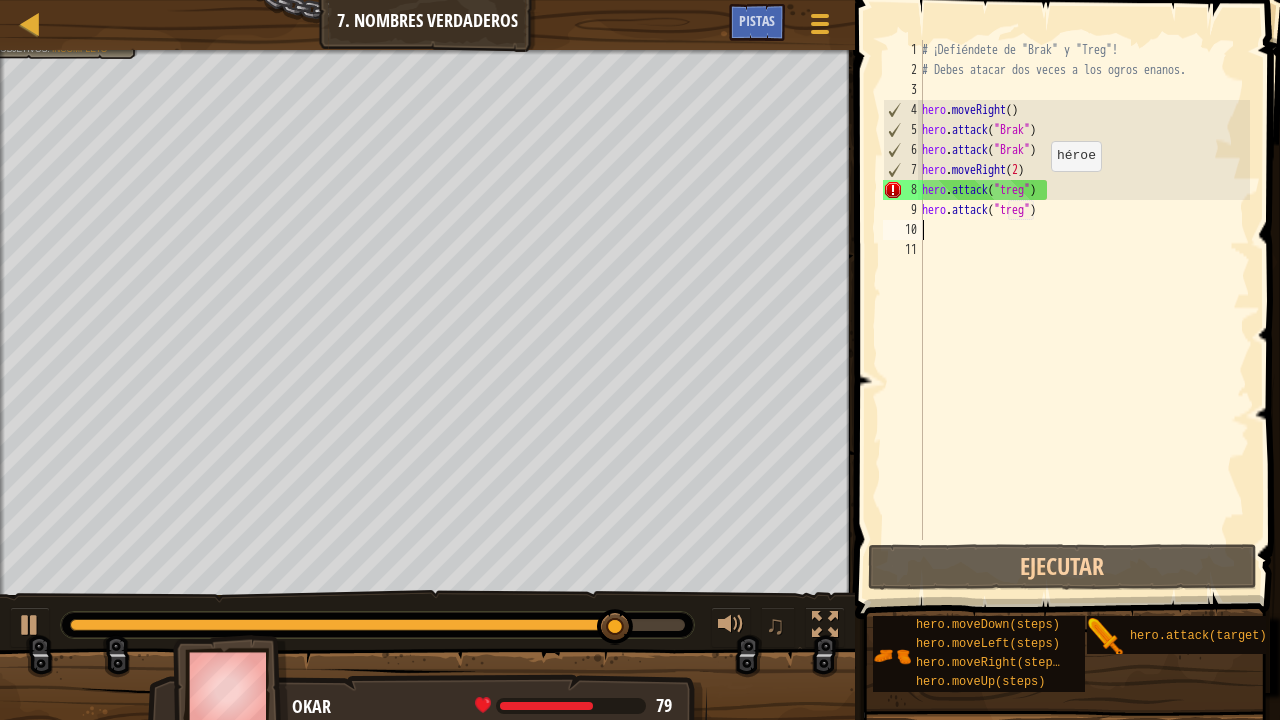 click on "# ¡Defiéndete de "Brak" y "Treg"! # Debes atacar dos veces a los ogros enanos. hero . moveRight ( ) hero . attack ( "Brak" ) hero . attack ( "Brak" ) hero . moveRight ( 2 ) hero . attack ( "treg" ) hero . attack ( "treg" )" at bounding box center [1084, 310] 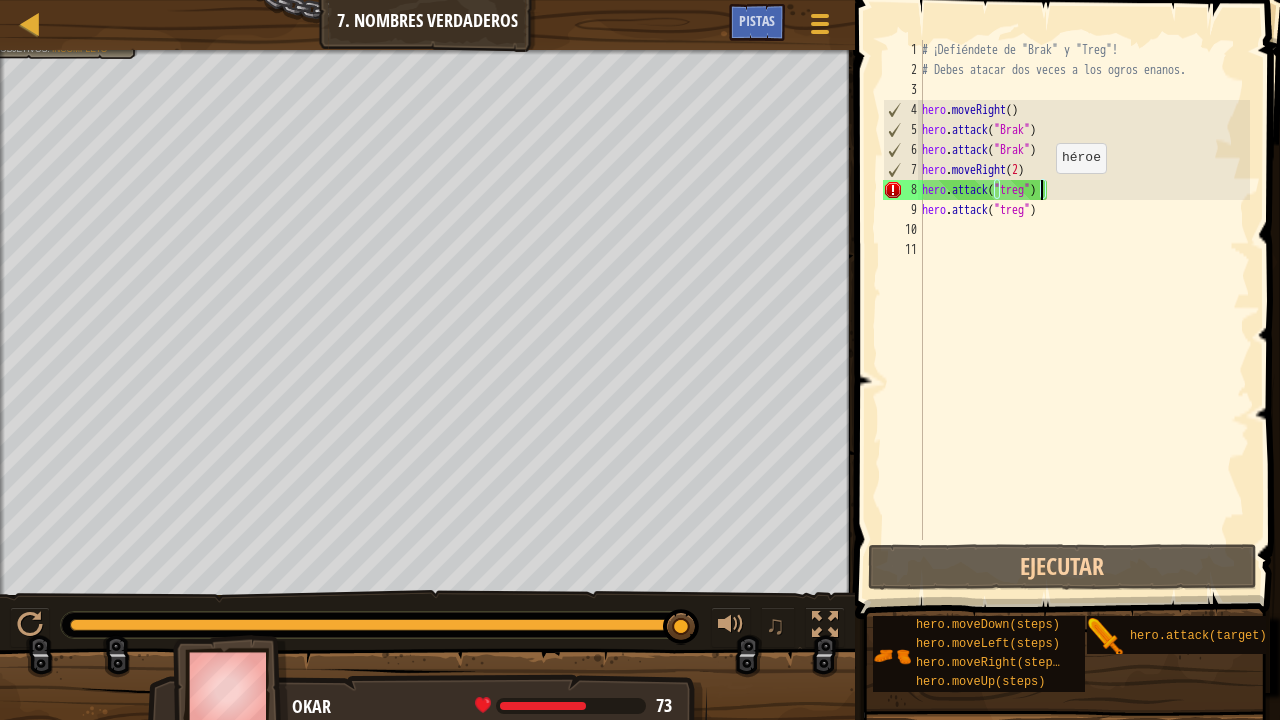 click on "# ¡Defiéndete de "Brak" y "Treg"! # Debes atacar dos veces a los ogros enanos. hero . moveRight ( ) hero . attack ( "Brak" ) hero . attack ( "Brak" ) hero . moveRight ( 2 ) hero . attack ( "treg" ) hero . attack ( "treg" )" at bounding box center (1084, 310) 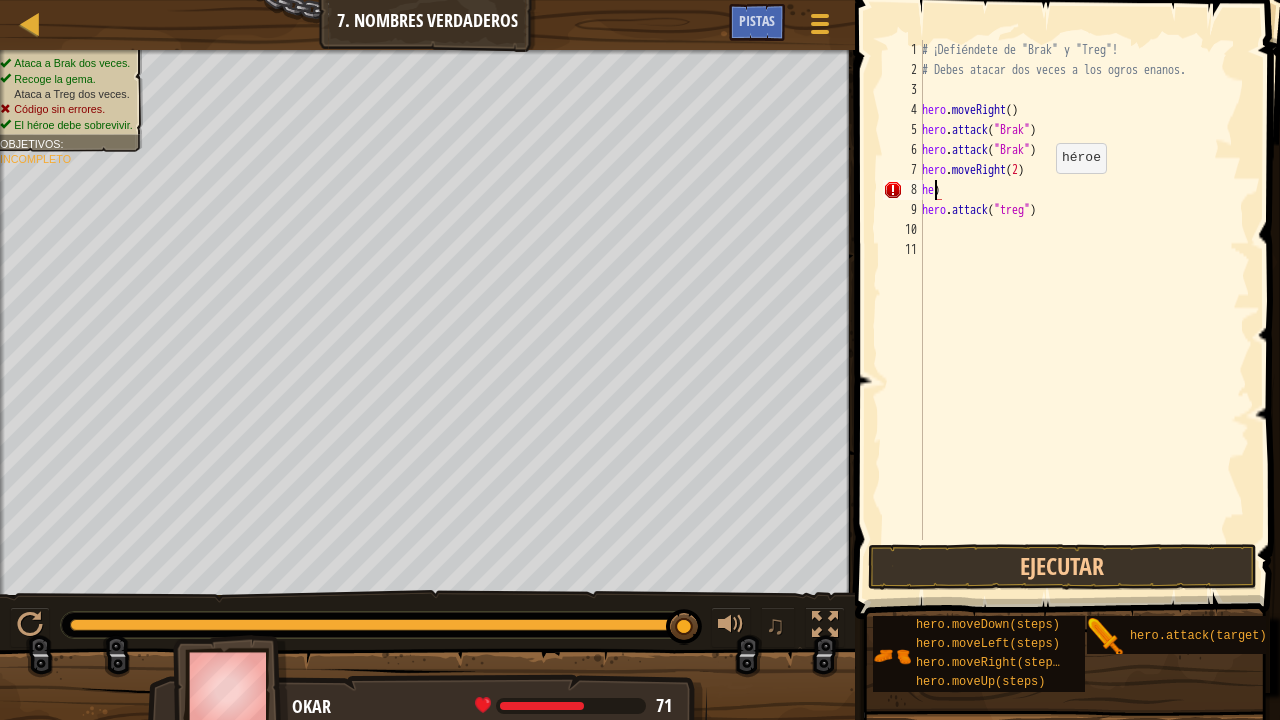 type on ")" 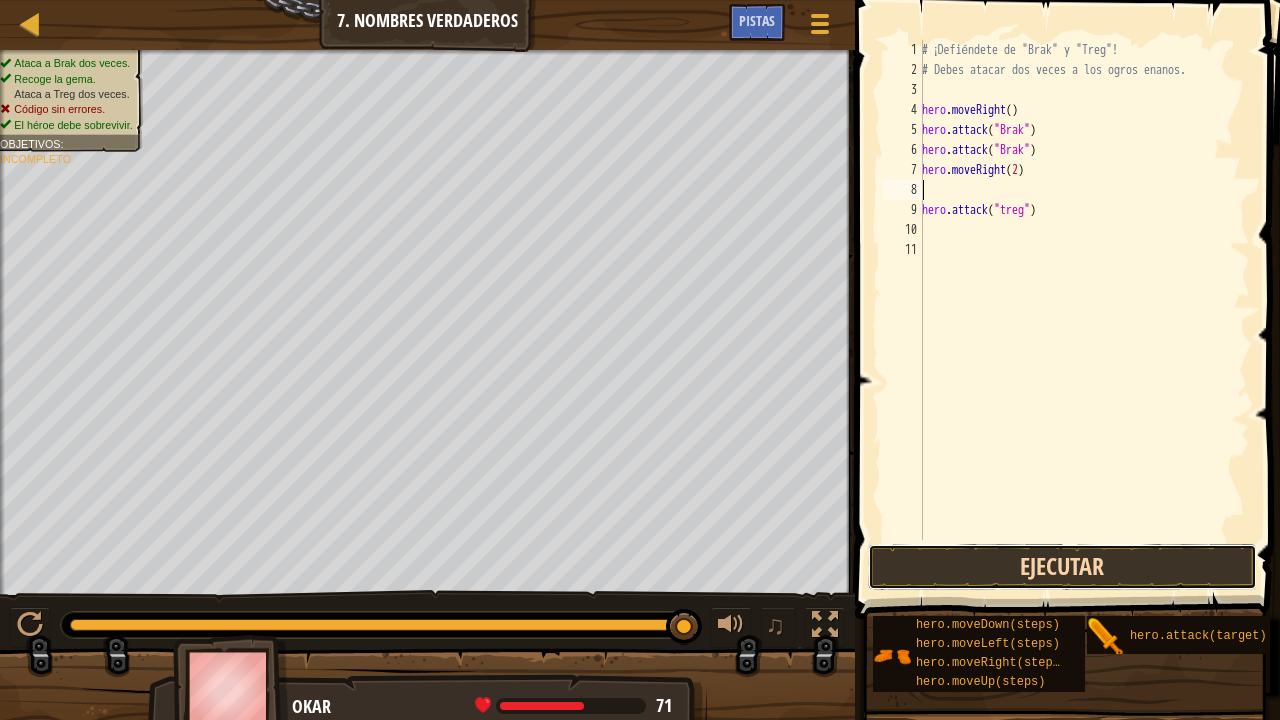 click on "Ejecutar" at bounding box center (1062, 567) 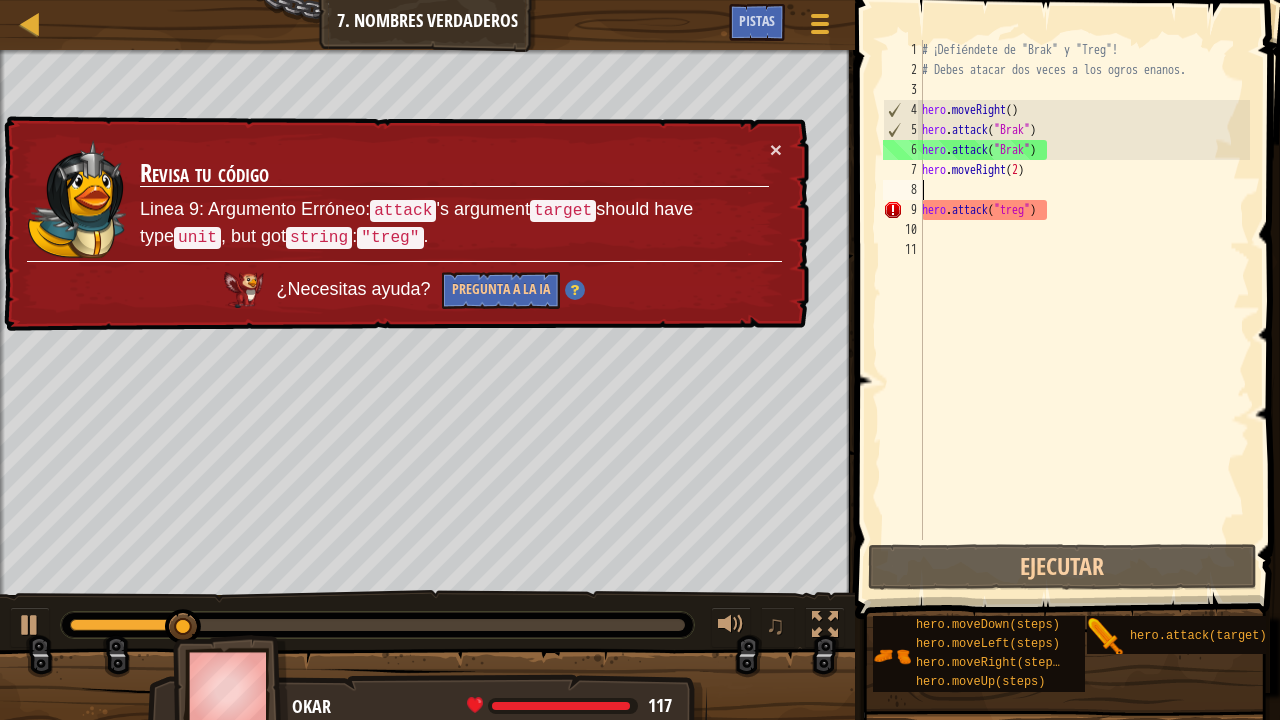 click on "# ¡Defiéndete de "Brak" y "Treg"! # Debes atacar dos veces a los ogros enanos. hero . moveRight ( ) hero . attack ( "Brak" ) hero . attack ( "Brak" ) hero . moveRight ( 2 ) hero . attack ( "treg" )" at bounding box center [1084, 310] 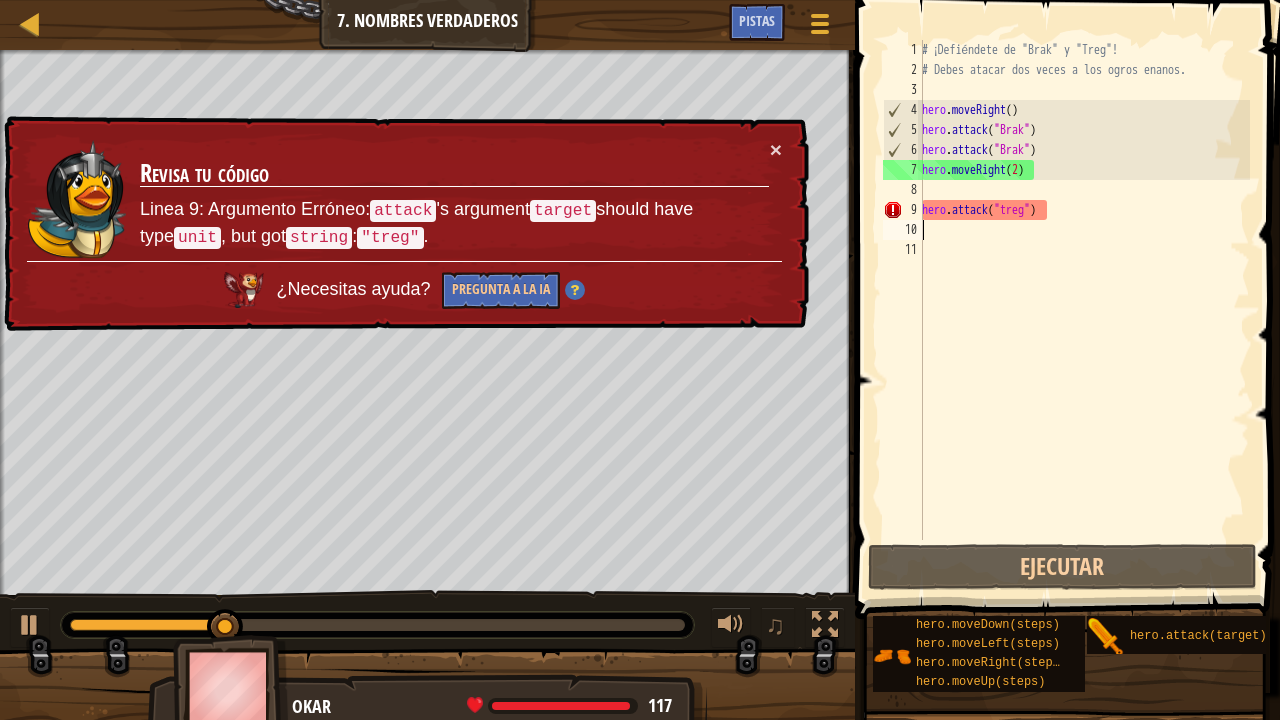 click on "# ¡Defiéndete de "Brak" y "Treg"! # Debes atacar dos veces a los ogros enanos. hero . moveRight ( ) hero . attack ( "Brak" ) hero . attack ( "Brak" ) hero . moveRight ( 2 ) hero . attack ( "treg" )" at bounding box center [1084, 310] 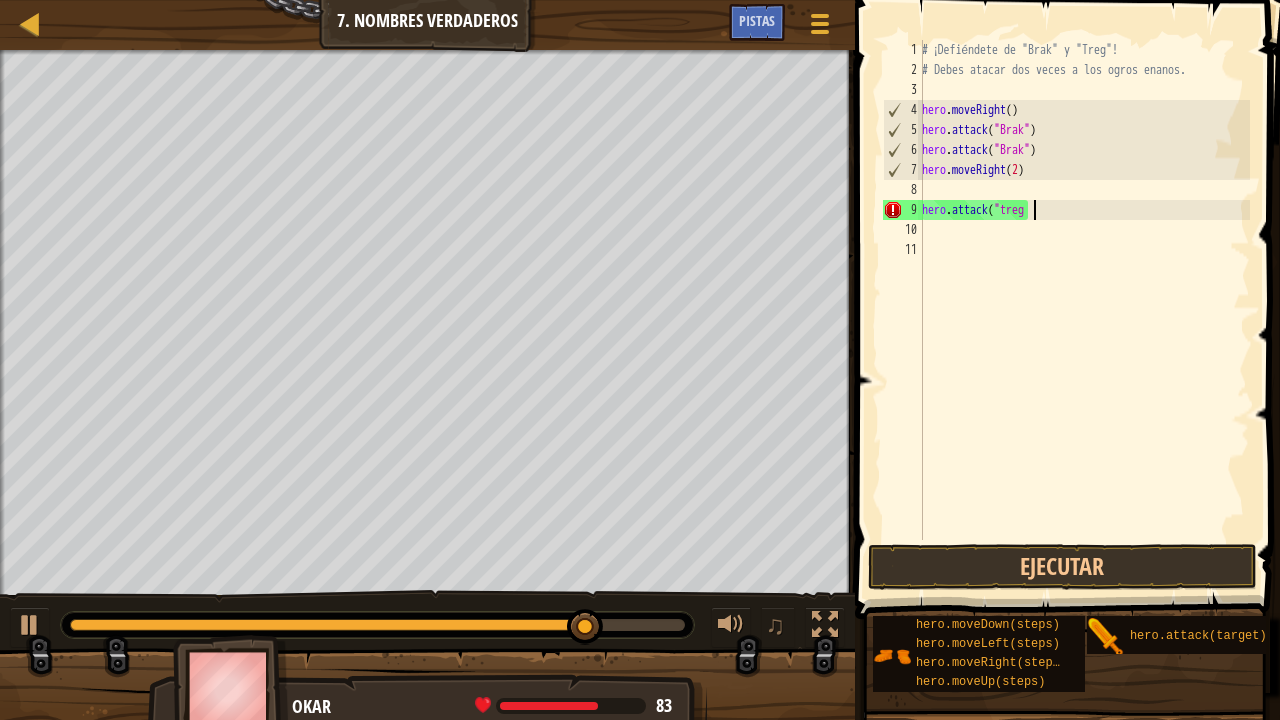 scroll, scrollTop: 9, scrollLeft: 8, axis: both 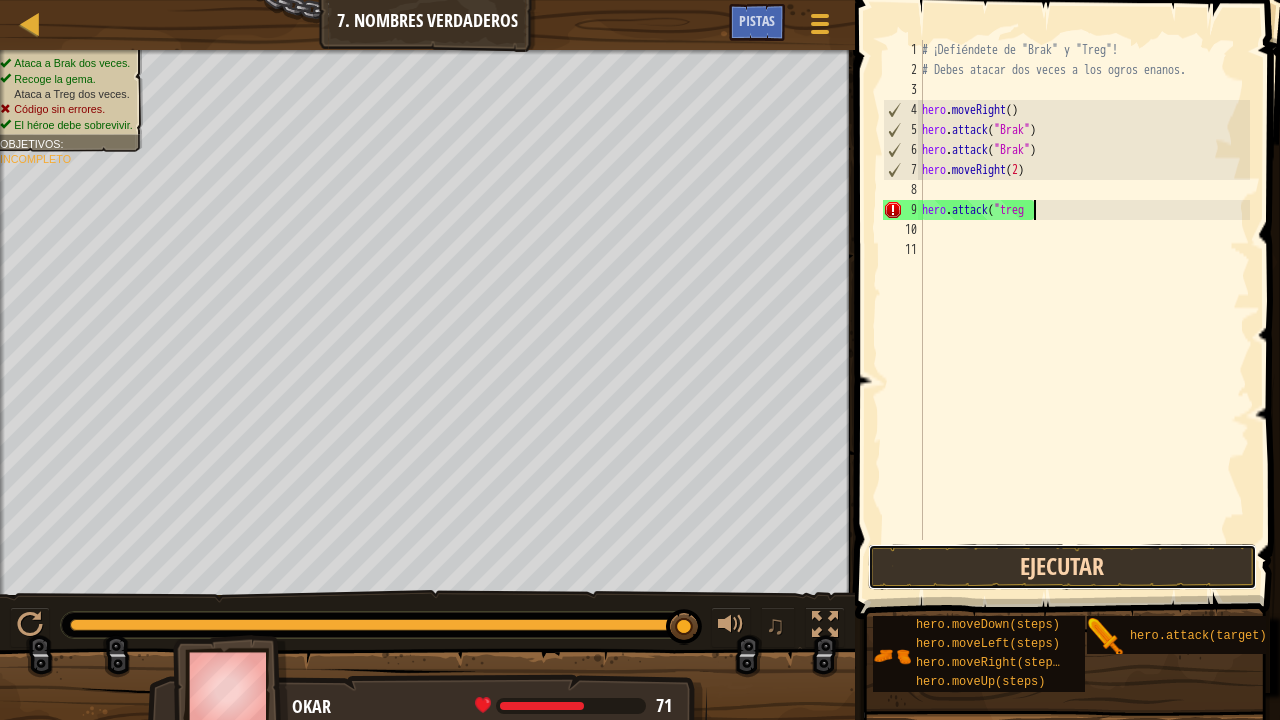 click on "Ejecutar" at bounding box center [1062, 567] 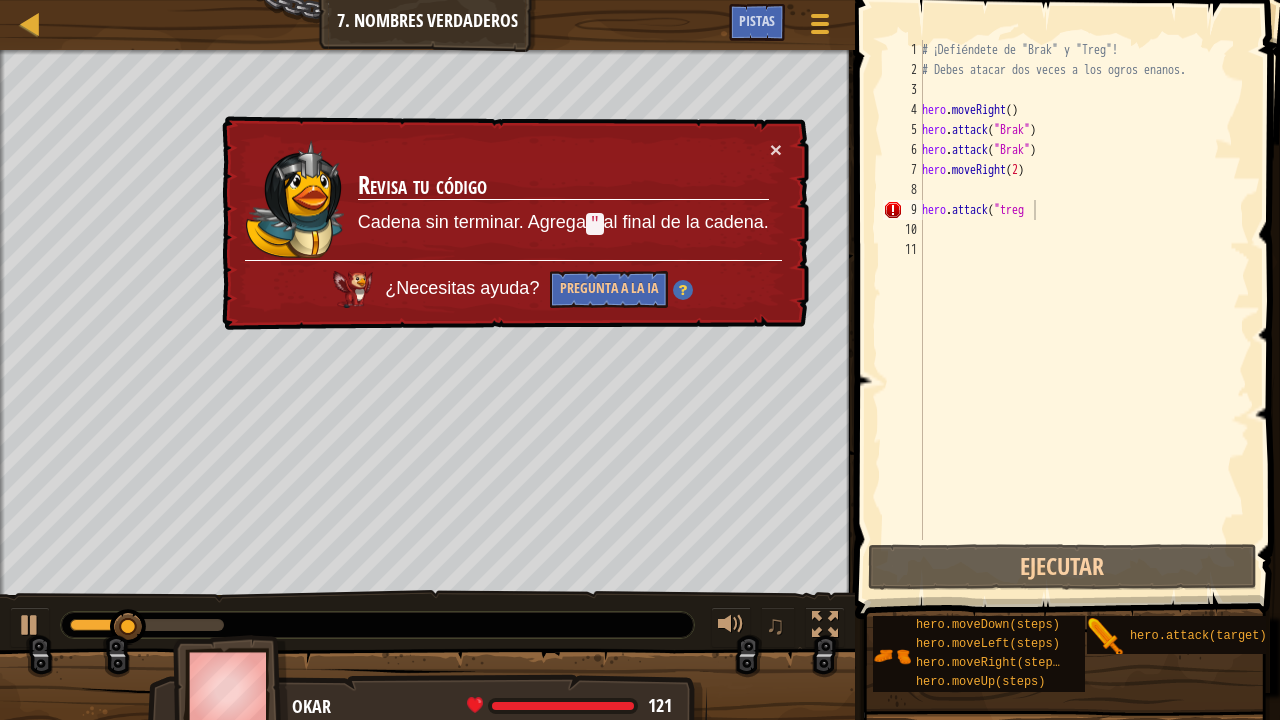 click on "× Revisa tu código Cadena sin terminar. Agrega  "  al final de la cadena.
¿Necesitas ayuda? Pregunta a la IA" at bounding box center [513, 224] 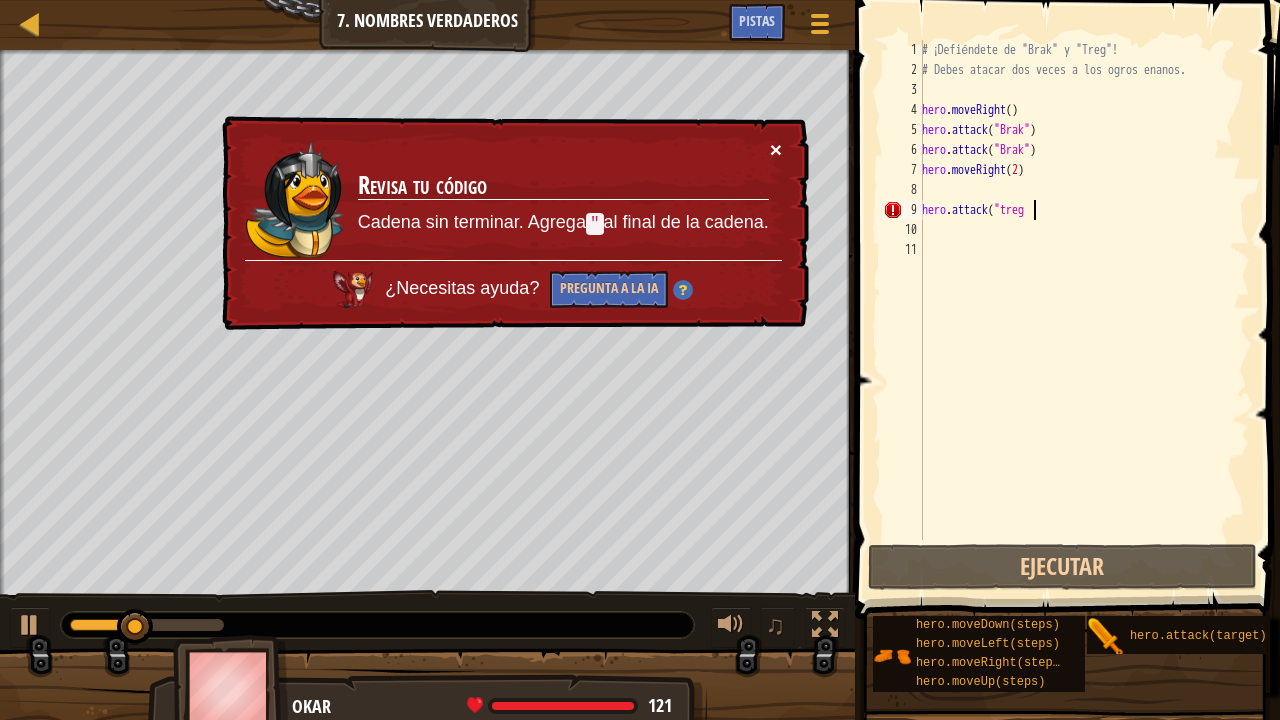click on "×" at bounding box center (776, 149) 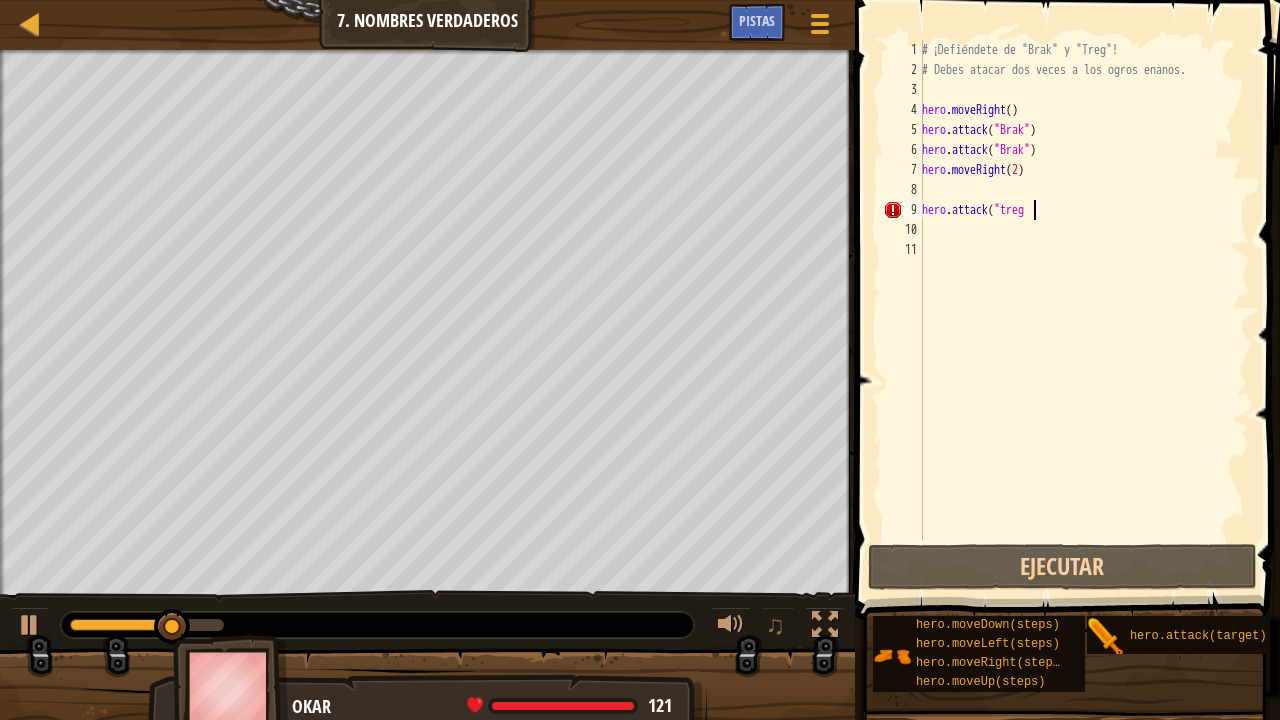 click on "# ¡Defiéndete de "Brak" y "Treg"! # Debes atacar dos veces a los ogros enanos. hero . moveRight ( ) hero . attack ( "Brak" ) hero . attack ( "Brak" ) hero . moveRight ( 2 ) hero . attack ( "treg" at bounding box center [1084, 310] 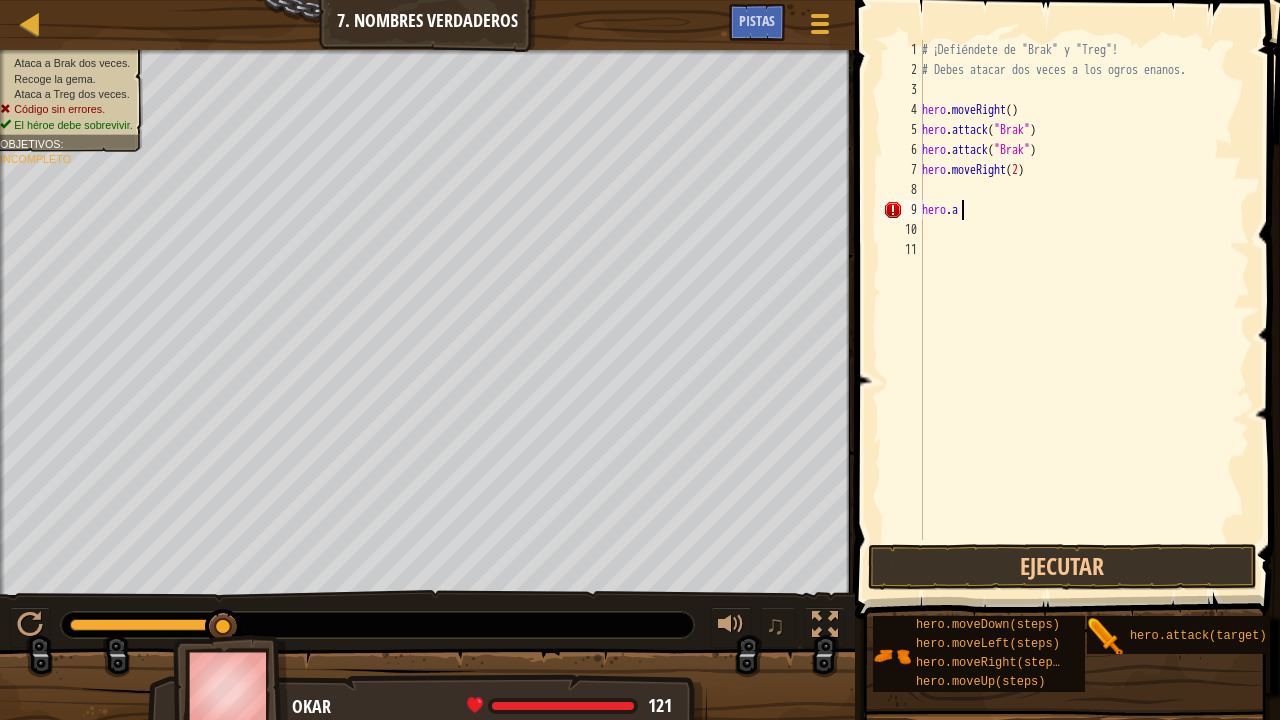 scroll, scrollTop: 9, scrollLeft: 0, axis: vertical 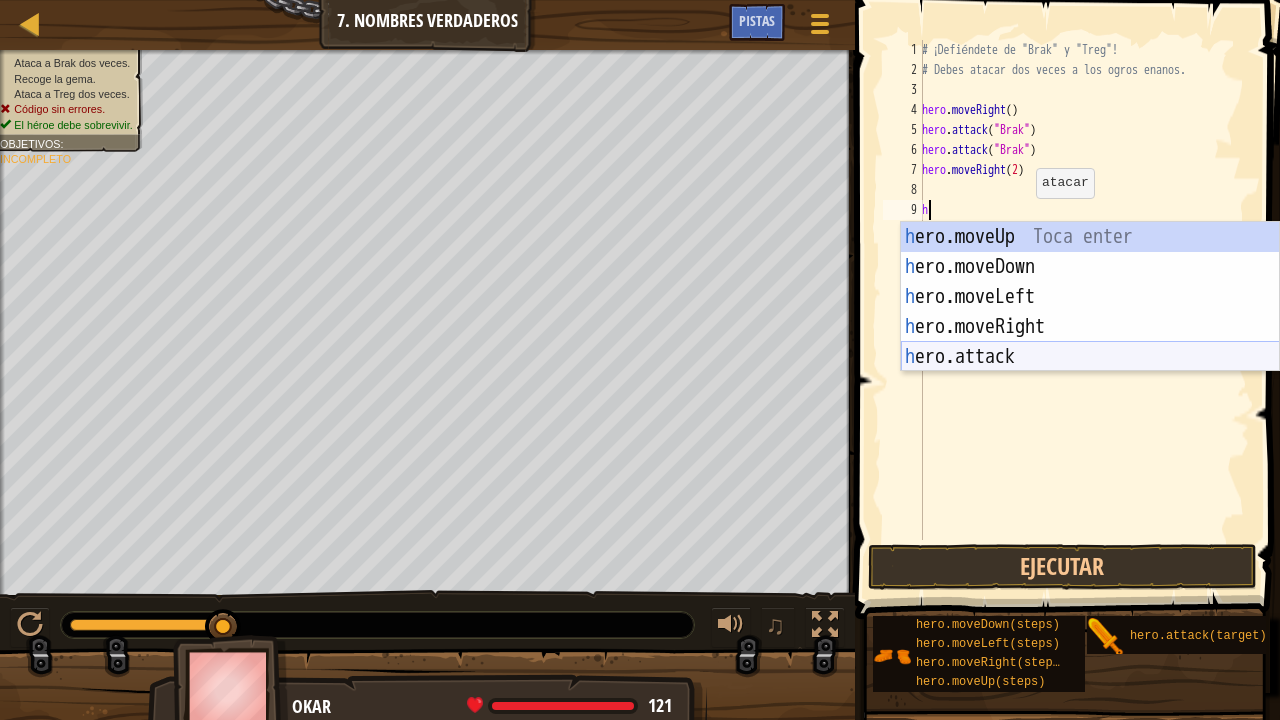 click on "h ero.moveUp Toca enter h ero.moveDown Toca enter h ero.moveLeft Toca enter h ero.moveRight Toca enter h ero.attack Toca enter" at bounding box center (1090, 327) 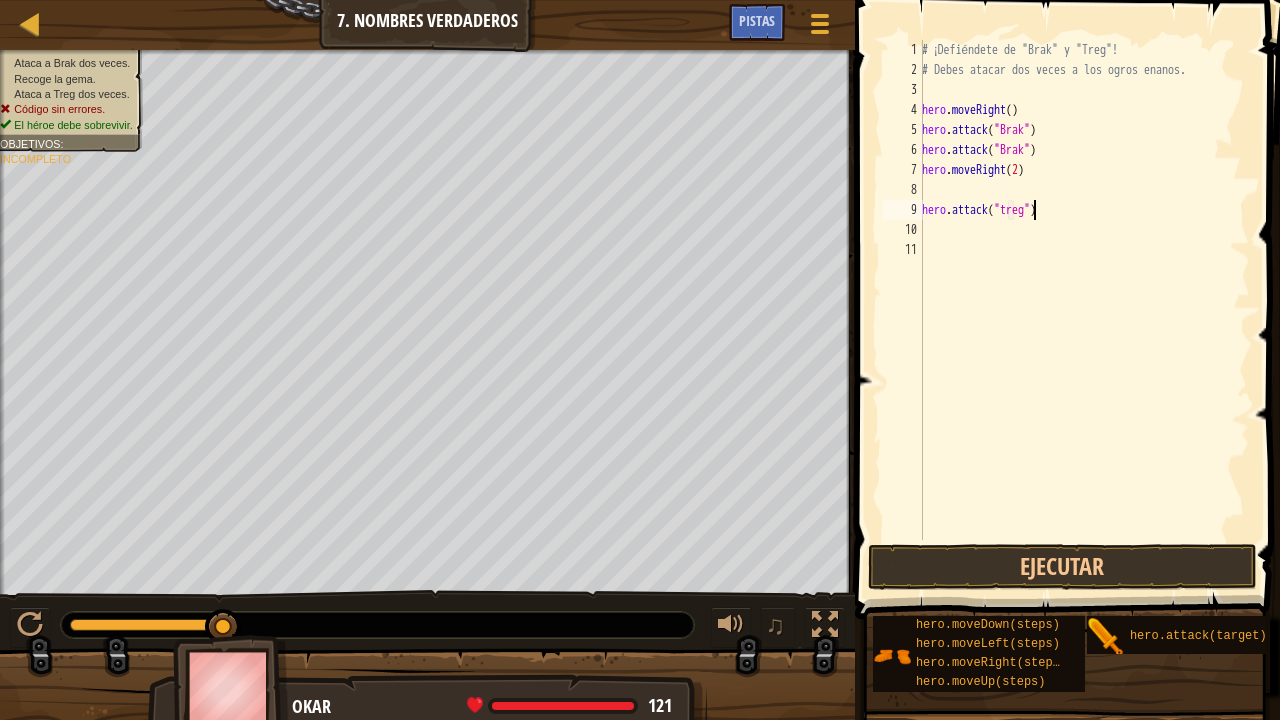 scroll, scrollTop: 9, scrollLeft: 9, axis: both 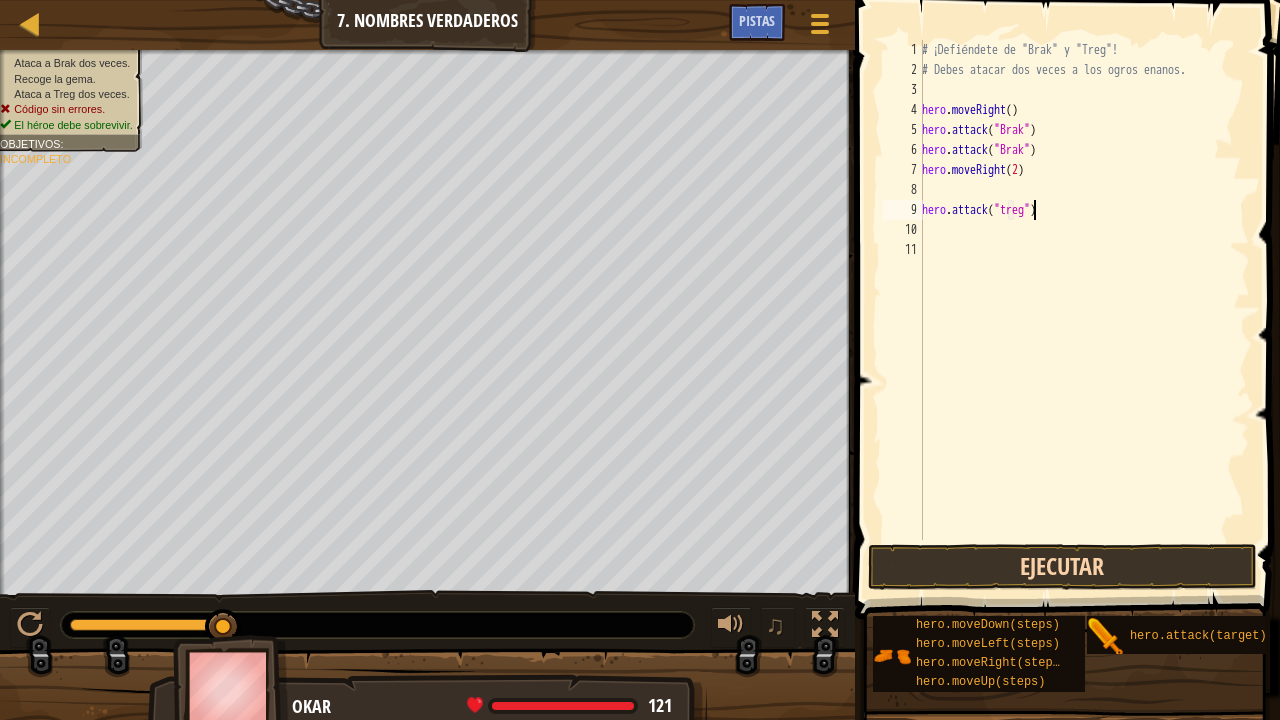 type on "hero.attack("treg")" 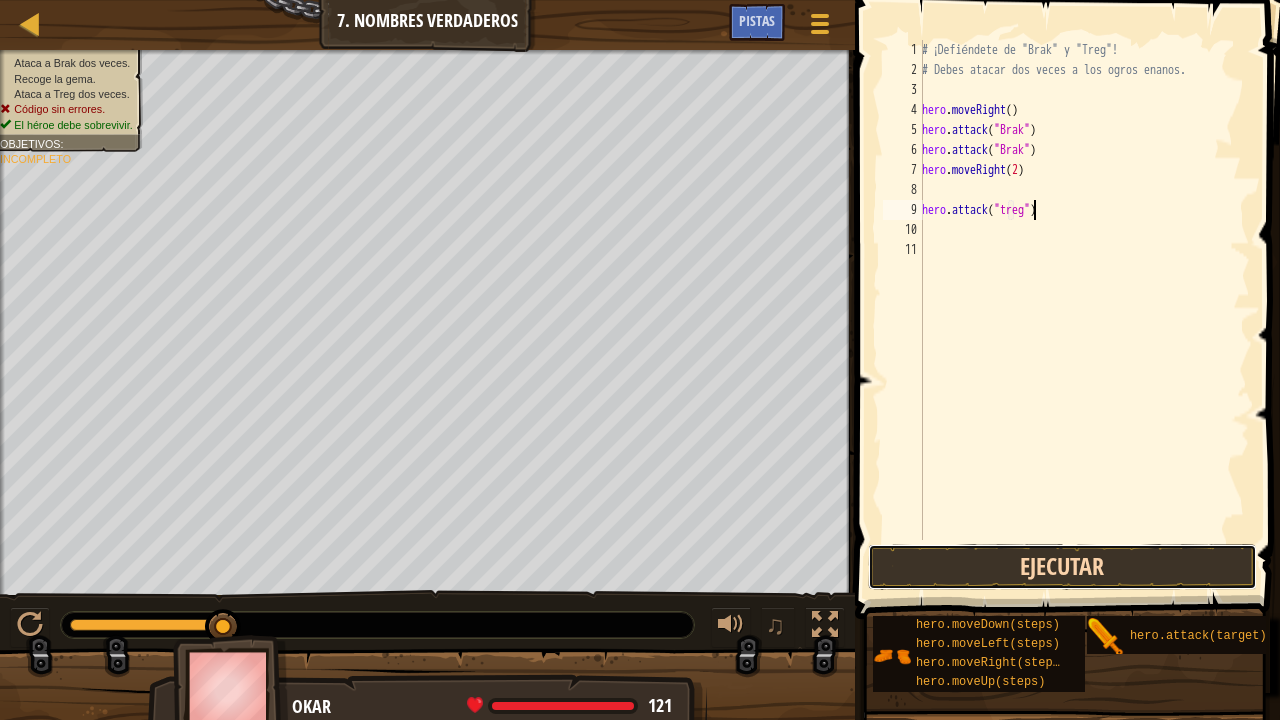 click on "Ejecutar" at bounding box center (1062, 567) 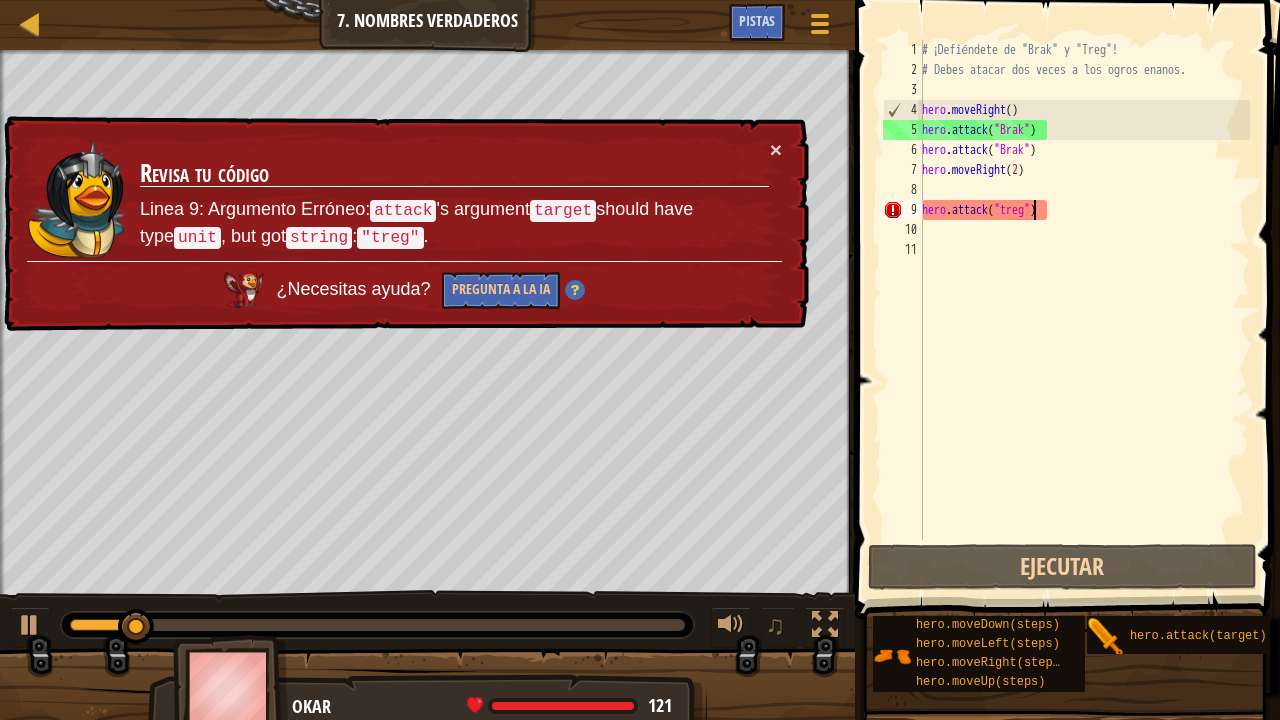 click on "# ¡Defiéndete de "Brak" y "Treg"! # Debes atacar dos veces a los ogros enanos. hero . moveRight ( ) hero . attack ( "Brak" ) hero . attack ( "Brak" ) hero . moveRight ( 2 ) hero . attack ( "treg" )" at bounding box center (1084, 310) 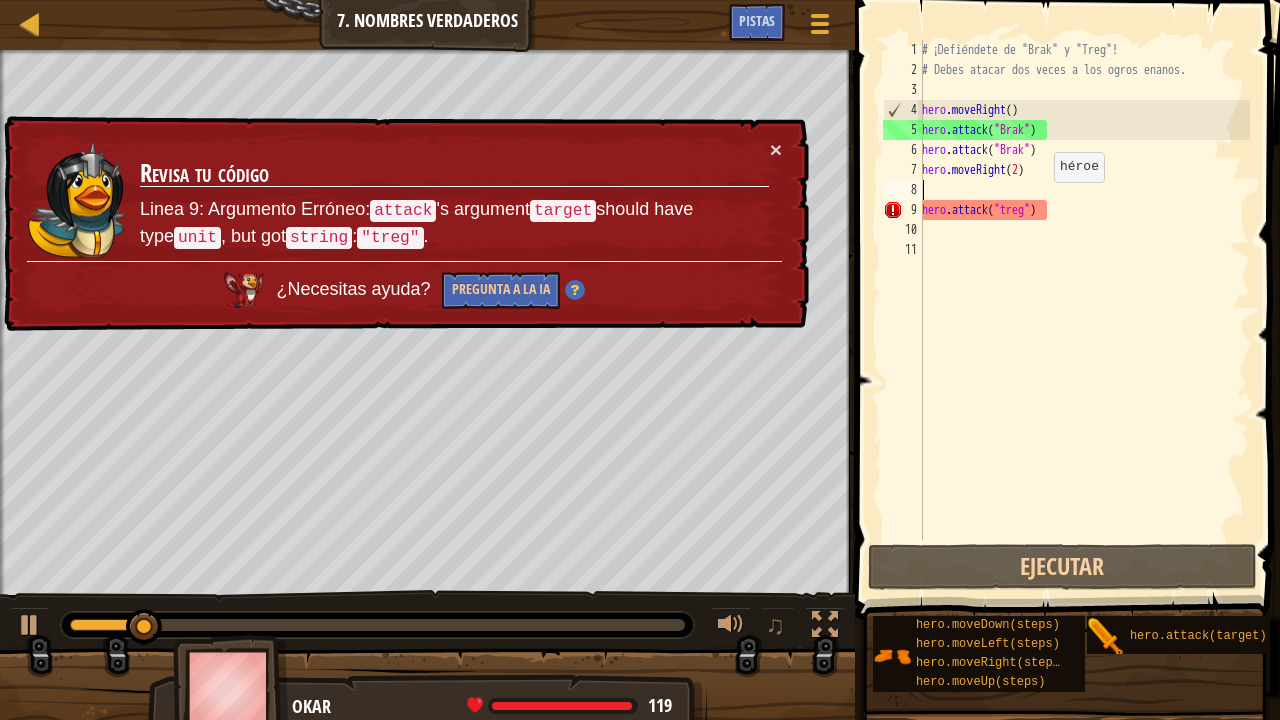 scroll, scrollTop: 9, scrollLeft: 0, axis: vertical 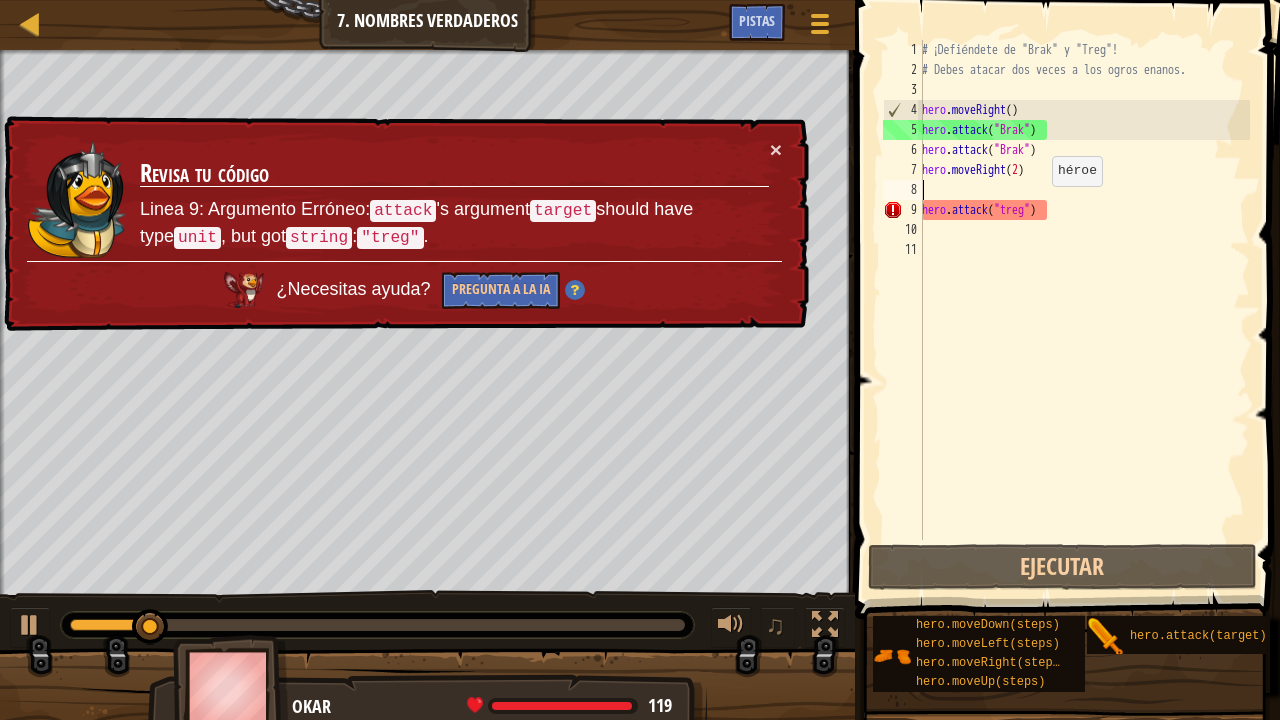 click on "# ¡Defiéndete de "Brak" y "Treg"! # Debes atacar dos veces a los ogros enanos. hero . moveRight ( ) hero . attack ( "Brak" ) hero . attack ( "Brak" ) hero . moveRight ( 2 ) hero . attack ( "treg" )" at bounding box center [1084, 310] 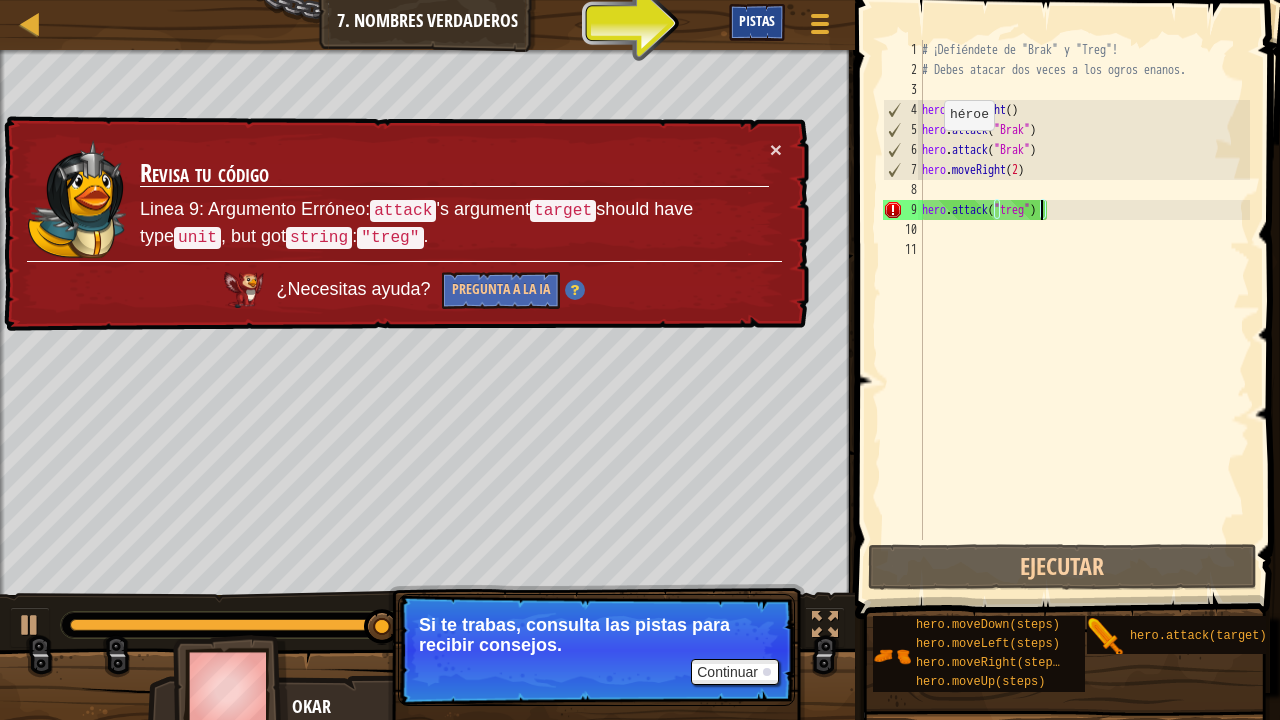 click on "Pistas" at bounding box center (757, 22) 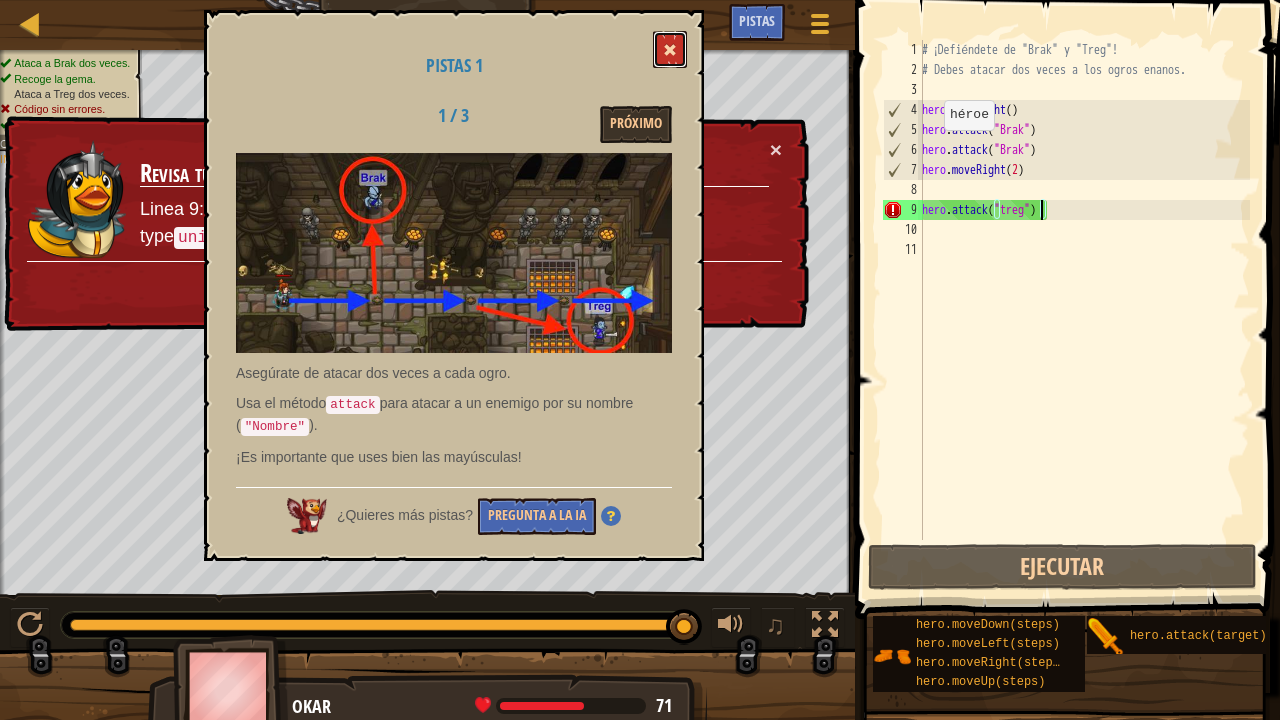 click at bounding box center [670, 50] 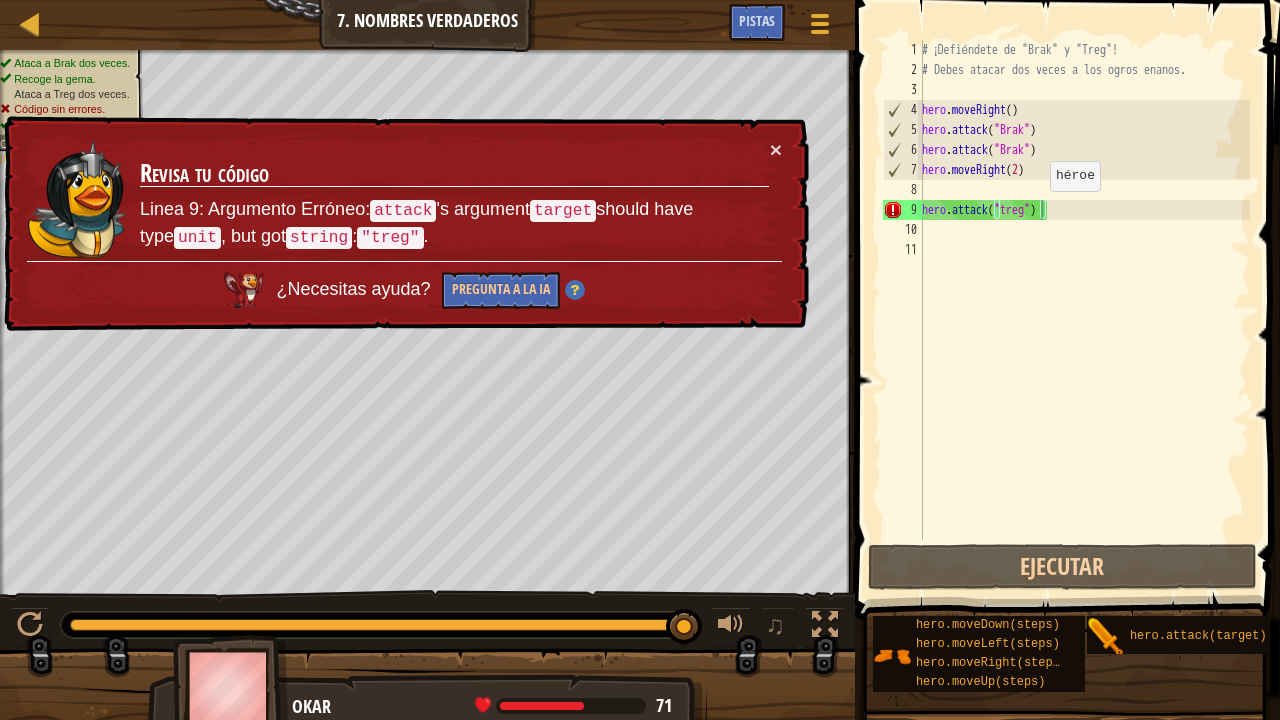 click on "# ¡Defiéndete de "Brak" y "Treg"! # Debes atacar dos veces a los ogros enanos. hero . moveRight ( ) hero . attack ( "Brak" ) hero . attack ( "Brak" ) hero . moveRight ( 2 ) hero . attack ( "treg" )" at bounding box center [1084, 310] 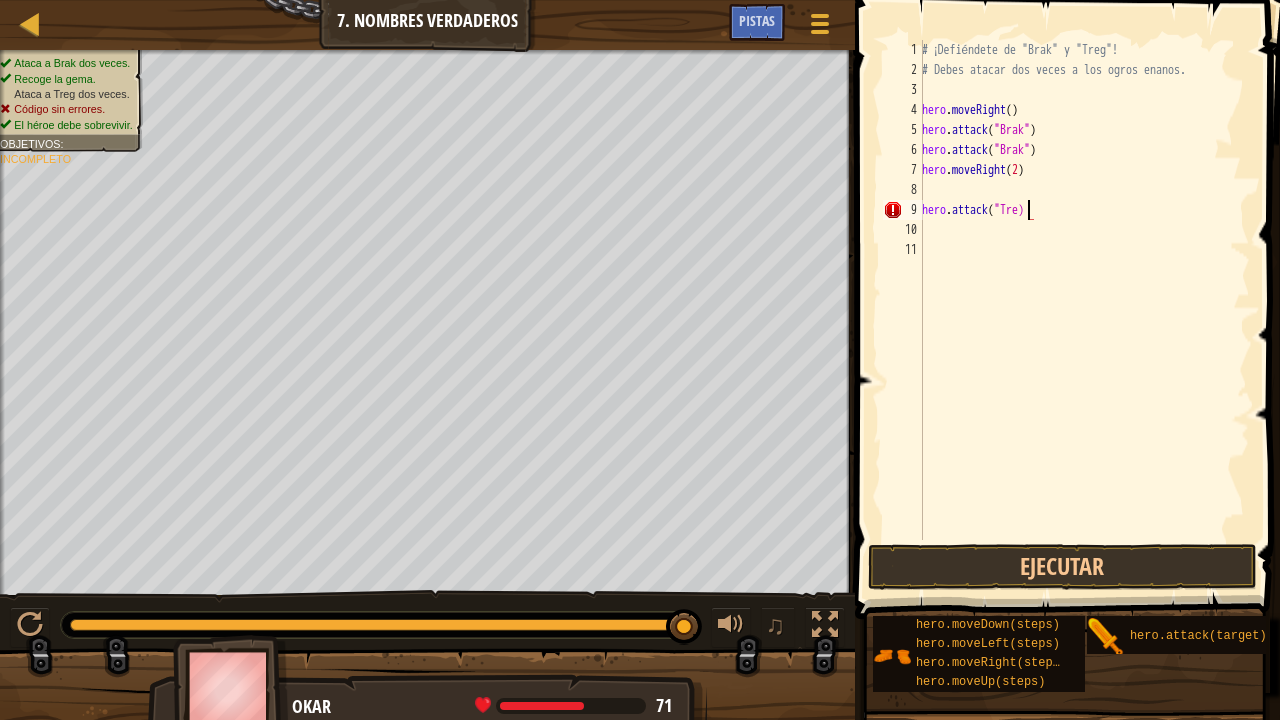 type on "hero.attack("Treg)" 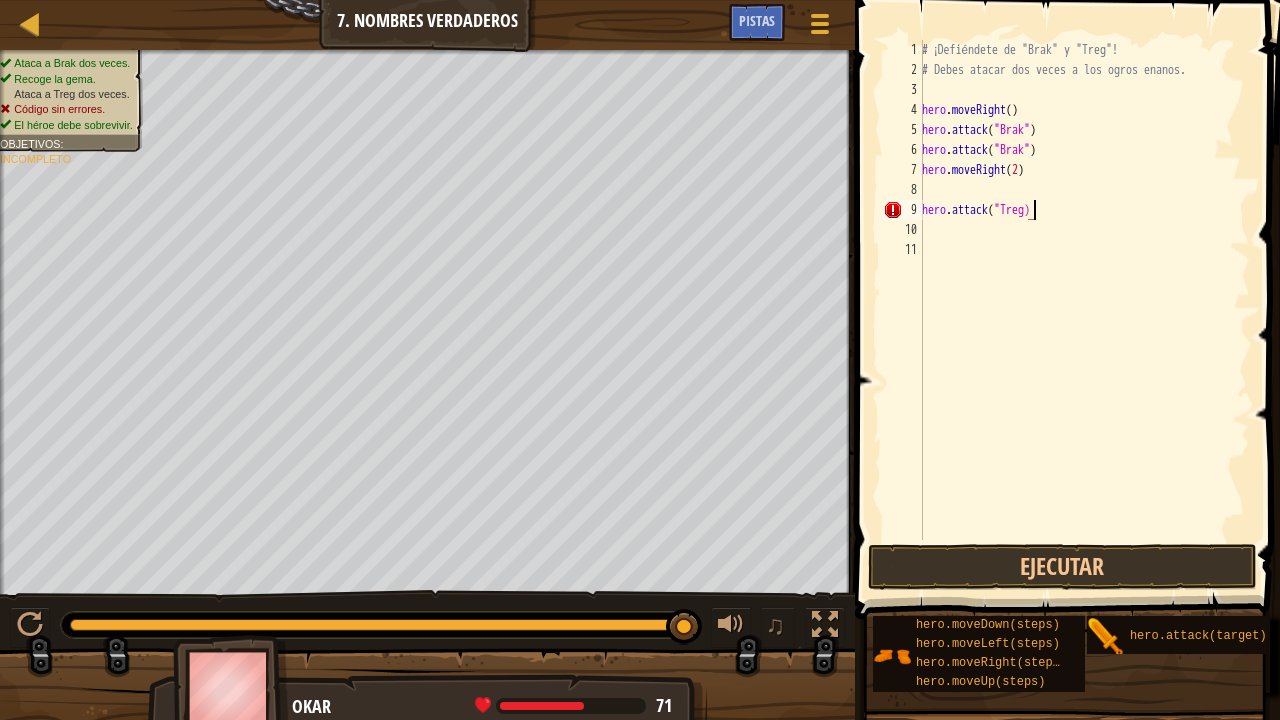 scroll, scrollTop: 9, scrollLeft: 8, axis: both 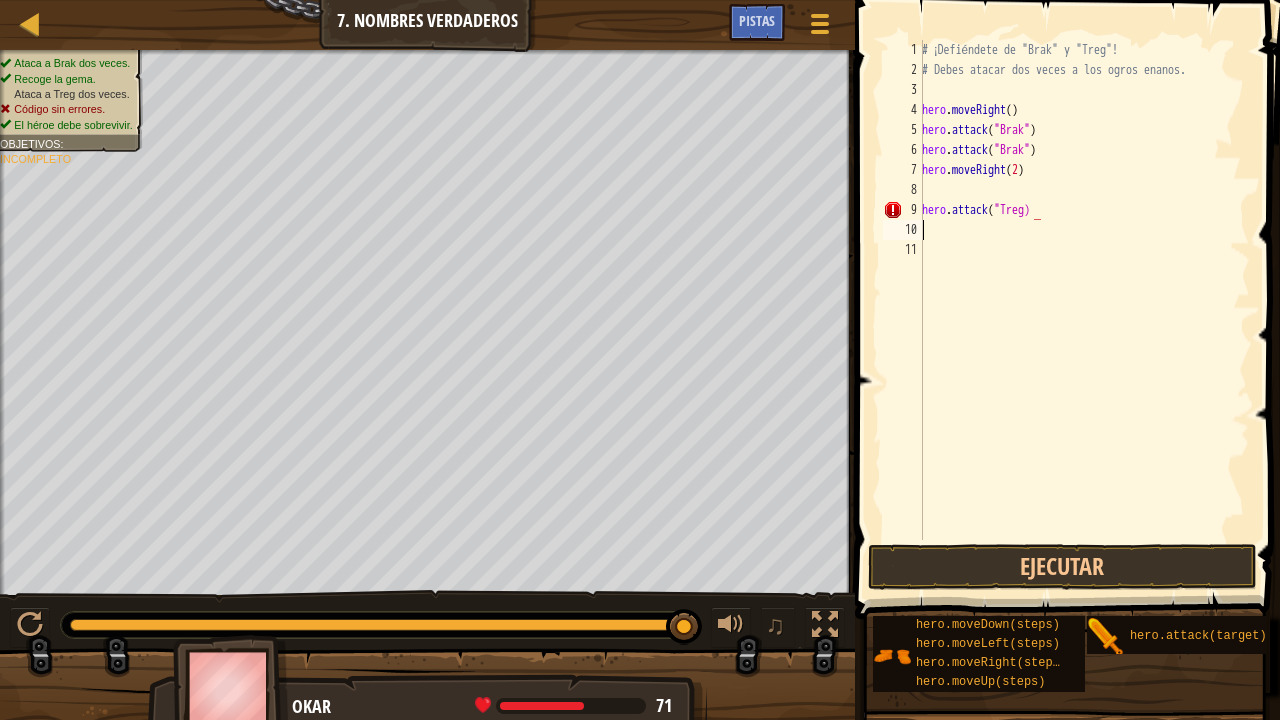 click on "# ¡Defiéndete de "Brak" y "Treg"! # Debes atacar dos veces a los ogros enanos. hero . moveRight ( ) hero . attack ( "Brak" ) hero . attack ( "Brak" ) hero . moveRight ( 2 ) hero . attack ( "Treg)" at bounding box center (1084, 310) 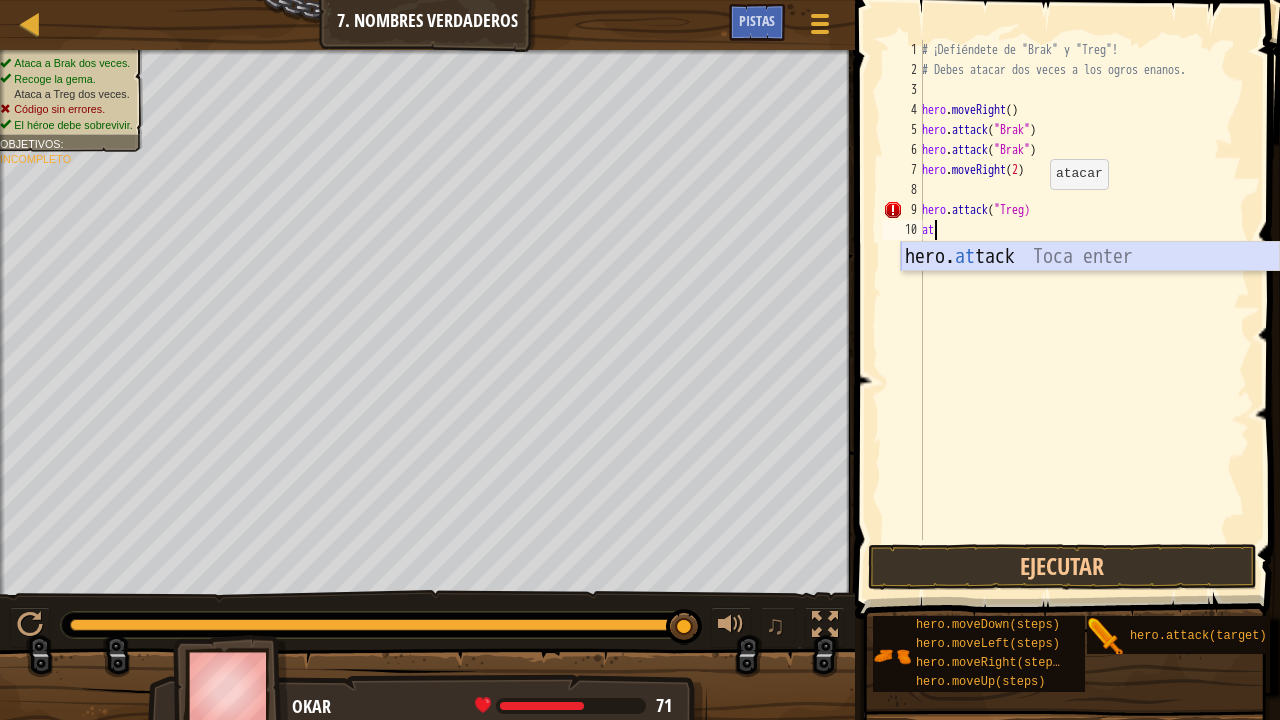 click on "hero. at [GEOGRAPHIC_DATA] Toca enter" at bounding box center (1090, 287) 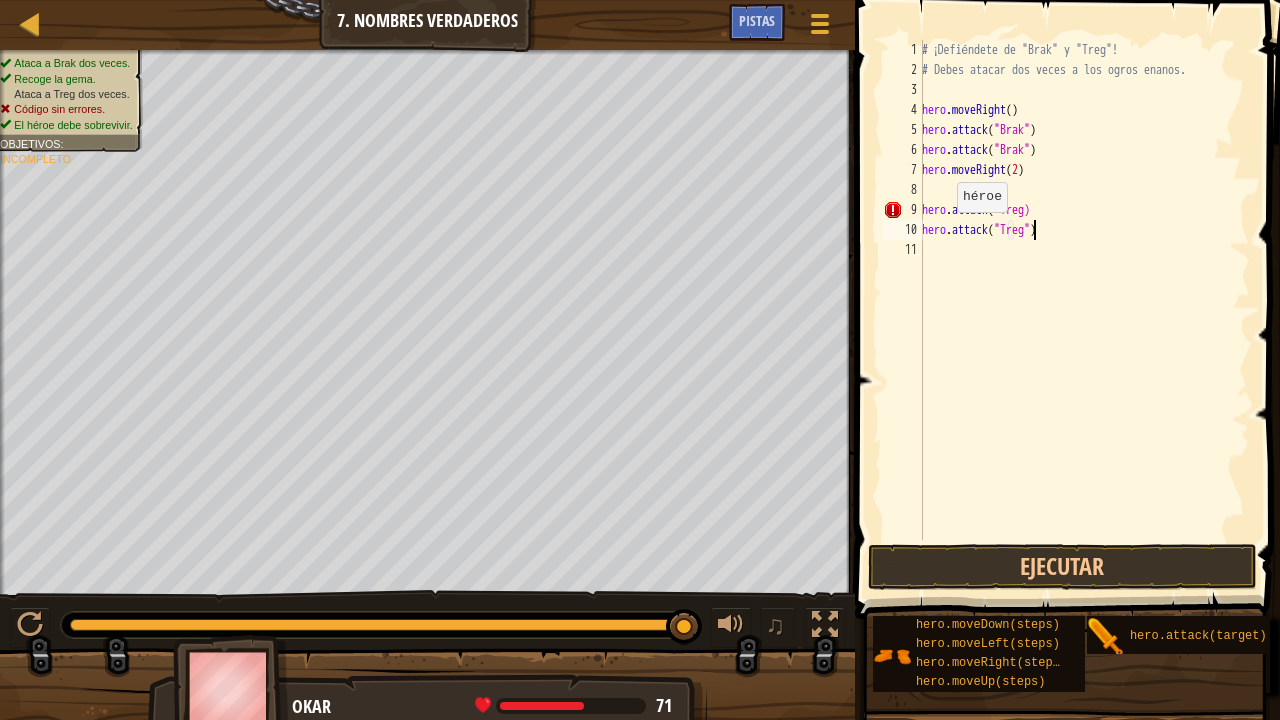 scroll, scrollTop: 9, scrollLeft: 9, axis: both 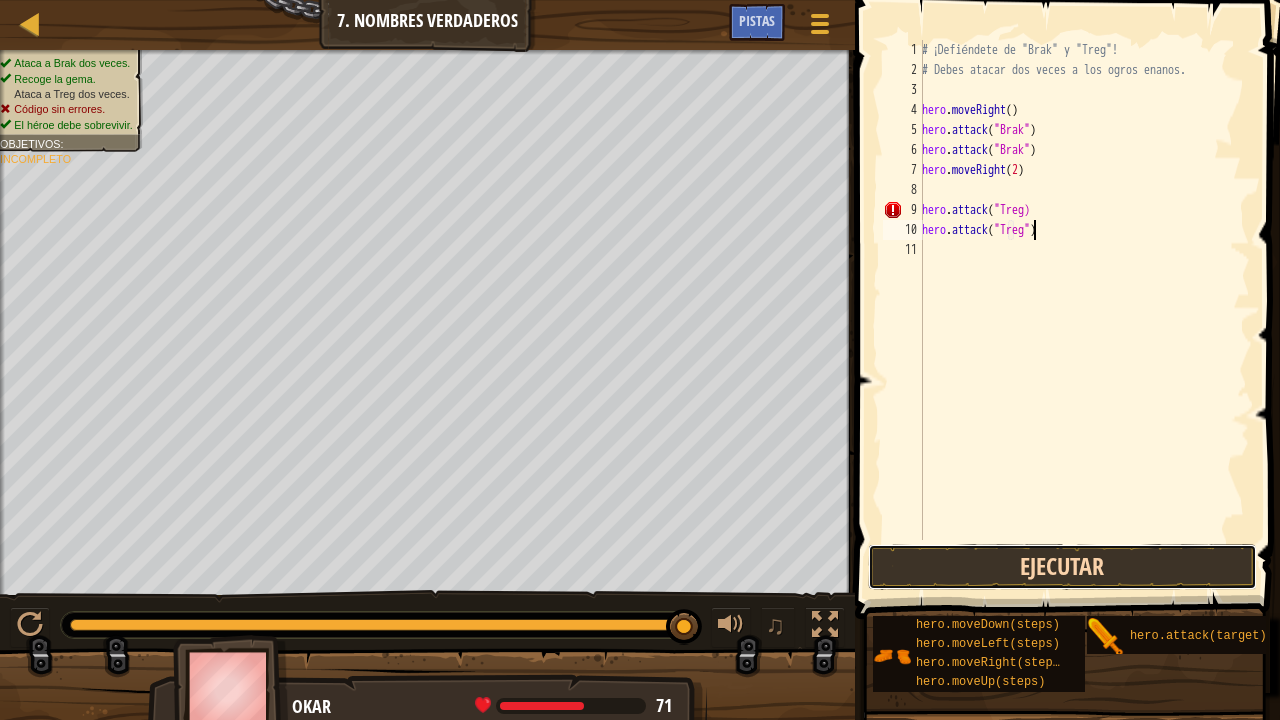 click on "Ejecutar" at bounding box center (1062, 567) 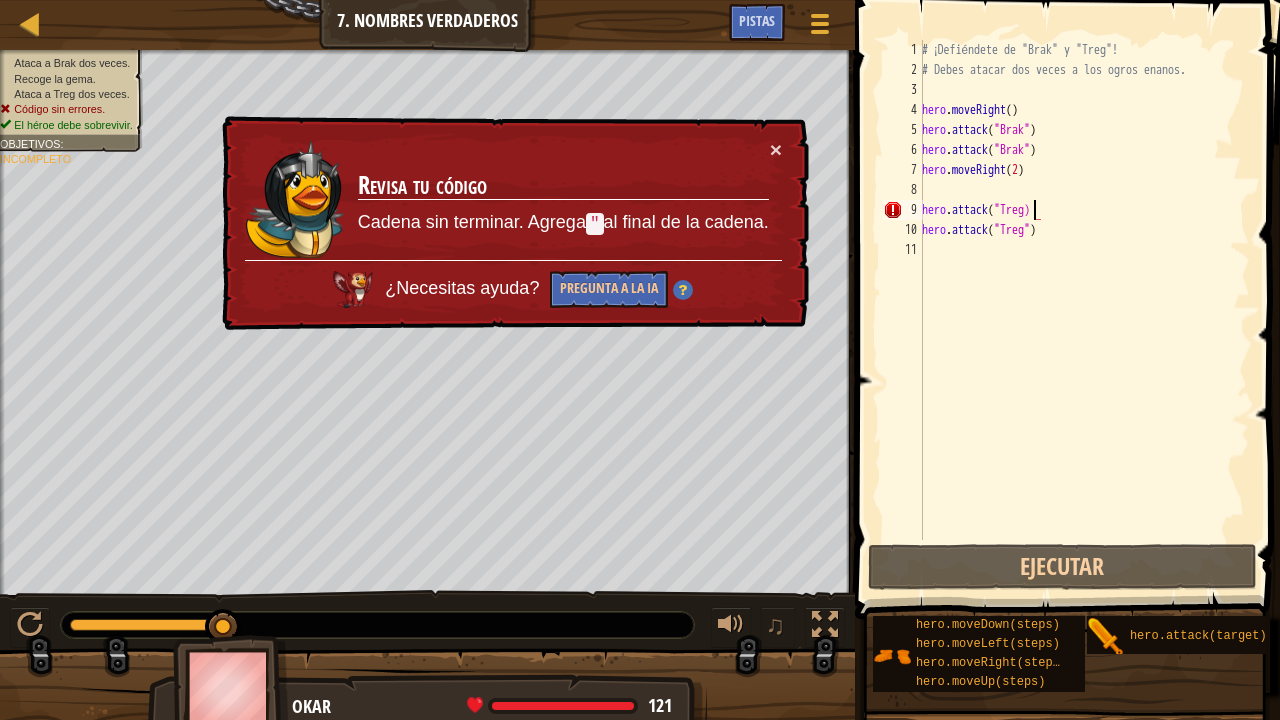 click on "# ¡Defiéndete de "Brak" y "Treg"! # Debes atacar dos veces a los ogros enanos. hero . moveRight ( ) hero . attack ( "Brak" ) hero . attack ( "Brak" ) hero . moveRight ( 2 ) hero . attack ( "Treg) hero . attack ( "Treg" )" at bounding box center [1084, 310] 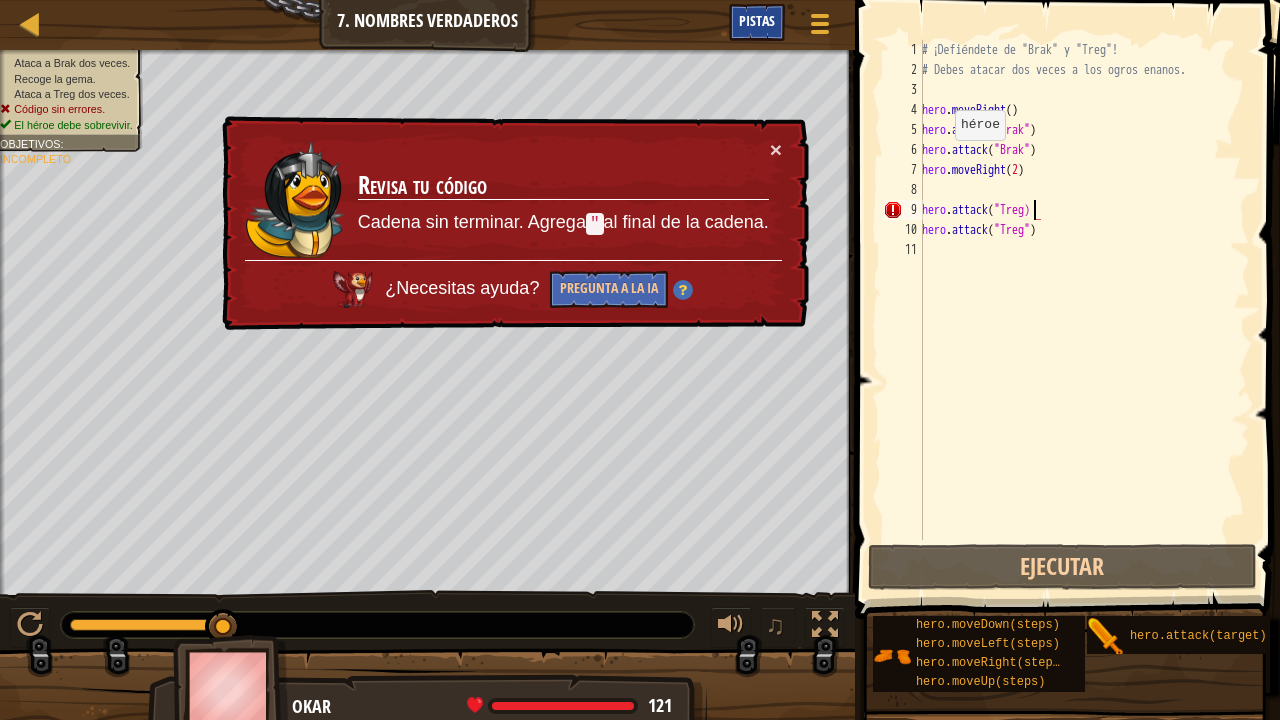 scroll, scrollTop: 9, scrollLeft: 9, axis: both 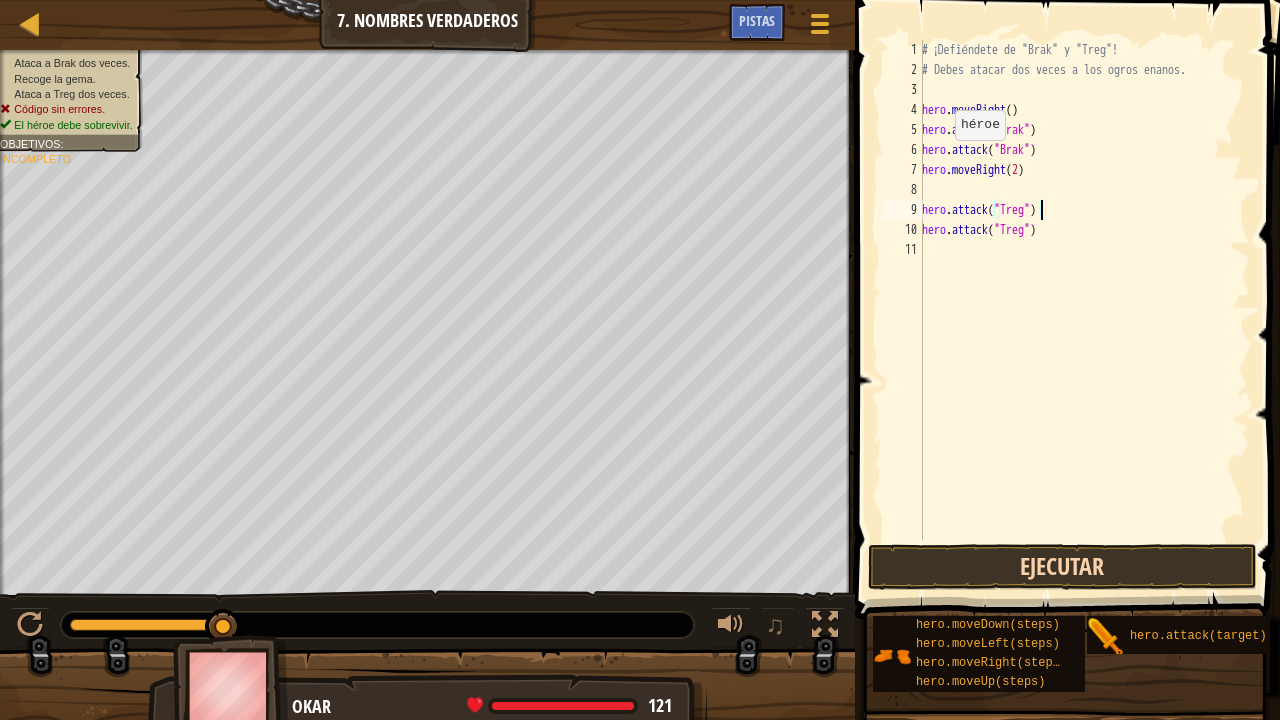 type on "hero.attack("Treg")" 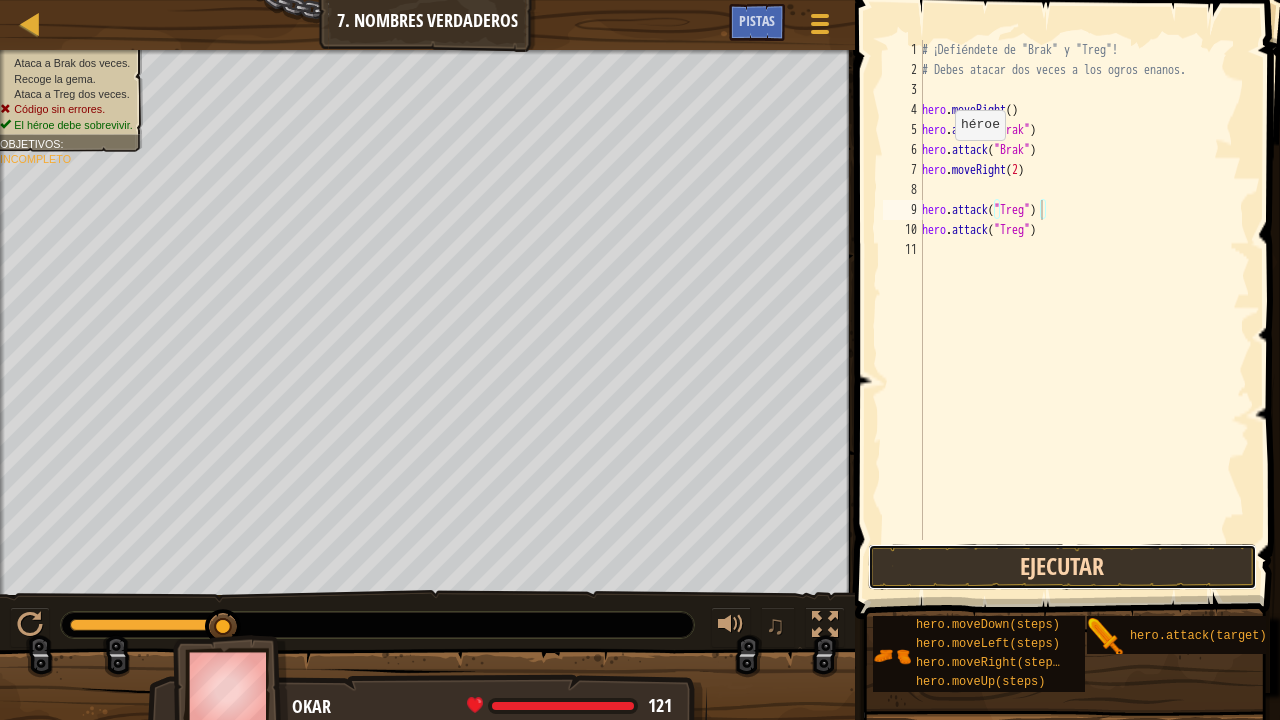 click on "Ejecutar" at bounding box center (1062, 567) 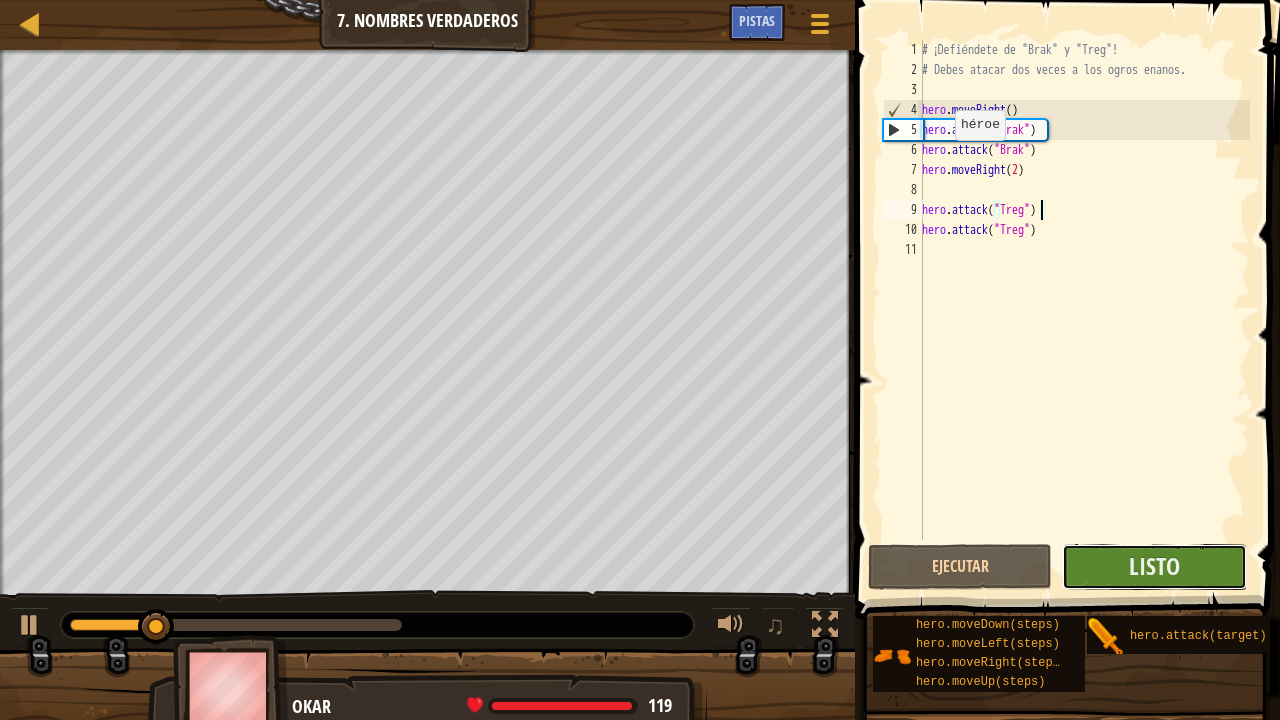 click on "Listo" at bounding box center (1154, 567) 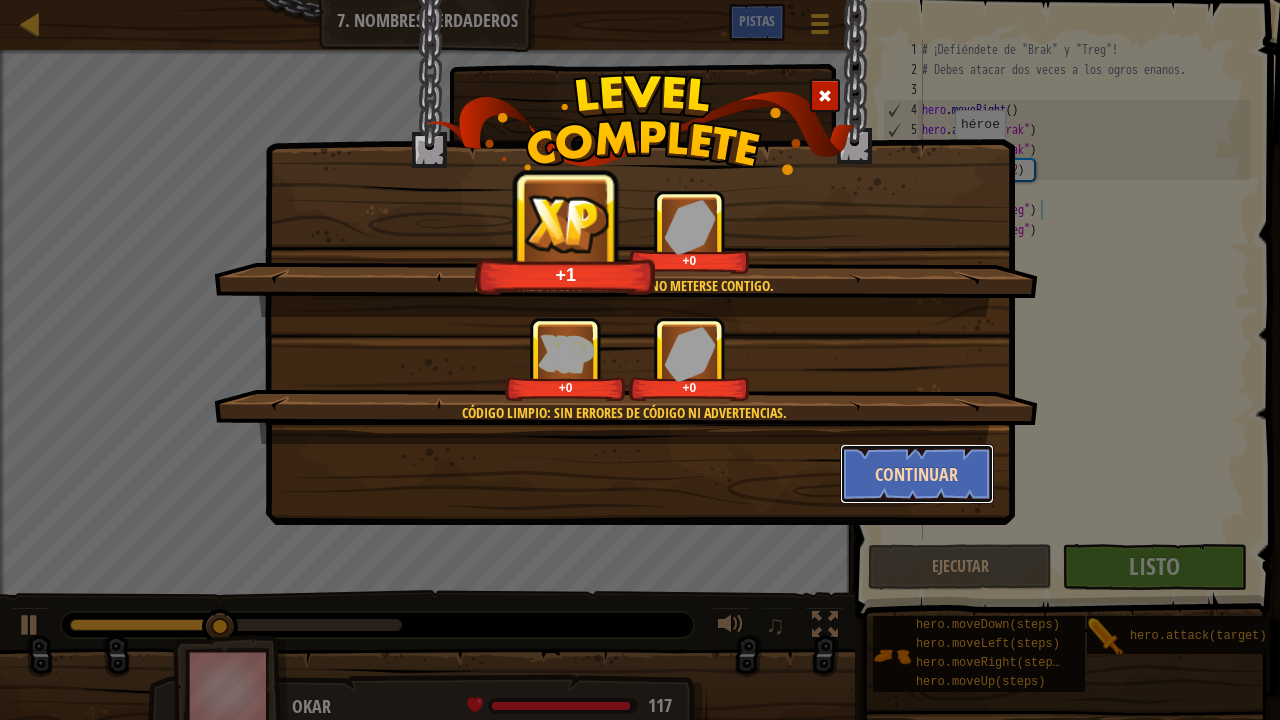 click on "Continuar" at bounding box center [917, 474] 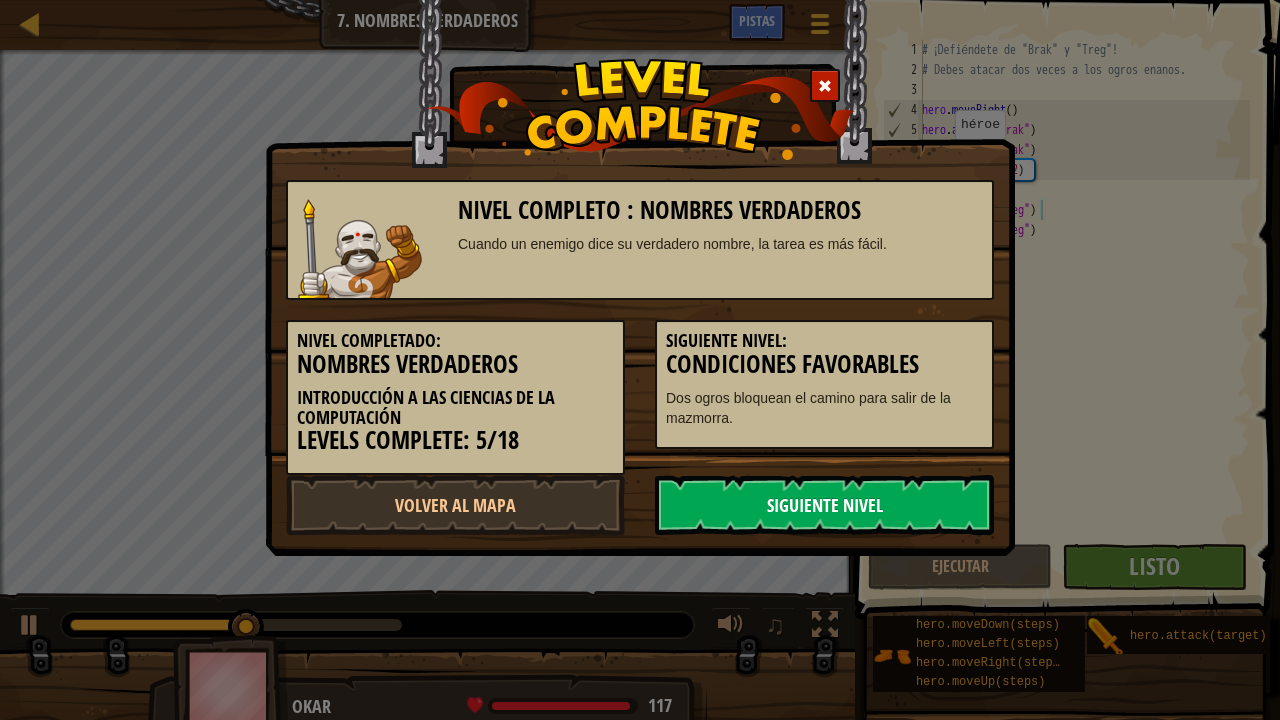 click on "Siguiente Nivel" at bounding box center [824, 505] 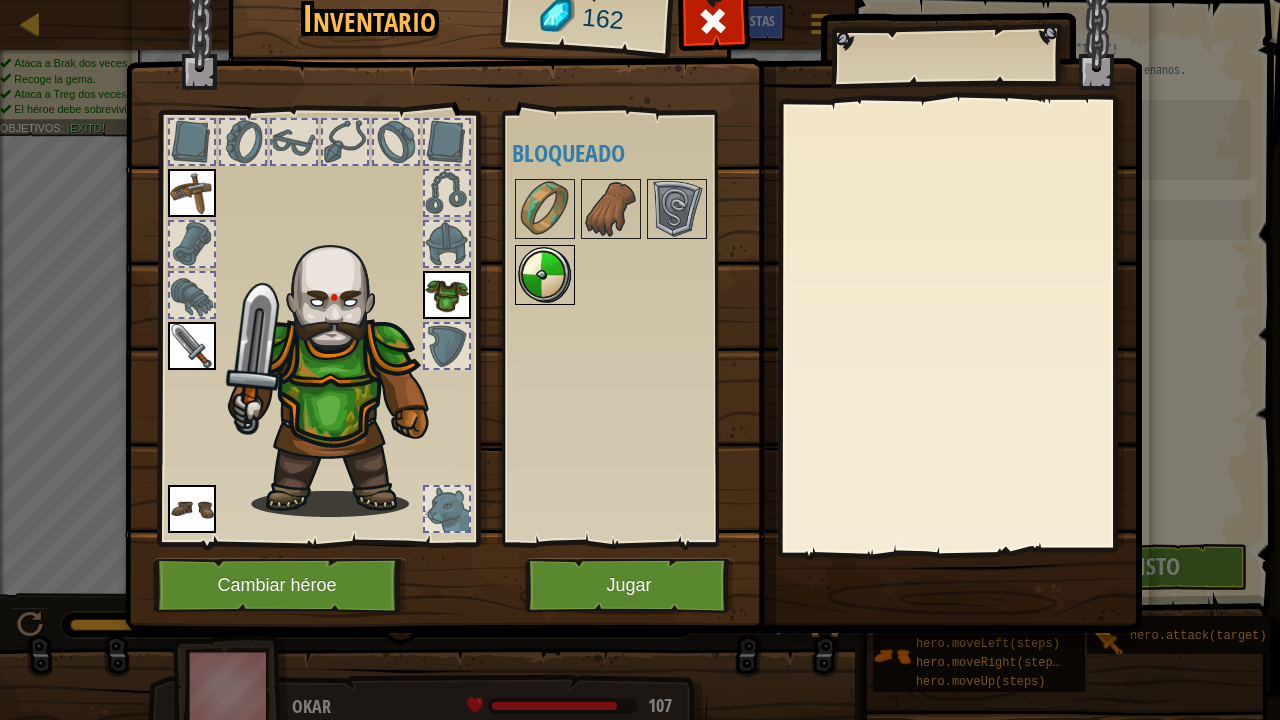 click at bounding box center (545, 275) 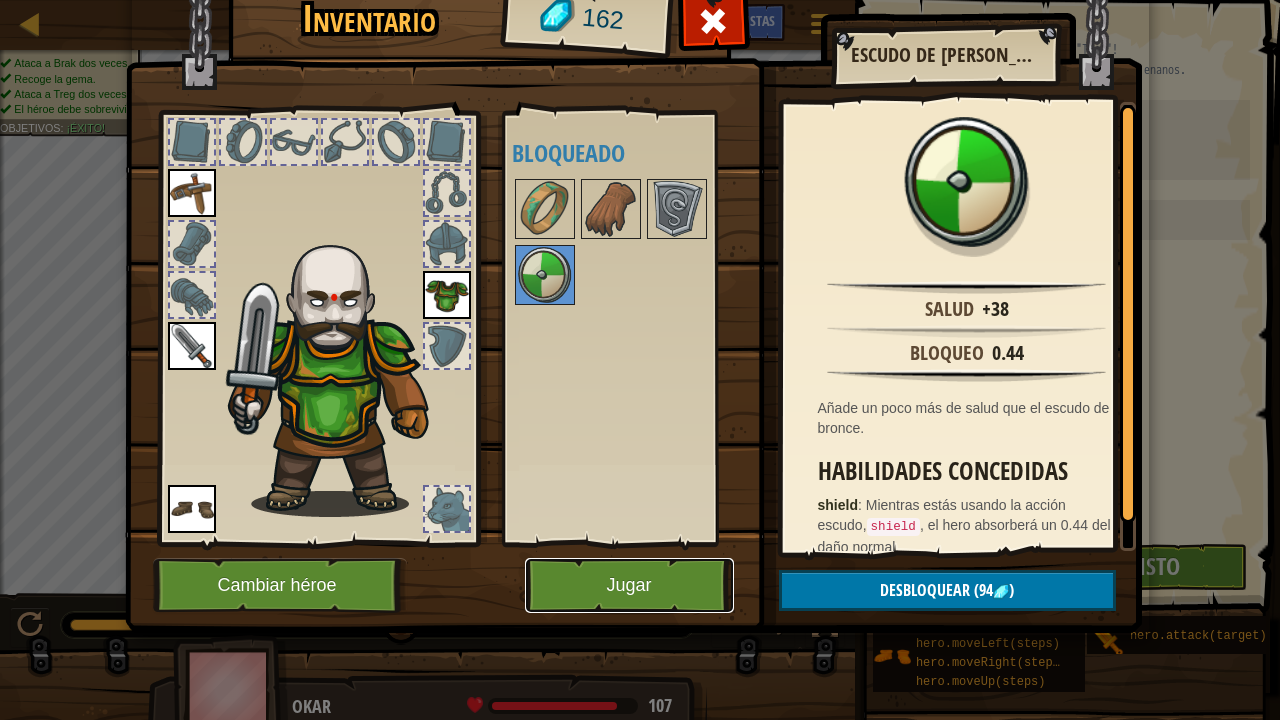 click on "Jugar" at bounding box center (629, 585) 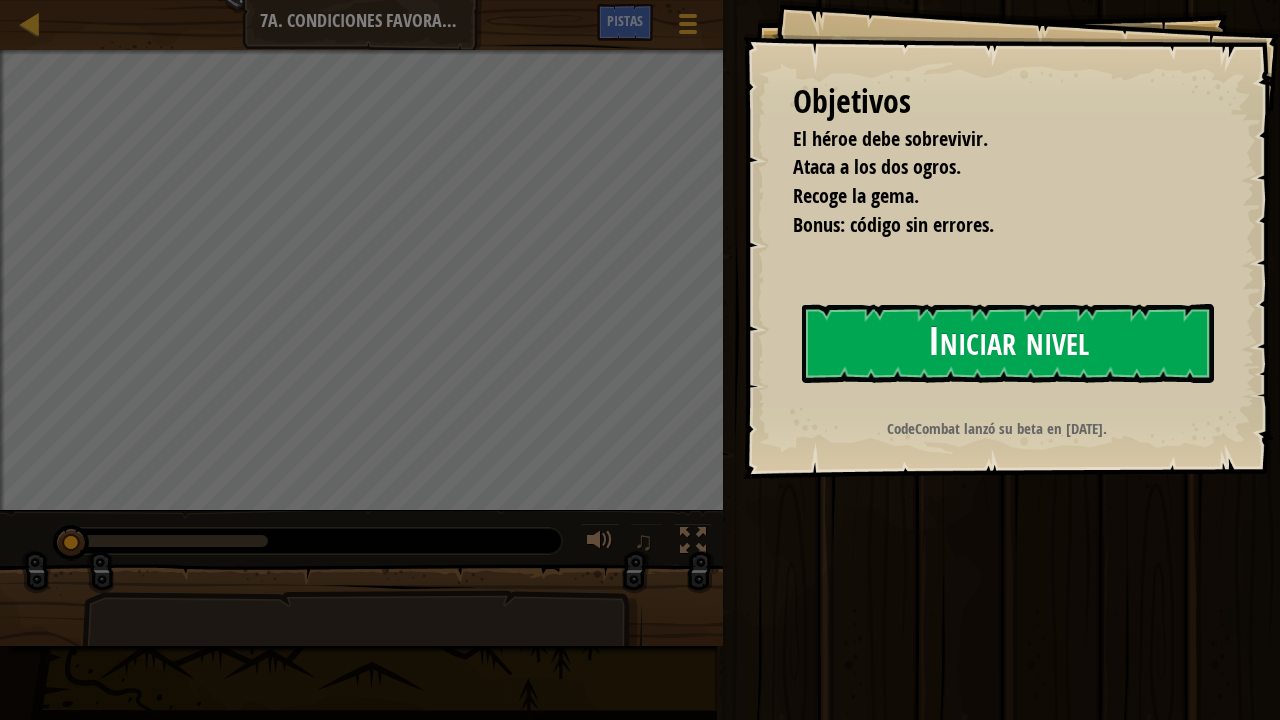 click on "Iniciar nivel" at bounding box center [1008, 343] 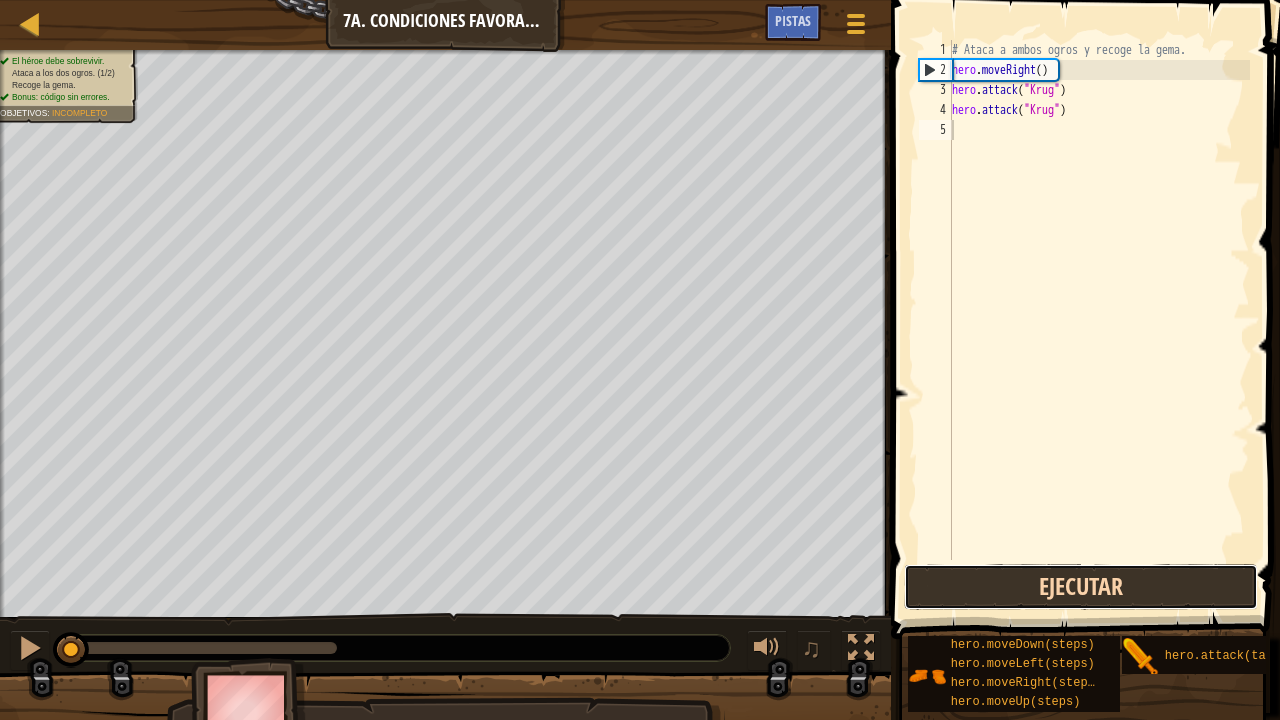 click on "Ejecutar" at bounding box center [1081, 587] 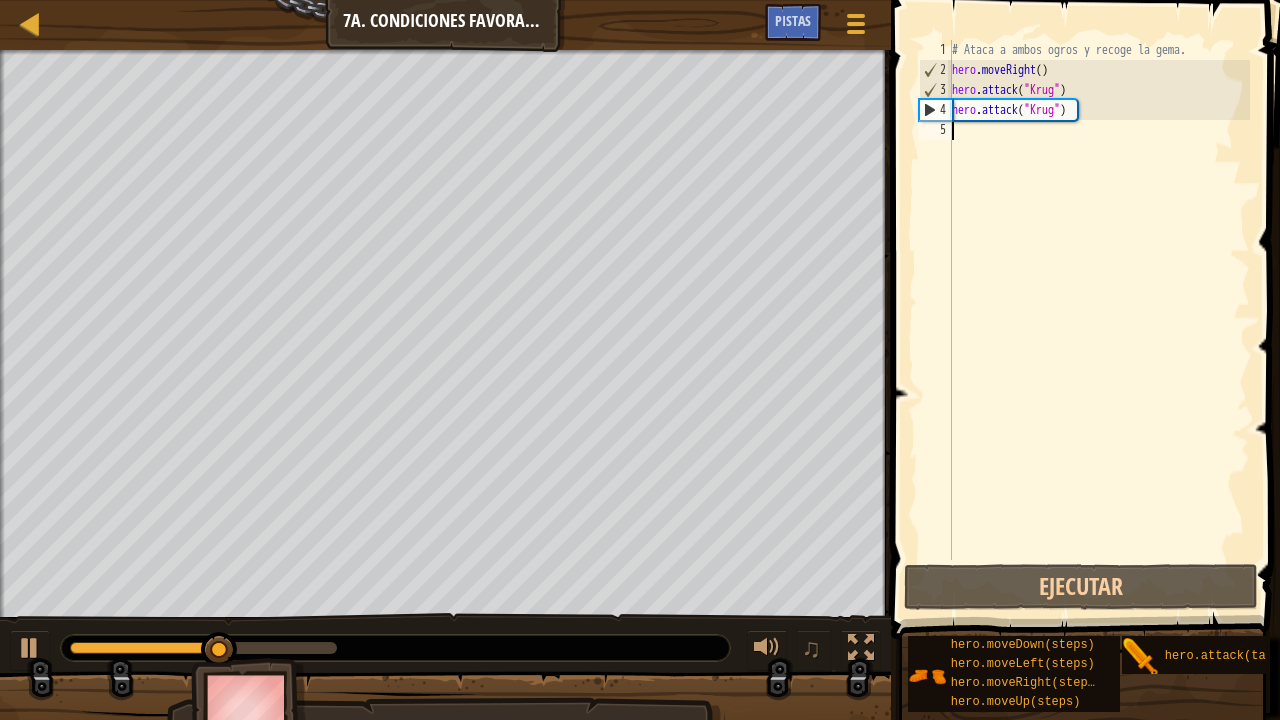 scroll, scrollTop: 9, scrollLeft: 0, axis: vertical 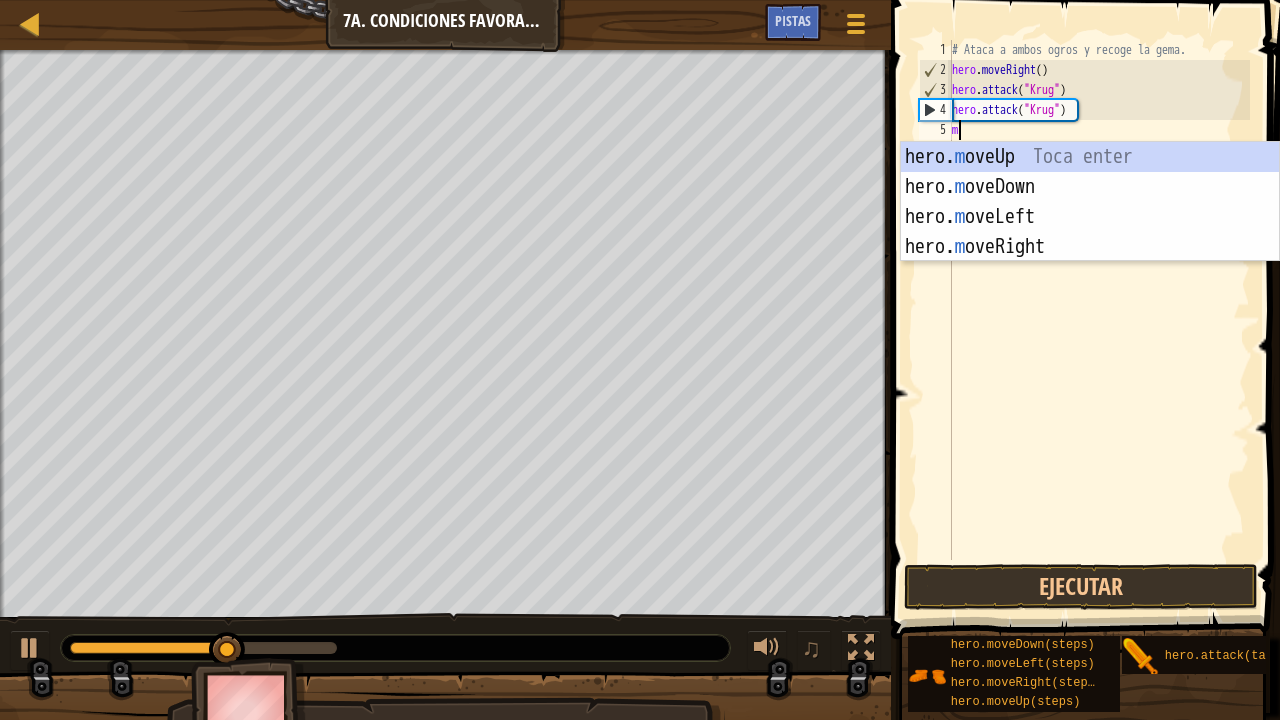 type on "mo" 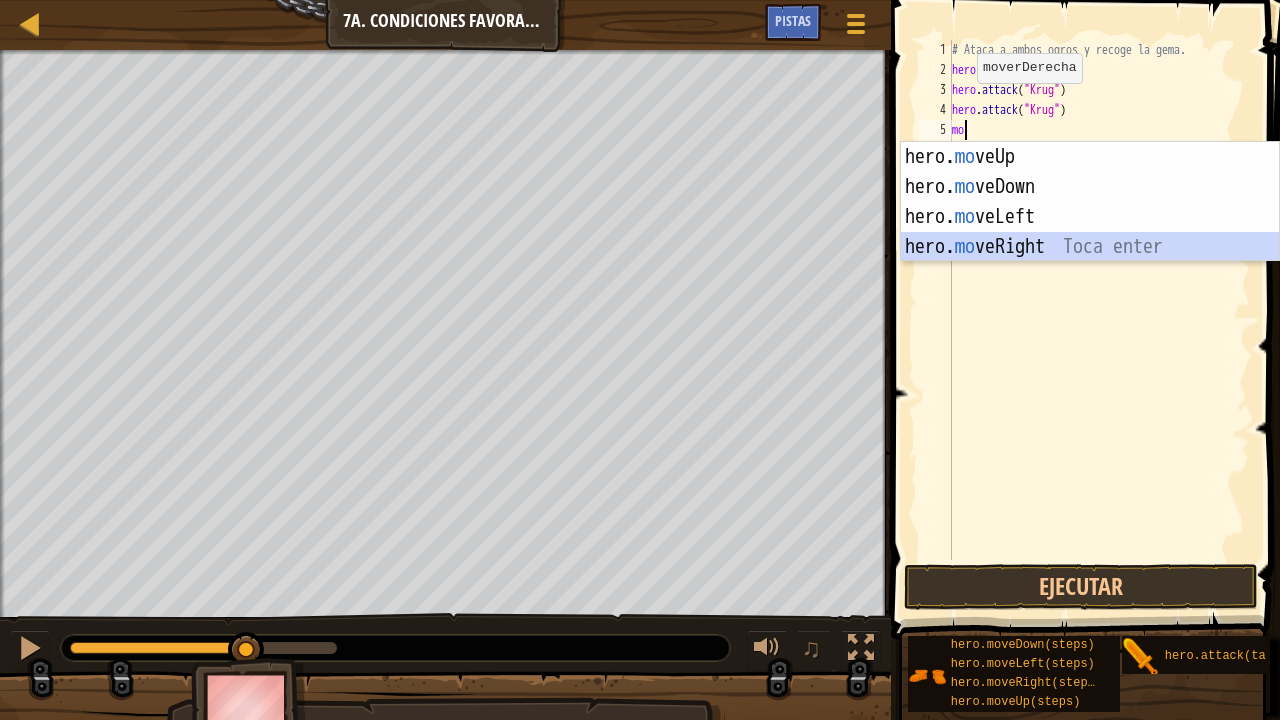 click on "hero. mo veUp Toca enter hero. mo veDown Toca enter hero. mo veLeft Toca enter hero. mo veRight Toca enter" at bounding box center [1090, 232] 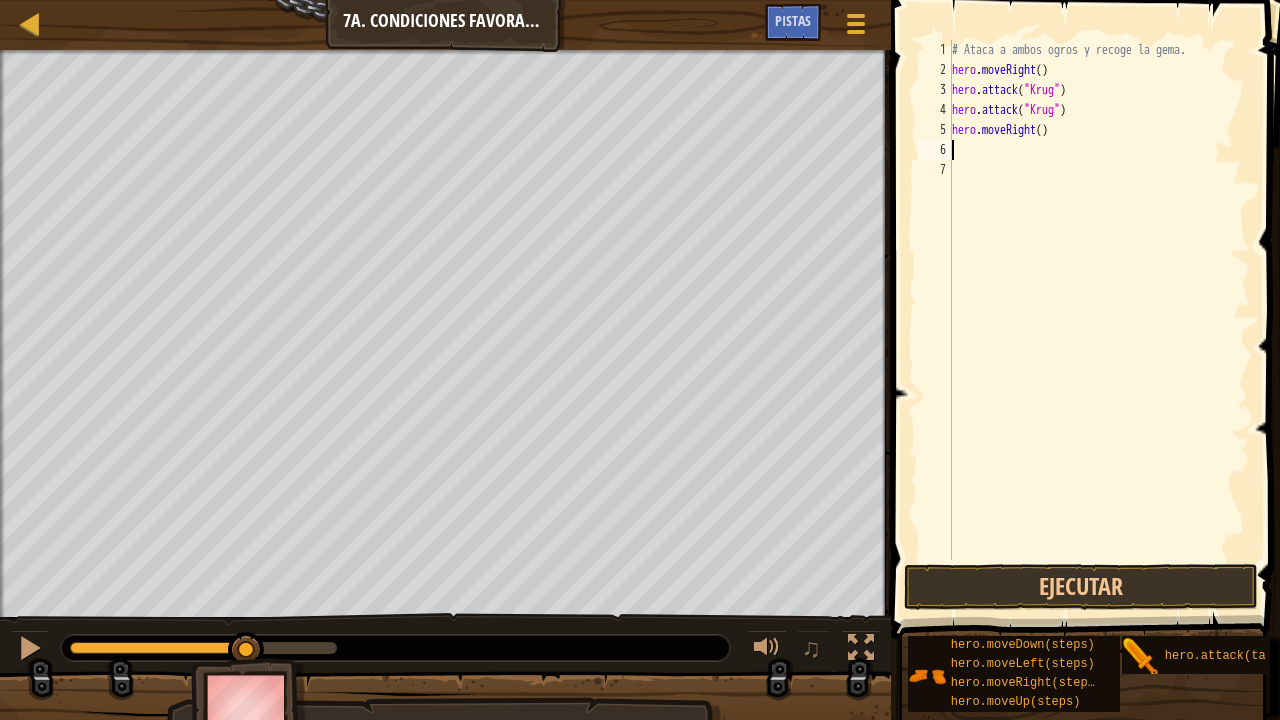 type on "m" 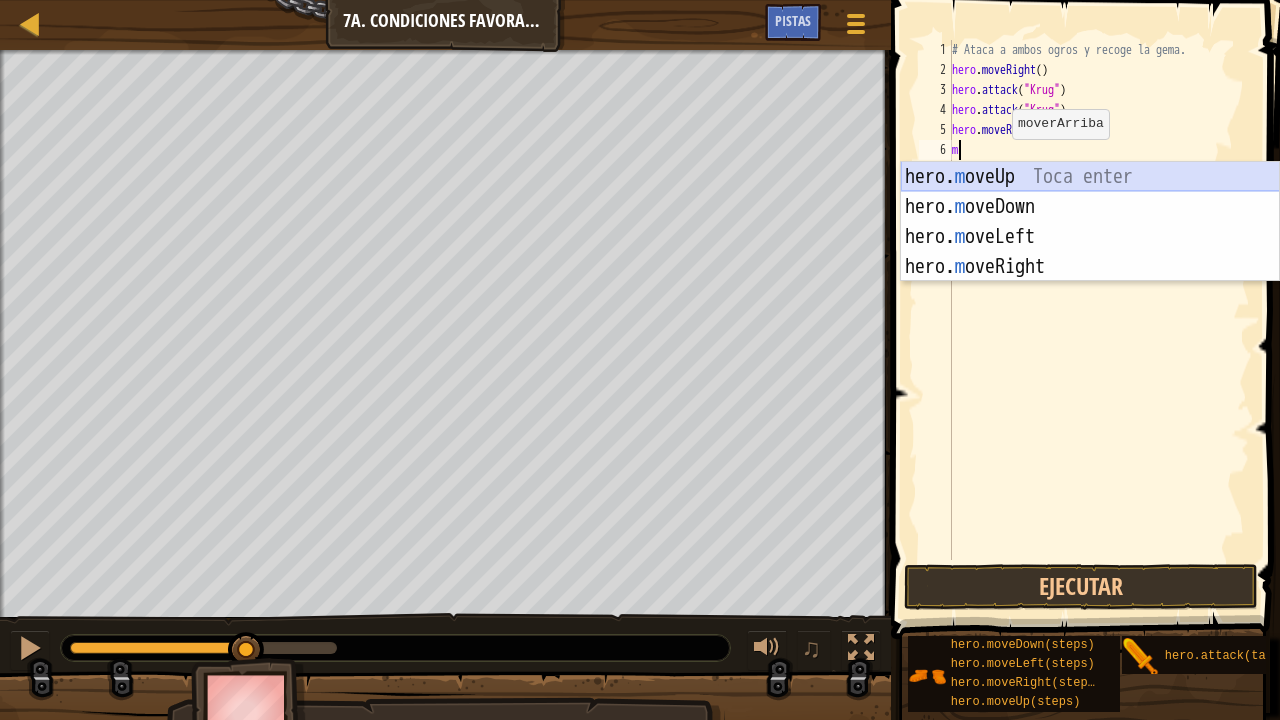 click on "hero. m oveUp Toca enter hero. m oveDown Toca enter hero. m oveLeft Toca enter hero. m [PERSON_NAME] Toca enter" at bounding box center (1090, 252) 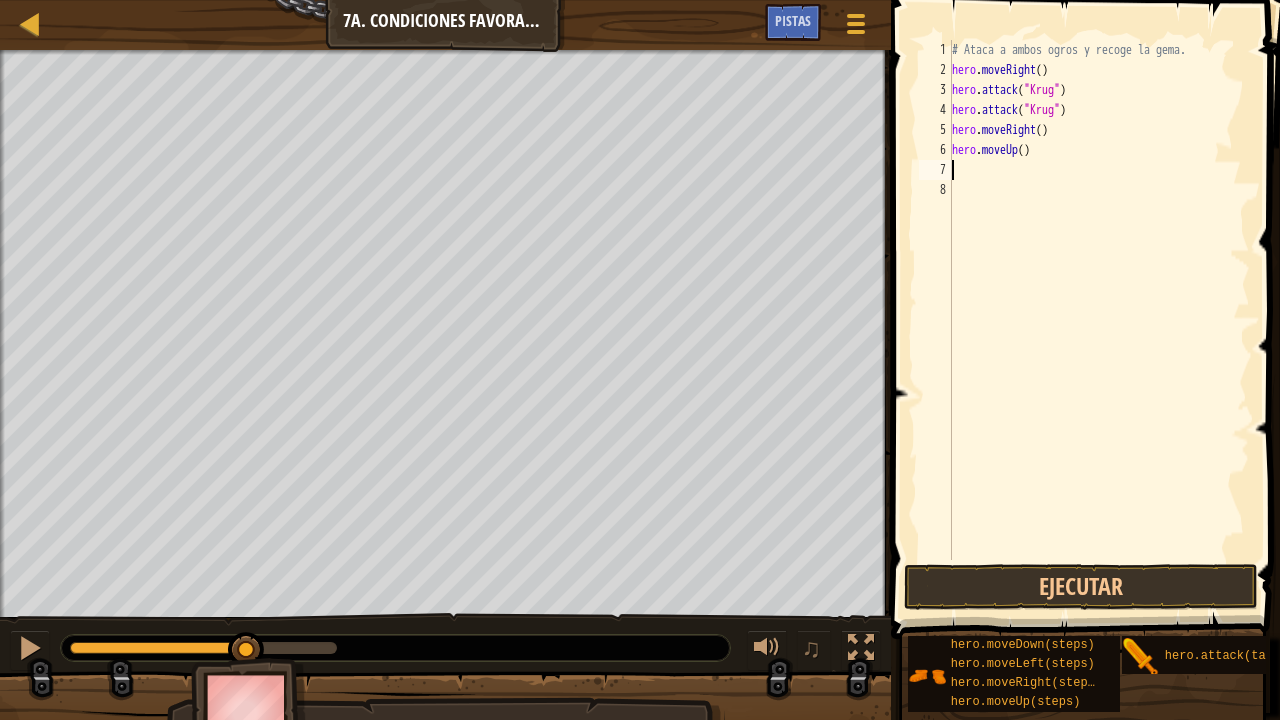 type on "m" 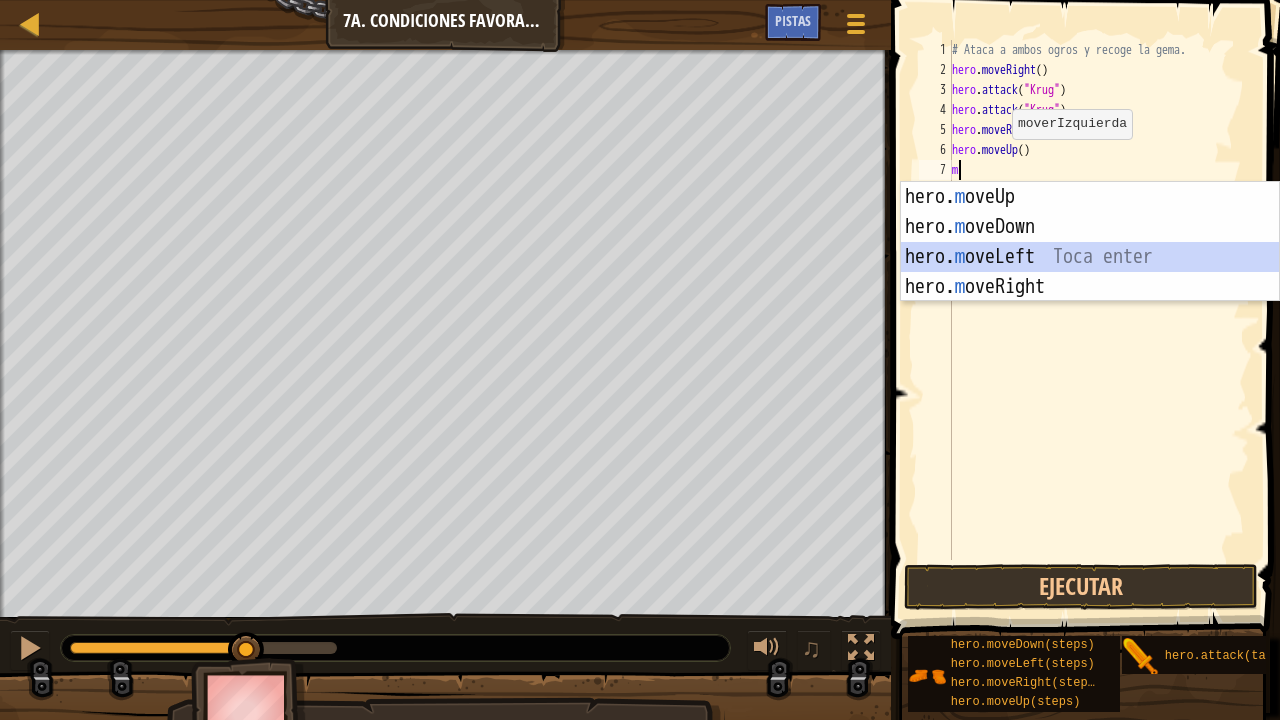 click on "hero. m oveUp Toca enter hero. m oveDown Toca enter hero. m oveLeft Toca enter hero. m [PERSON_NAME] Toca enter" at bounding box center (1090, 272) 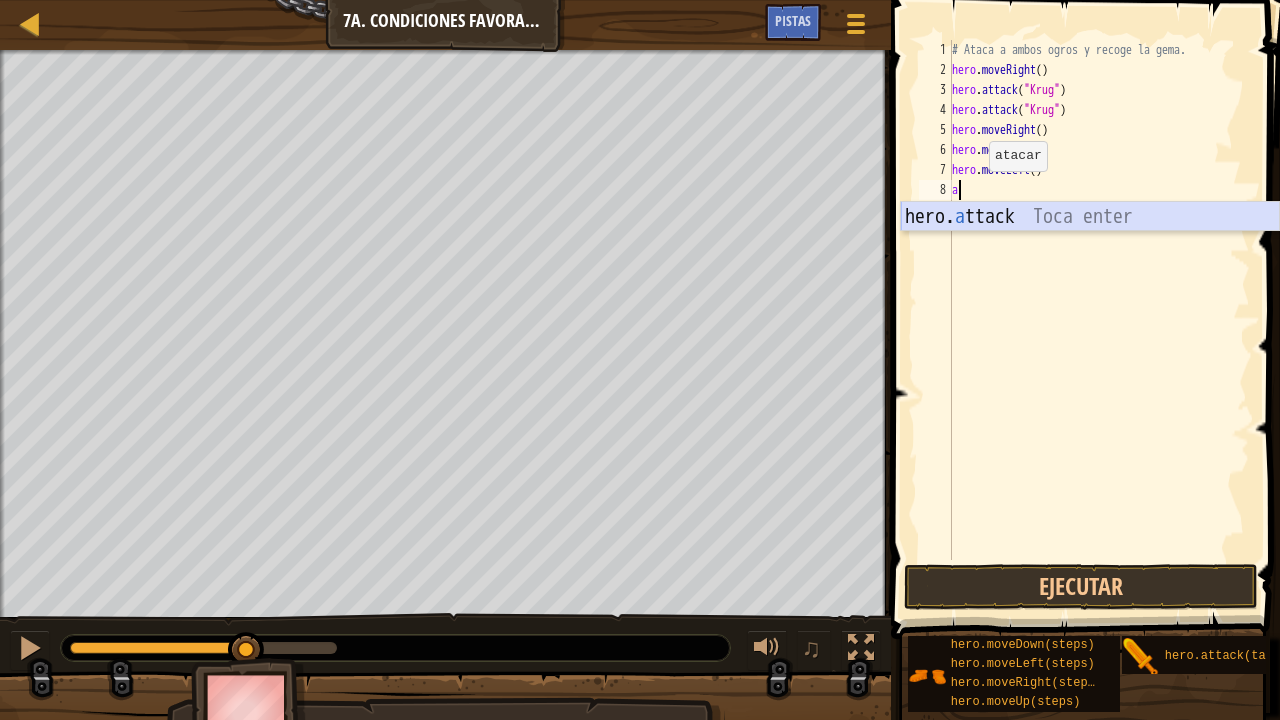 click on "hero. a ttack Toca enter" at bounding box center [1090, 247] 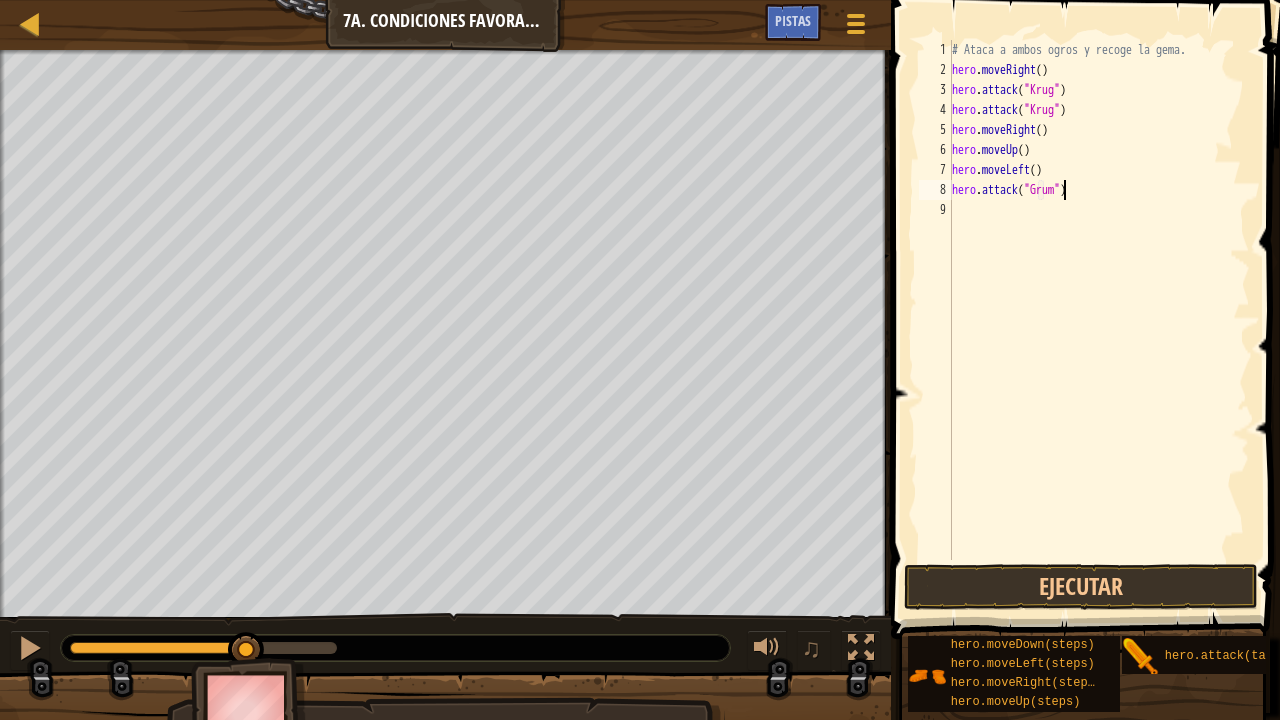 type on "hero.attack("Grump")" 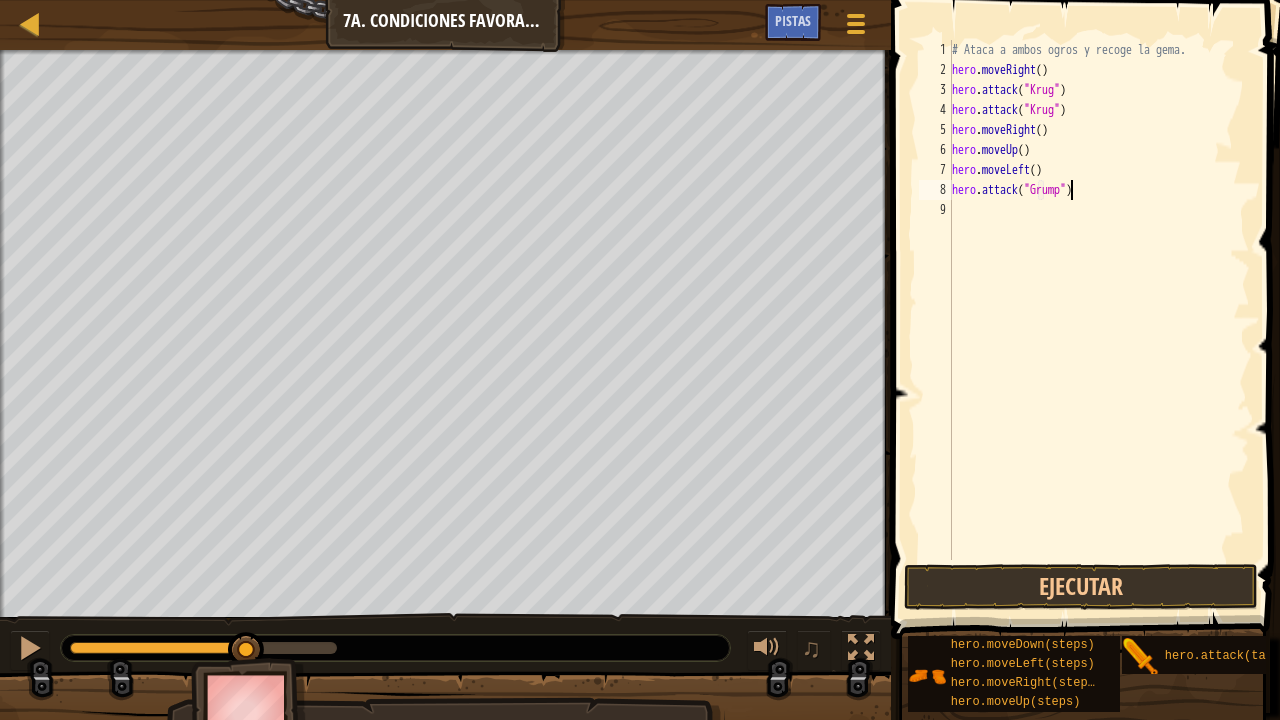 scroll, scrollTop: 9, scrollLeft: 0, axis: vertical 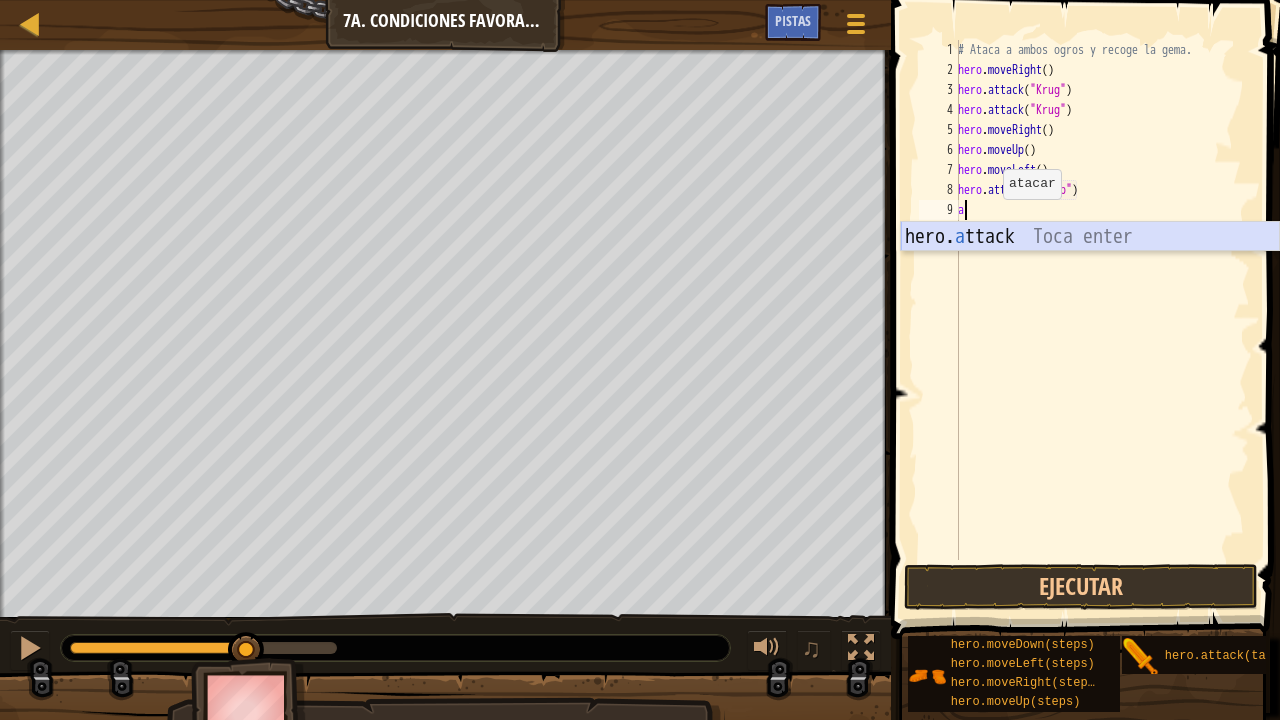 click on "hero. a ttack Toca enter" at bounding box center (1090, 267) 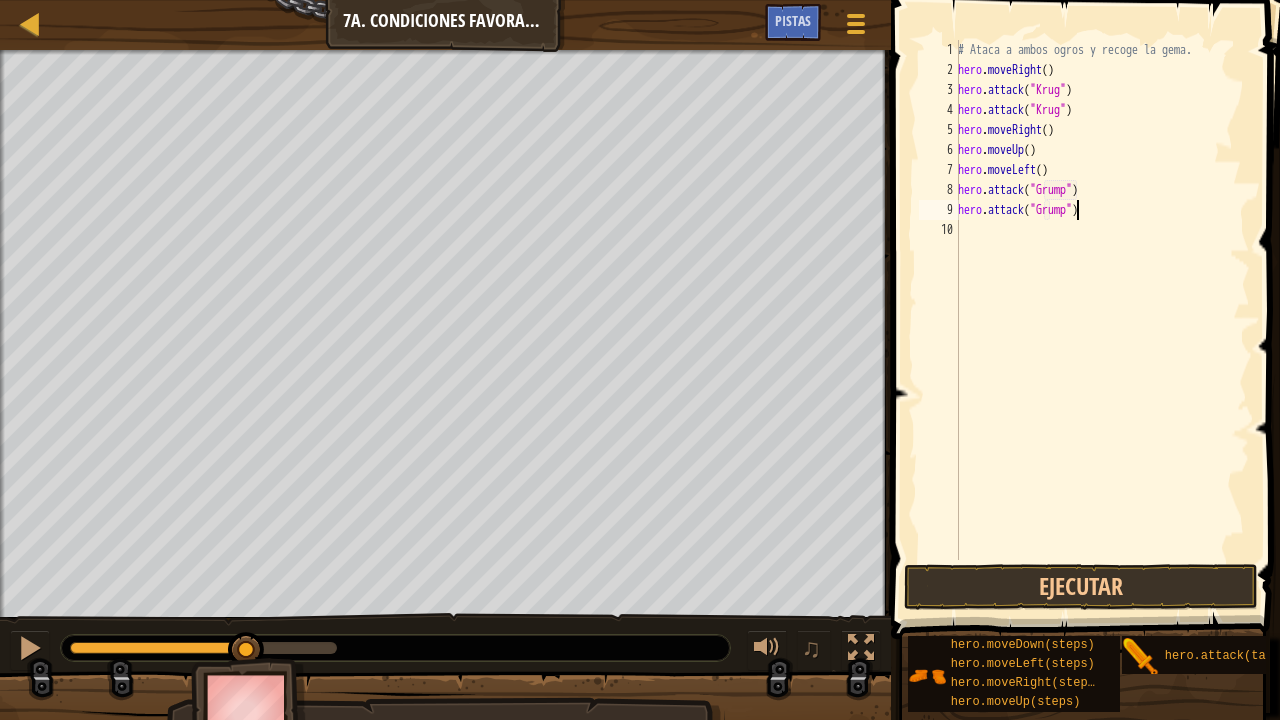 scroll, scrollTop: 9, scrollLeft: 10, axis: both 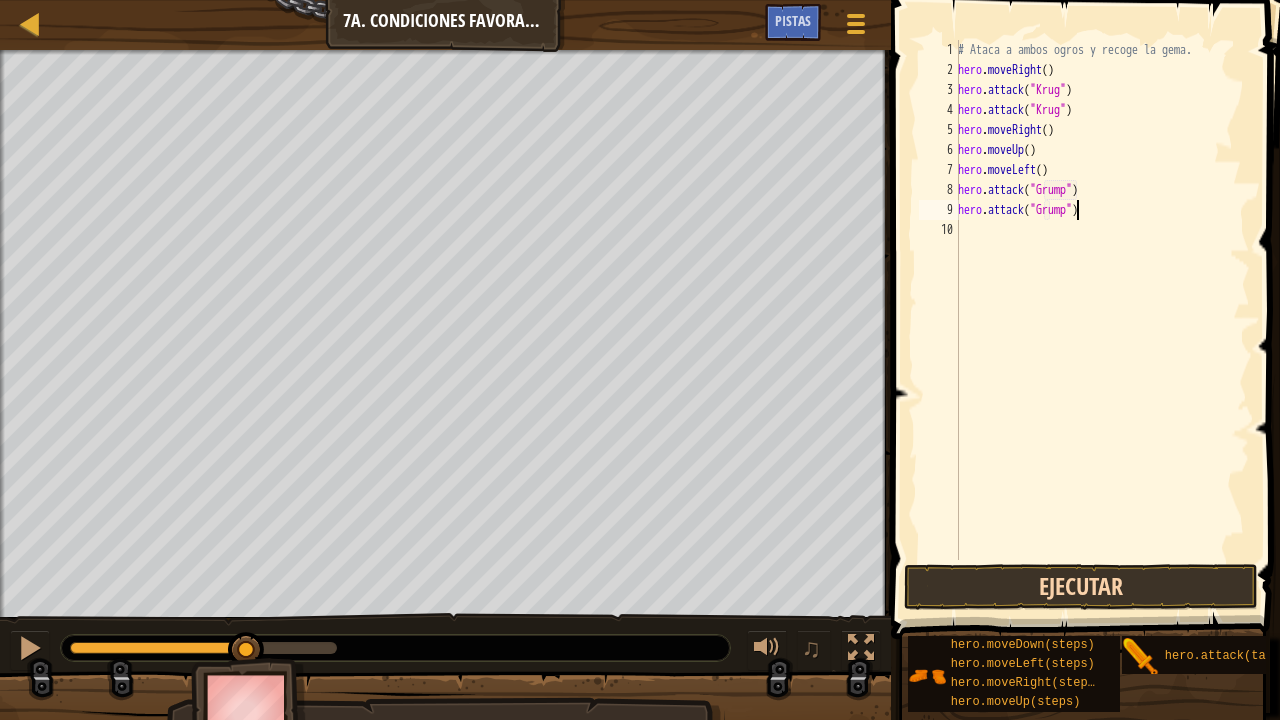 type on "hero.attack("Grump")" 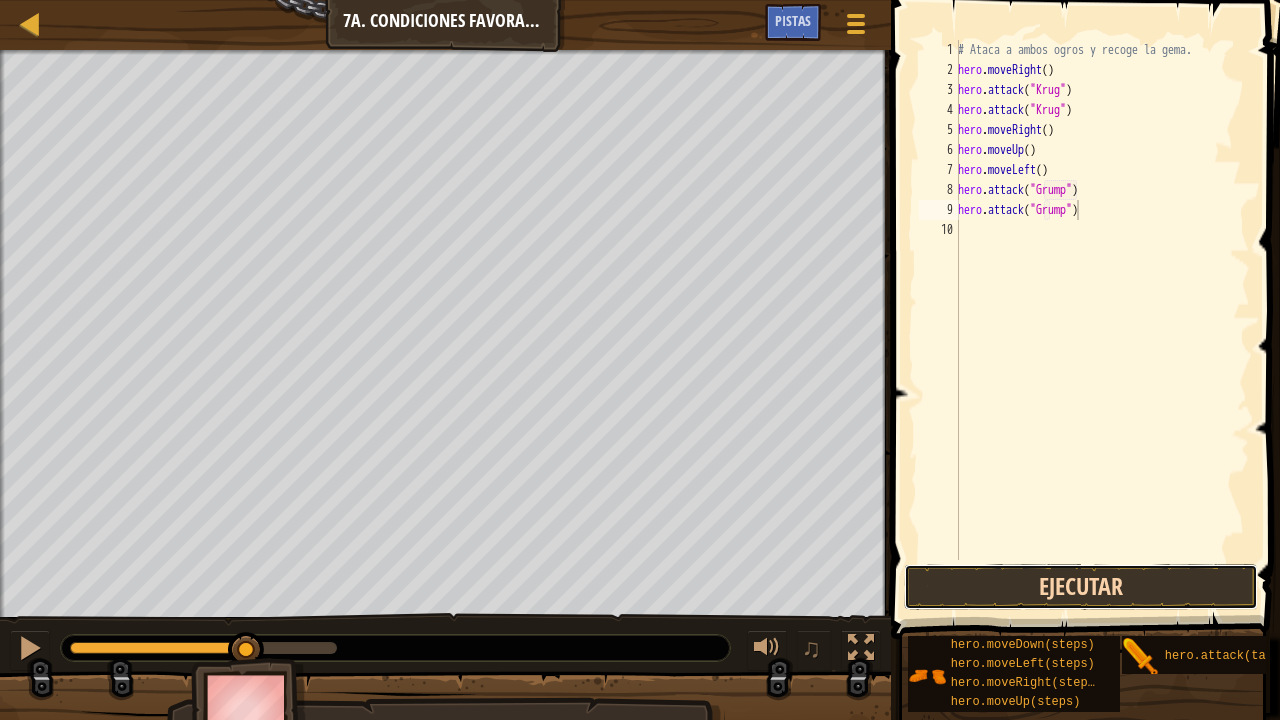 click on "Ejecutar" at bounding box center (1081, 587) 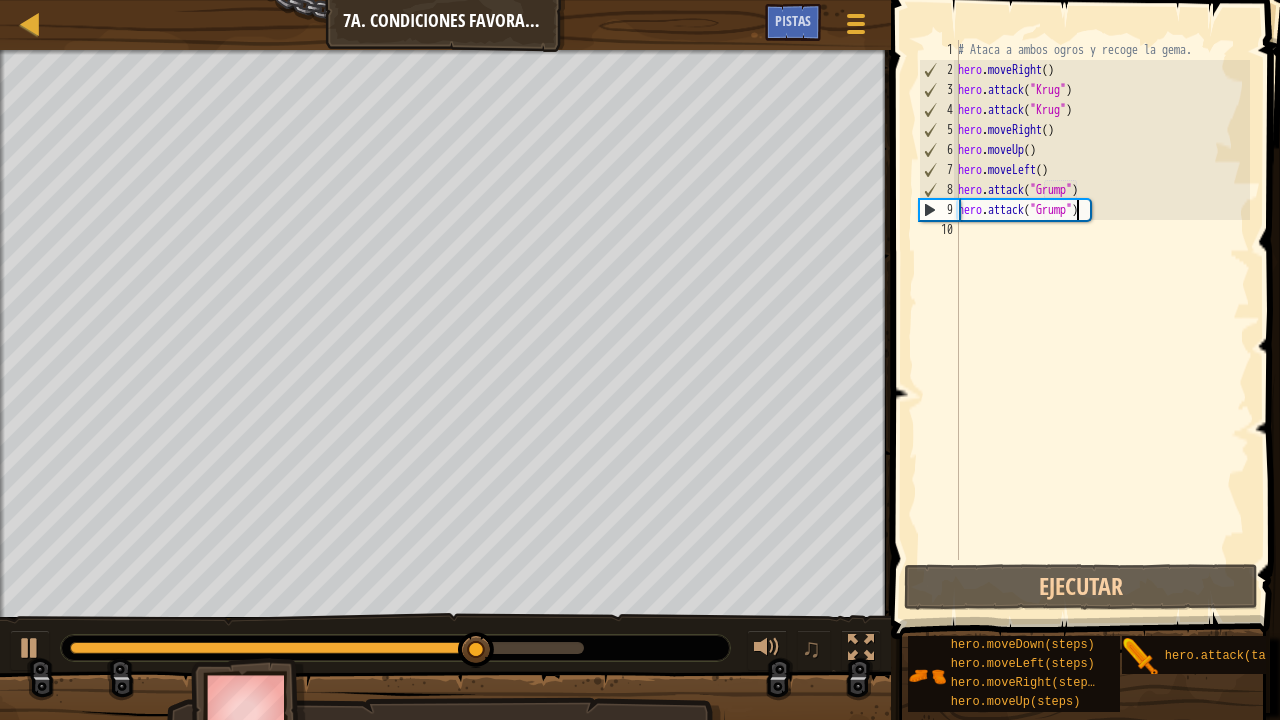 click on "# Ataca a ambos ogros y recoge la gema. hero . moveRight ( ) hero . attack ( "[PERSON_NAME]" ) hero . attack ( "[PERSON_NAME]" ) hero . moveRight ( ) hero . moveUp ( ) hero . moveLeft ( ) hero . attack ( "Grump" ) hero . attack ( "Grump" )" at bounding box center (1102, 320) 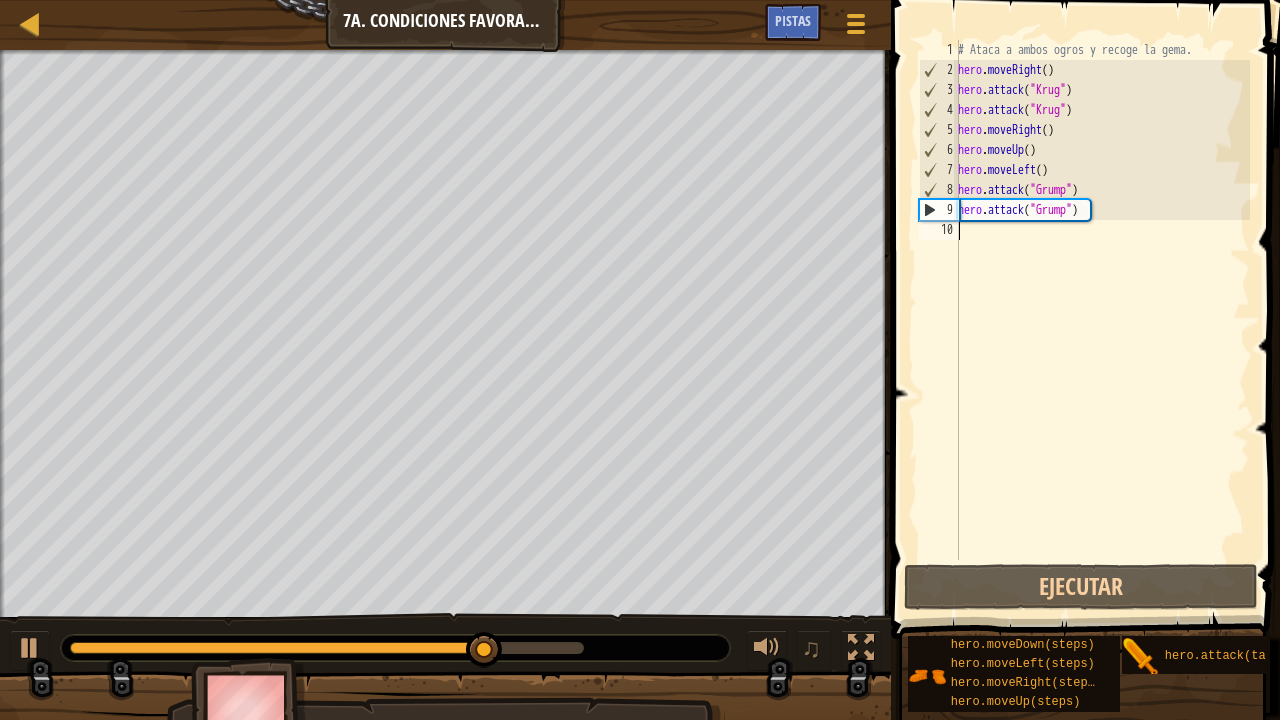 scroll, scrollTop: 9, scrollLeft: 0, axis: vertical 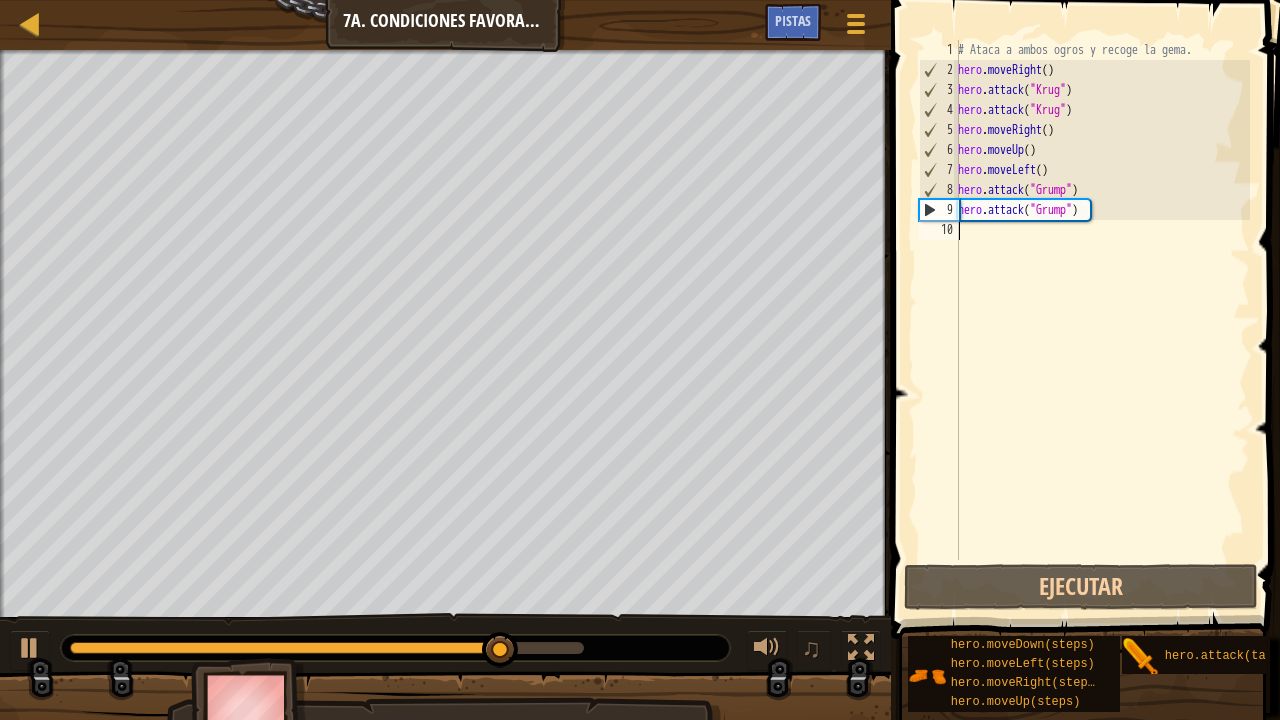 type on "m" 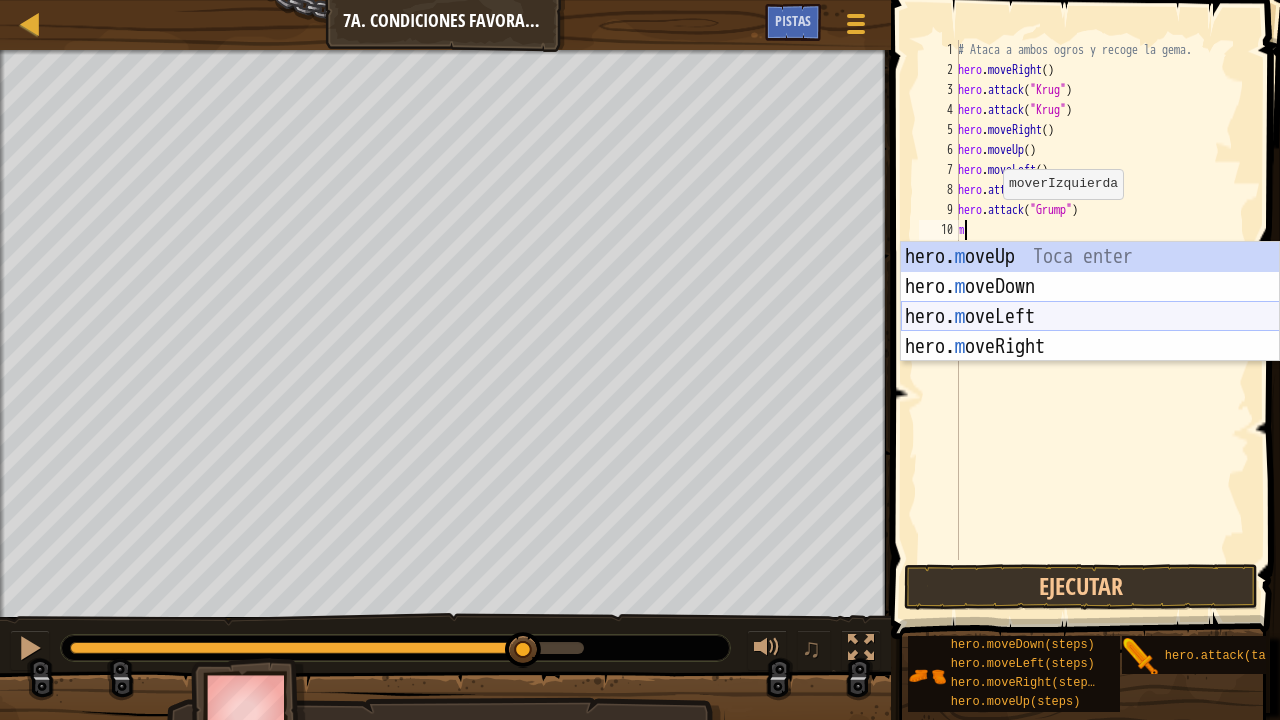 click on "hero. m oveUp Toca enter hero. m oveDown Toca enter hero. m oveLeft Toca enter hero. m [PERSON_NAME] Toca enter" at bounding box center (1090, 332) 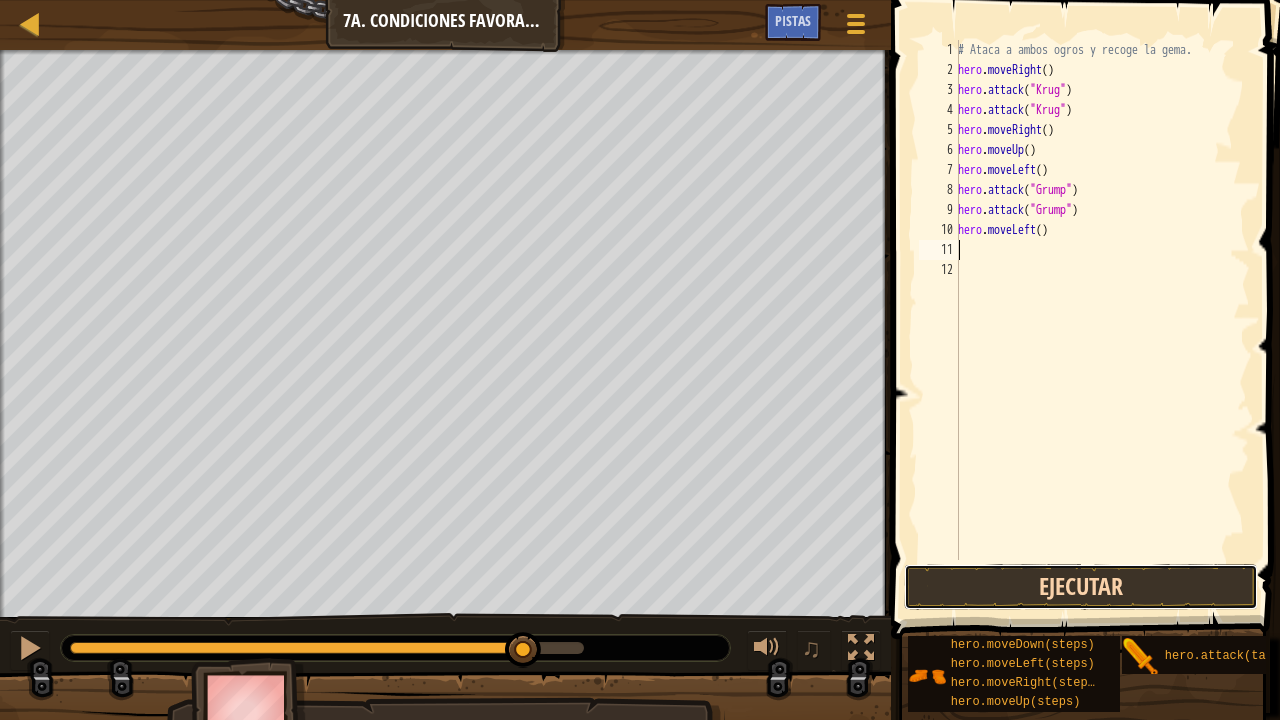 click on "Ejecutar" at bounding box center (1081, 587) 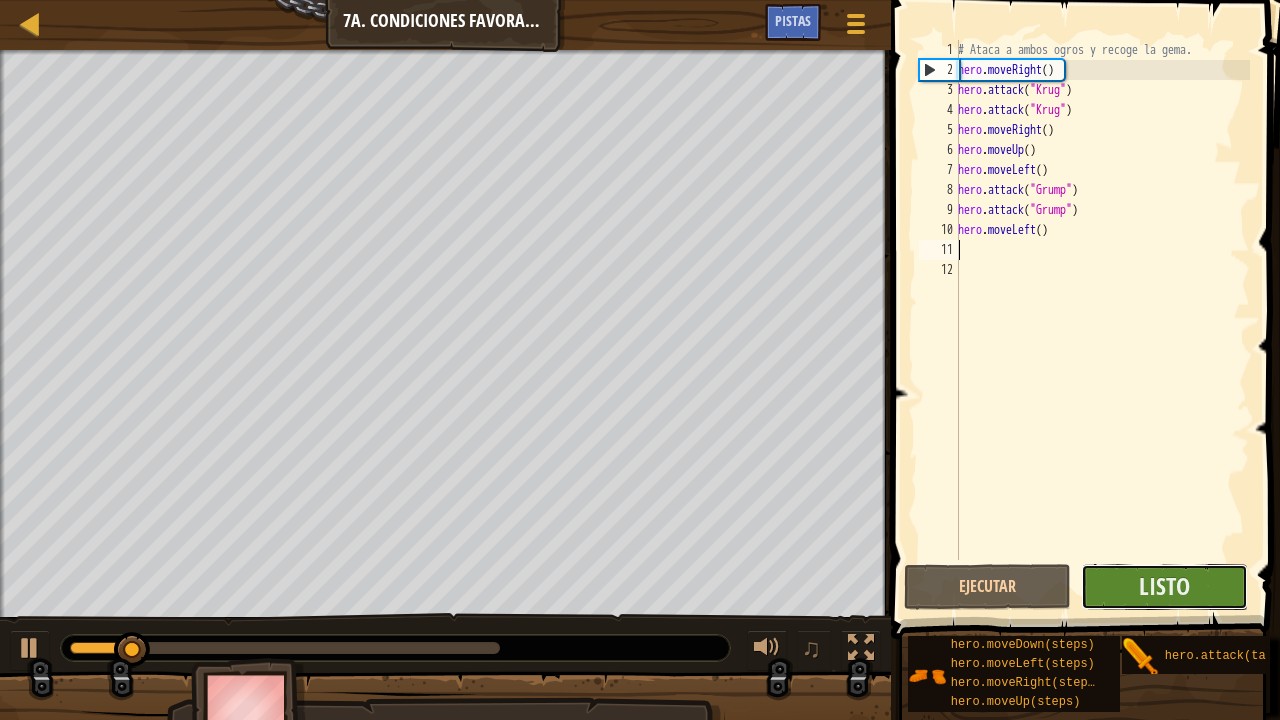 click on "Listo" at bounding box center [1164, 587] 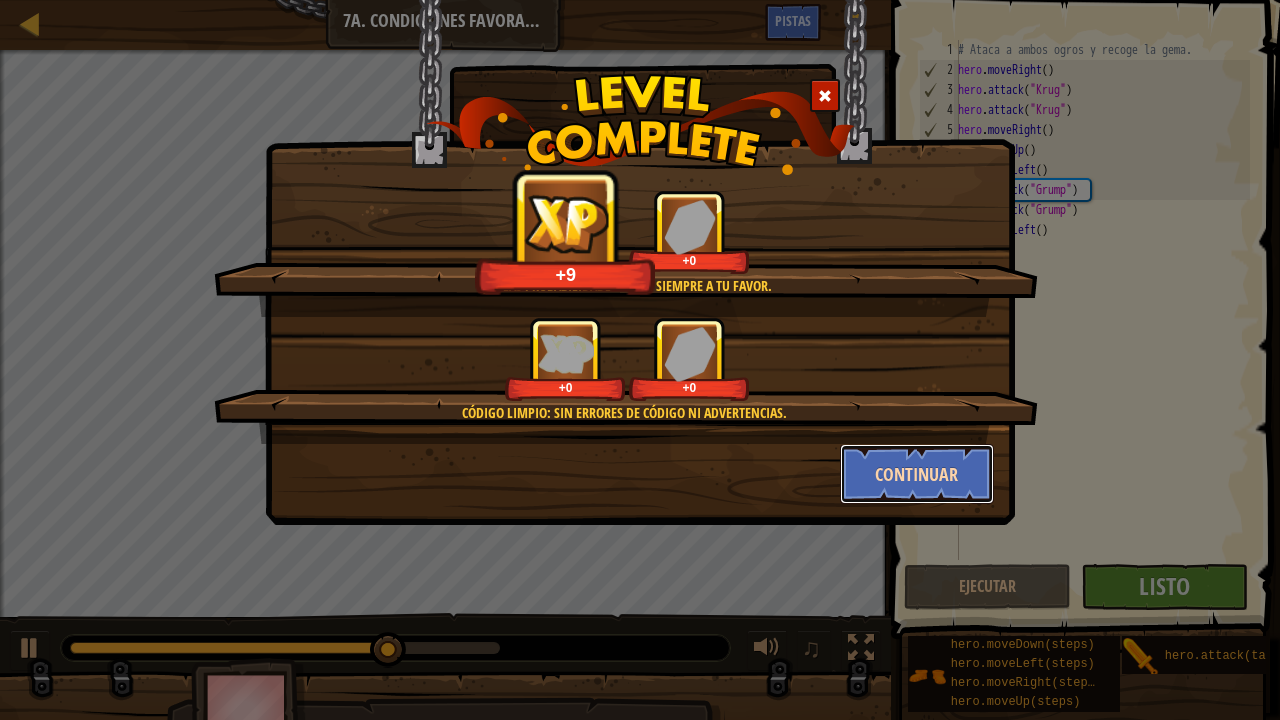 click on "Continuar" at bounding box center (917, 474) 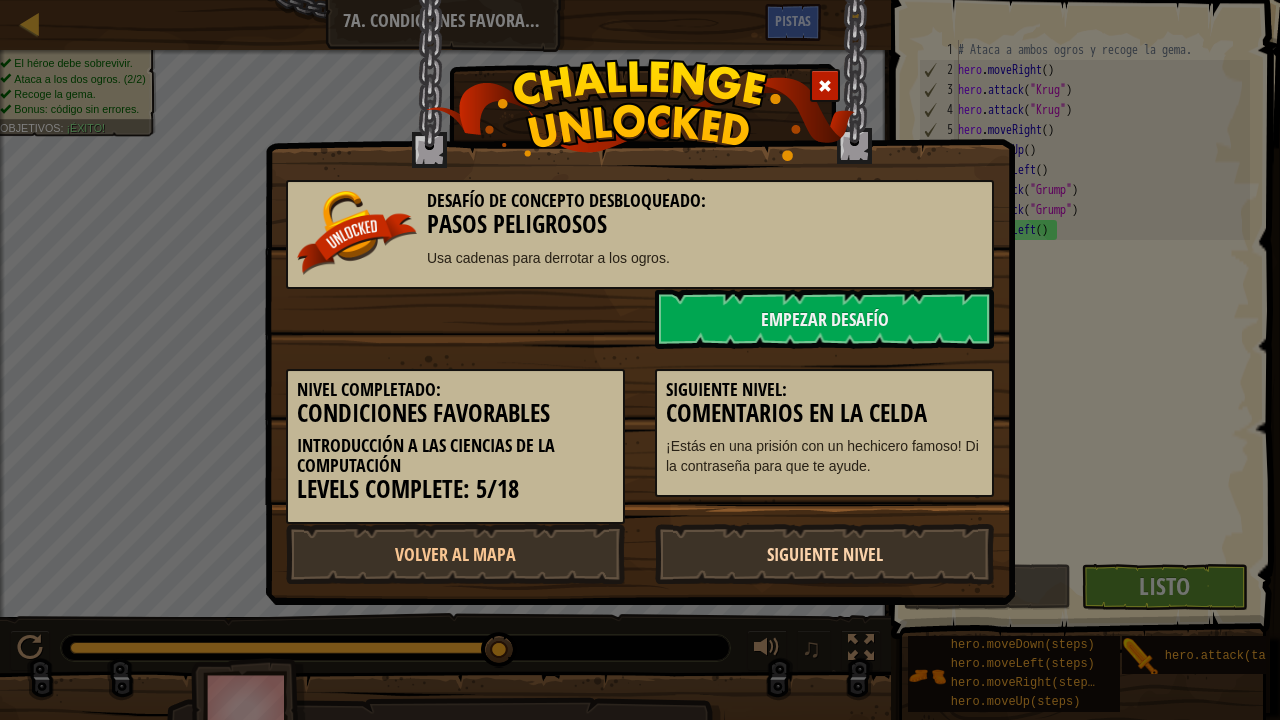 click on "Siguiente Nivel" at bounding box center [824, 554] 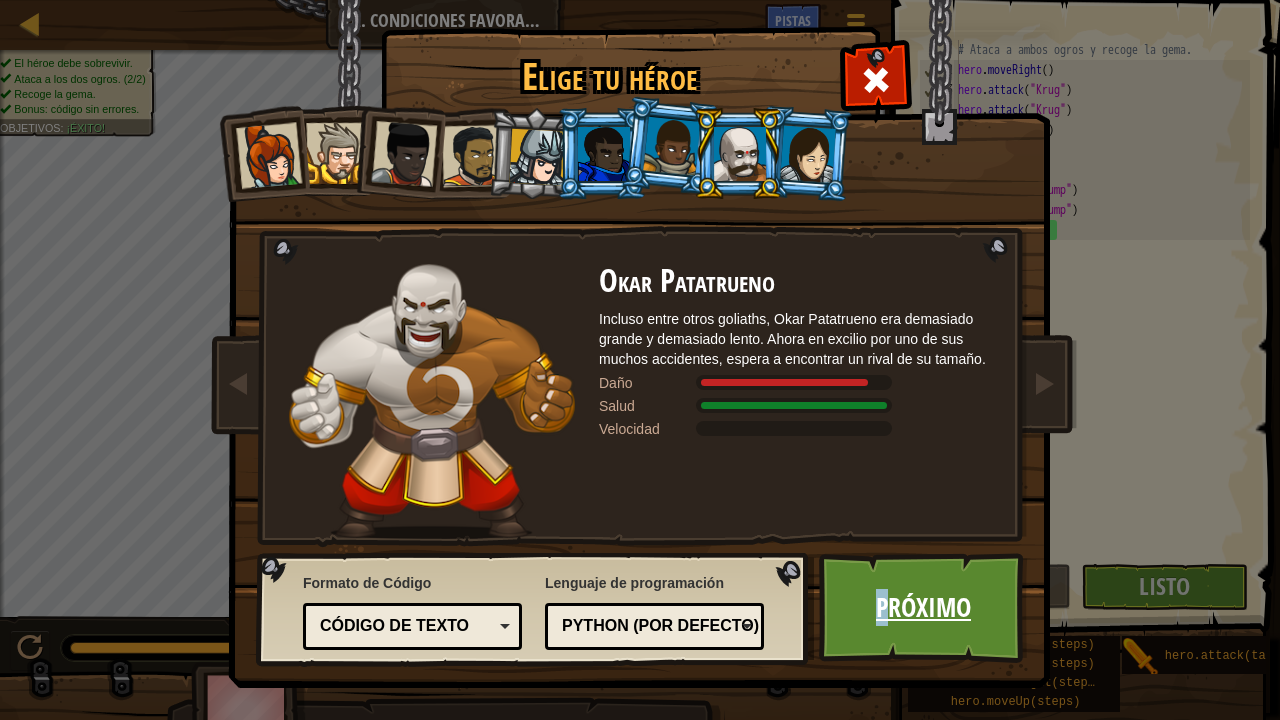 click on "Próximo" at bounding box center (923, 608) 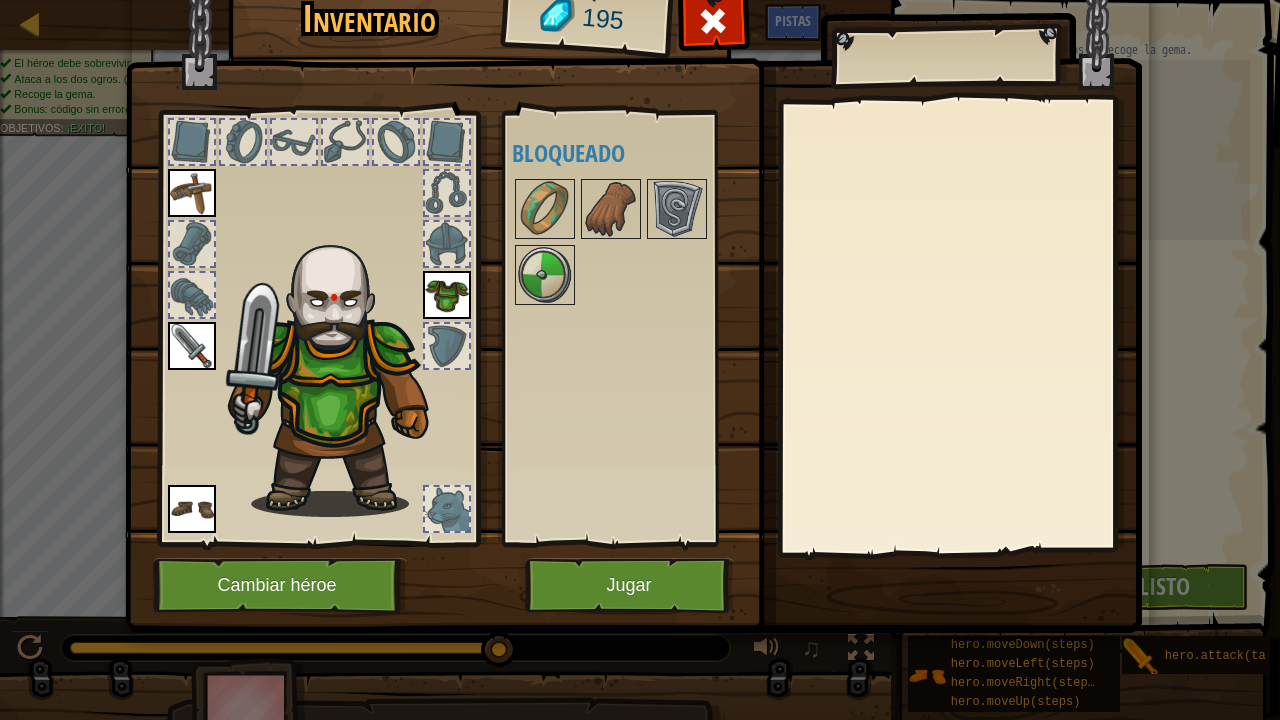 click at bounding box center (447, 295) 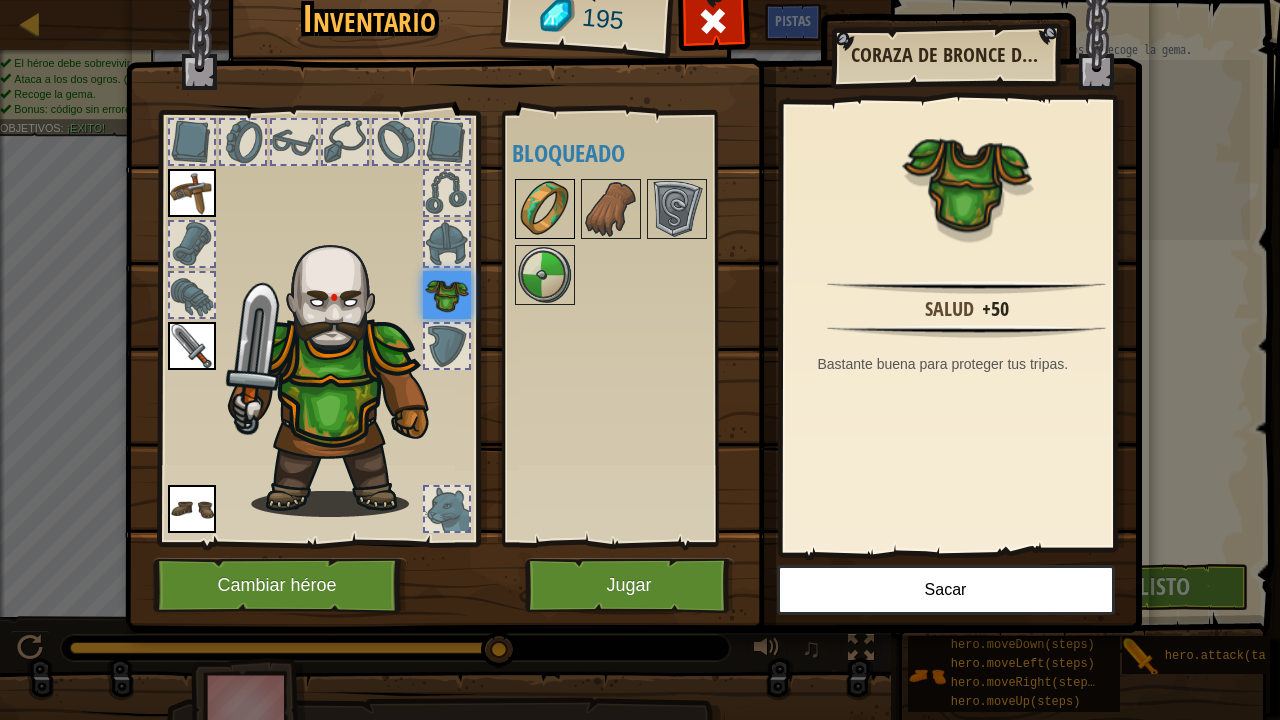 click at bounding box center (545, 209) 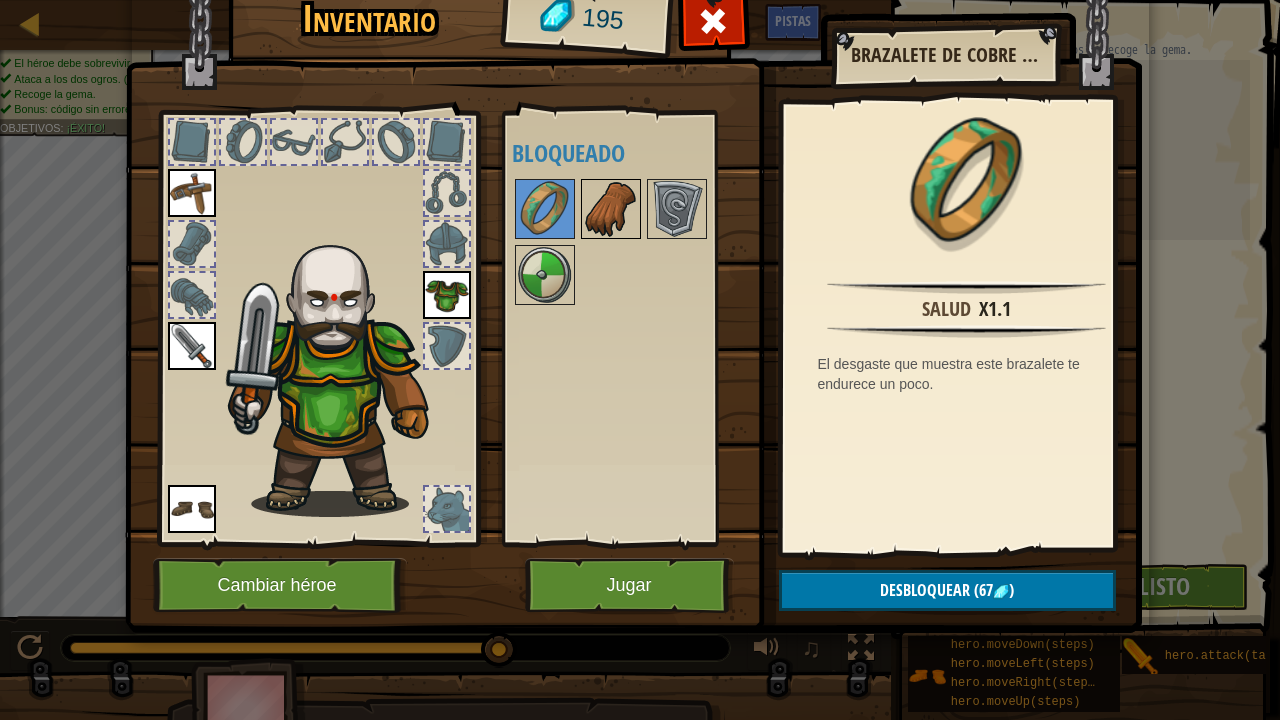 click at bounding box center [611, 209] 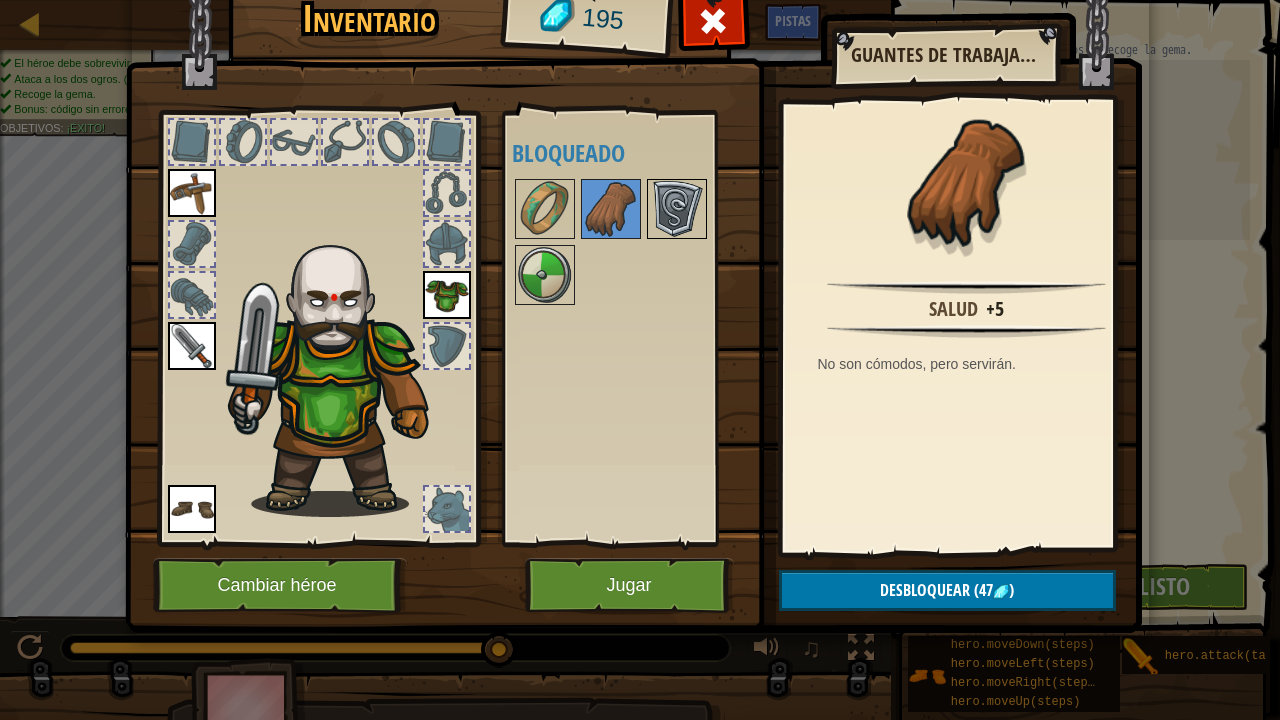 click at bounding box center [677, 209] 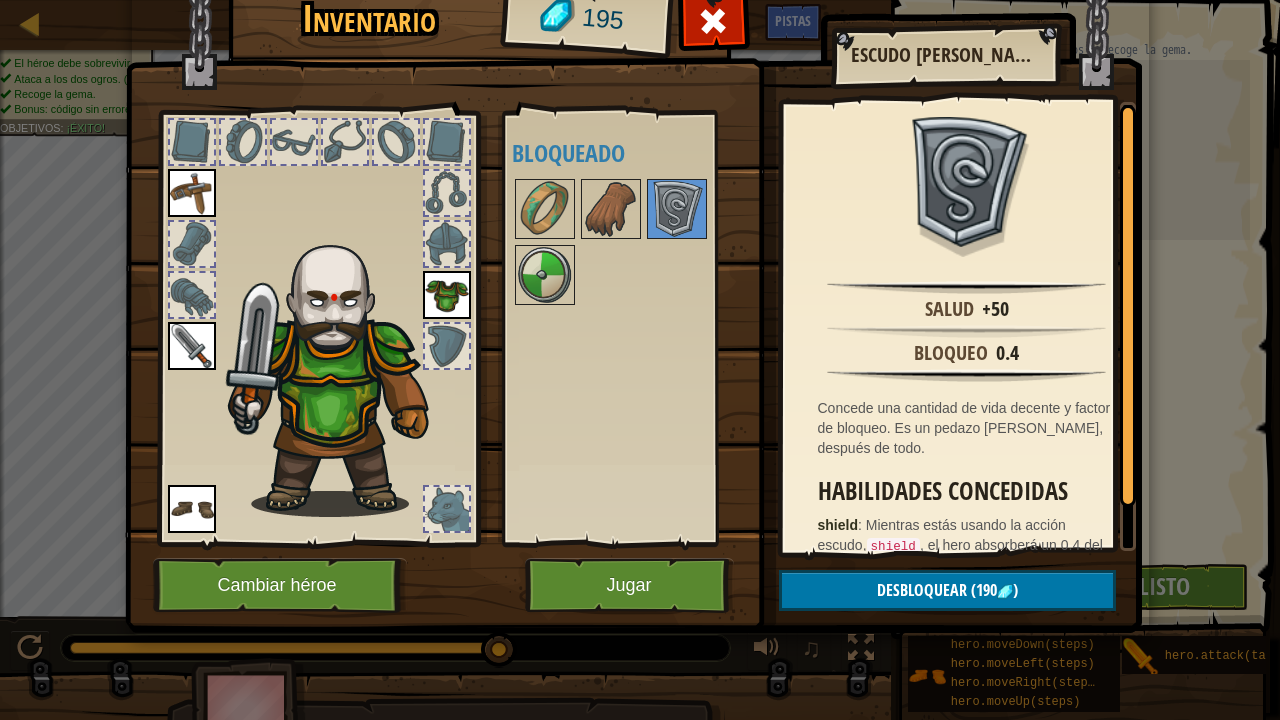 click at bounding box center [447, 244] 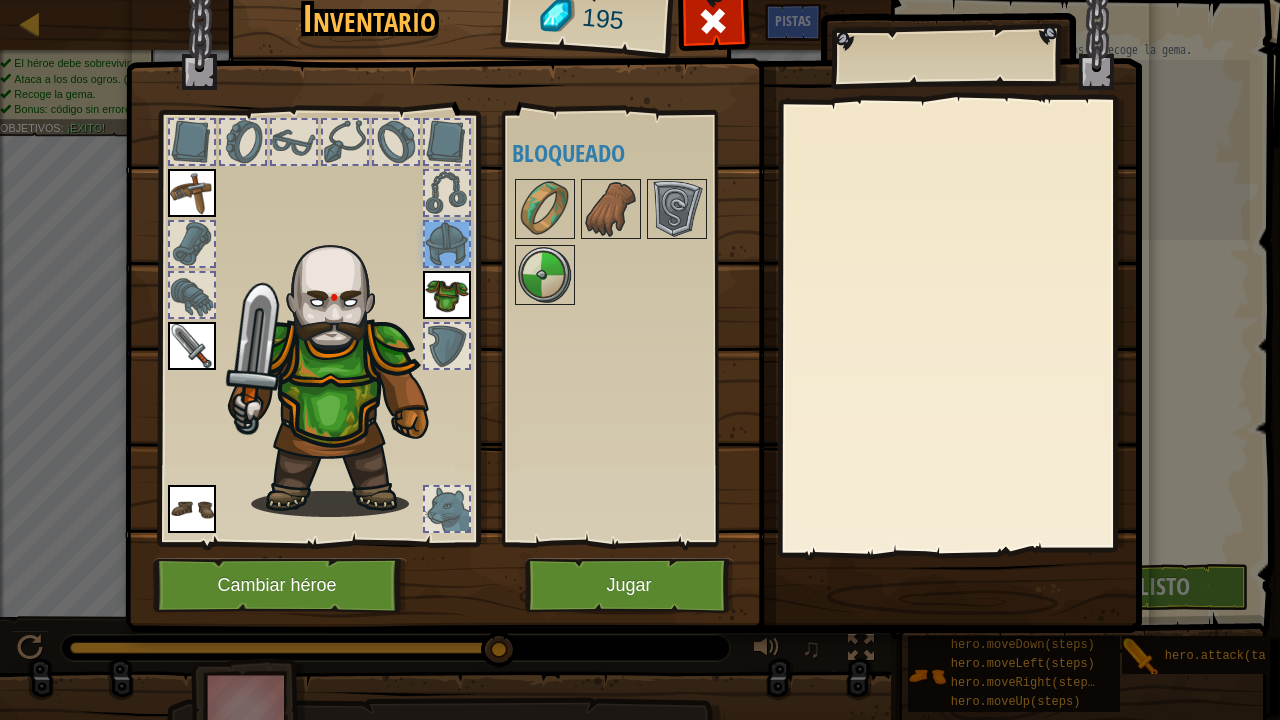 click at bounding box center (447, 244) 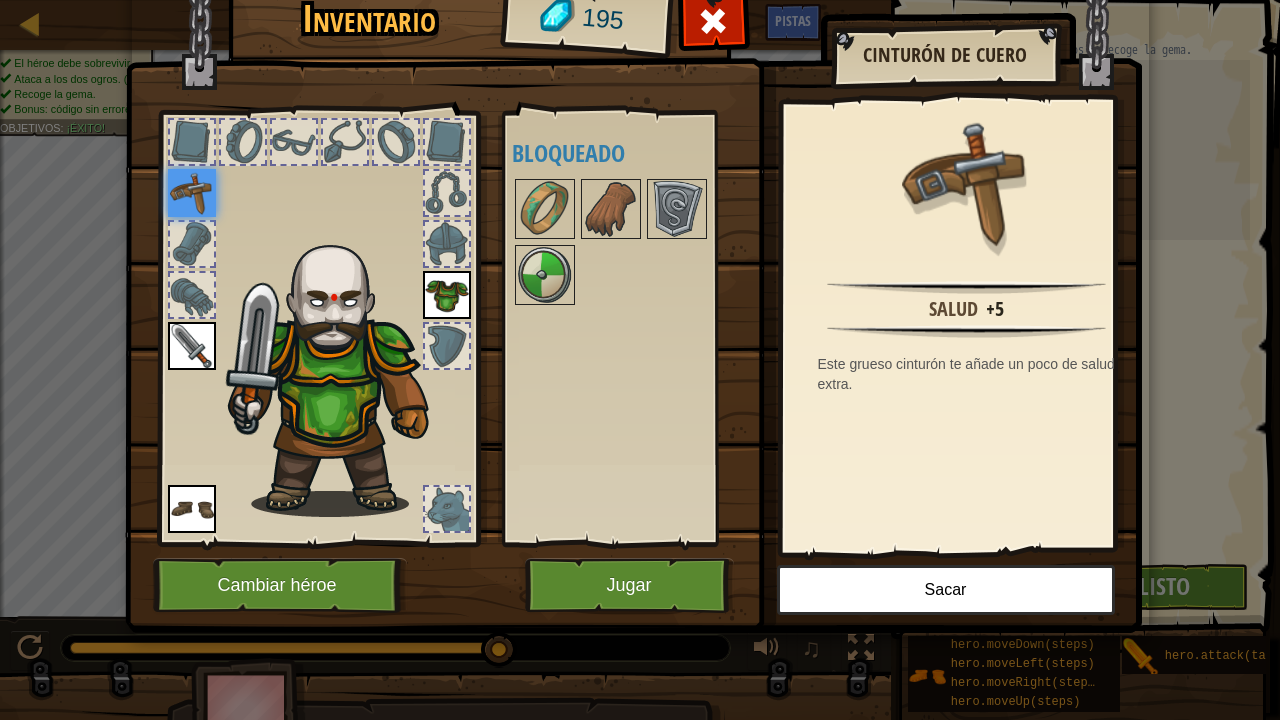 click at bounding box center (192, 346) 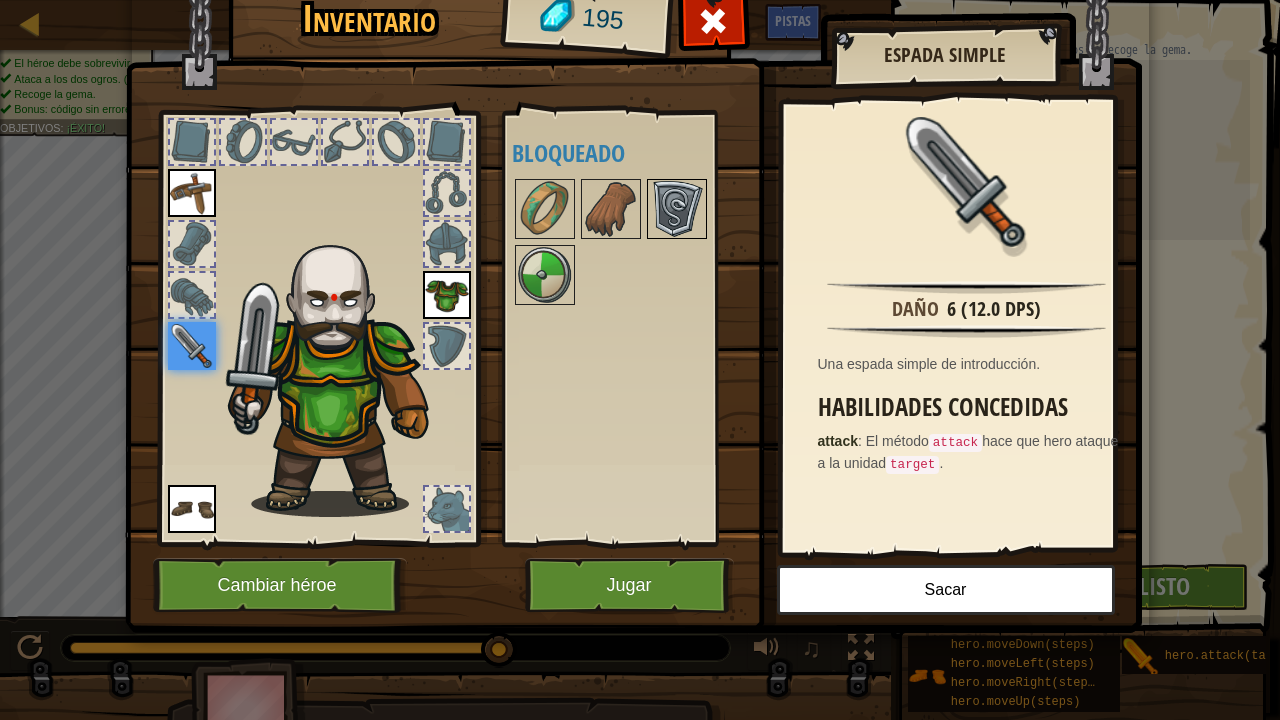 click at bounding box center (677, 209) 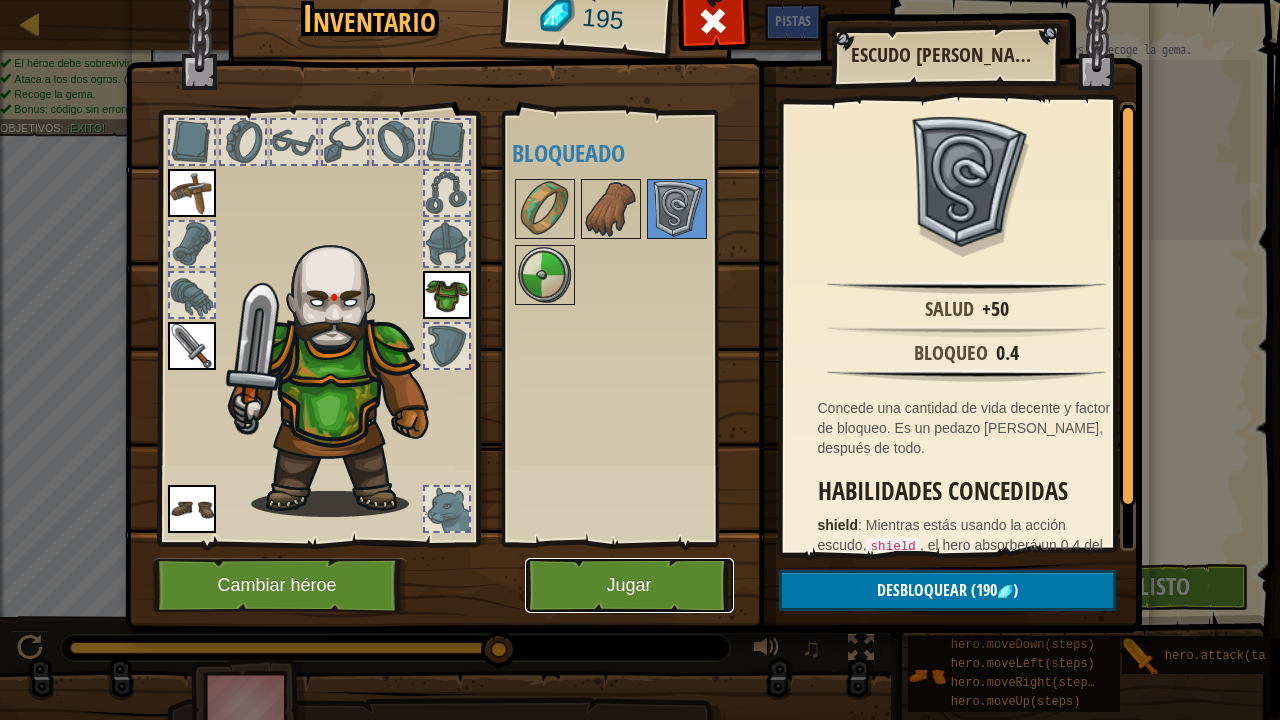 click on "Jugar" at bounding box center (629, 585) 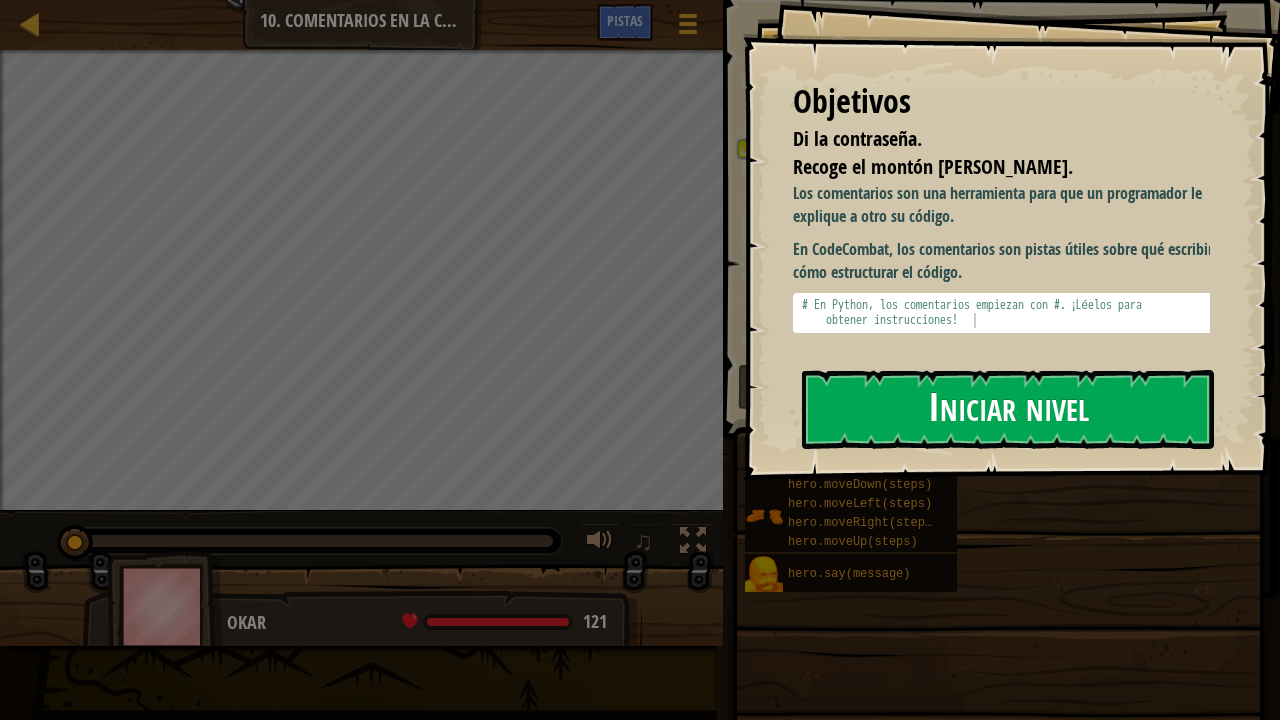 click on "Iniciar nivel" at bounding box center (1008, 409) 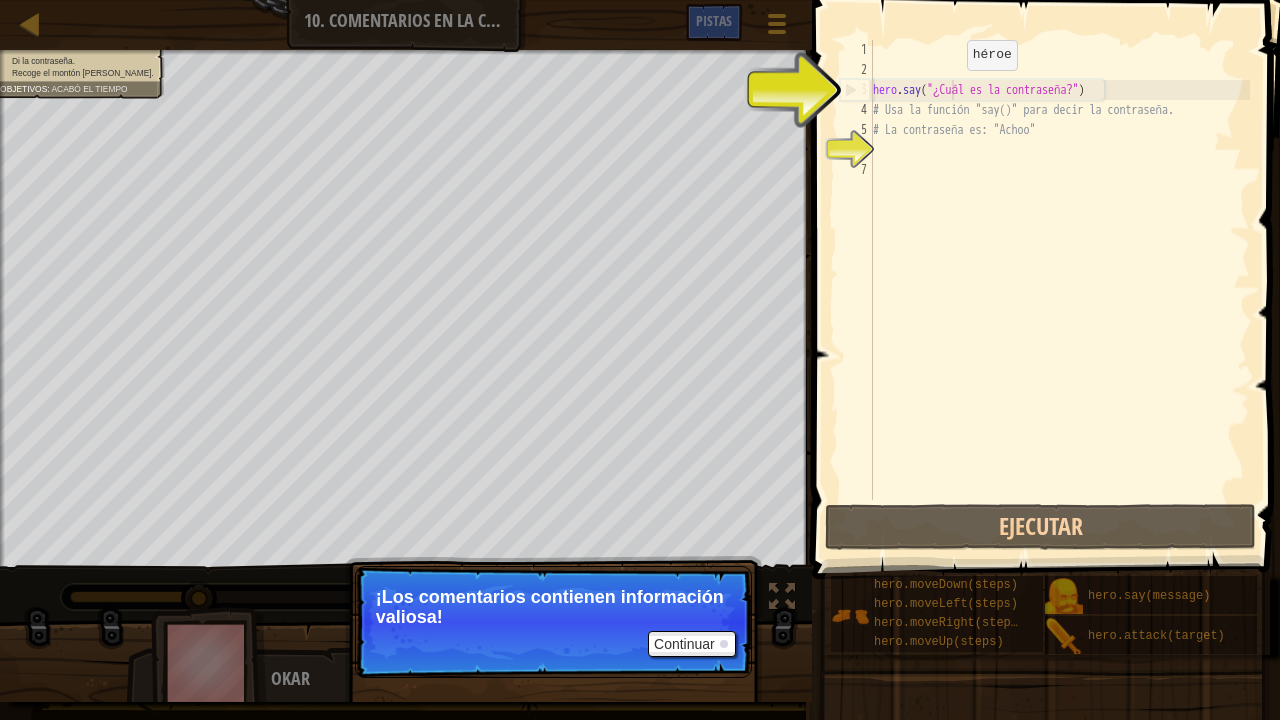 click on "hero . say ( "¿Cuál es la contraseña?" ) # Usa la función "say()" para decir la contraseña. # La contraseña es: "Achoo"" at bounding box center [1059, 290] 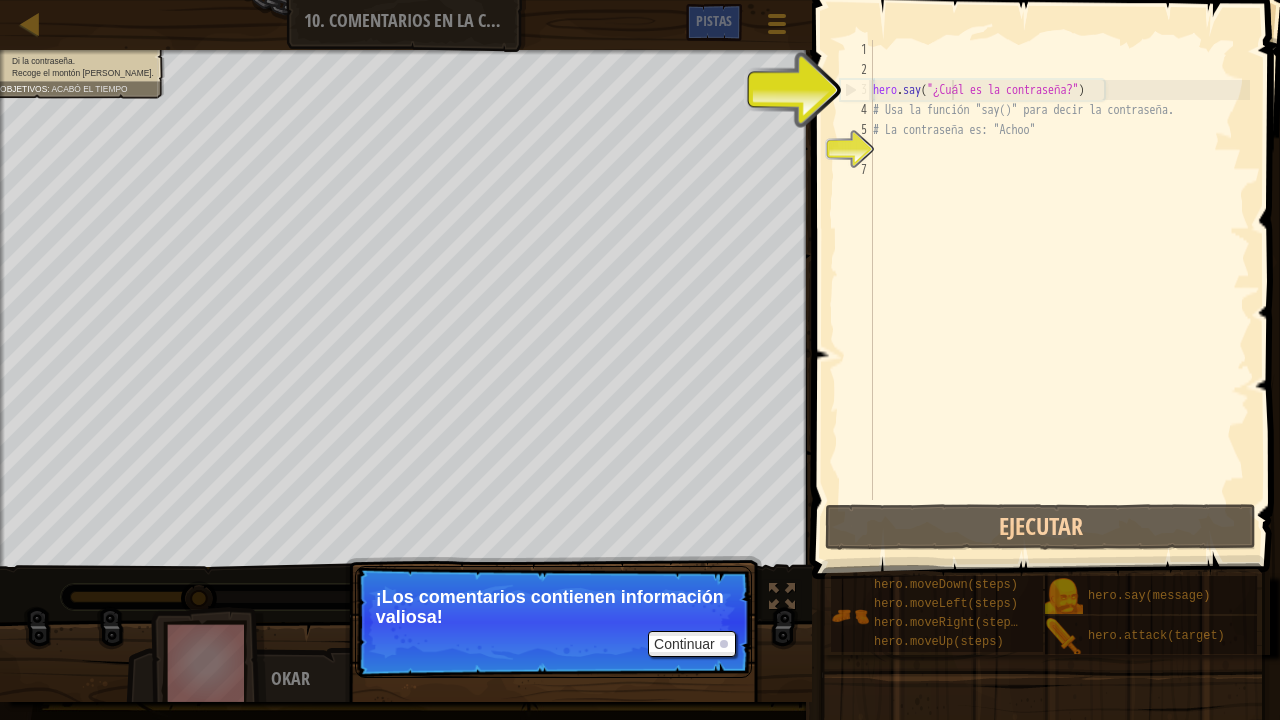 click on "hero . say ( "¿Cuál es la contraseña?" ) # Usa la función "say()" para decir la contraseña. # La contraseña es: "Achoo"" at bounding box center [1059, 290] 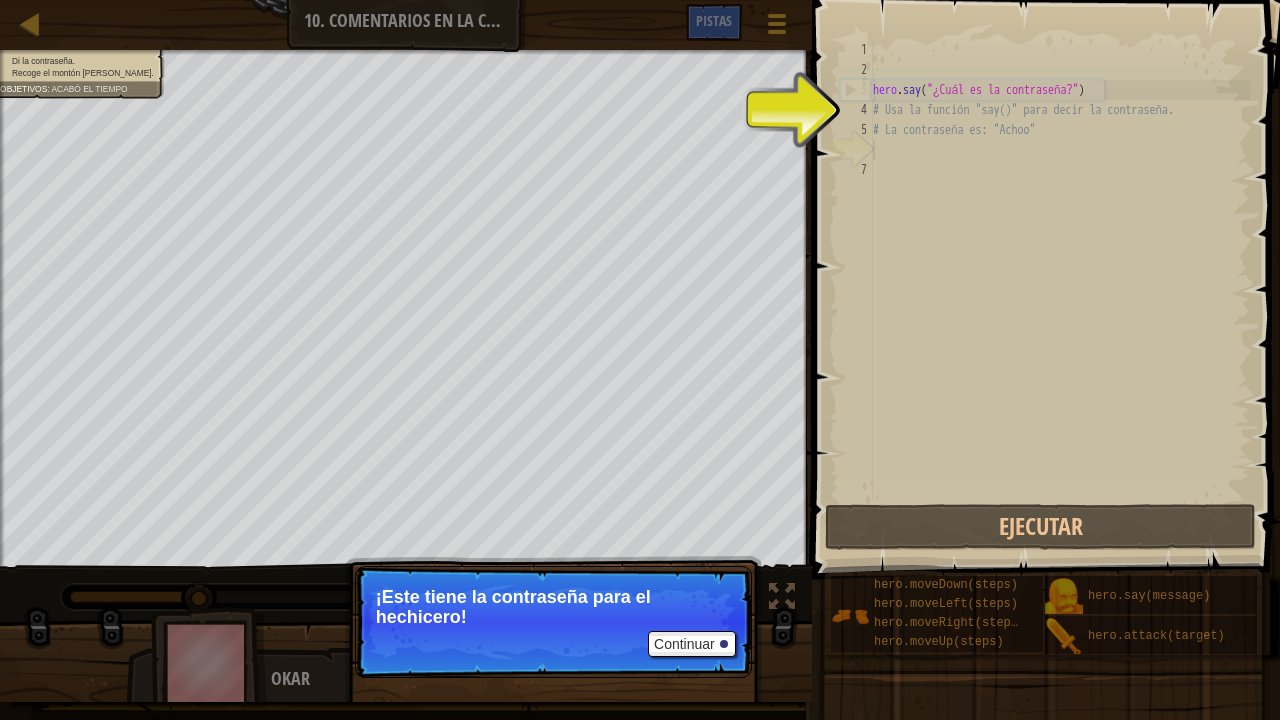 click on "3" at bounding box center (857, 90) 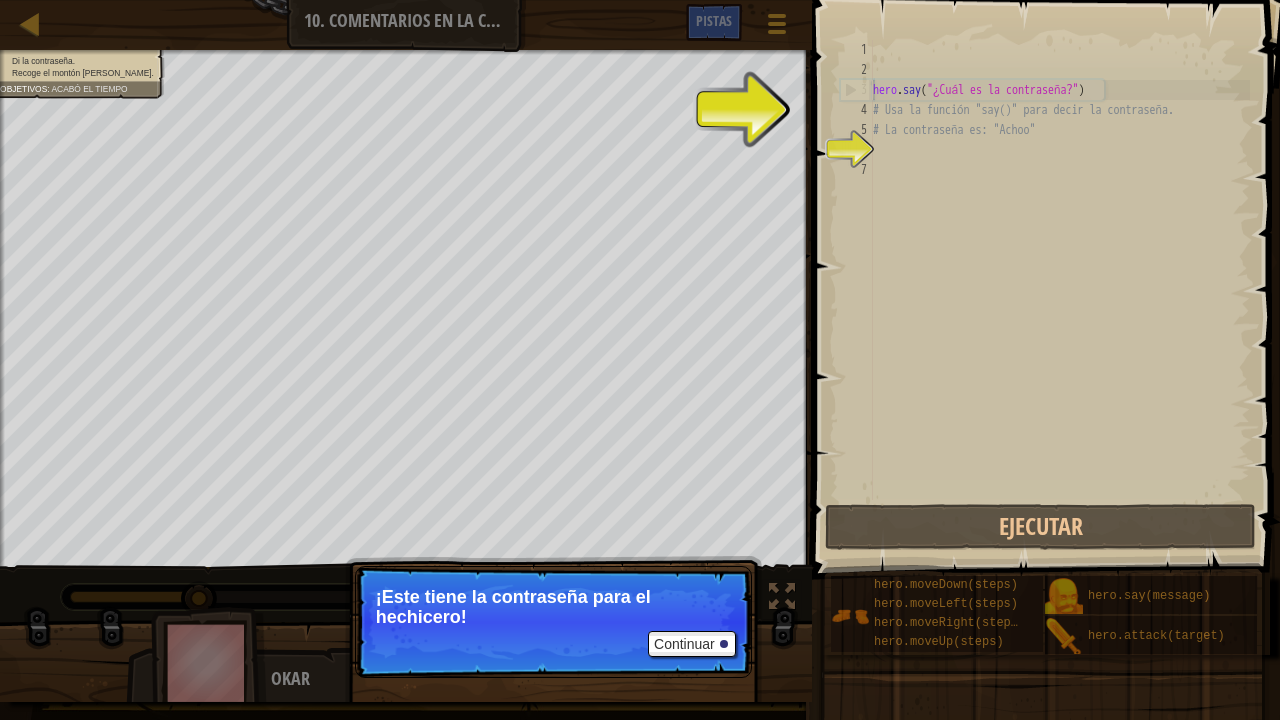 click on "6" at bounding box center [856, 150] 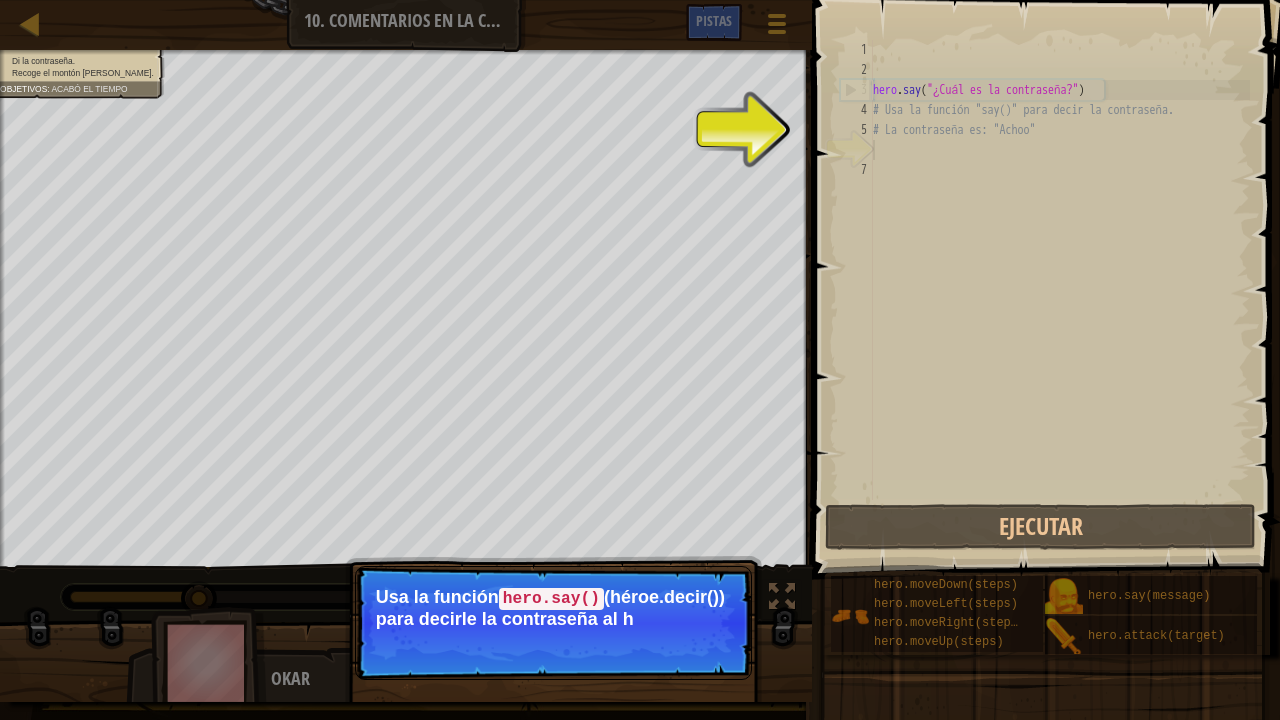 click on "hero . say ( "¿Cuál es la contraseña?" ) # Usa la función "say()" para decir la contraseña. # La contraseña es: "Achoo"" at bounding box center (1059, 290) 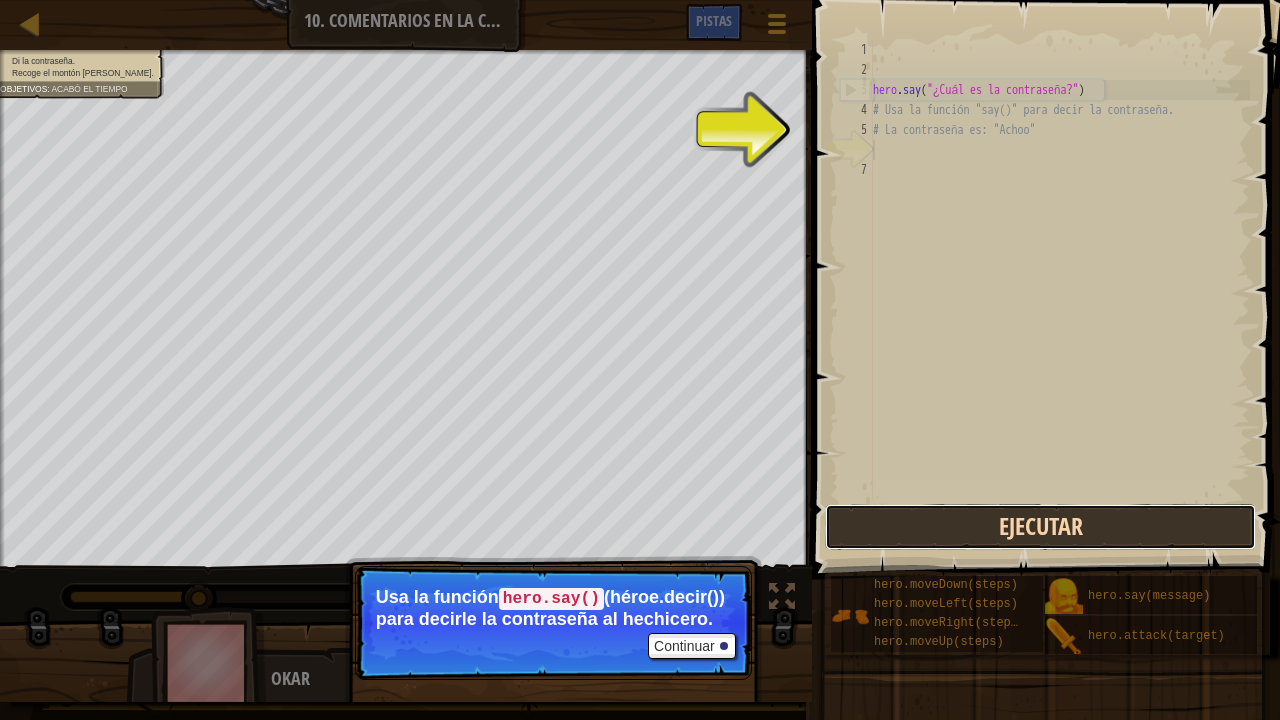 click on "Ejecutar" at bounding box center [1040, 527] 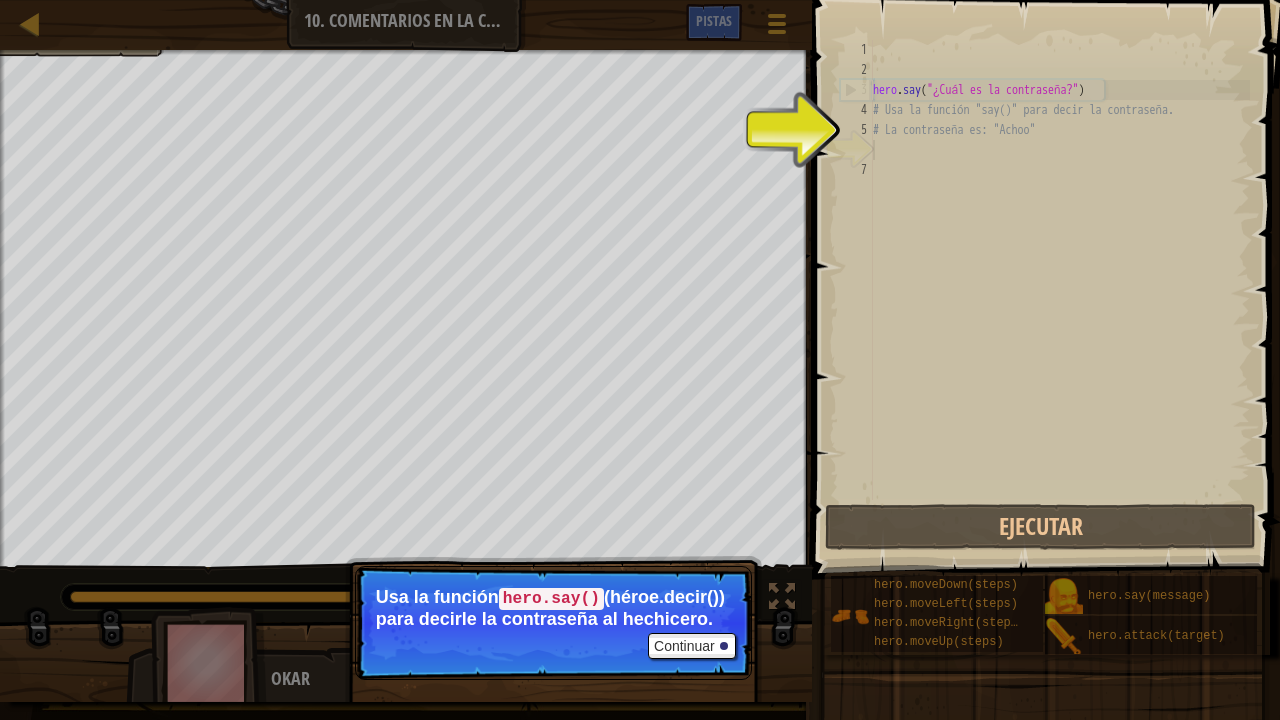 click on "hero . say ( "¿Cuál es la contraseña?" ) # Usa la función "say()" para decir la contraseña. # La contraseña es: "Achoo"" at bounding box center [1059, 290] 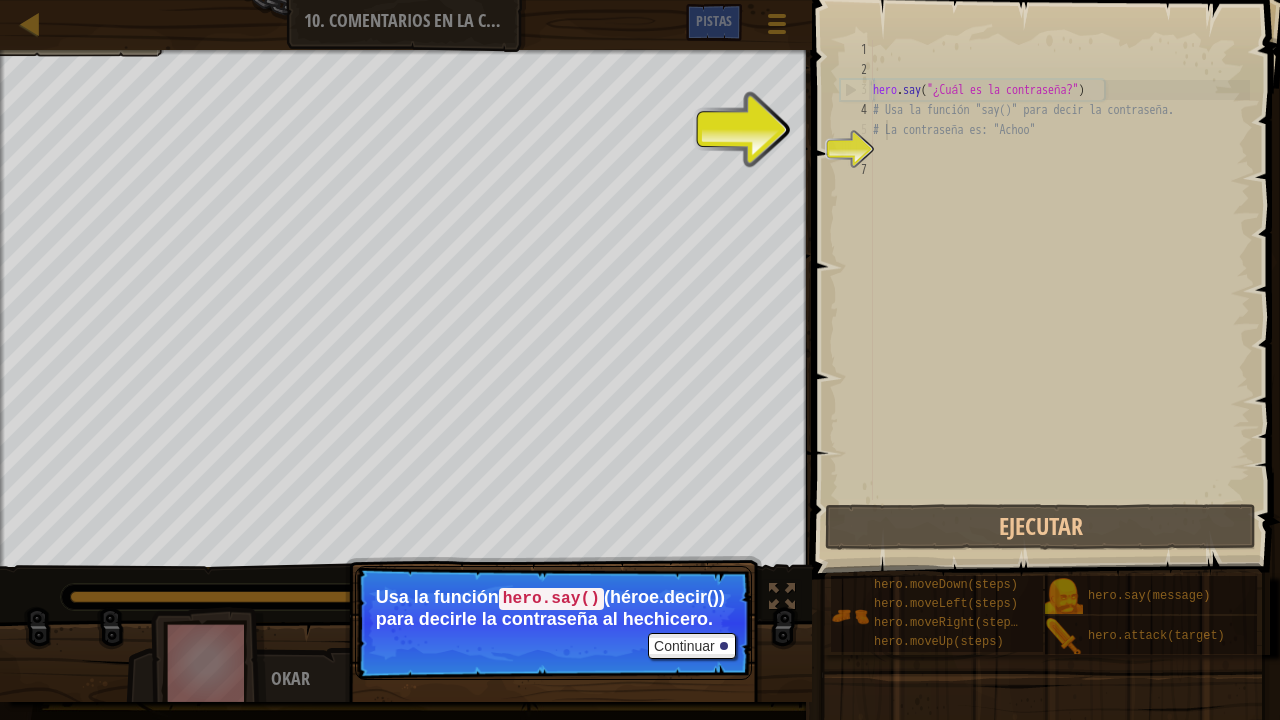 click on "hero . say ( "¿Cuál es la contraseña?" ) # Usa la función "say()" para decir la contraseña. # La contraseña es: "Achoo"" at bounding box center [1059, 290] 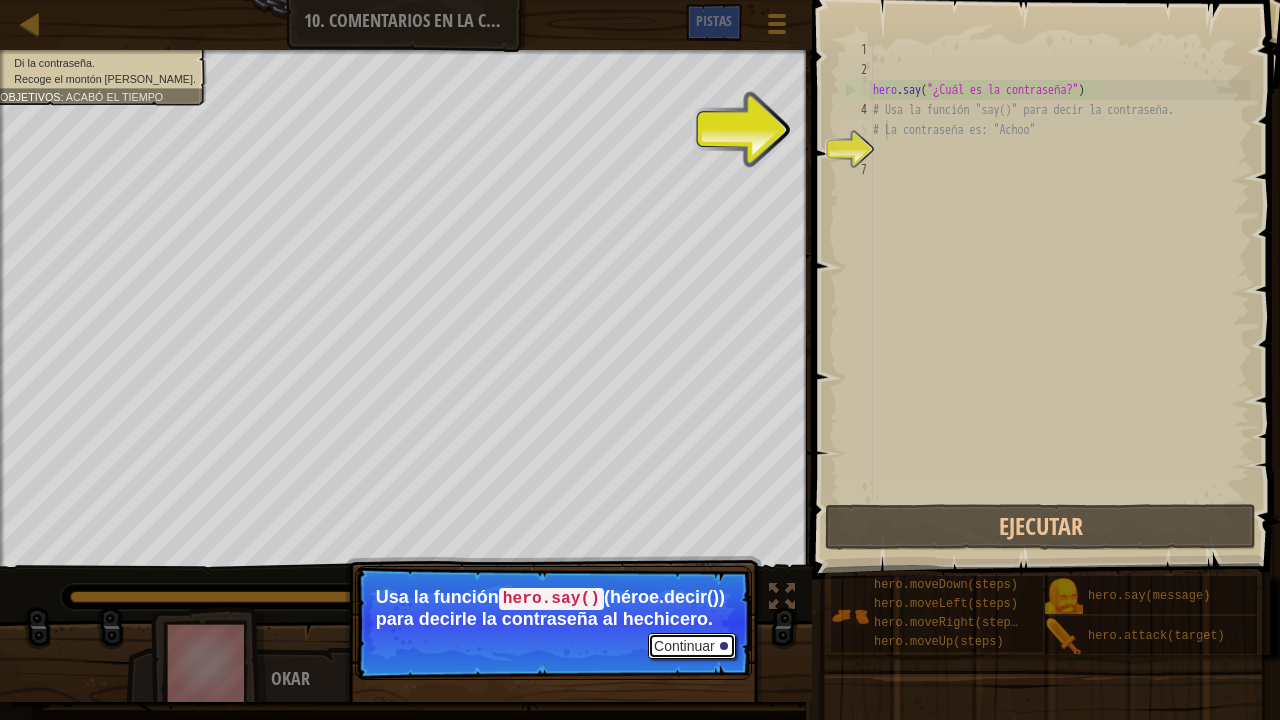 click on "Continuar" at bounding box center [692, 646] 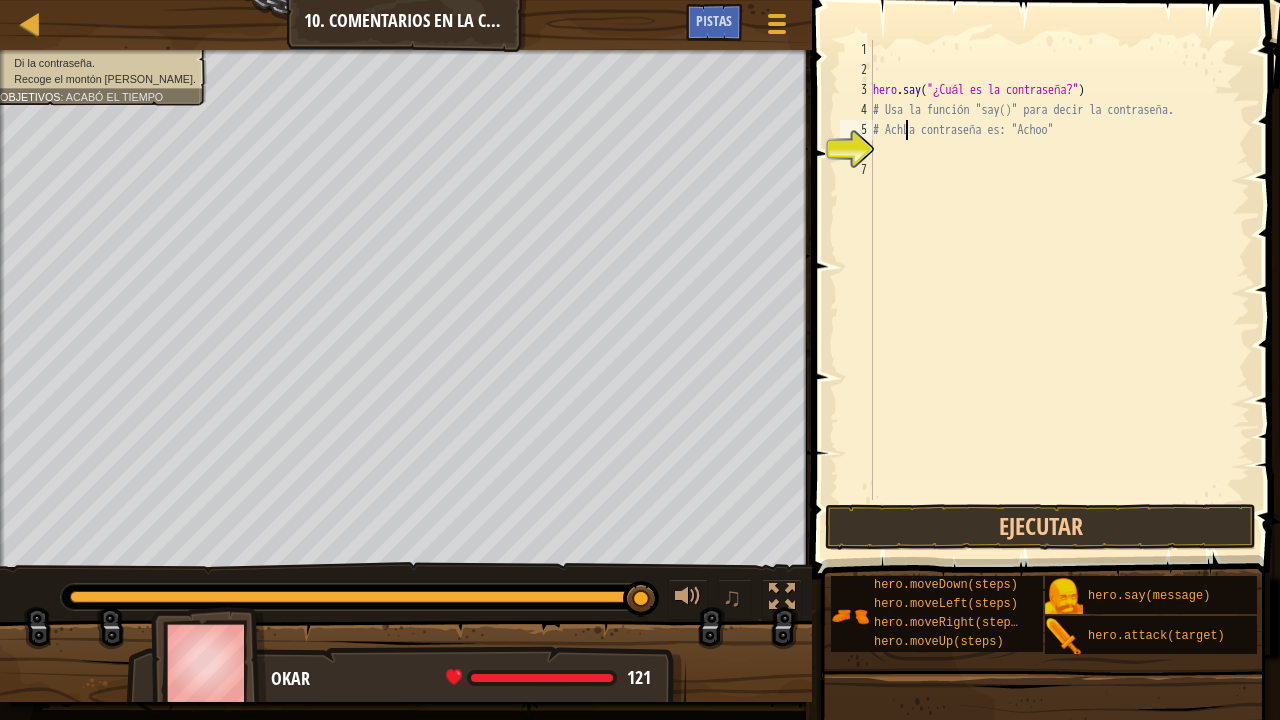 scroll, scrollTop: 9, scrollLeft: 3, axis: both 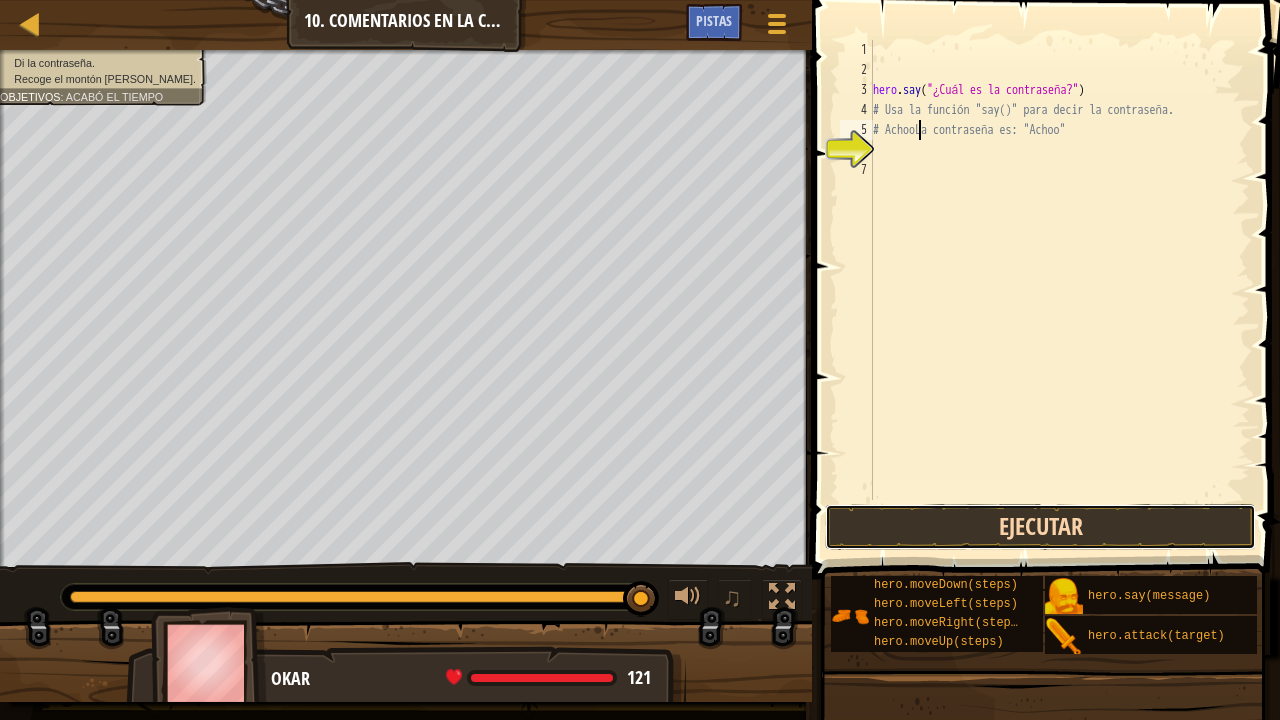 click on "Ejecutar" at bounding box center (1040, 527) 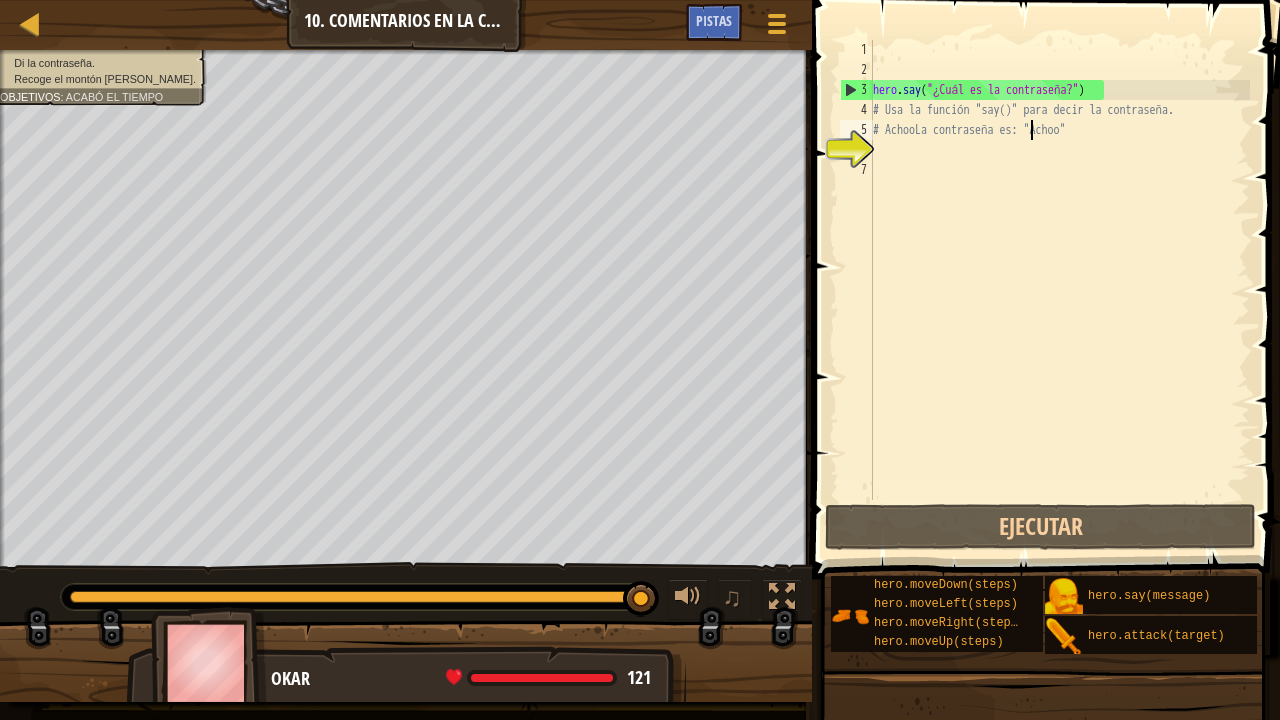click on "hero . say ( "¿Cuál es la contraseña?" ) # Usa la función "say()" para decir la contraseña. # AchooLa contraseña es: "Achoo"" at bounding box center [1059, 290] 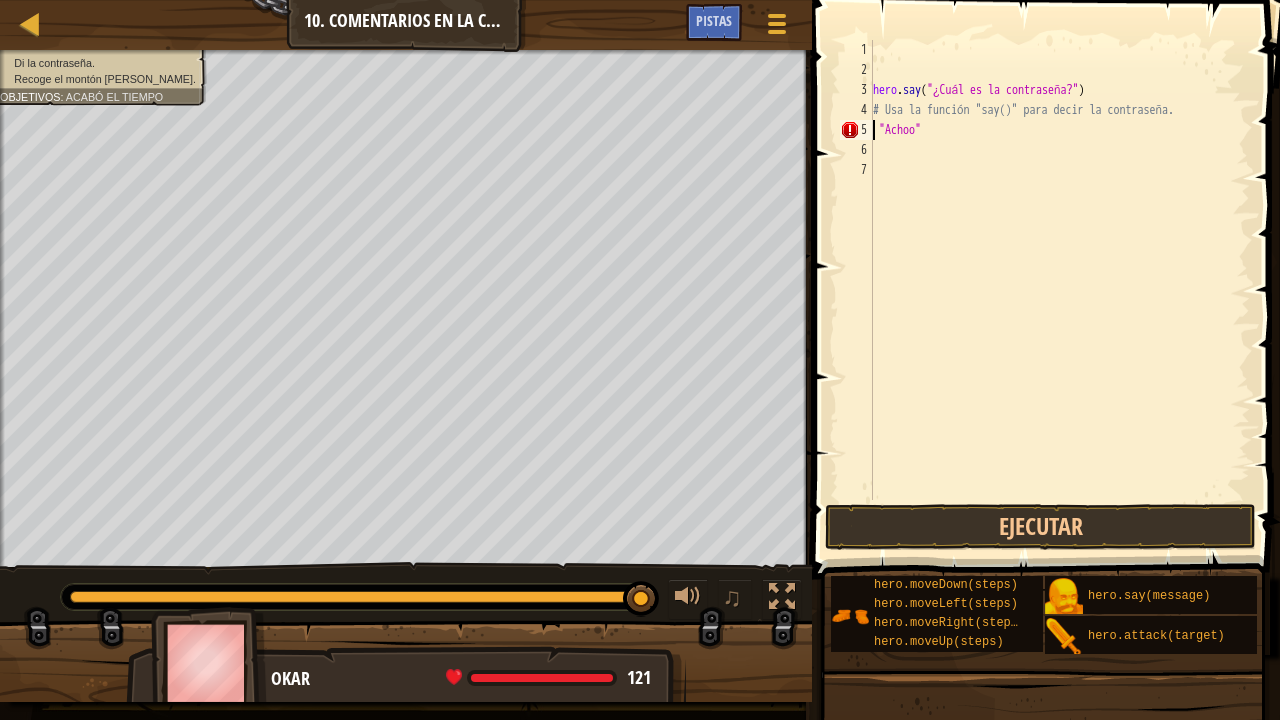 type on "# "Achoo"" 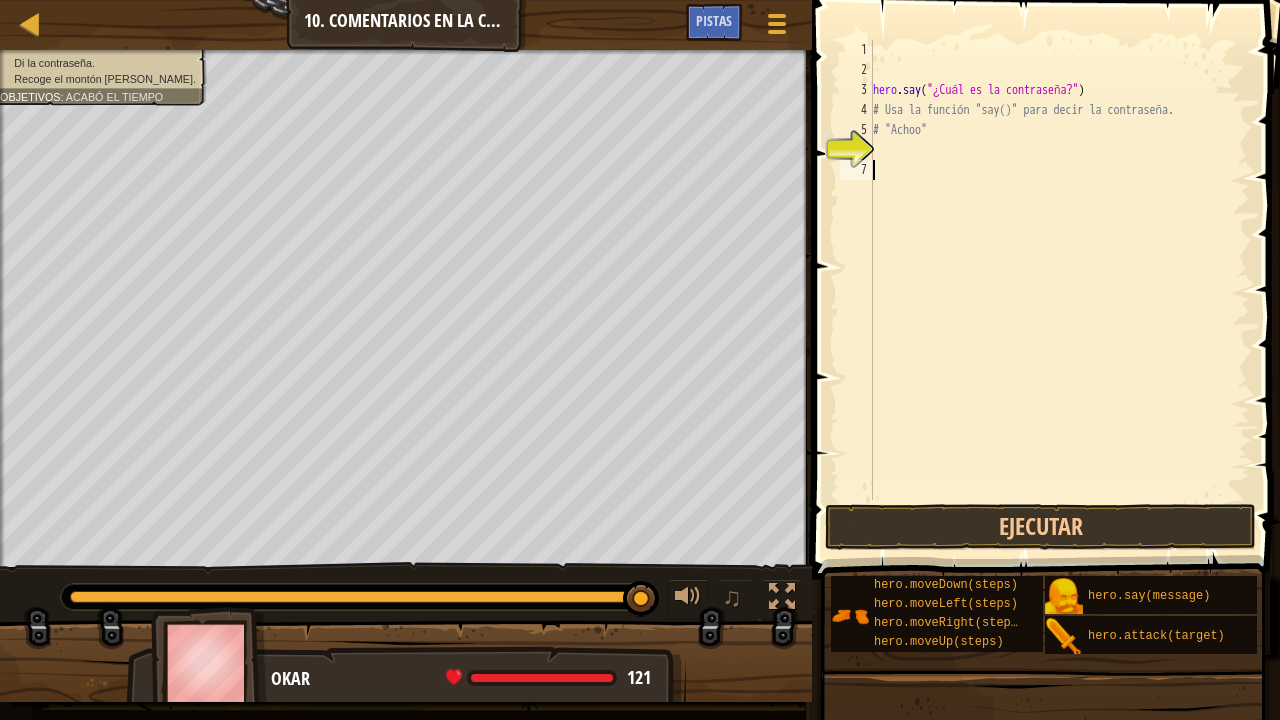 click on "hero . say ( "¿Cuál es la contraseña?" ) # Usa la función "say()" para decir la contraseña. # "Achoo"" at bounding box center (1059, 290) 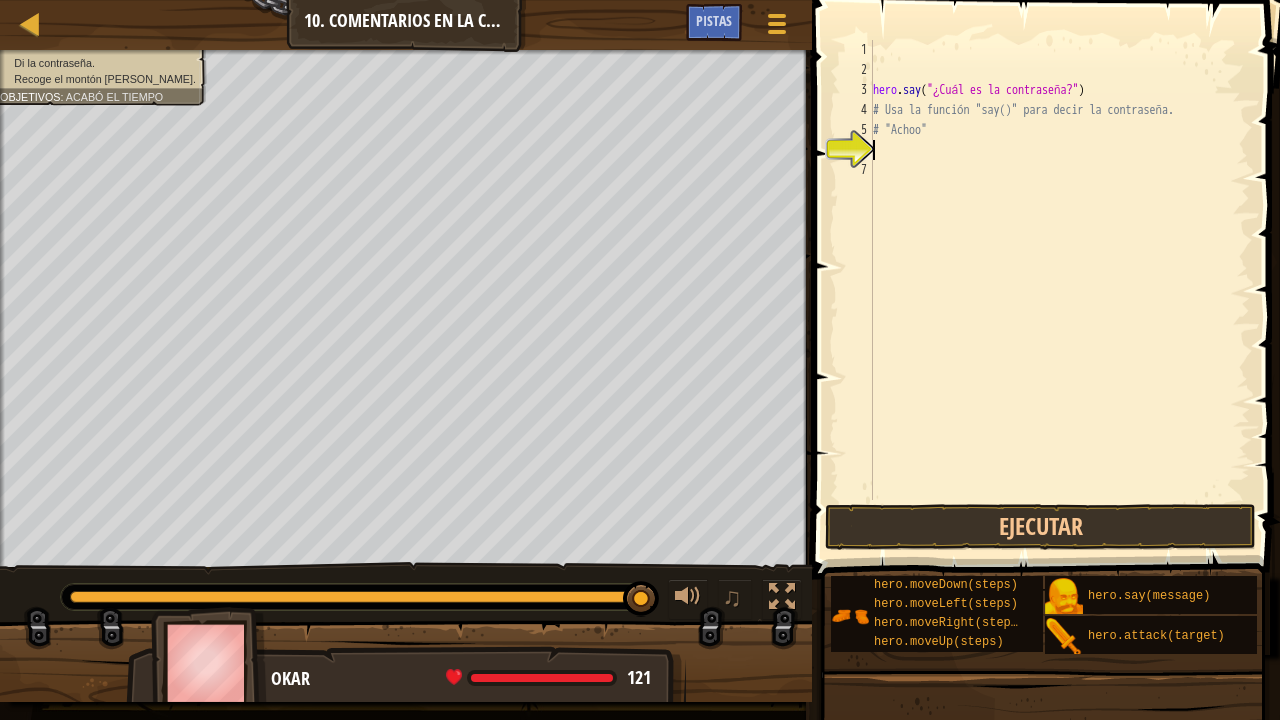 click on "hero . say ( "¿Cuál es la contraseña?" ) # Usa la función "say()" para decir la contraseña. # "Achoo"" at bounding box center (1059, 290) 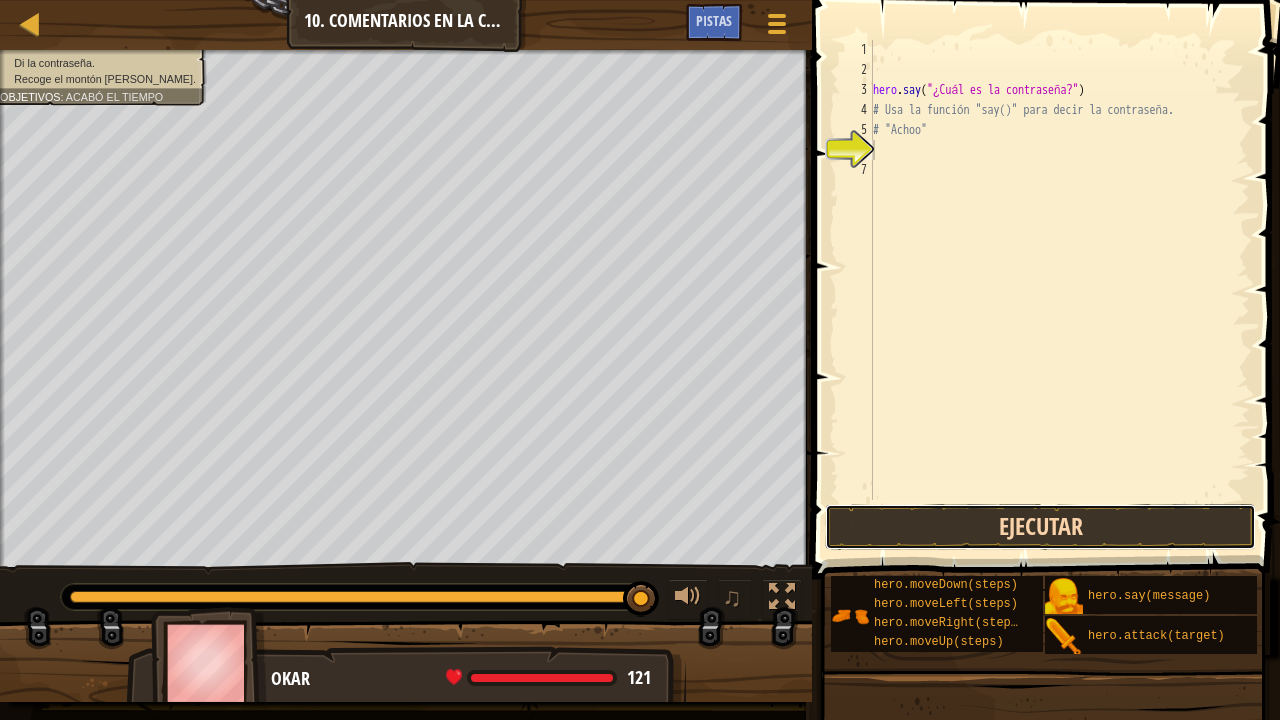 click on "Ejecutar" at bounding box center [1040, 527] 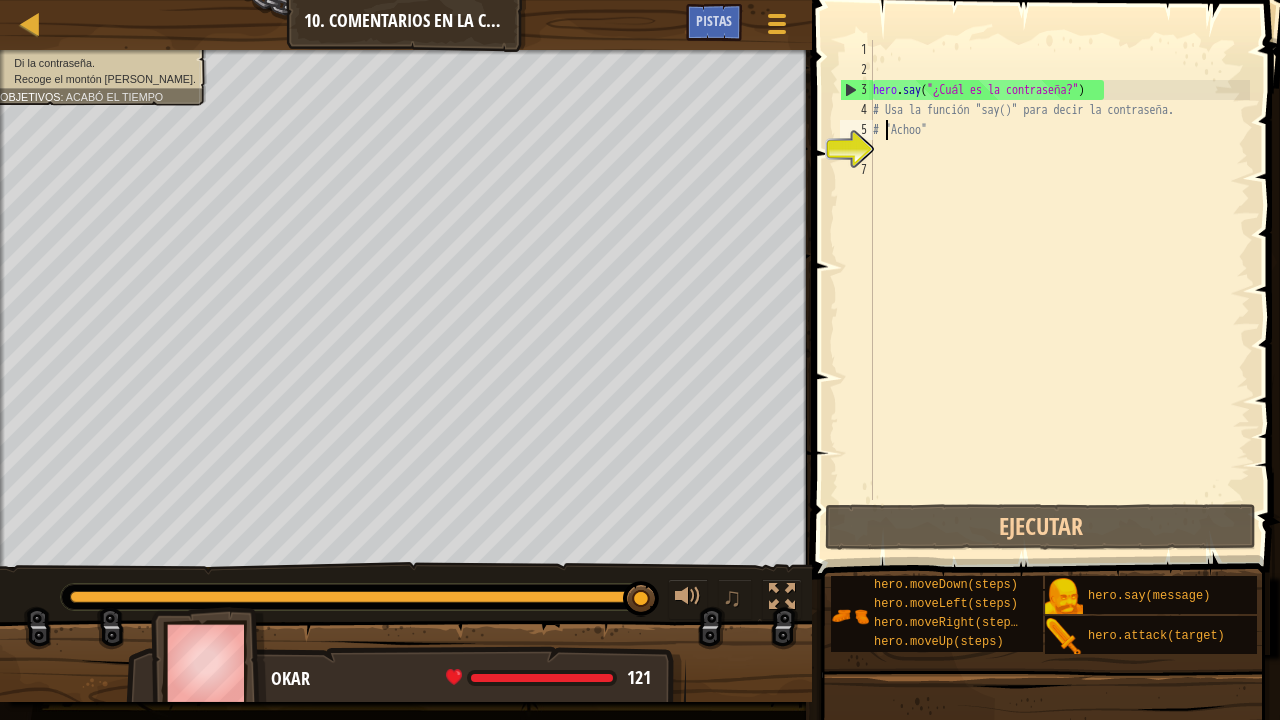 click on "hero . say ( "¿Cuál es la contraseña?" ) # Usa la función "say()" para decir la contraseña. # "Achoo"" at bounding box center (1059, 290) 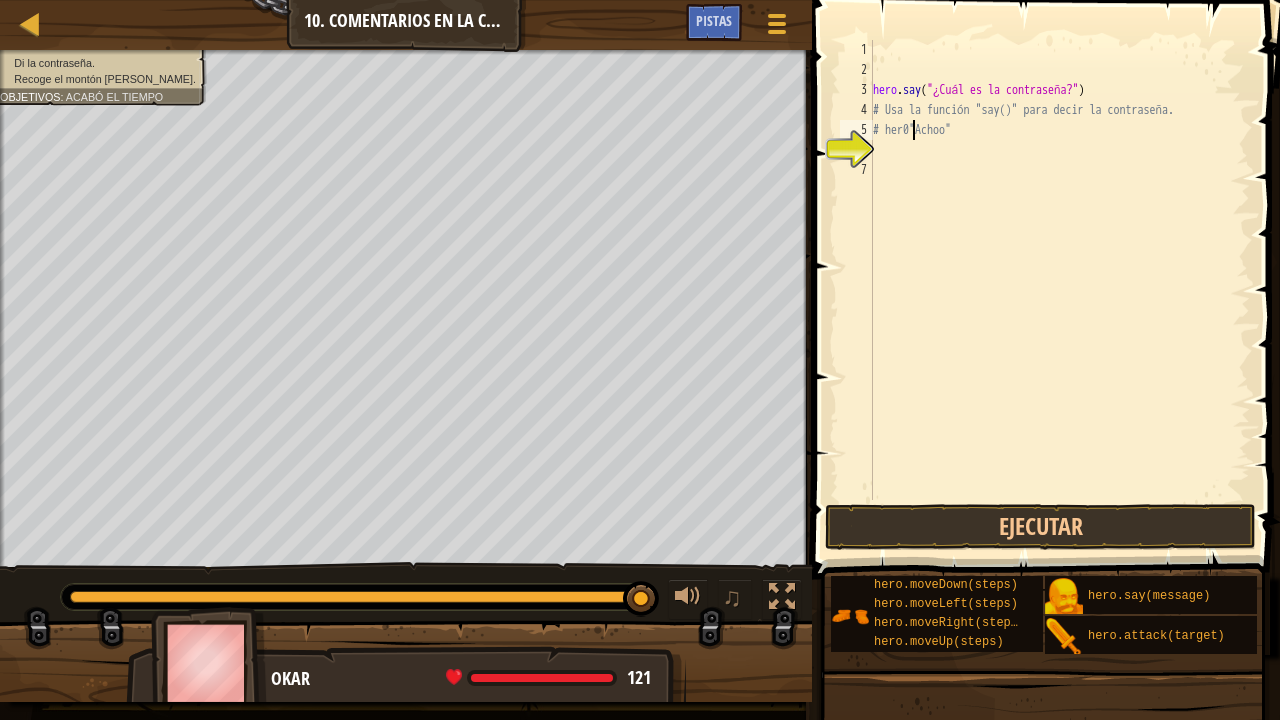 scroll, scrollTop: 9, scrollLeft: 3, axis: both 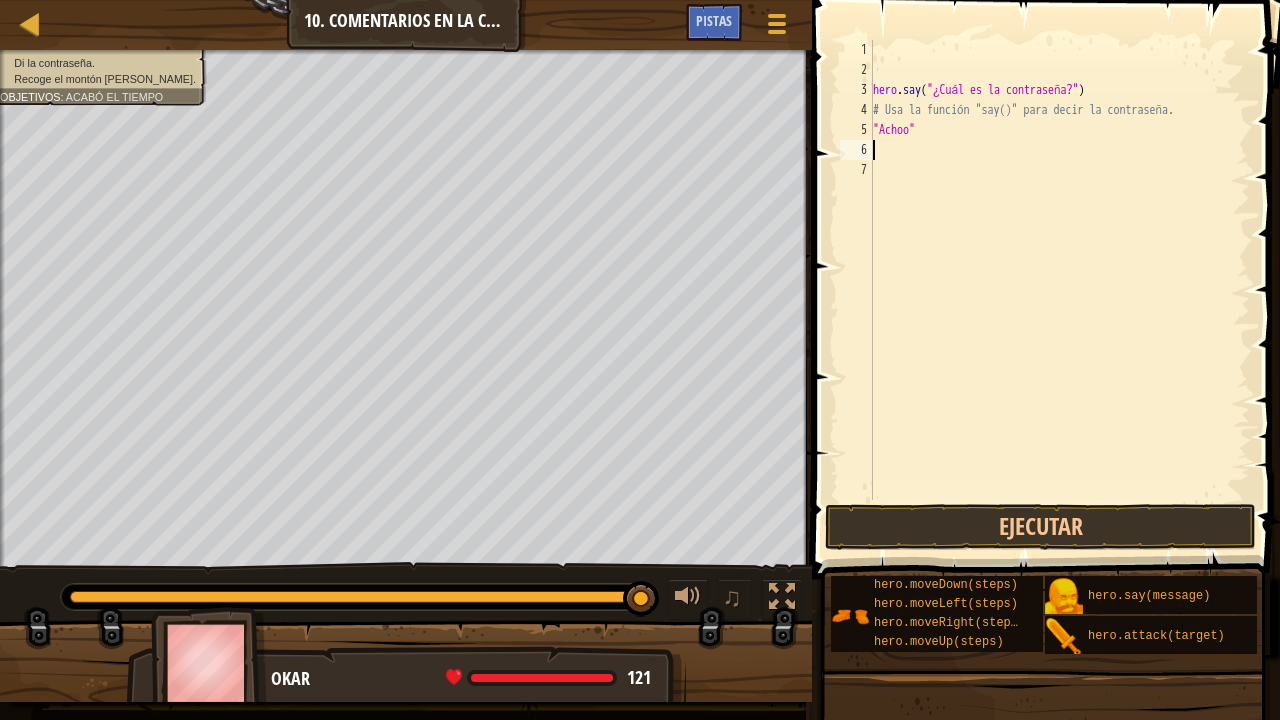 click on "hero . say ( "¿Cuál es la contraseña?" ) # Usa la función "say()" para decir la contraseña. "Achoo"" at bounding box center [1059, 290] 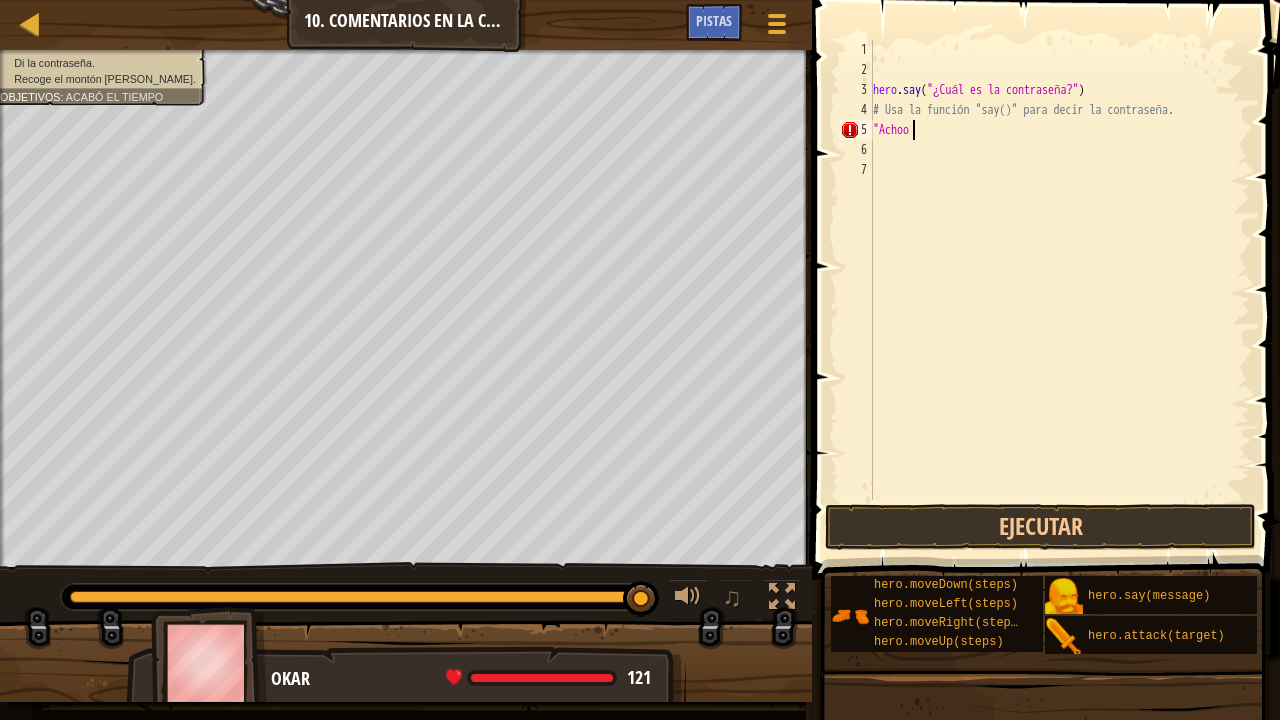 type on """ 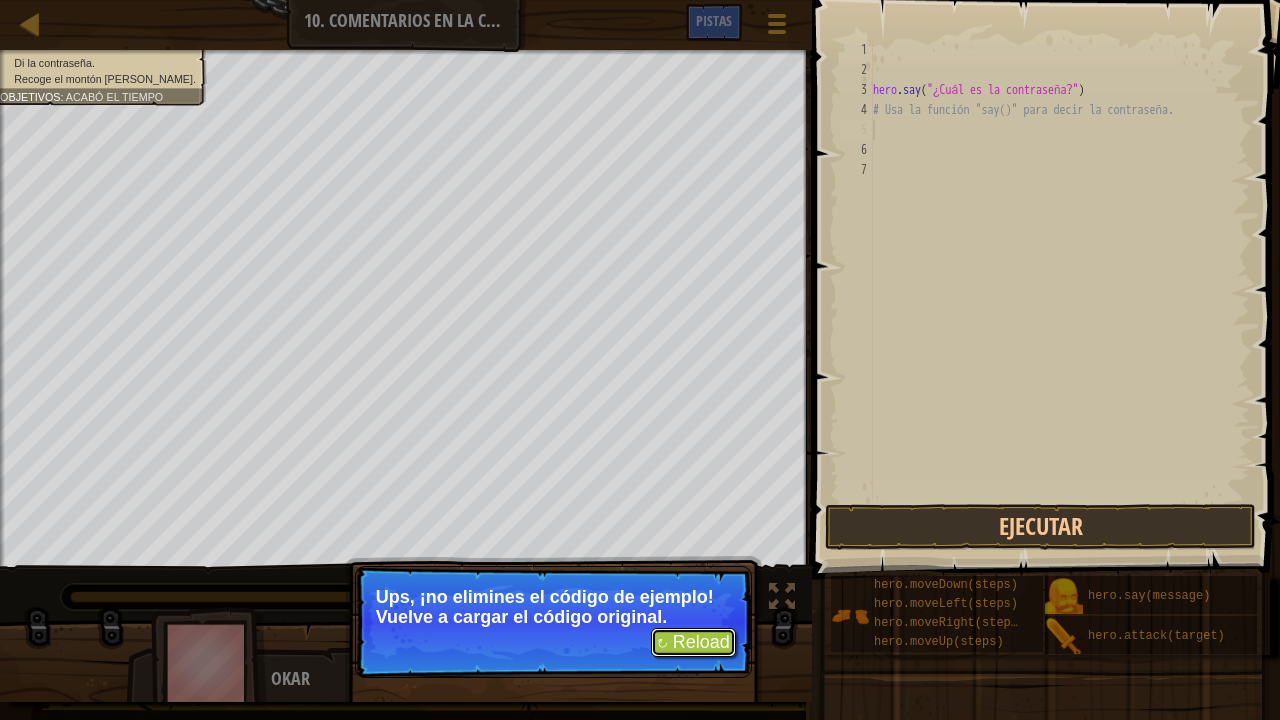 click on "↻ Reload" at bounding box center [693, 643] 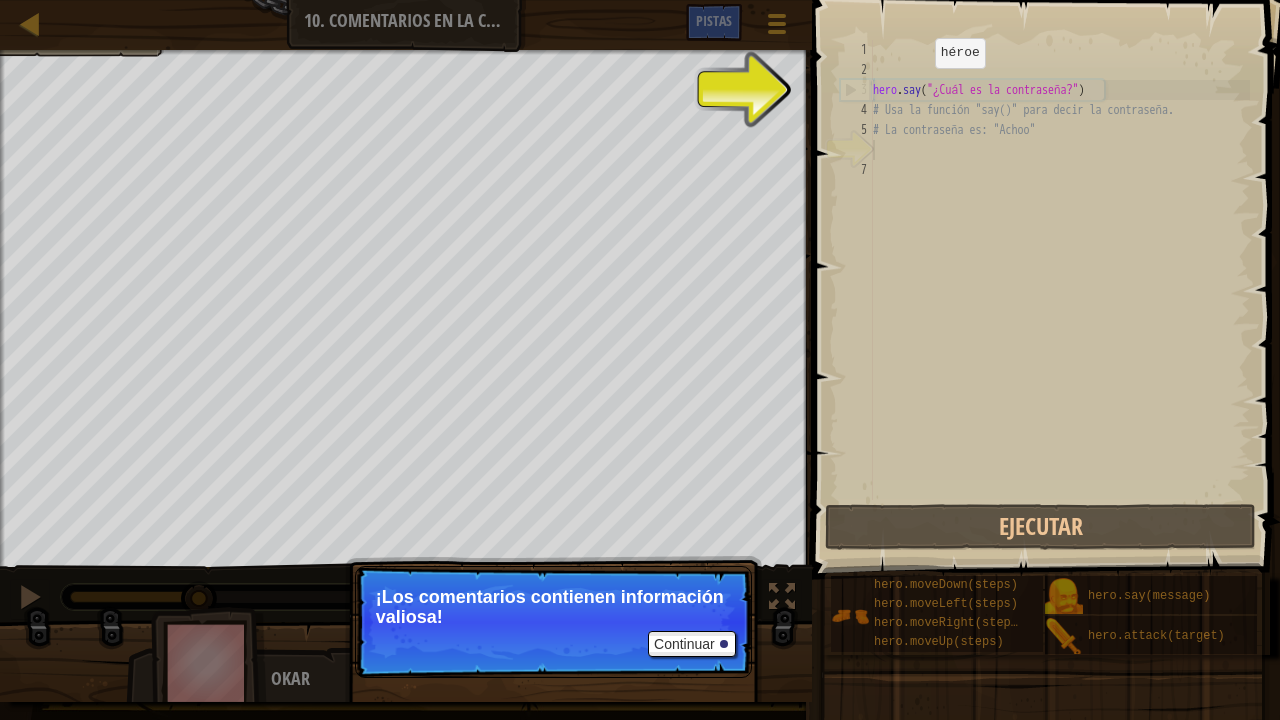 click on "hero . say ( "¿Cuál es la contraseña?" ) # Usa la función "say()" para decir la contraseña. # La contraseña es: "Achoo"" at bounding box center (1059, 290) 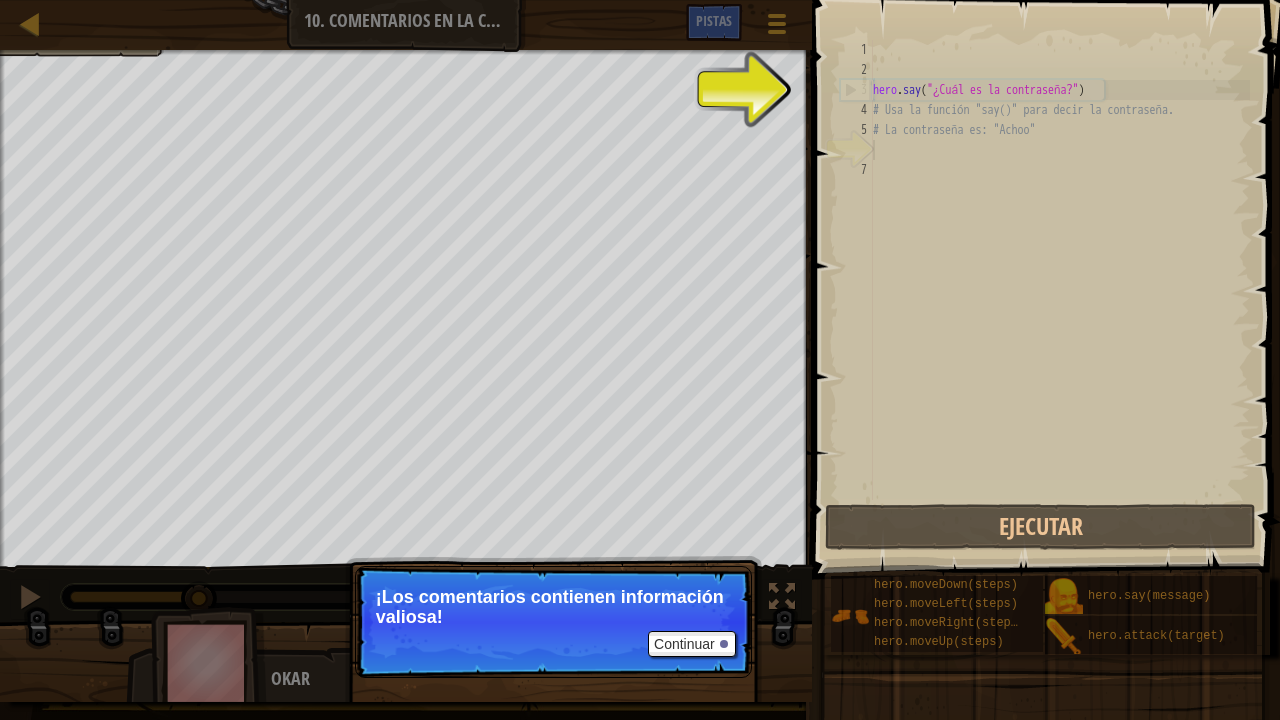 click on "hero . say ( "¿Cuál es la contraseña?" ) # Usa la función "say()" para decir la contraseña. # La contraseña es: "Achoo"" at bounding box center (1059, 290) 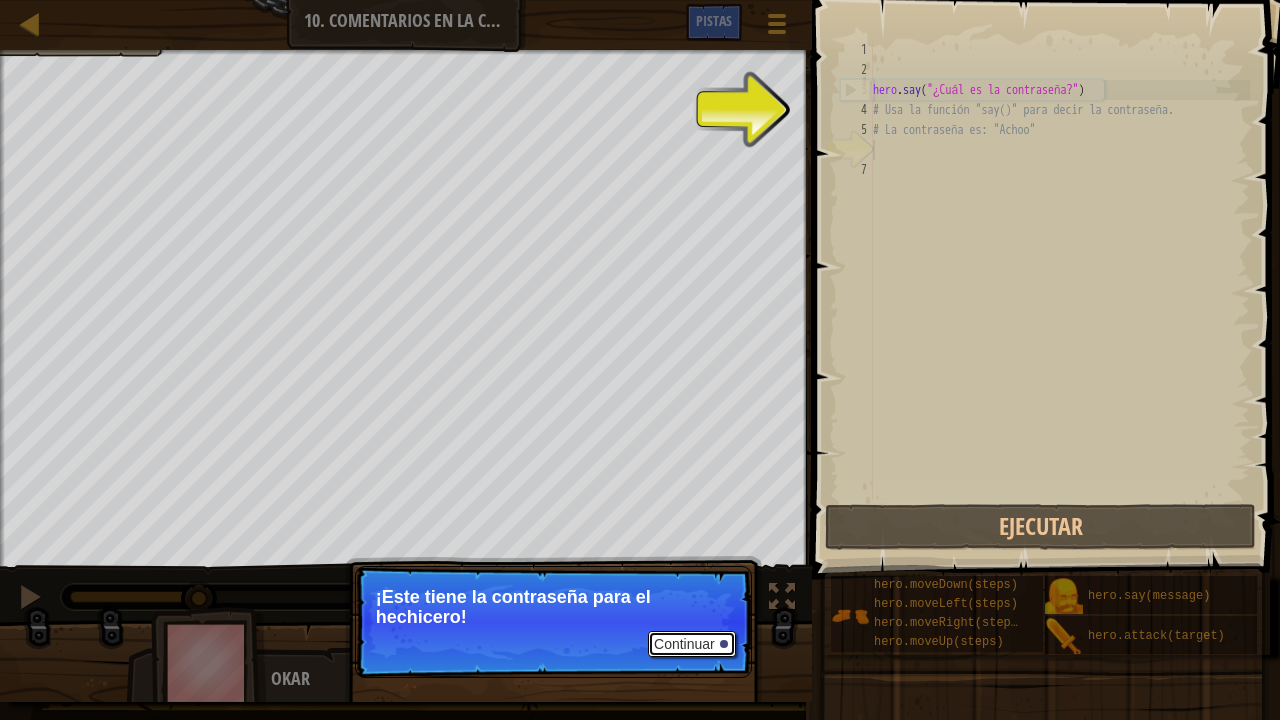 click on "Continuar" at bounding box center [692, 644] 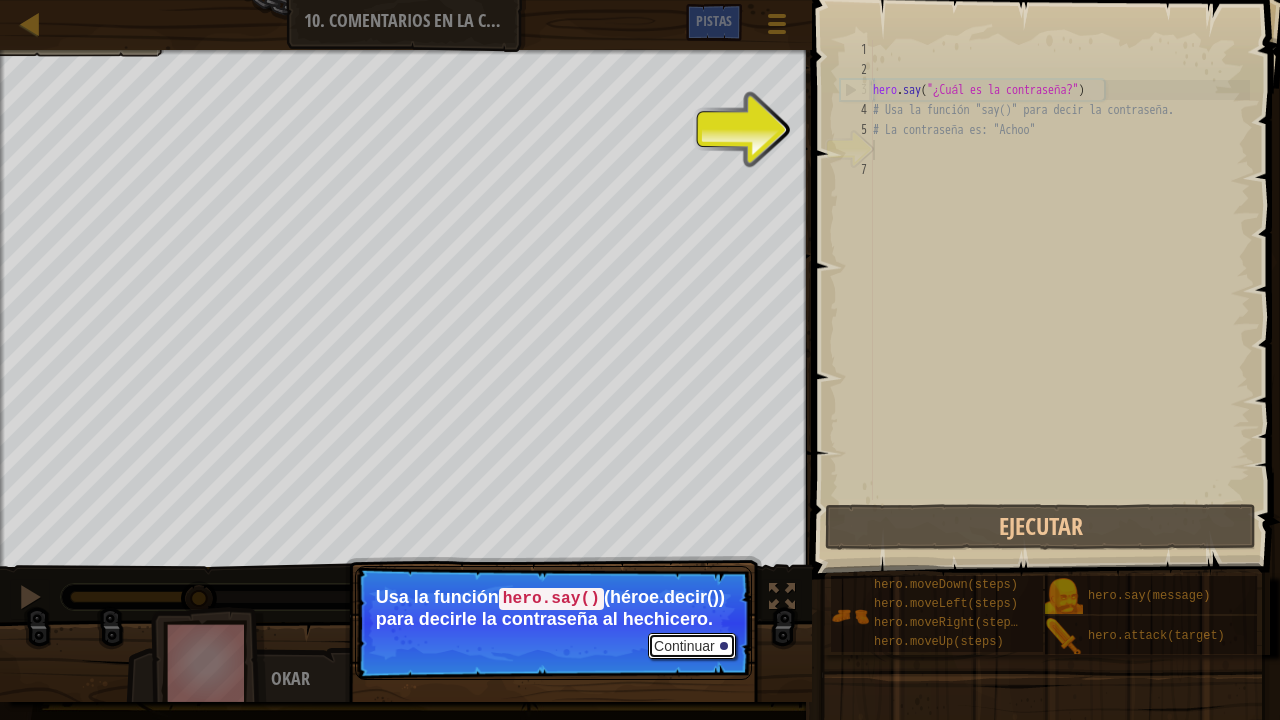 click on "Continuar" at bounding box center [692, 646] 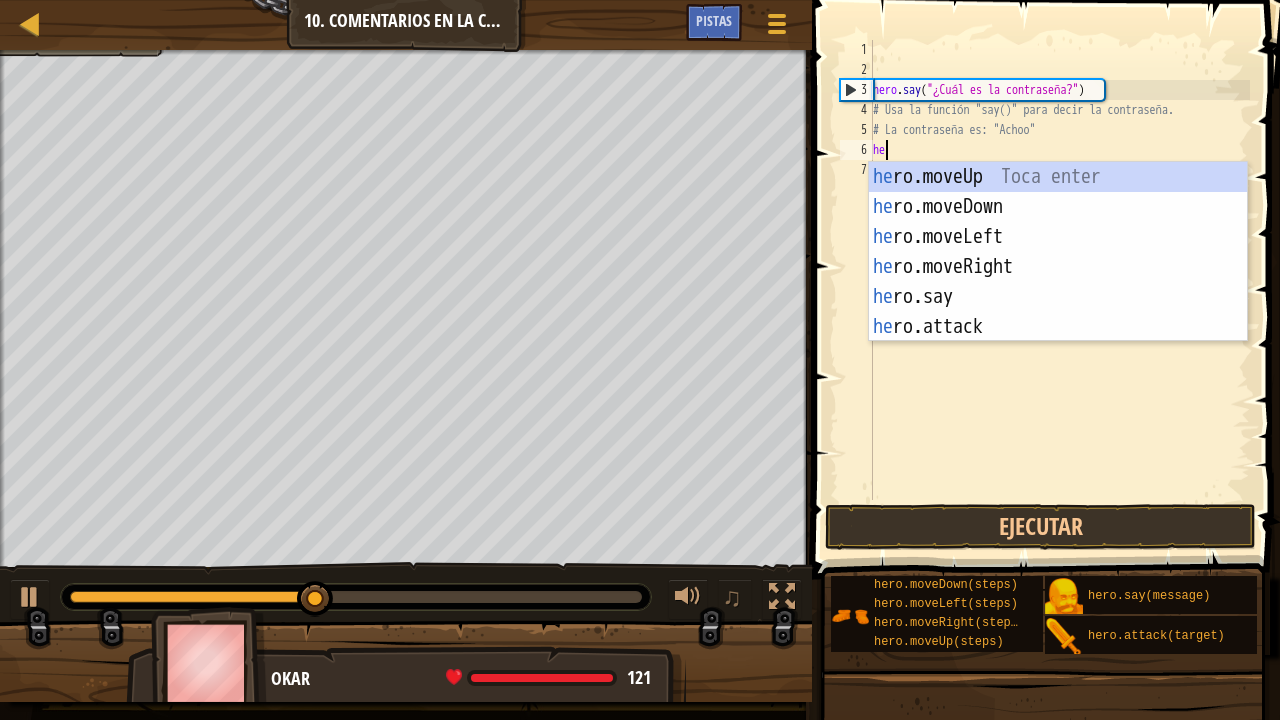 scroll, scrollTop: 9, scrollLeft: 0, axis: vertical 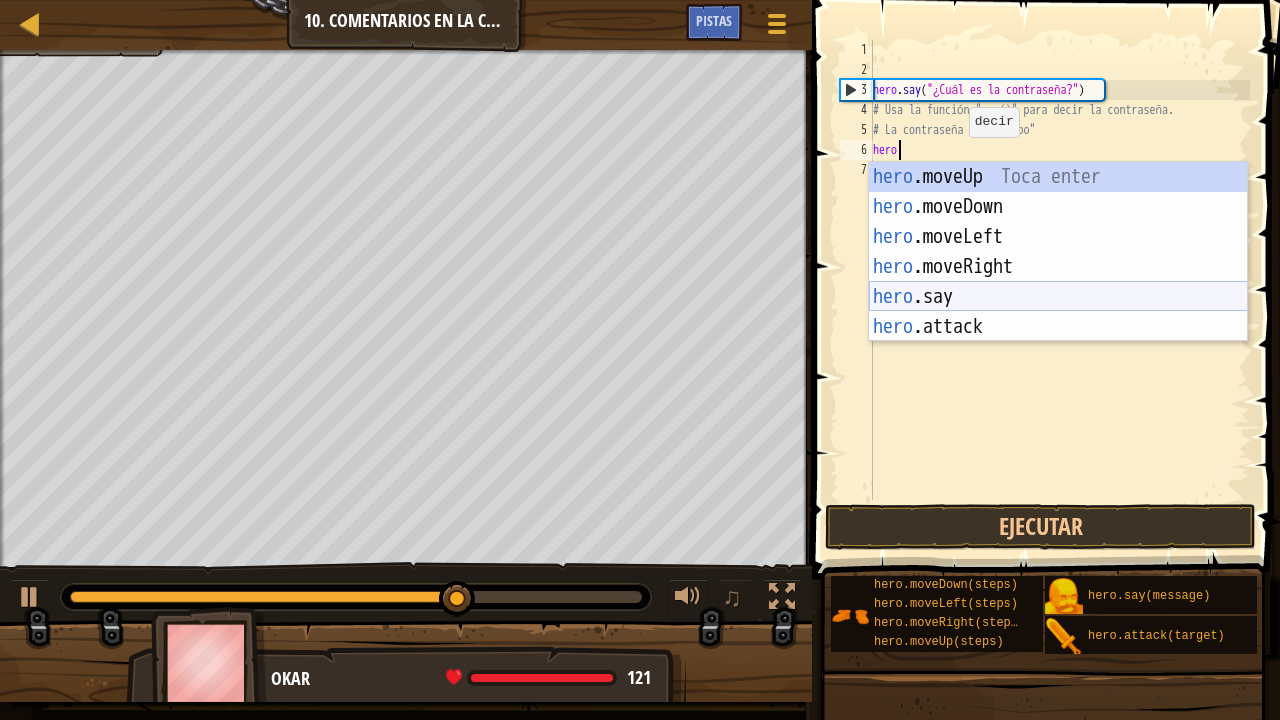 click on "hero .moveUp Toca enter hero .moveDown Toca enter hero .moveLeft Toca enter hero .moveRight Toca enter hero .say Toca enter hero .attack Toca enter" at bounding box center (1058, 282) 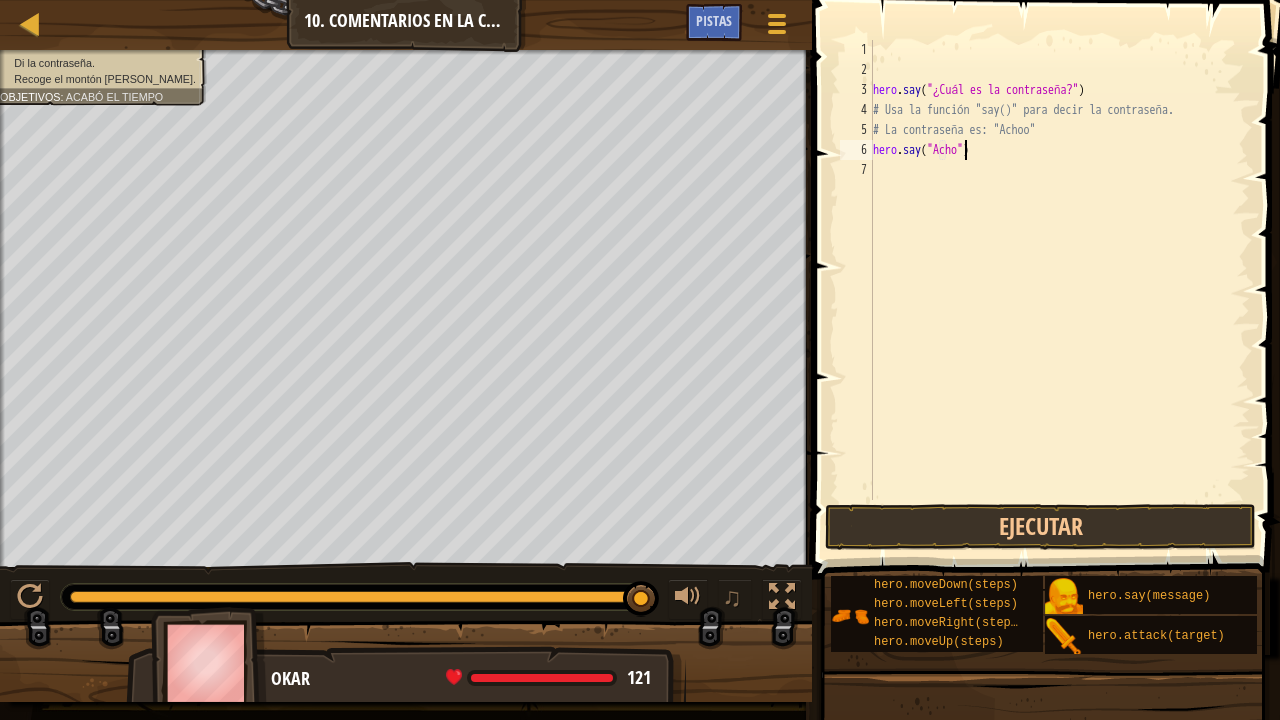 scroll, scrollTop: 9, scrollLeft: 8, axis: both 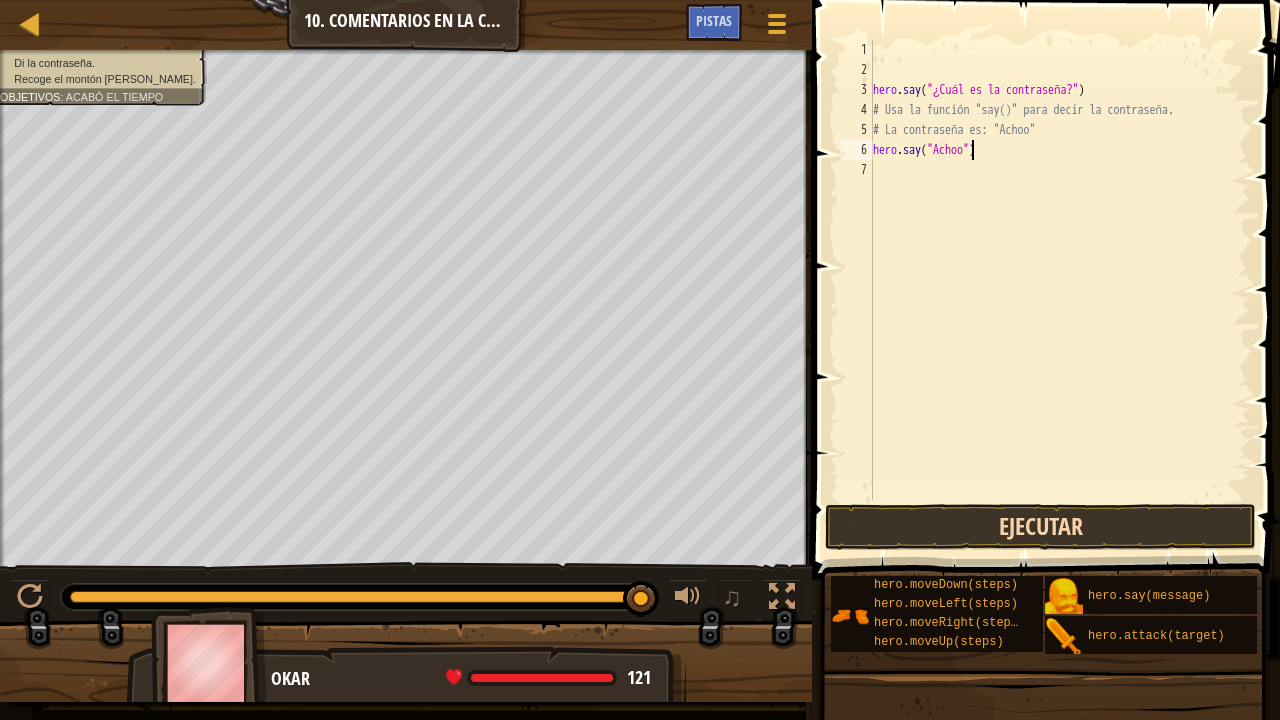 type on "hero.say("Achoo")" 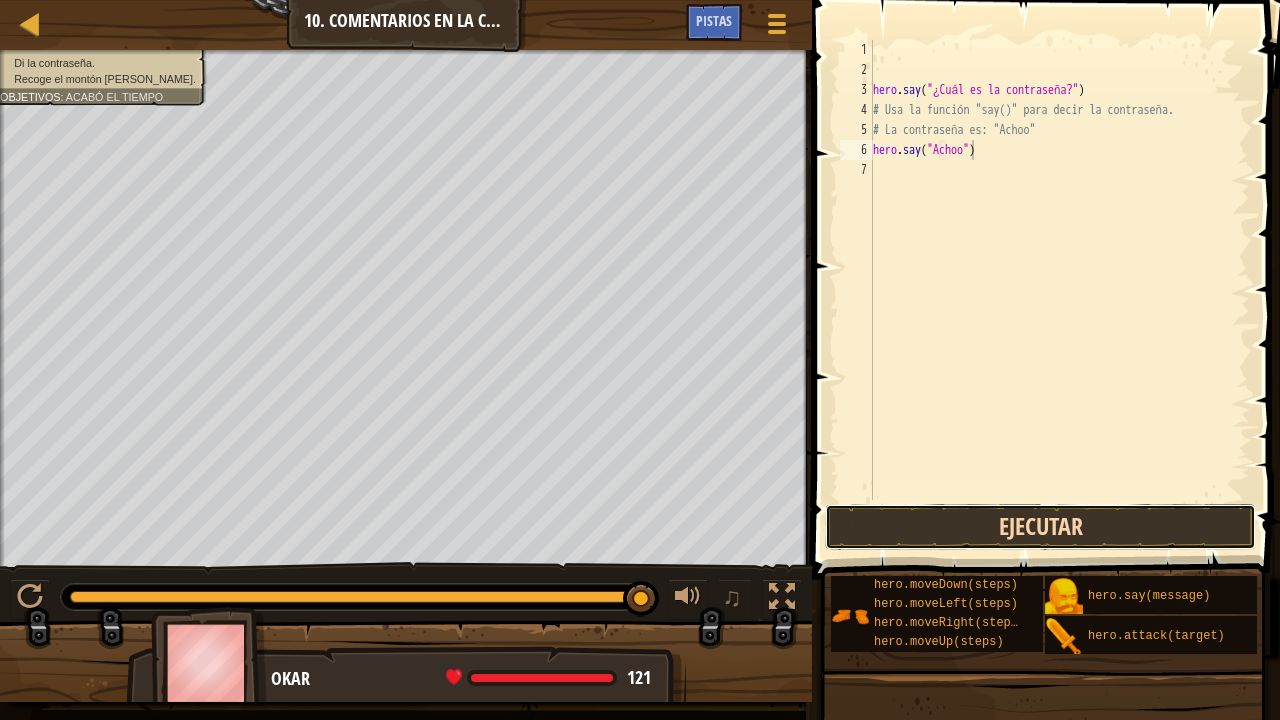click on "Ejecutar" at bounding box center [1040, 527] 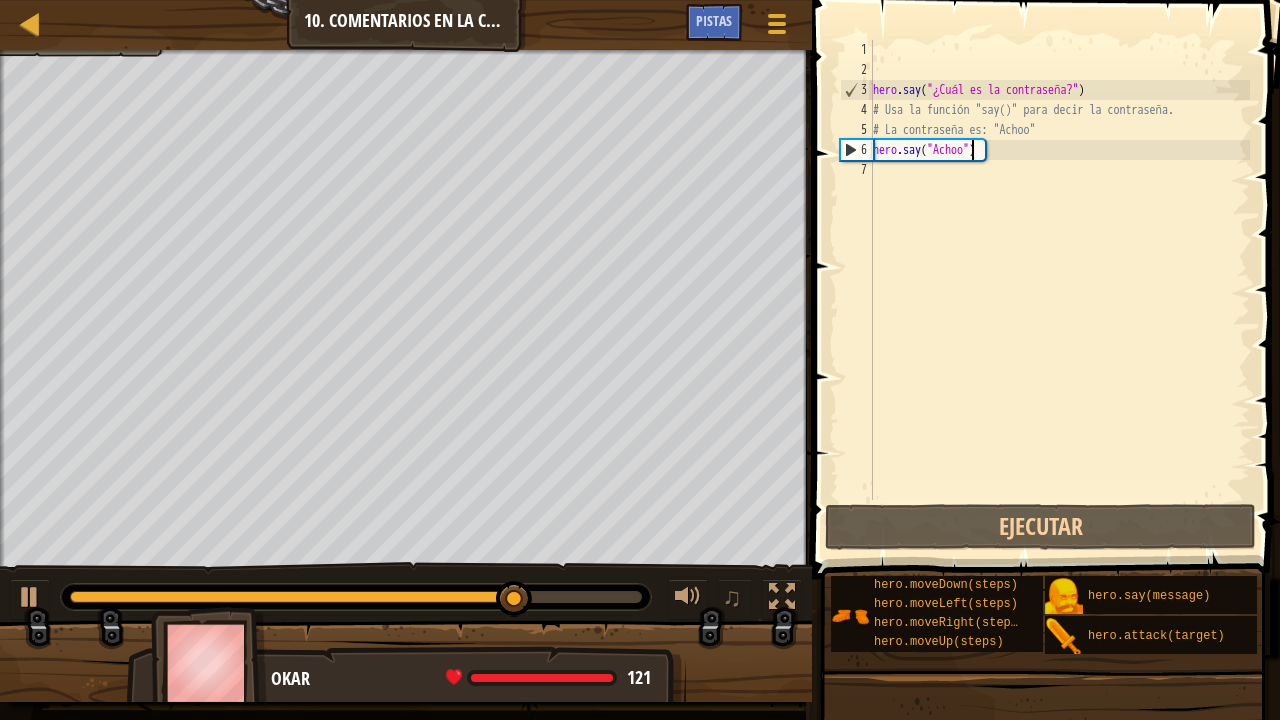 click on "hero . say ( "¿Cuál es la contraseña?" ) # Usa la función "say()" para decir la contraseña. # La contraseña es: "Achoo" hero . say ( "Achoo" )" at bounding box center (1059, 290) 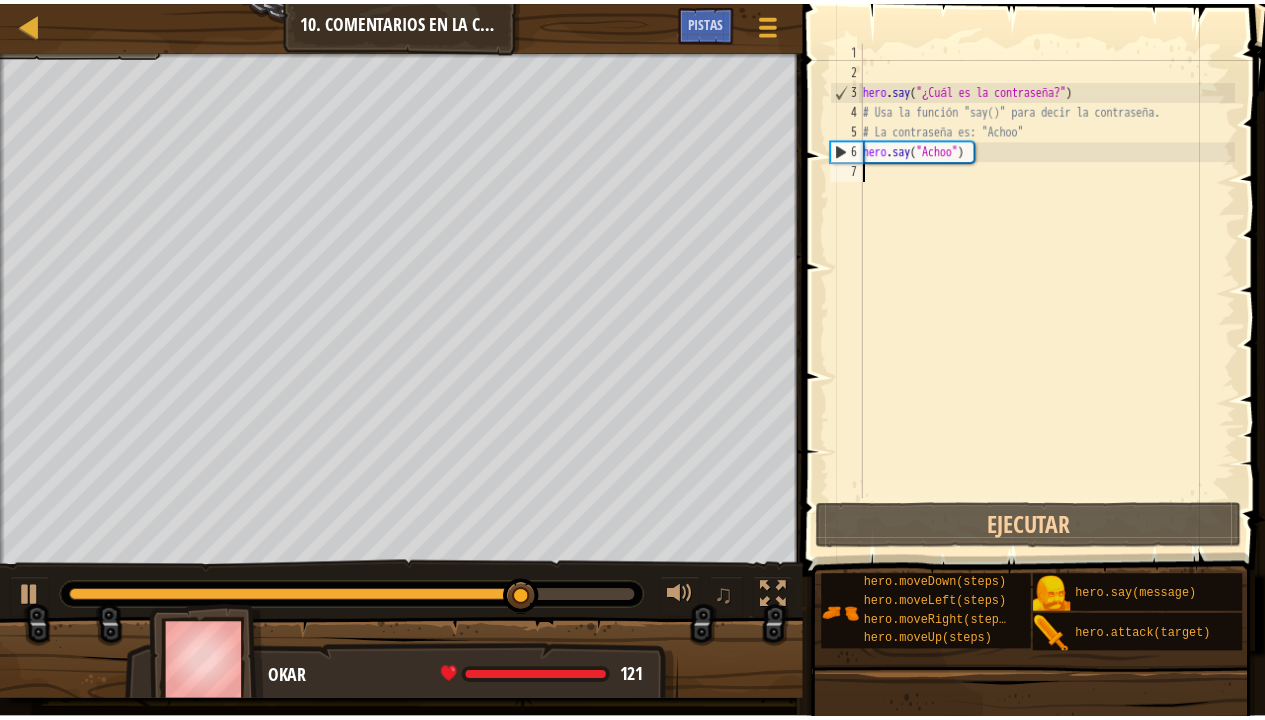 scroll, scrollTop: 9, scrollLeft: 0, axis: vertical 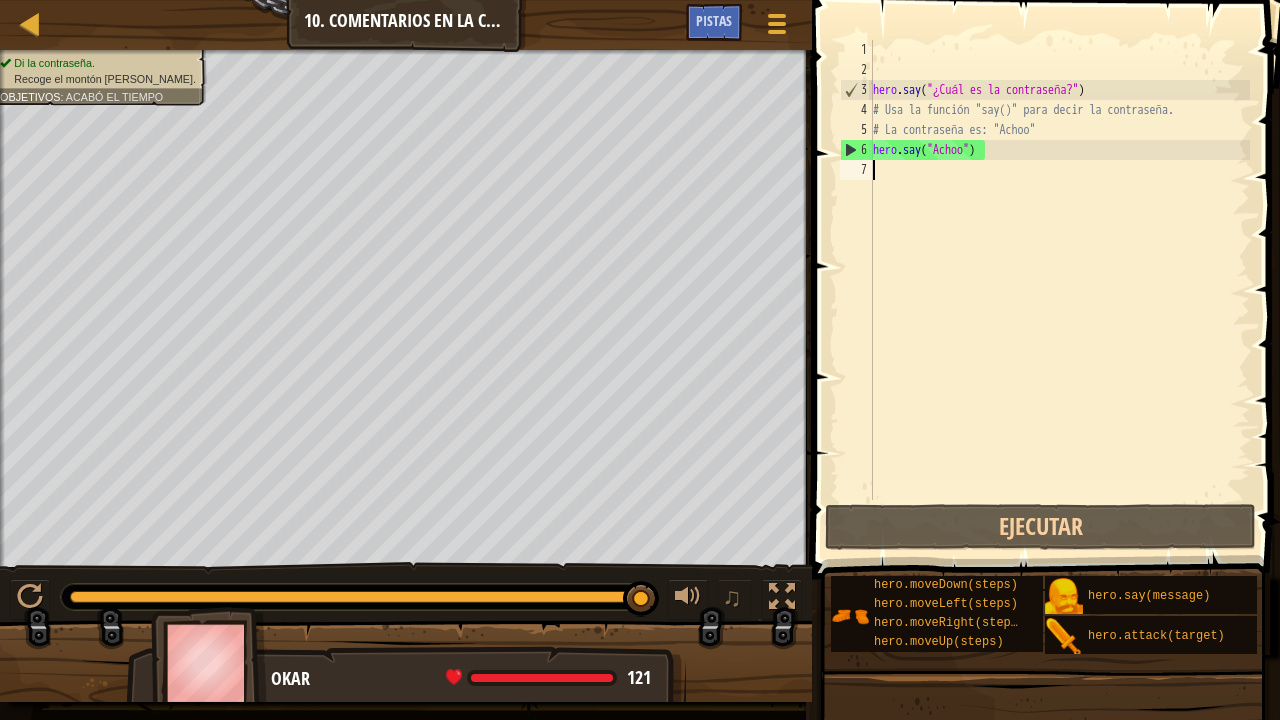 type on "h" 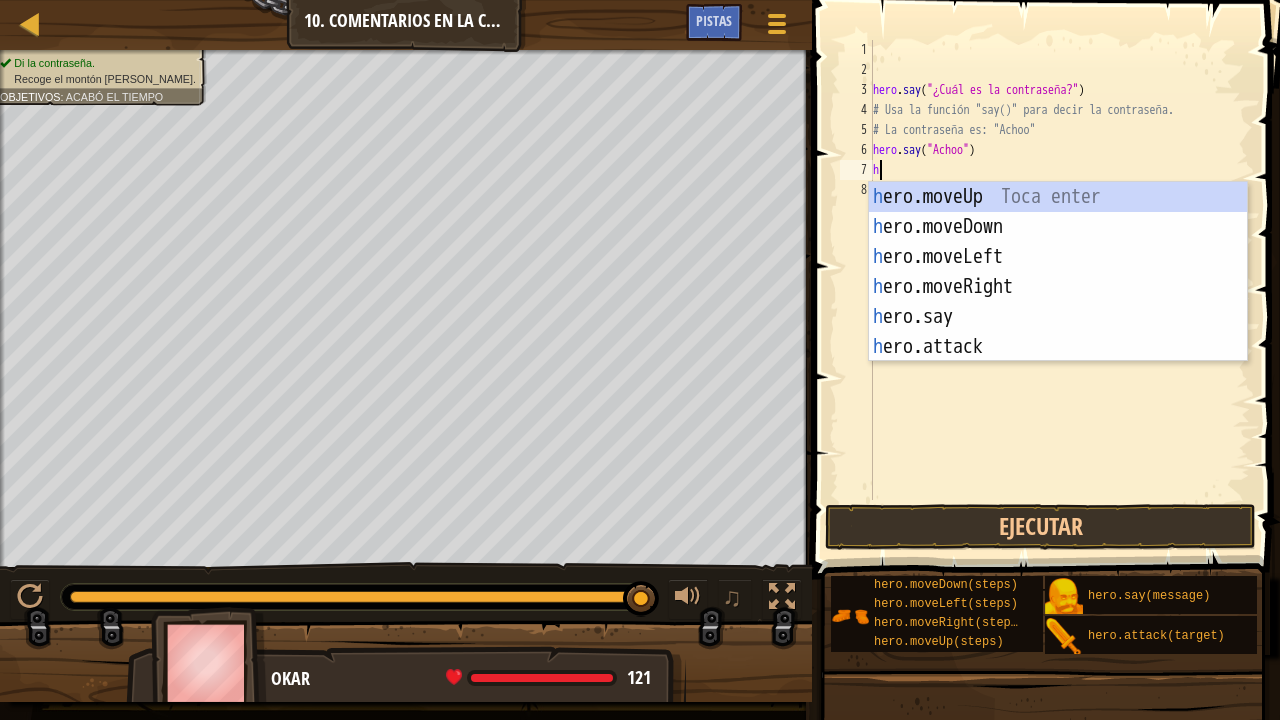 click on "h ero.moveUp Toca enter h ero.moveDown Toca enter h ero.moveLeft Toca enter h ero.moveRight Toca enter h ero.say Toca enter h ero.attack Toca enter" at bounding box center (1058, 302) 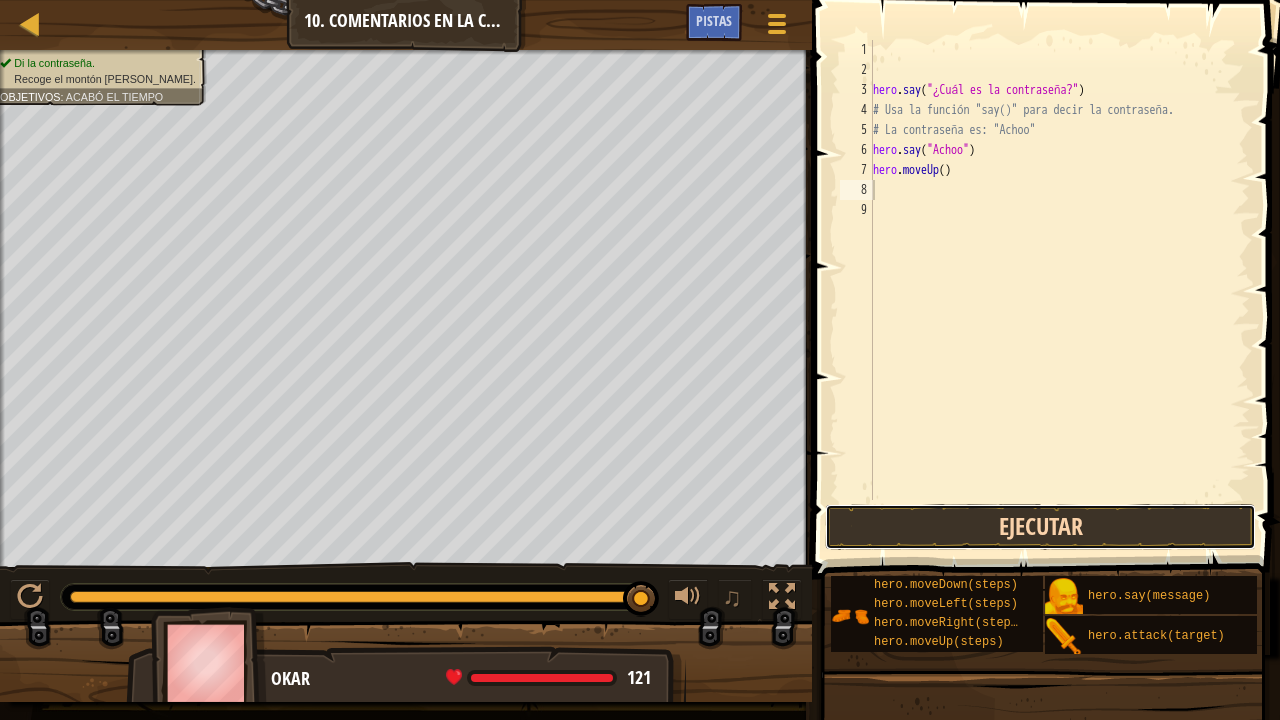click on "Ejecutar" at bounding box center (1040, 527) 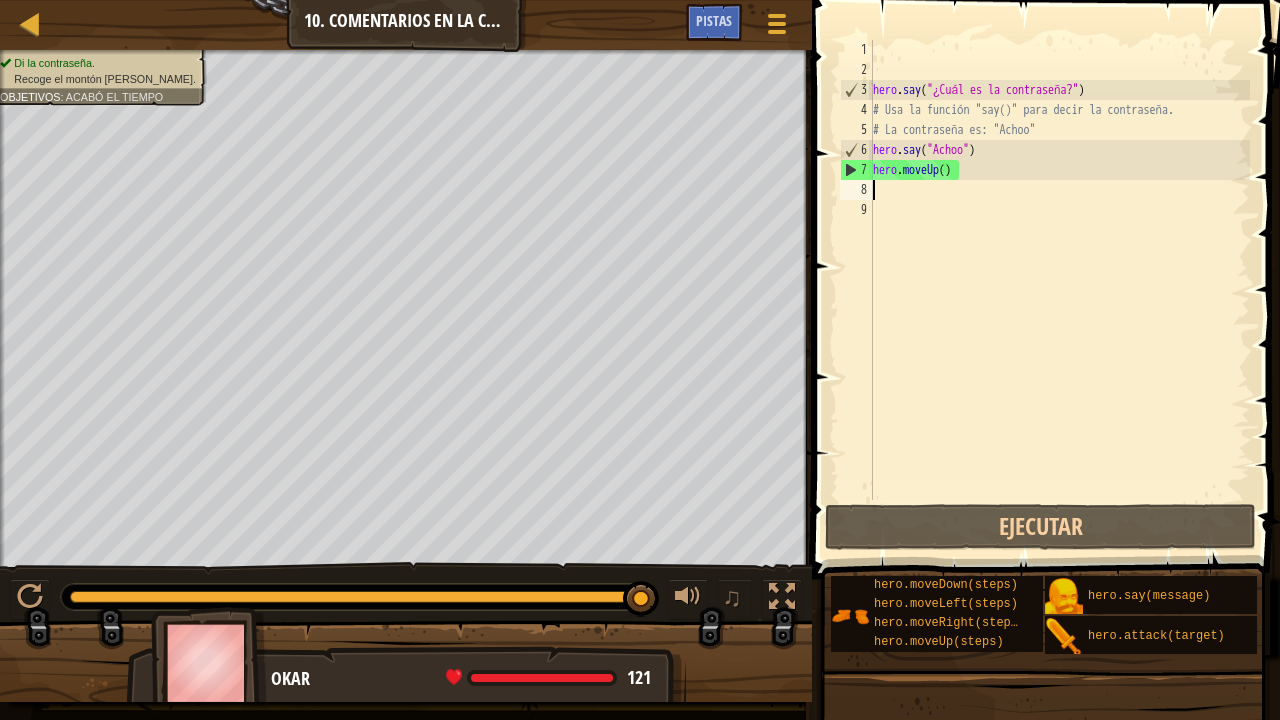 type on "m" 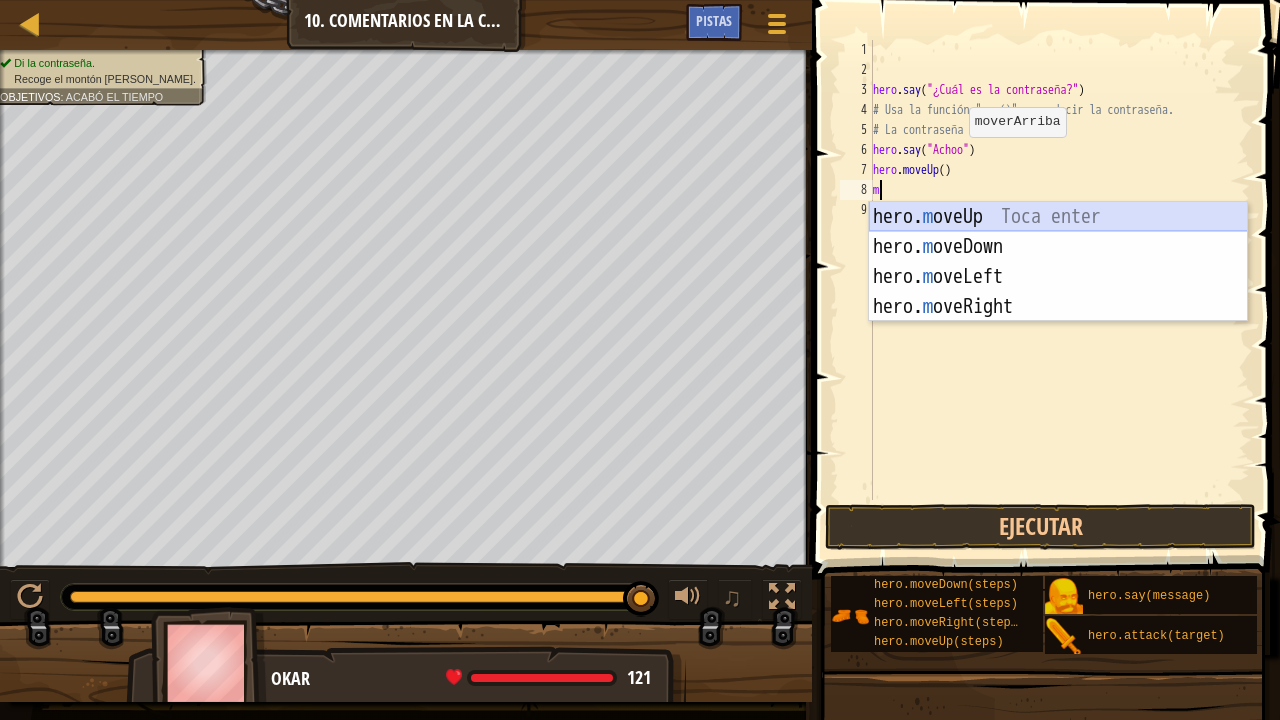 click on "hero. m oveUp Toca enter hero. m oveDown Toca enter hero. m oveLeft Toca enter hero. m [PERSON_NAME] Toca enter" at bounding box center [1058, 292] 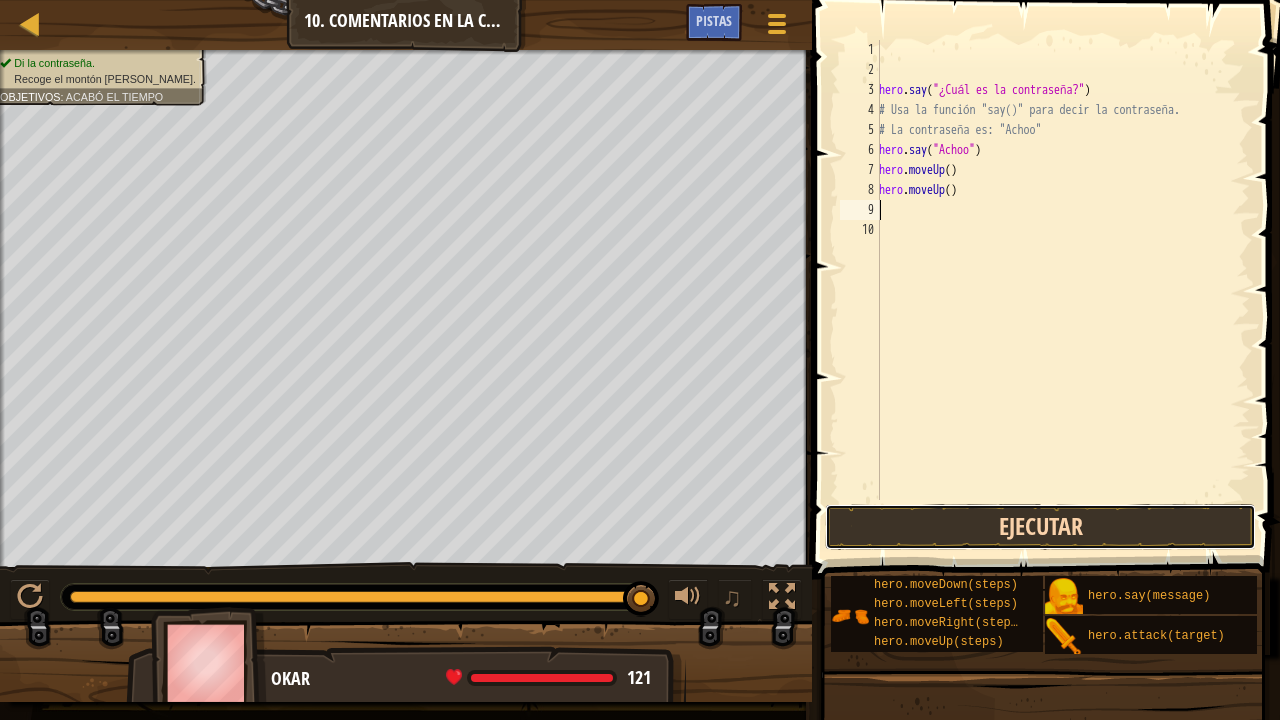 click on "Ejecutar" at bounding box center (1040, 527) 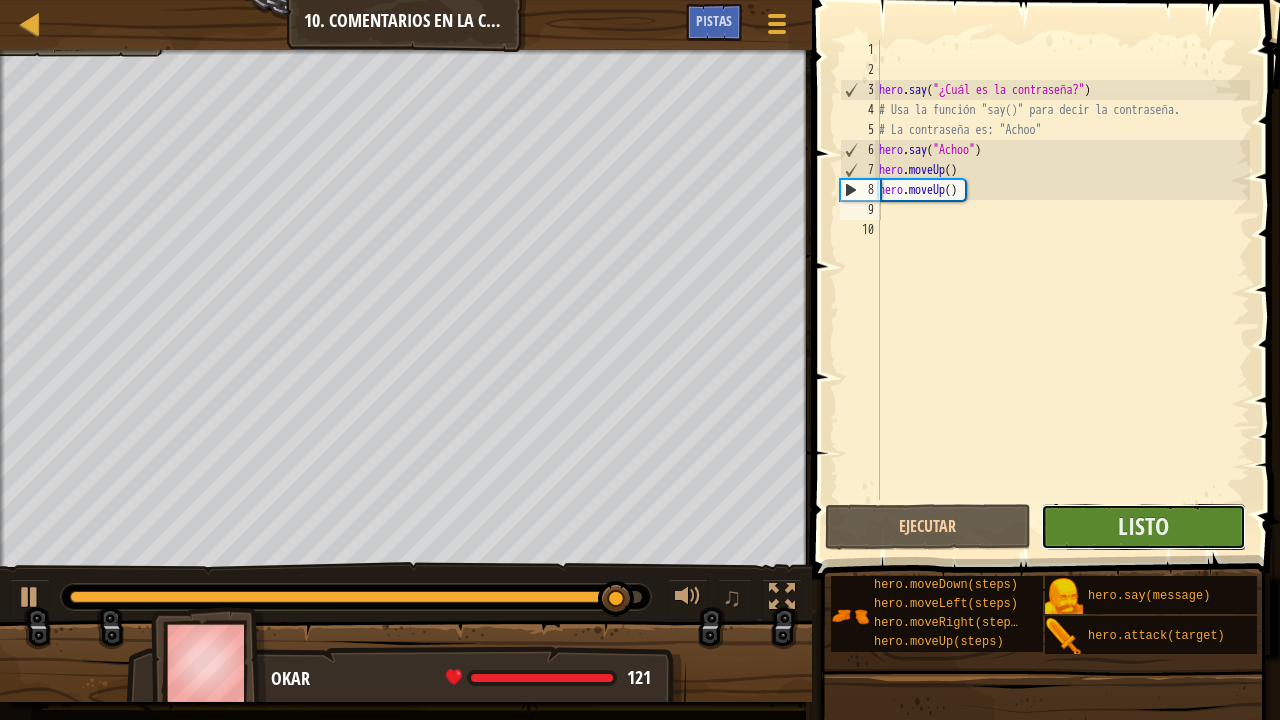 click on "Listo" at bounding box center (1143, 527) 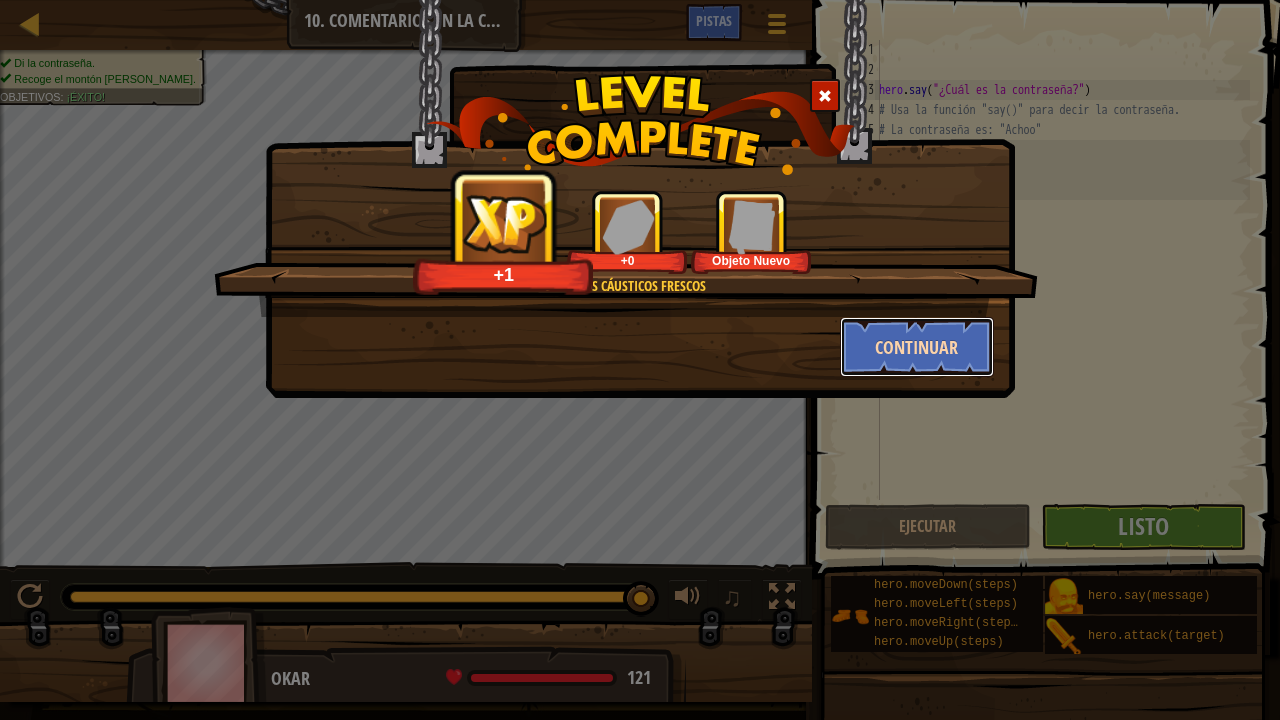 click on "Continuar" at bounding box center (917, 347) 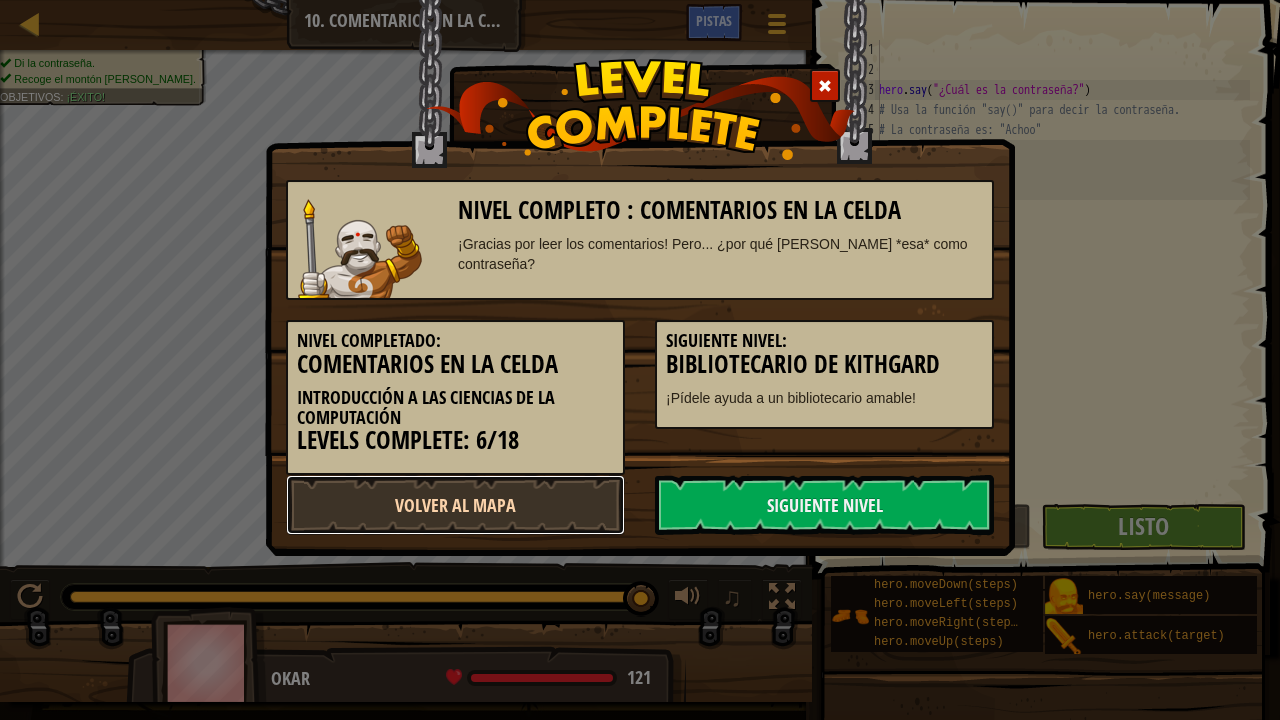 click on "Volver al Mapa" at bounding box center [455, 505] 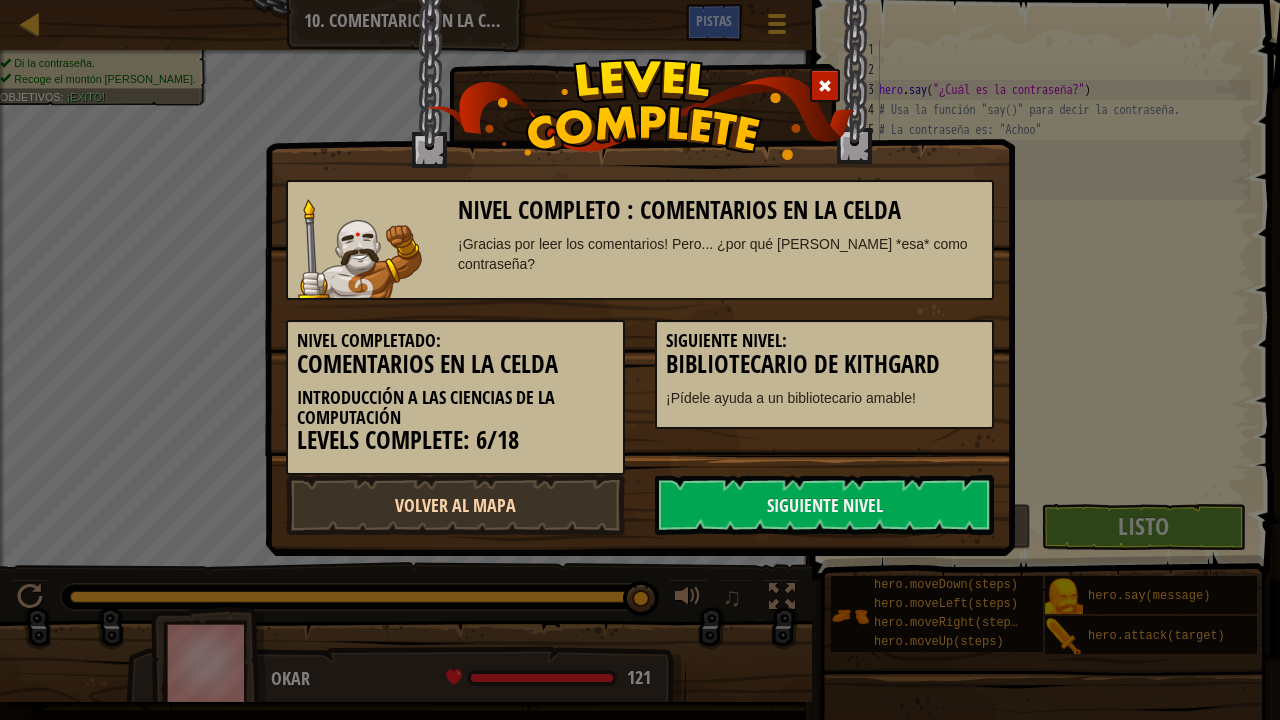 select on "es-419" 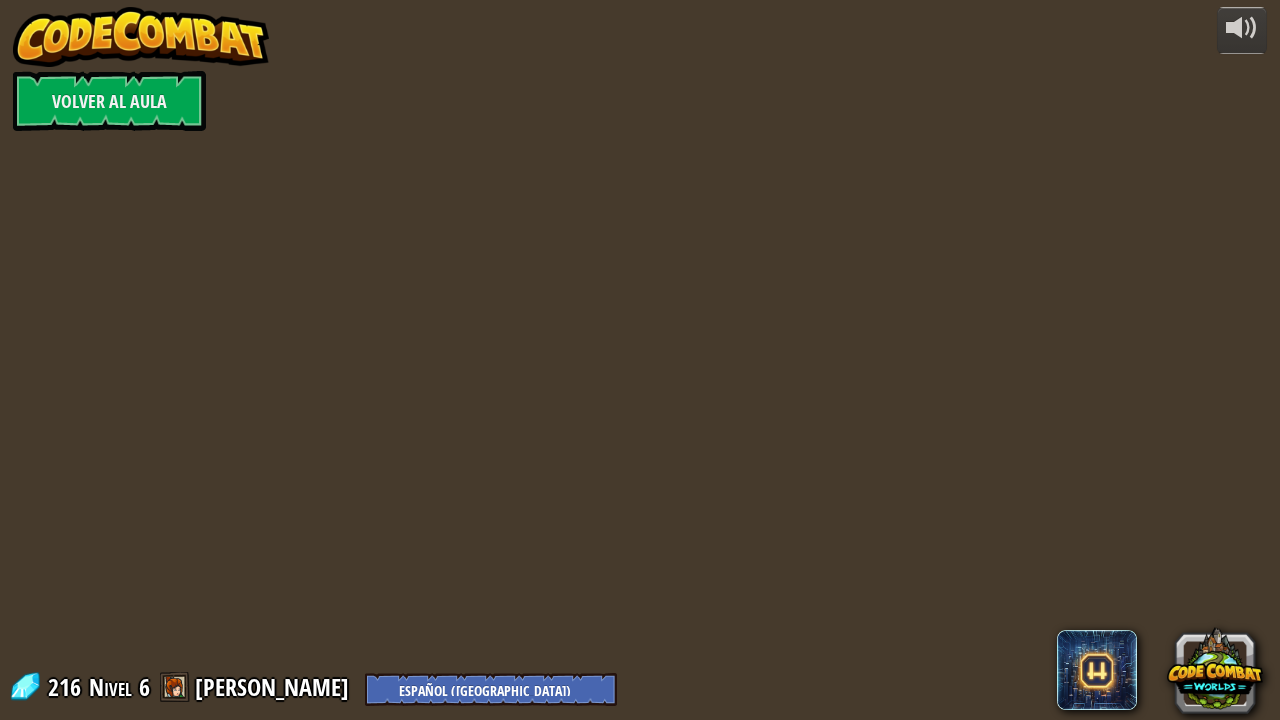 select on "es-419" 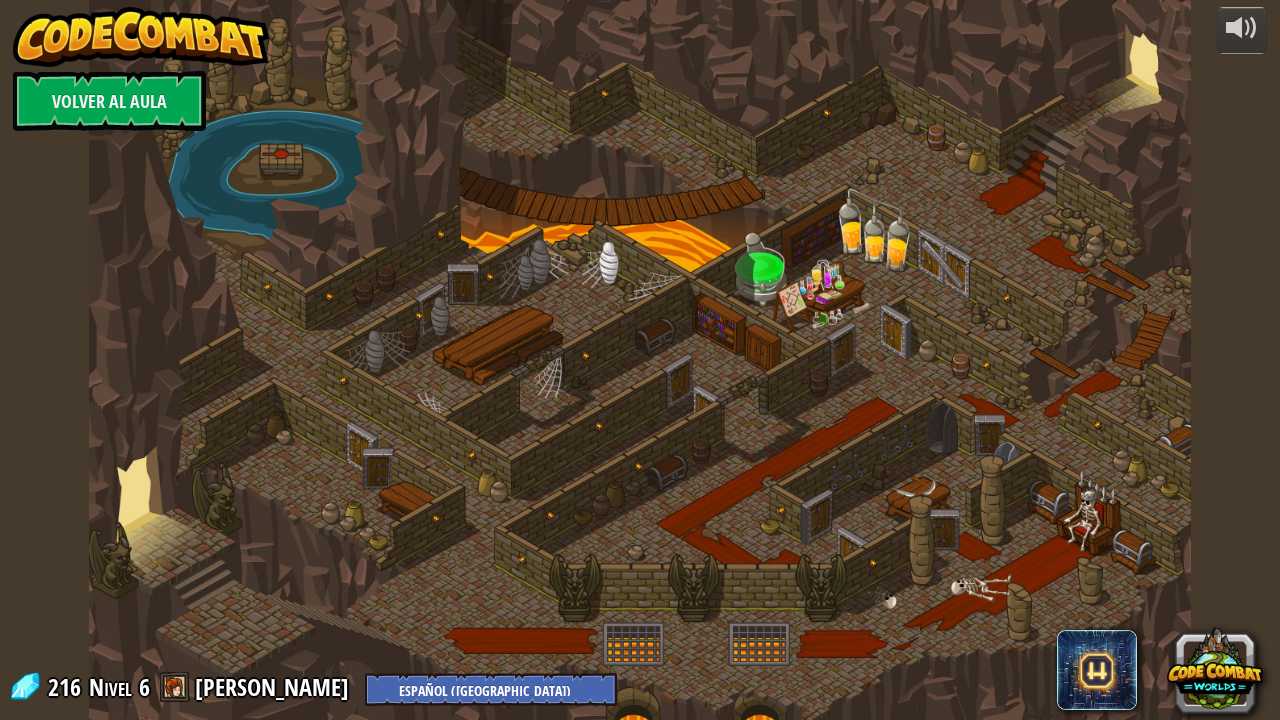 select on "es-419" 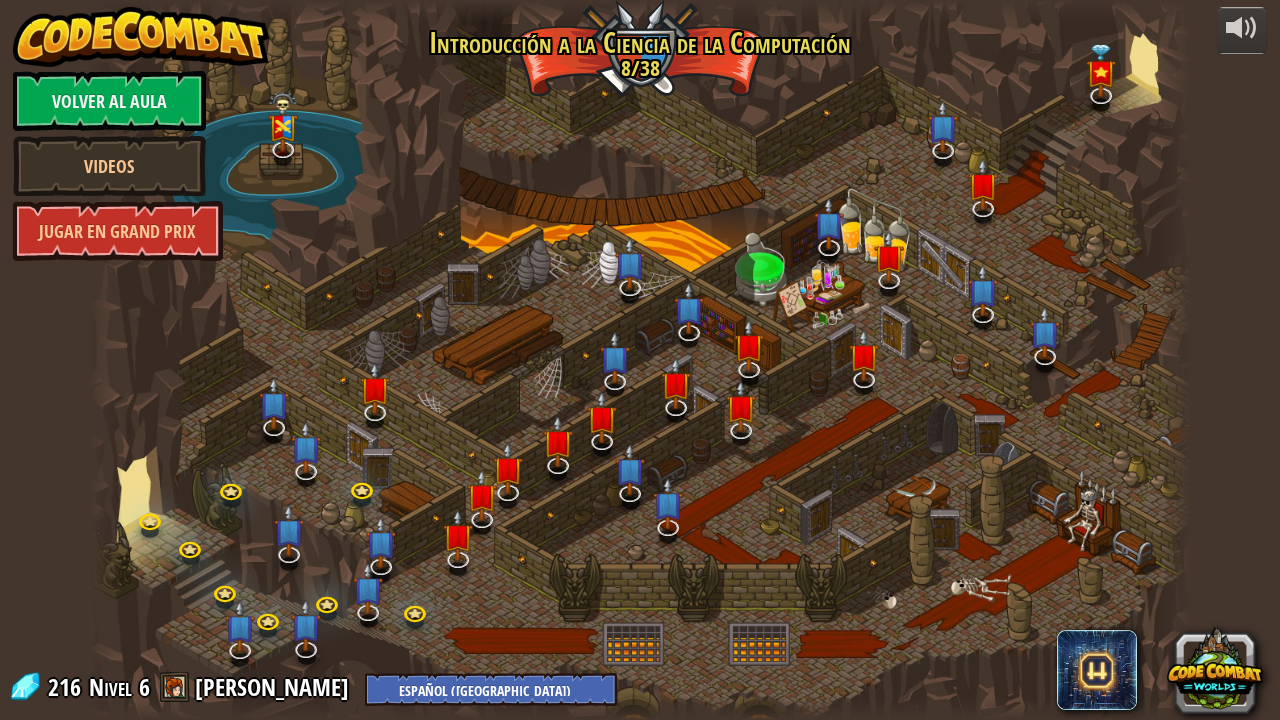 select on "es-419" 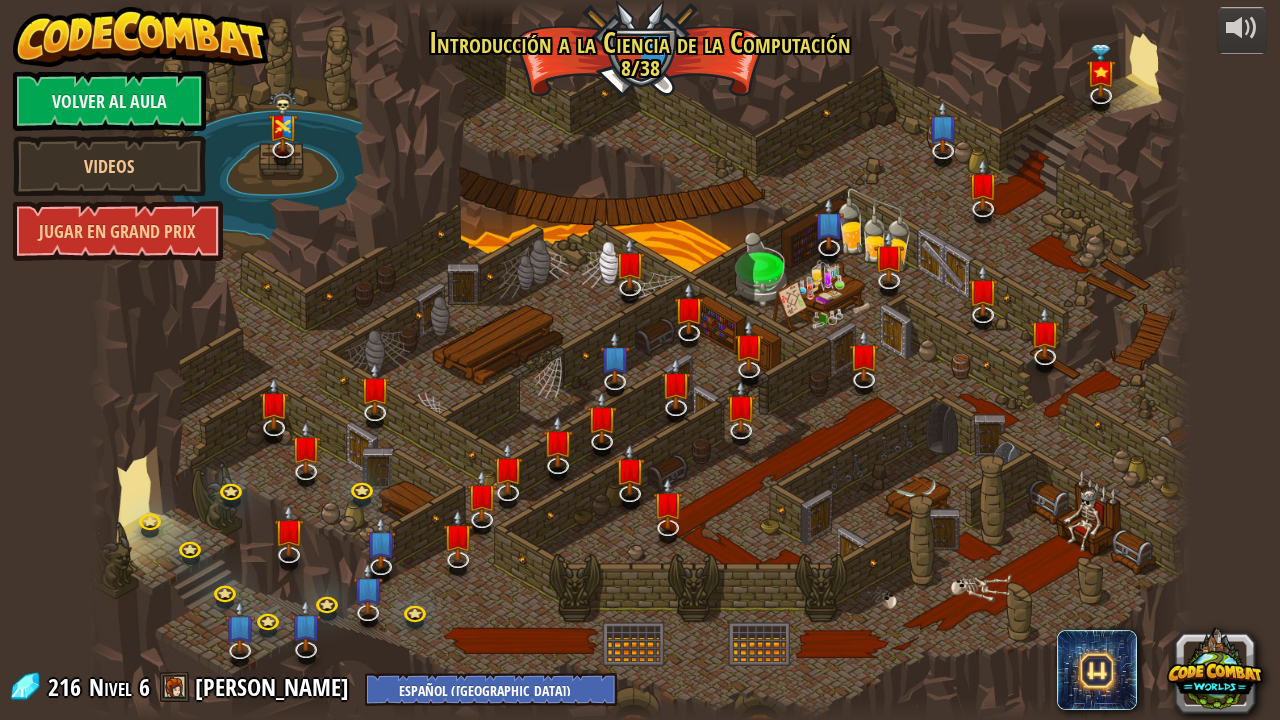select on "es-419" 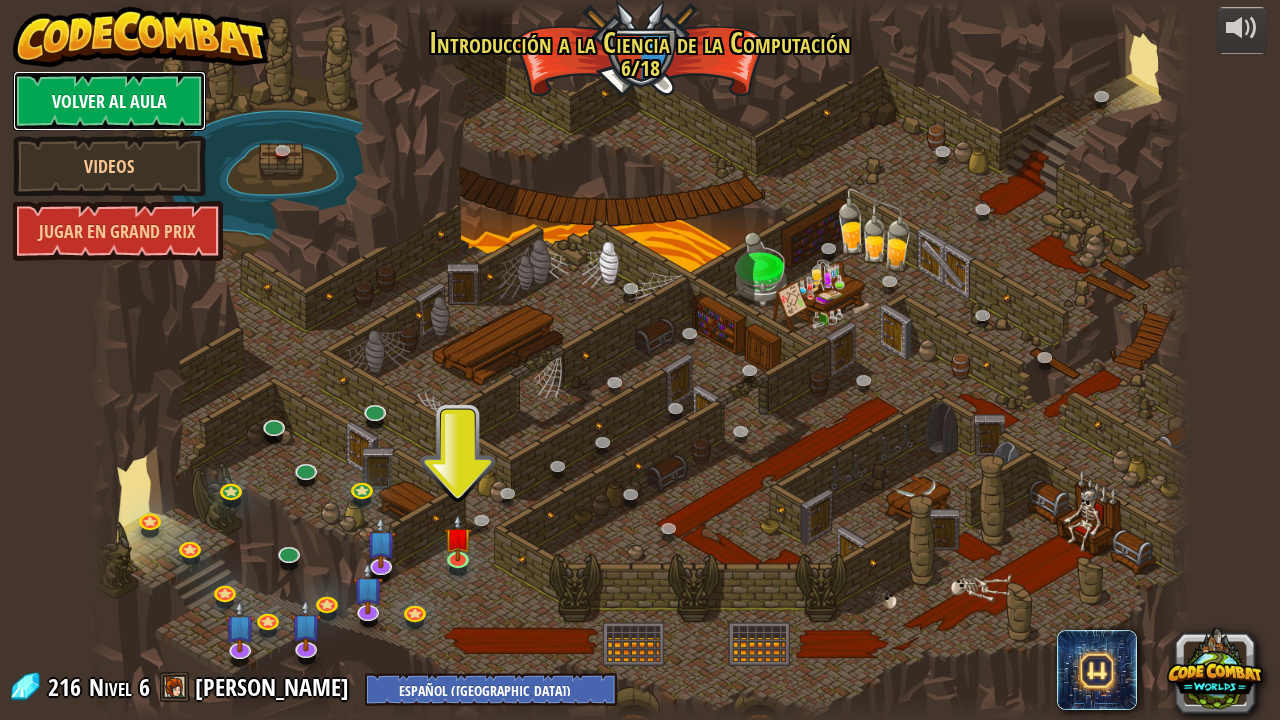 click on "Volver al aula" at bounding box center (109, 101) 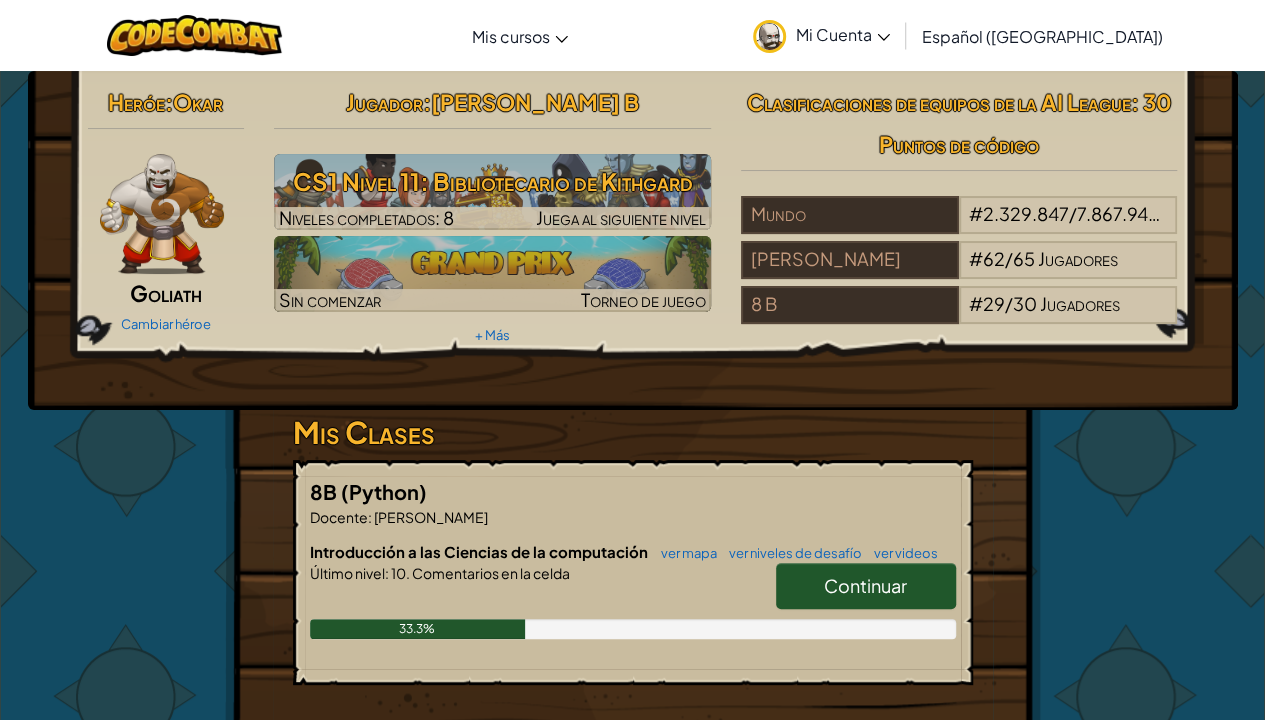 click on "Mi Cuenta" at bounding box center [843, 34] 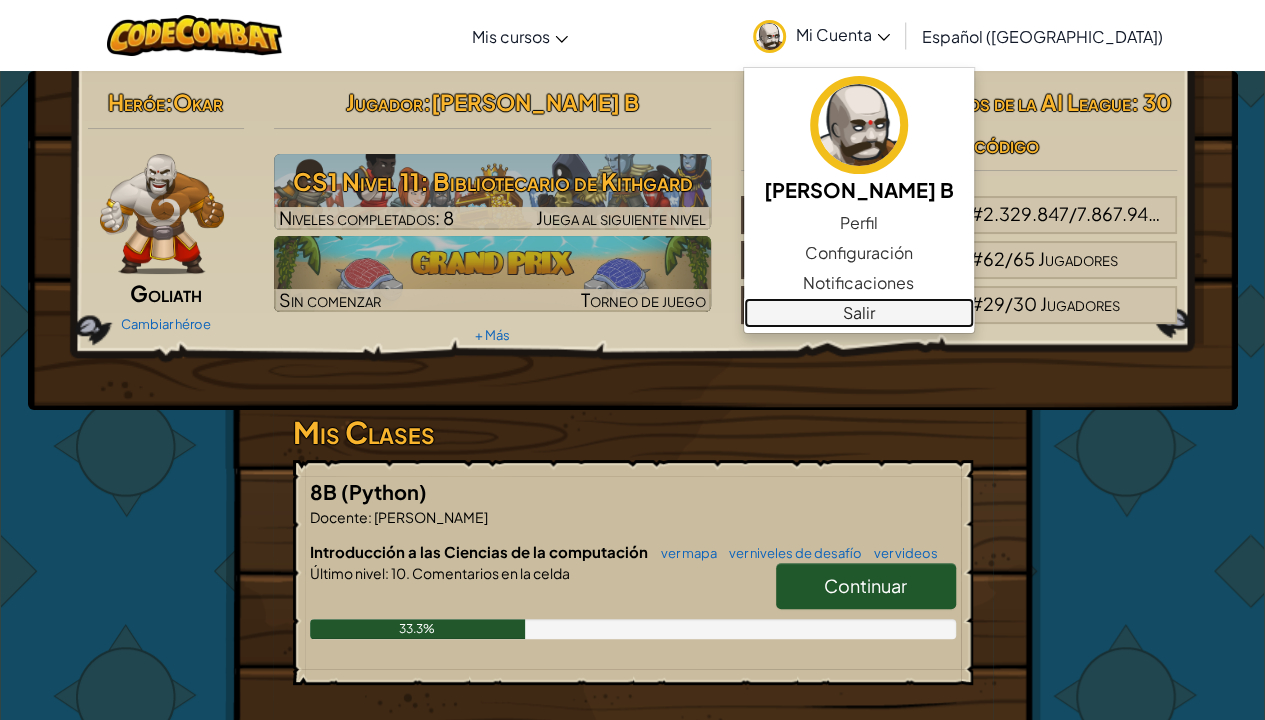 click on "Salir" at bounding box center [859, 313] 